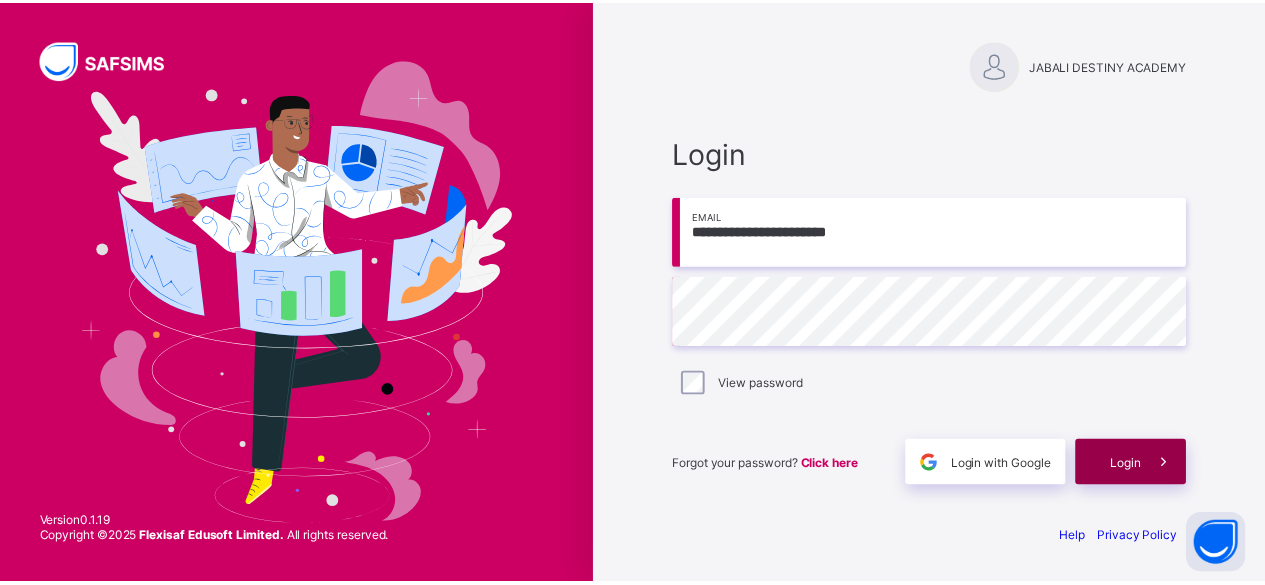scroll, scrollTop: 0, scrollLeft: 0, axis: both 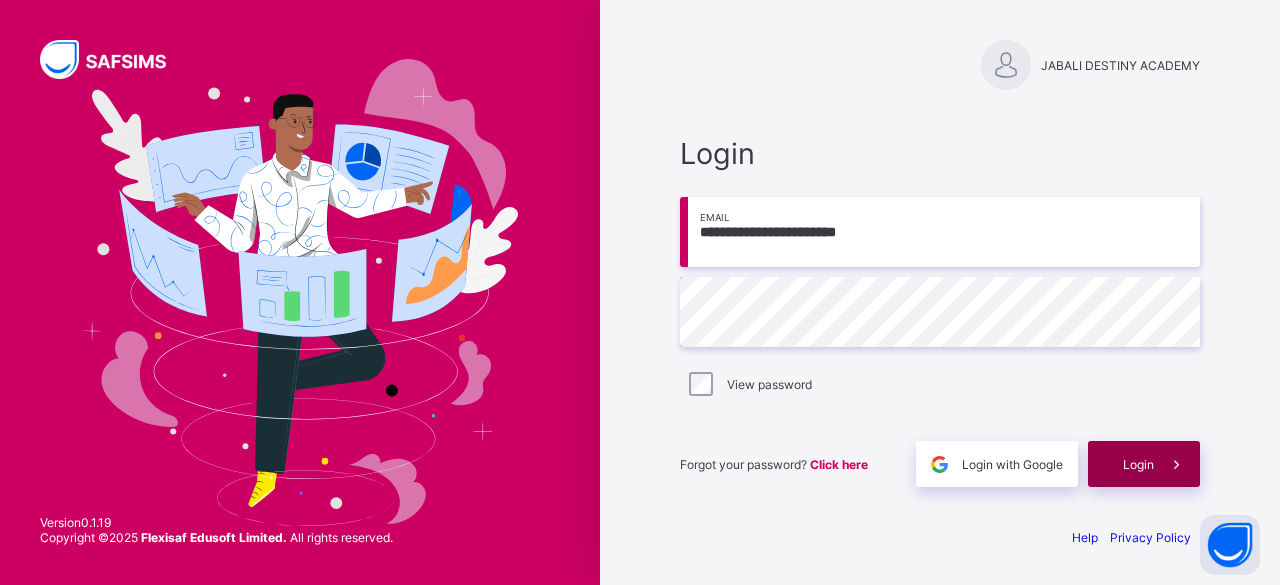 click on "Login" at bounding box center (1144, 464) 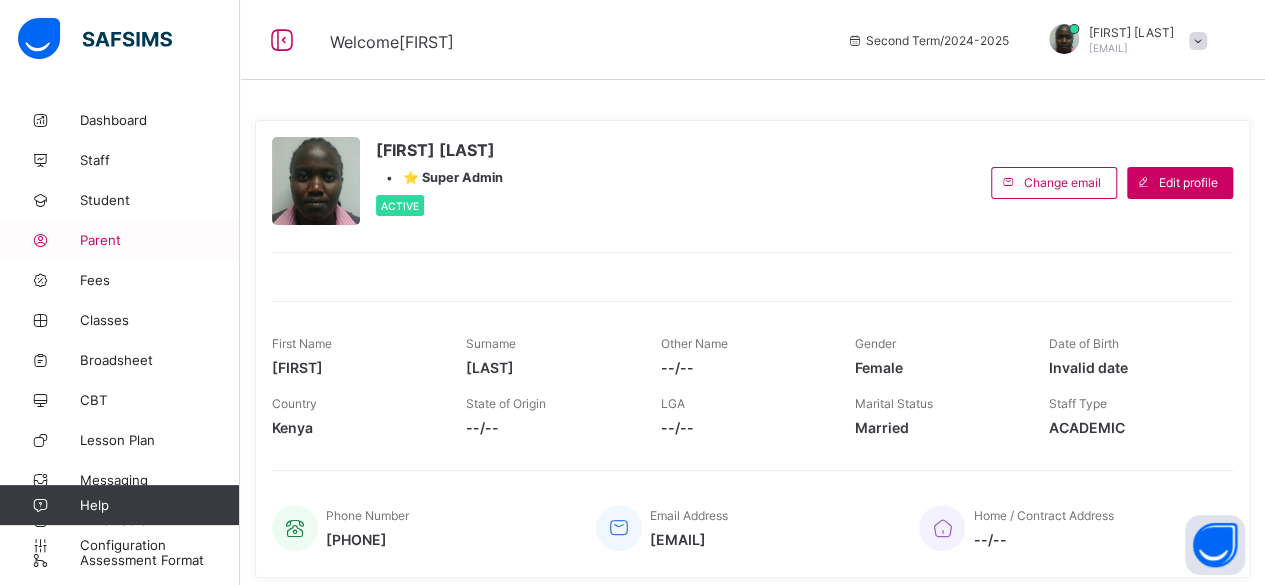 click on "Parent" at bounding box center (120, 240) 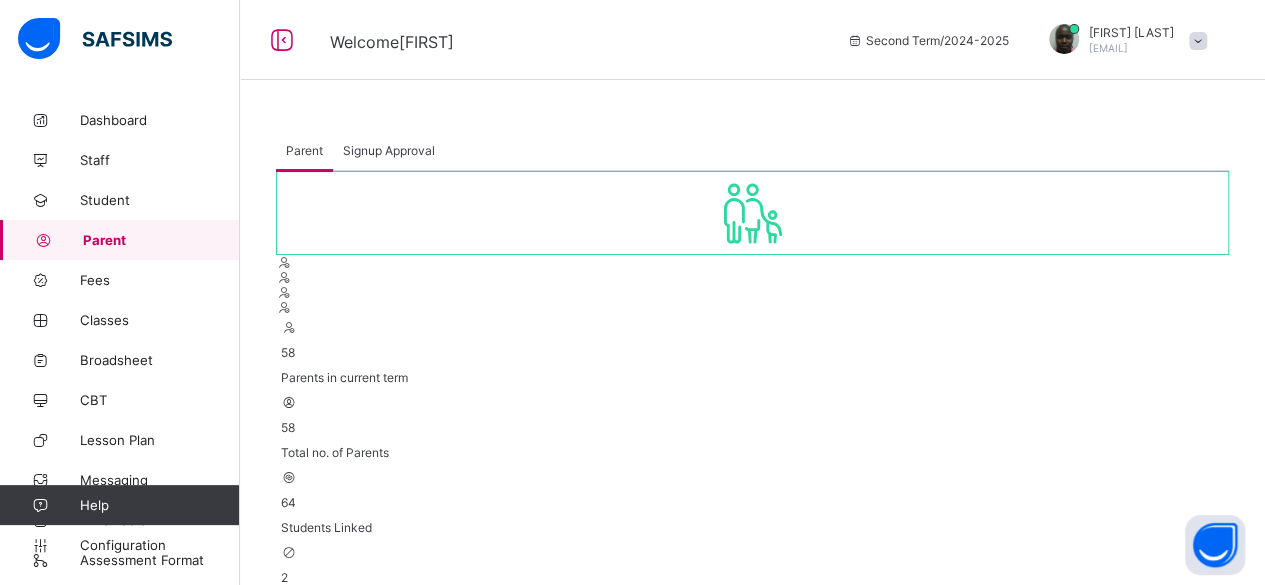 click at bounding box center [354, 674] 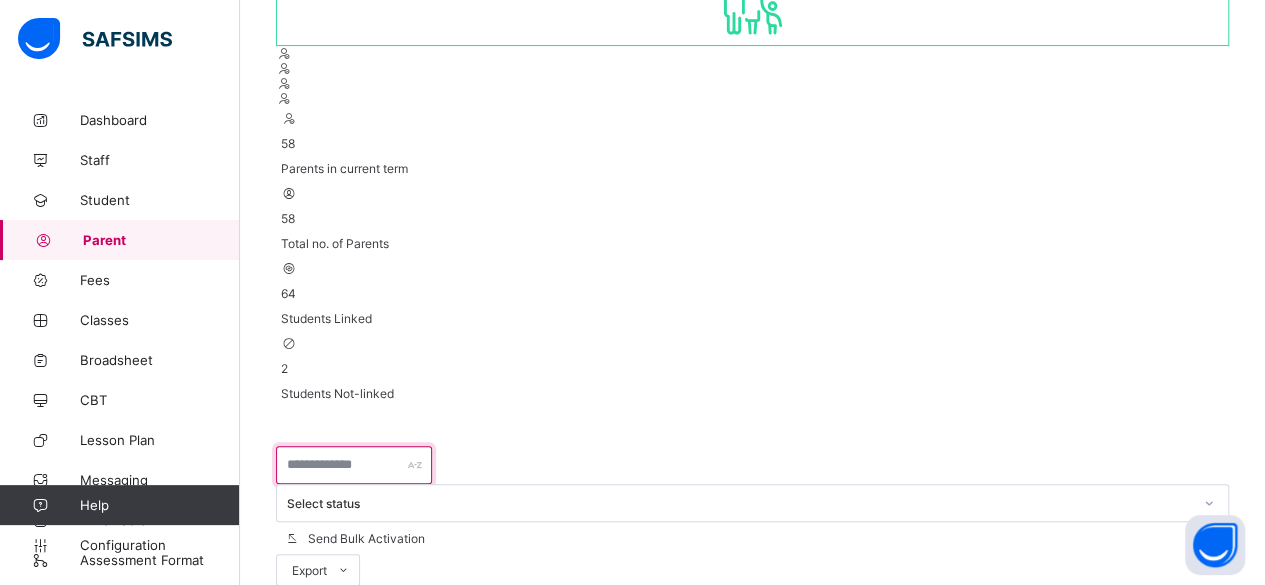scroll, scrollTop: 238, scrollLeft: 0, axis: vertical 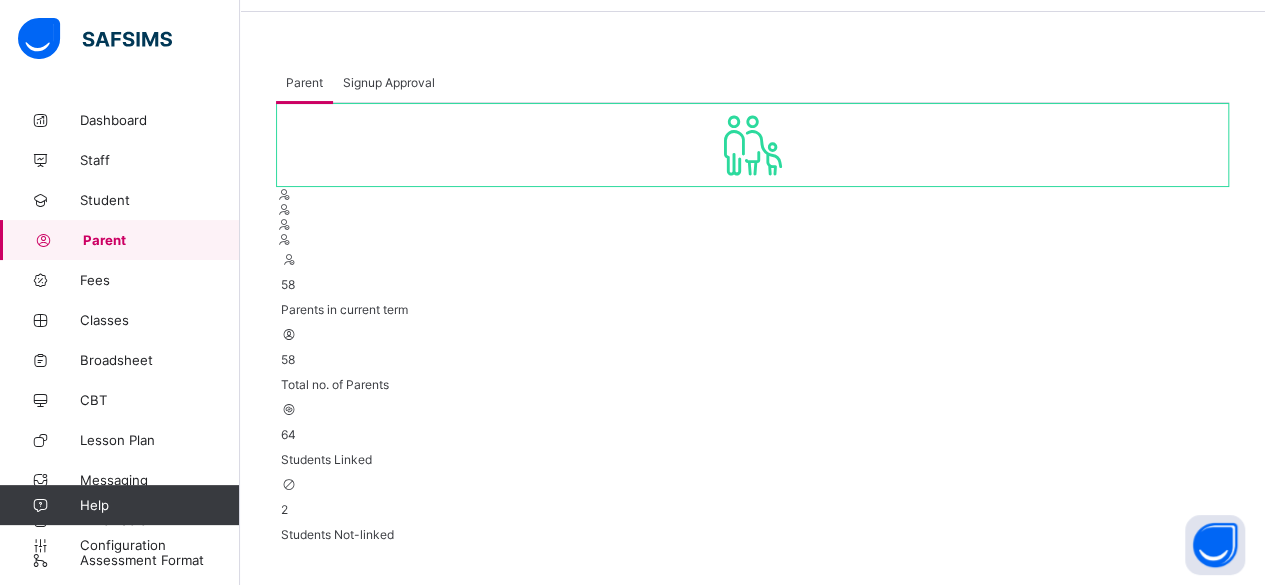 click at bounding box center (343, 711) 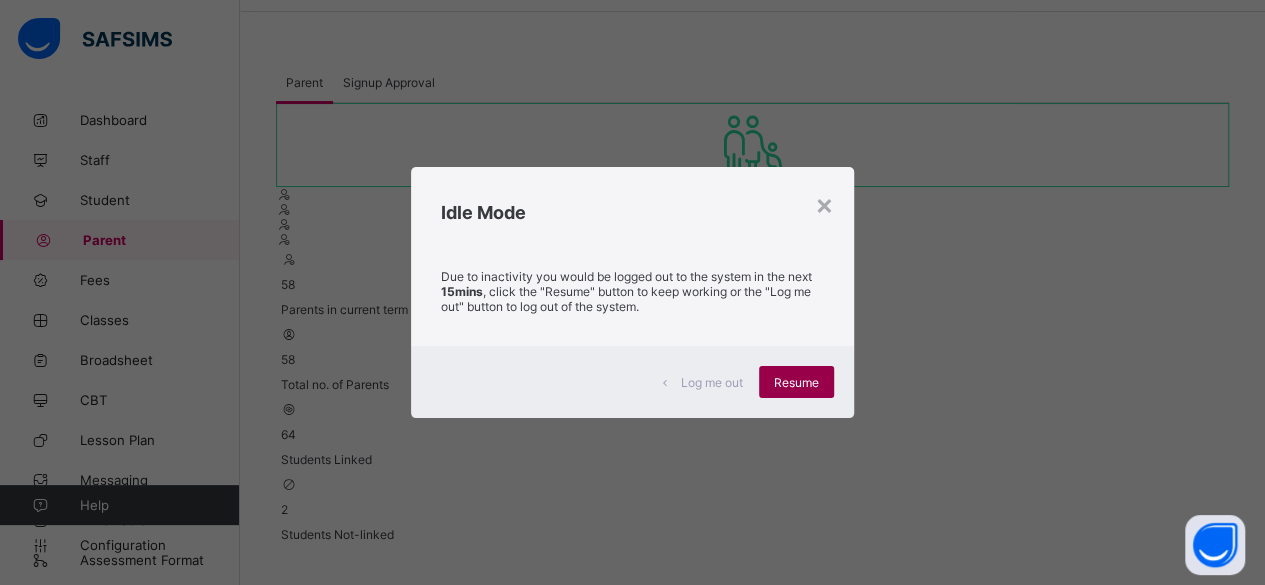 click on "Resume" at bounding box center (796, 382) 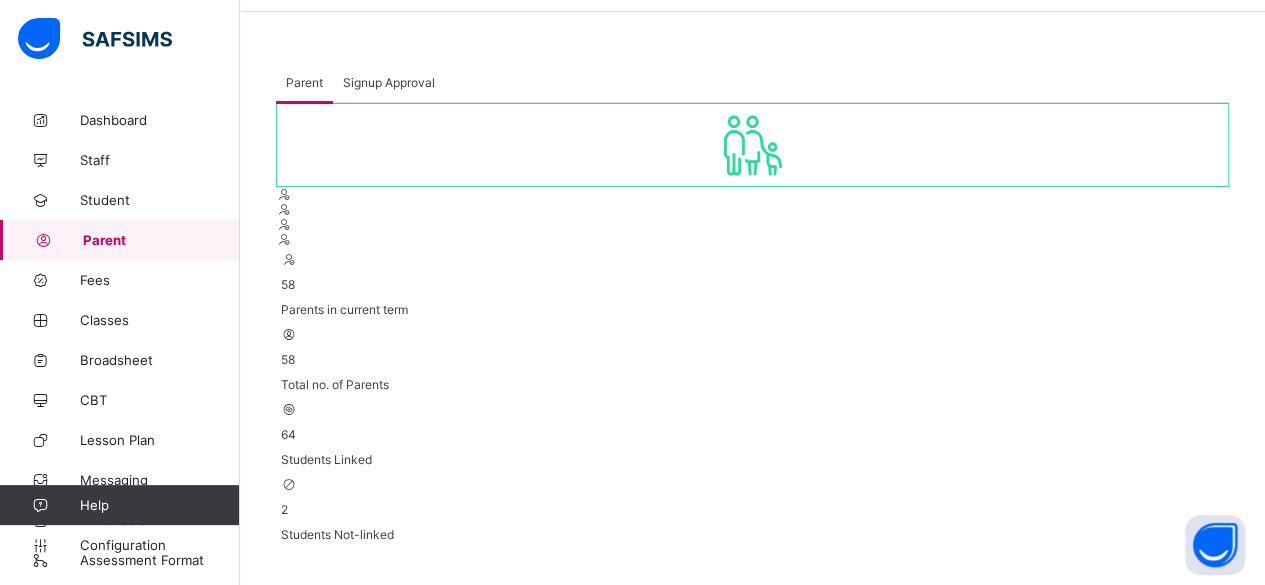 click on "Edit Parent" at bounding box center [1103, 970] 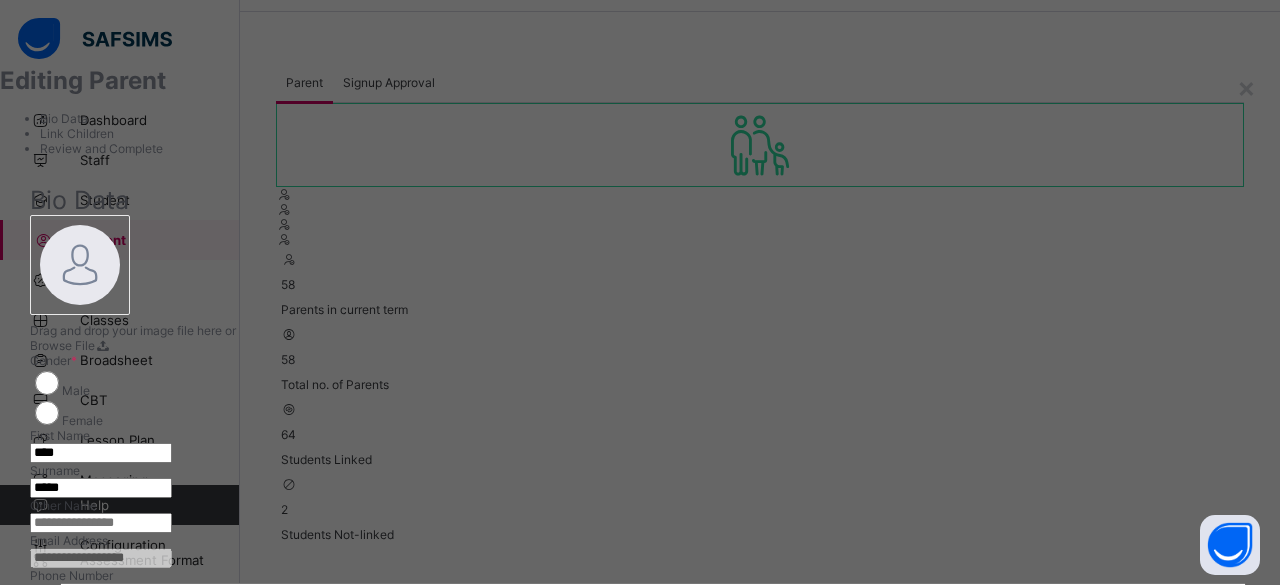 click on "Bio Data Link Children Review and Complete" at bounding box center (638, 133) 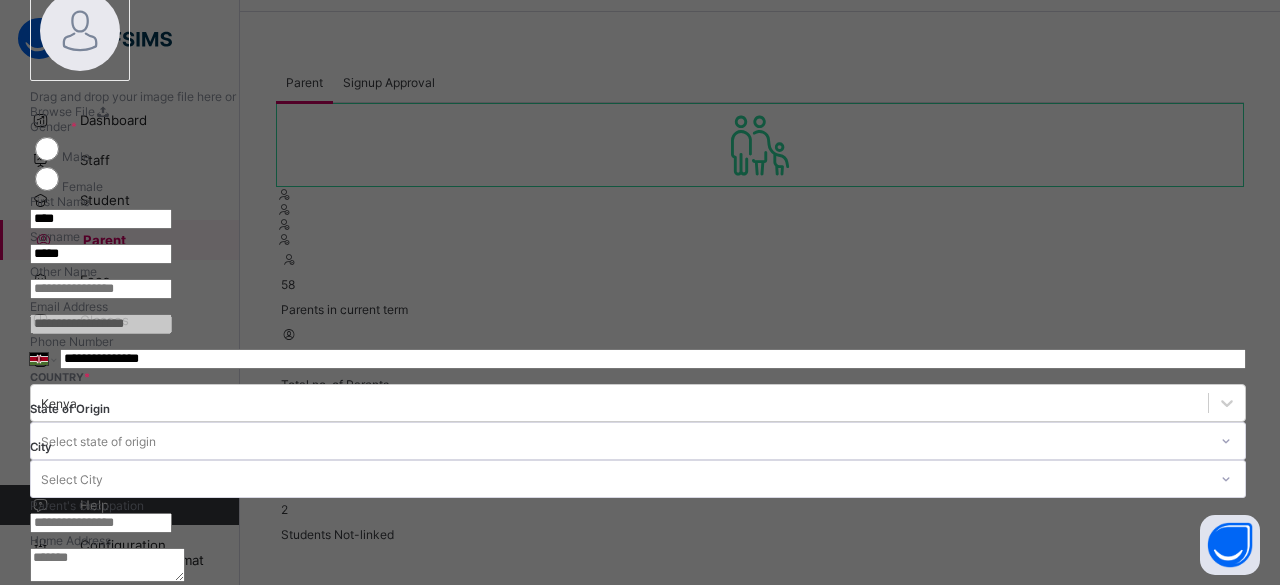 scroll, scrollTop: 238, scrollLeft: 0, axis: vertical 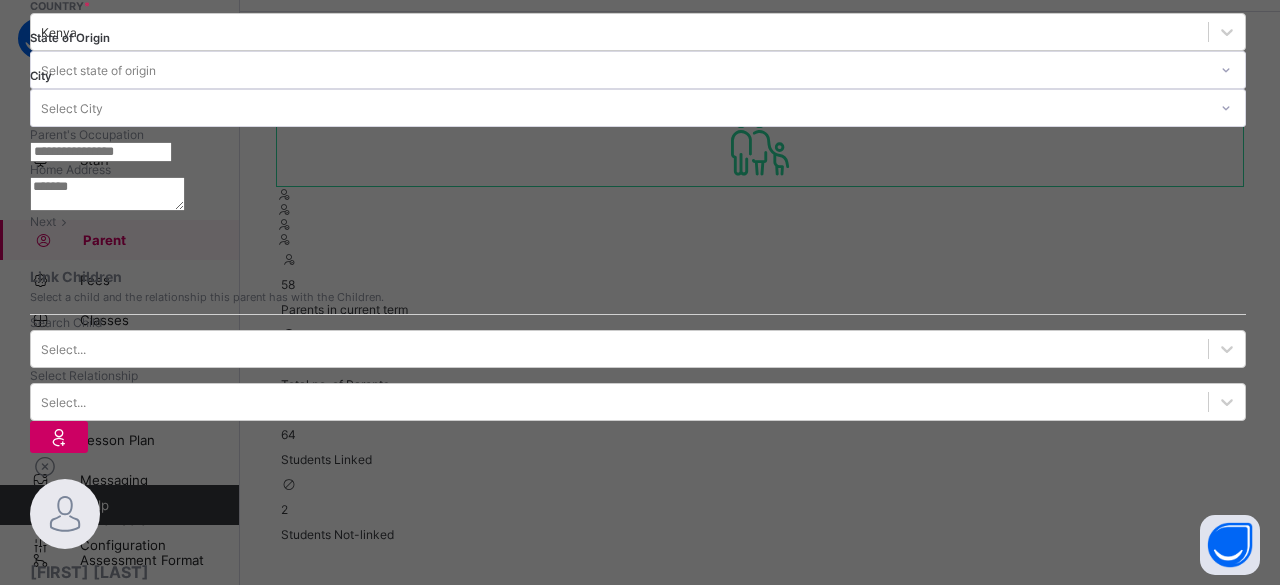 click at bounding box center (64, 221) 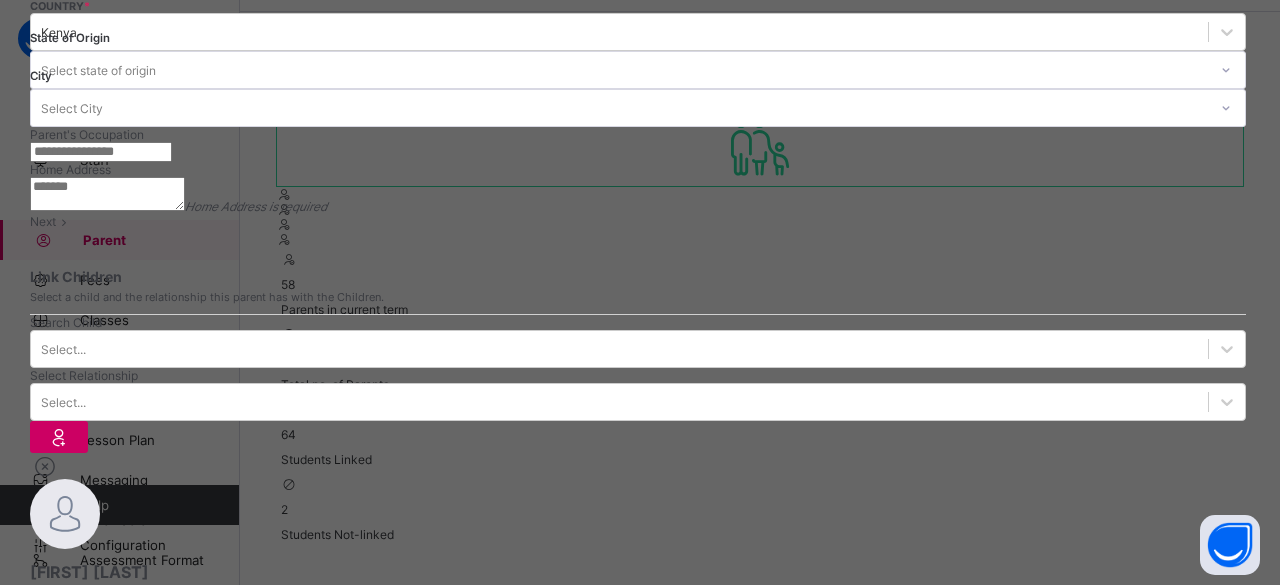 click at bounding box center (107, 194) 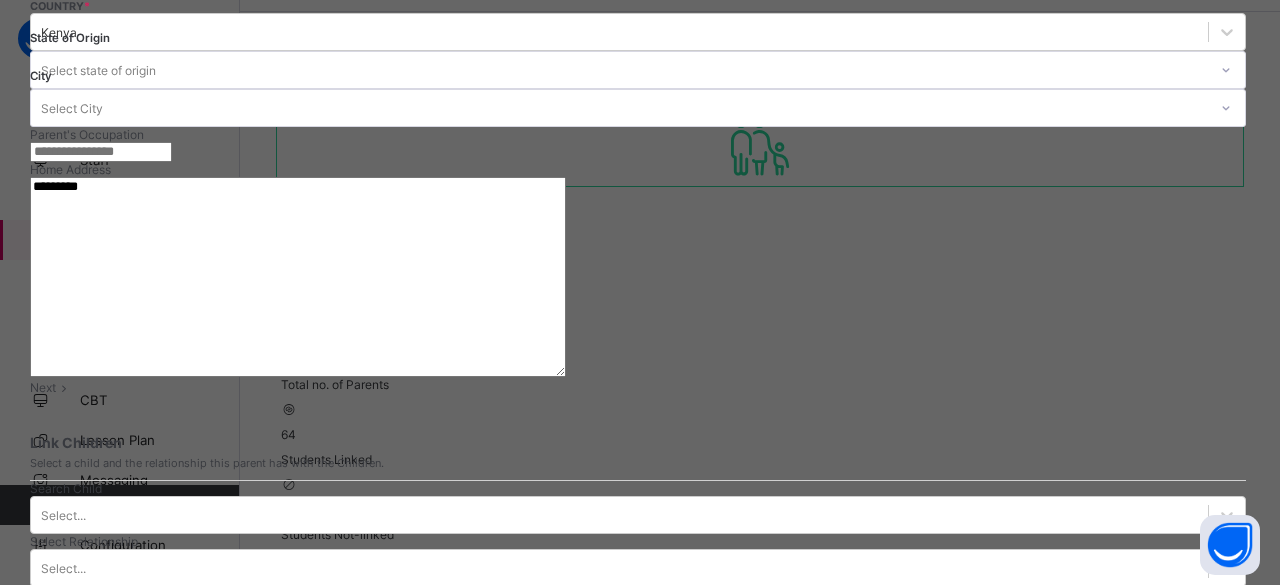 type on "*********" 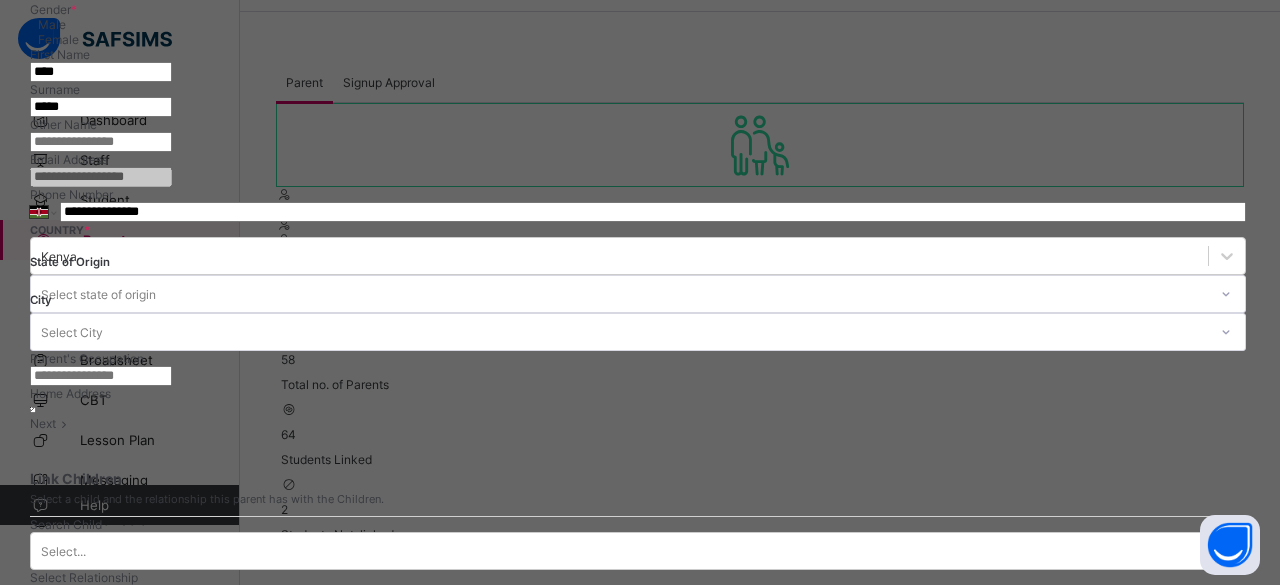 scroll, scrollTop: 316, scrollLeft: 0, axis: vertical 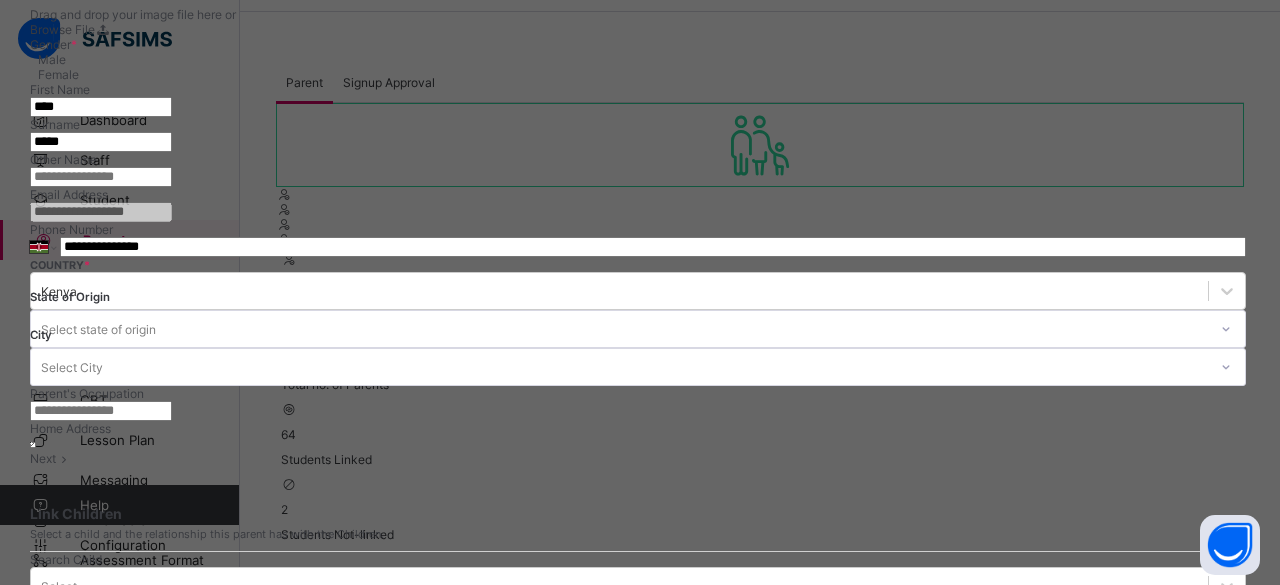 click at bounding box center [45, 703] 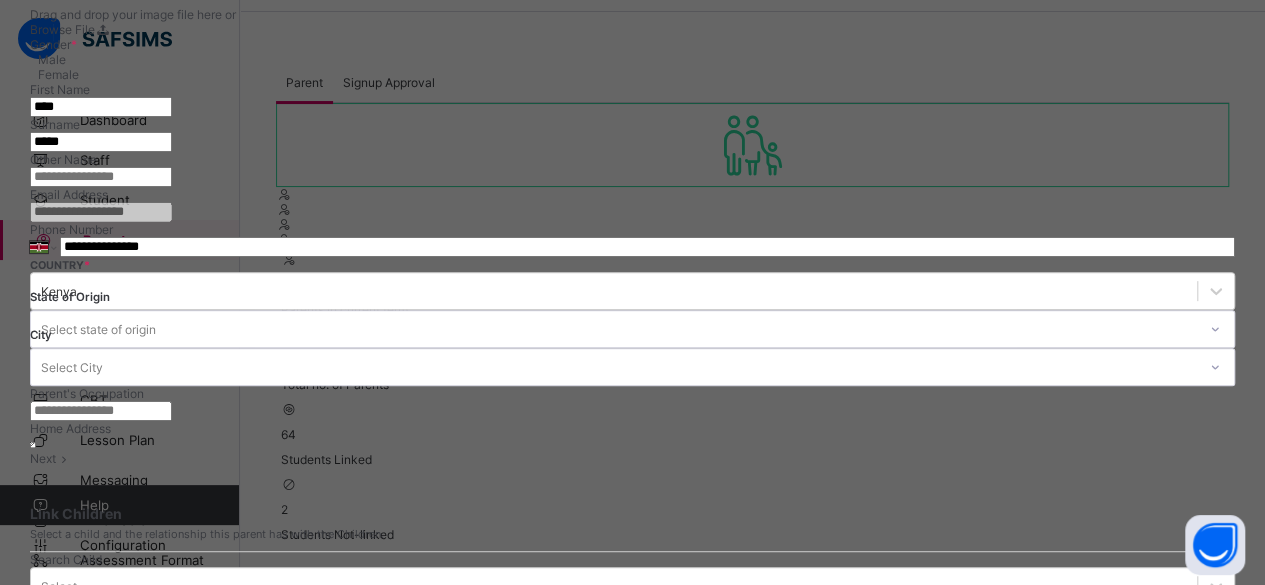 click at bounding box center (45, 884) 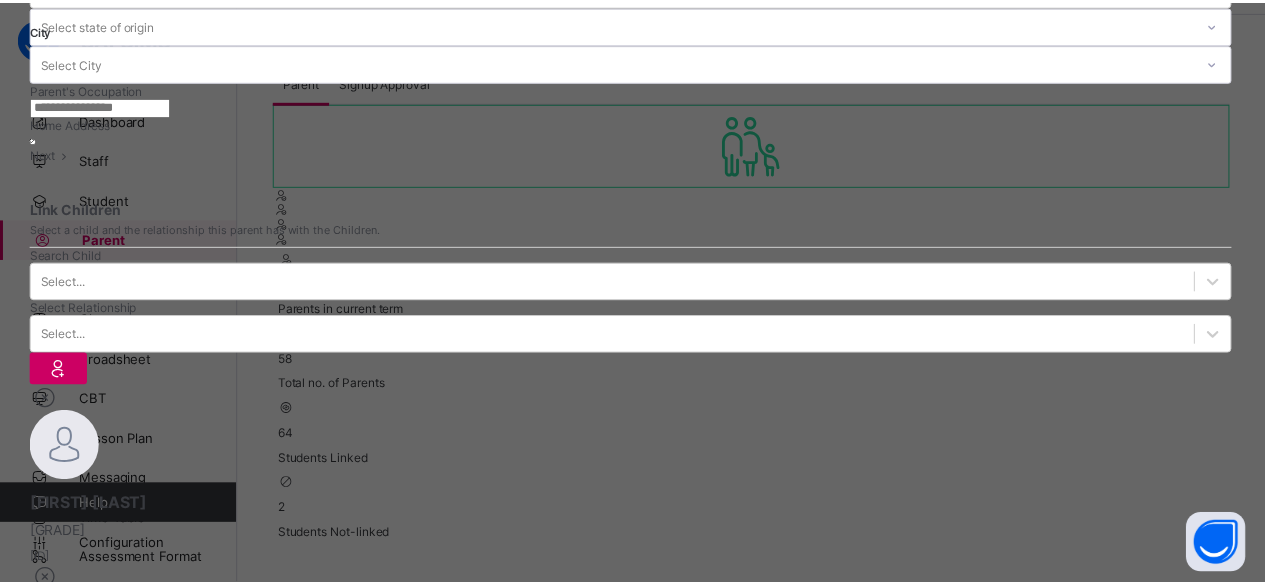 scroll, scrollTop: 664, scrollLeft: 0, axis: vertical 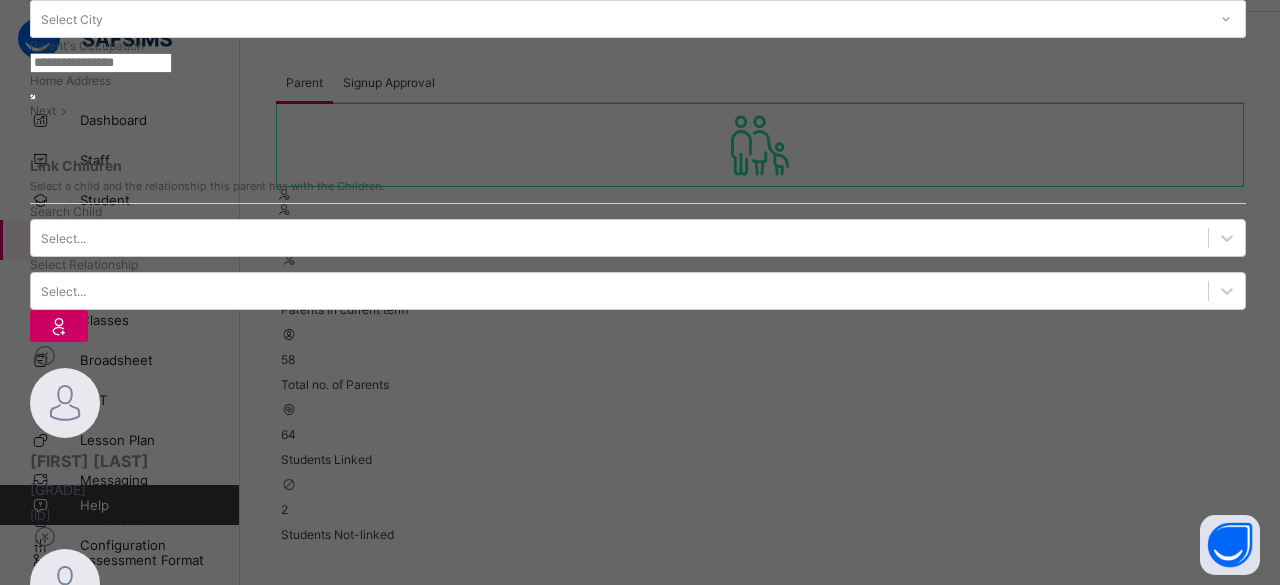 click on "Finish" at bounding box center [16, 1785] 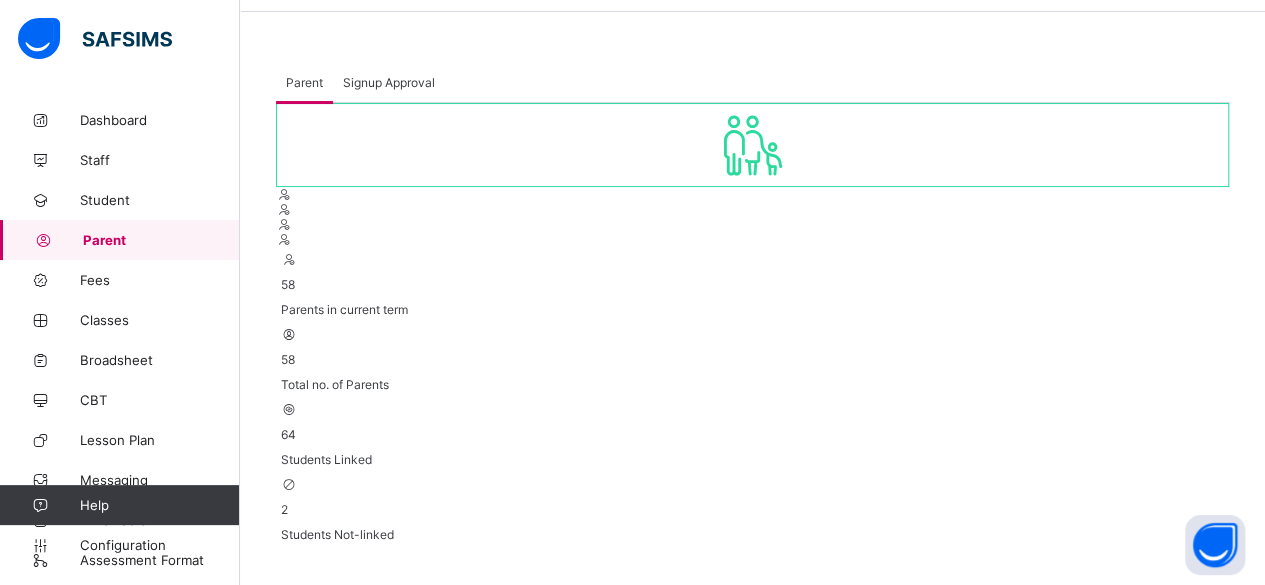 click on "Create Parent" at bounding box center [468, 827] 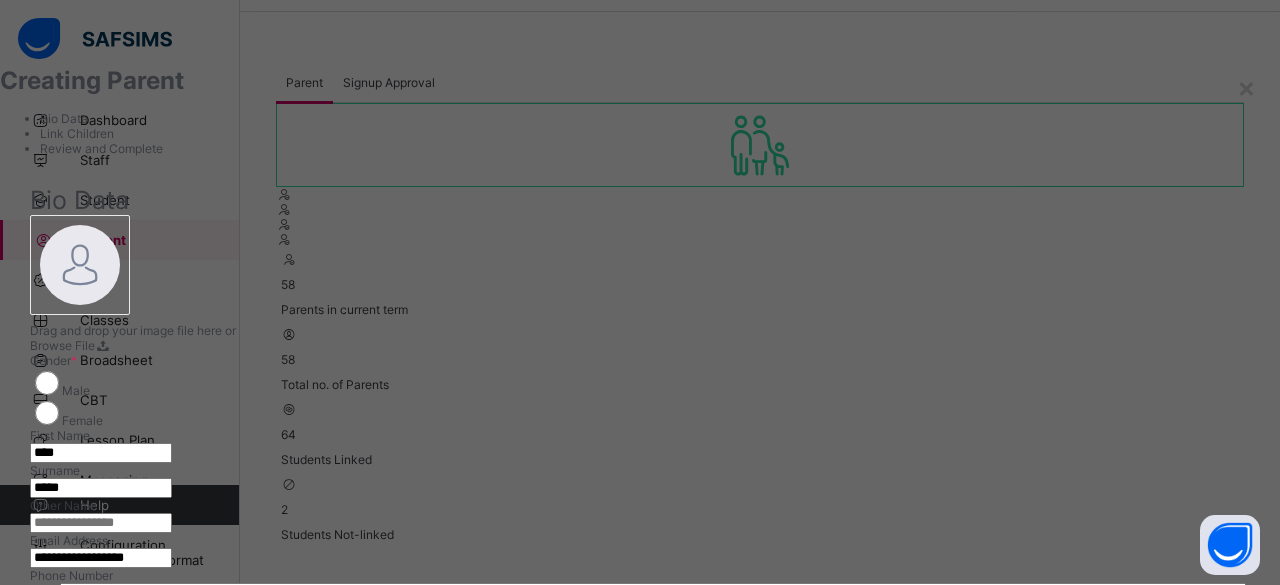 click on "****" at bounding box center [101, 453] 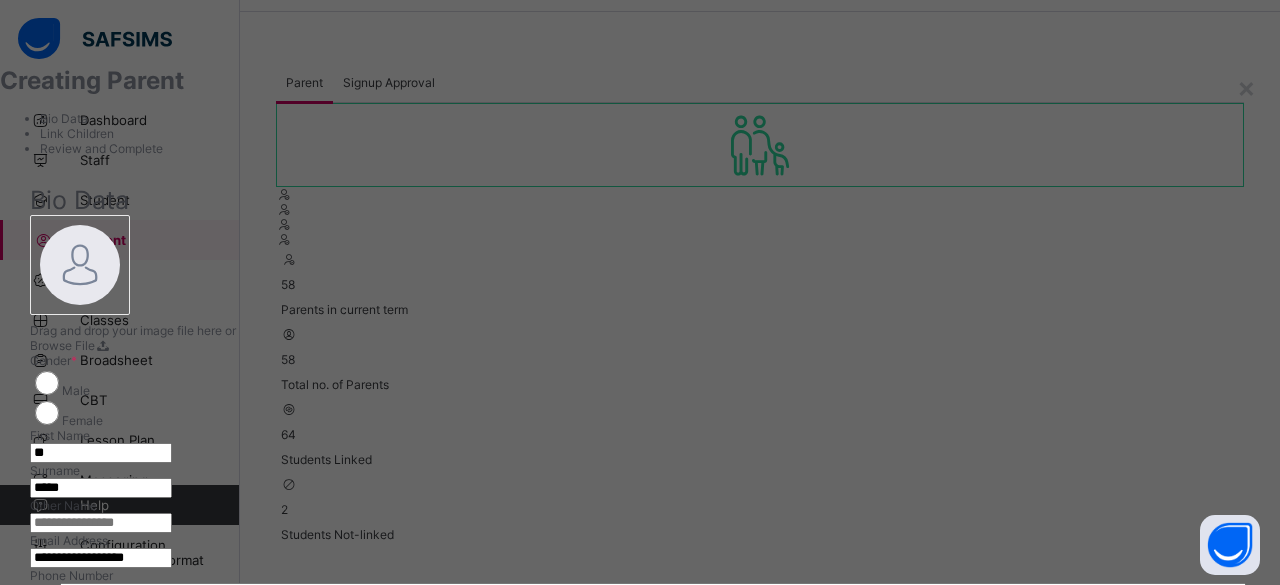 type on "*" 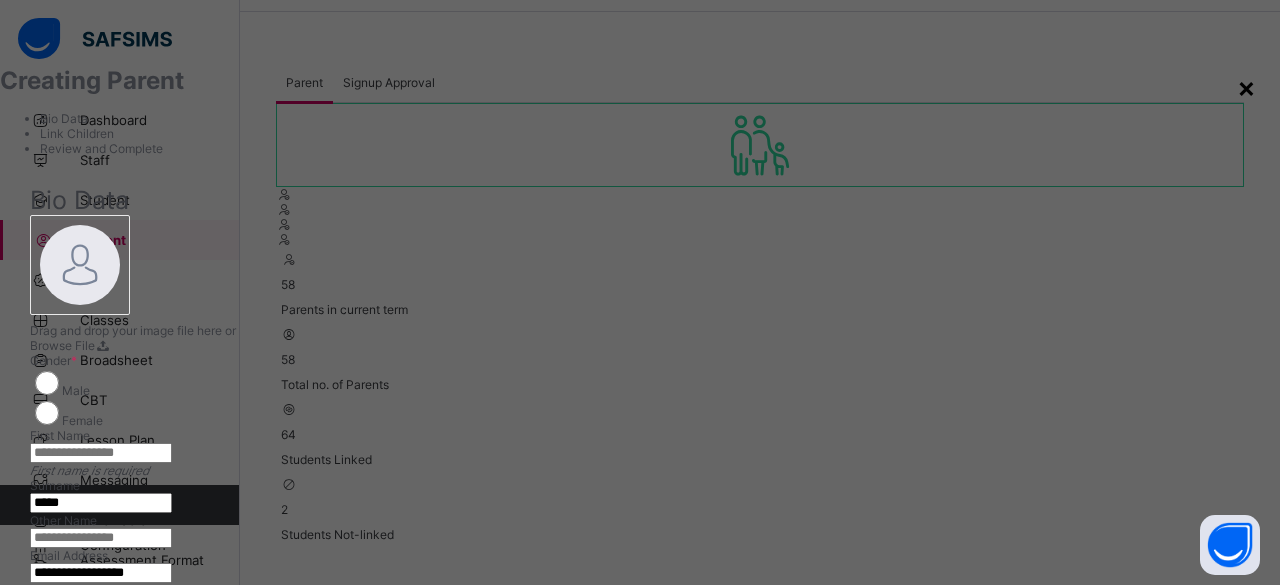 type 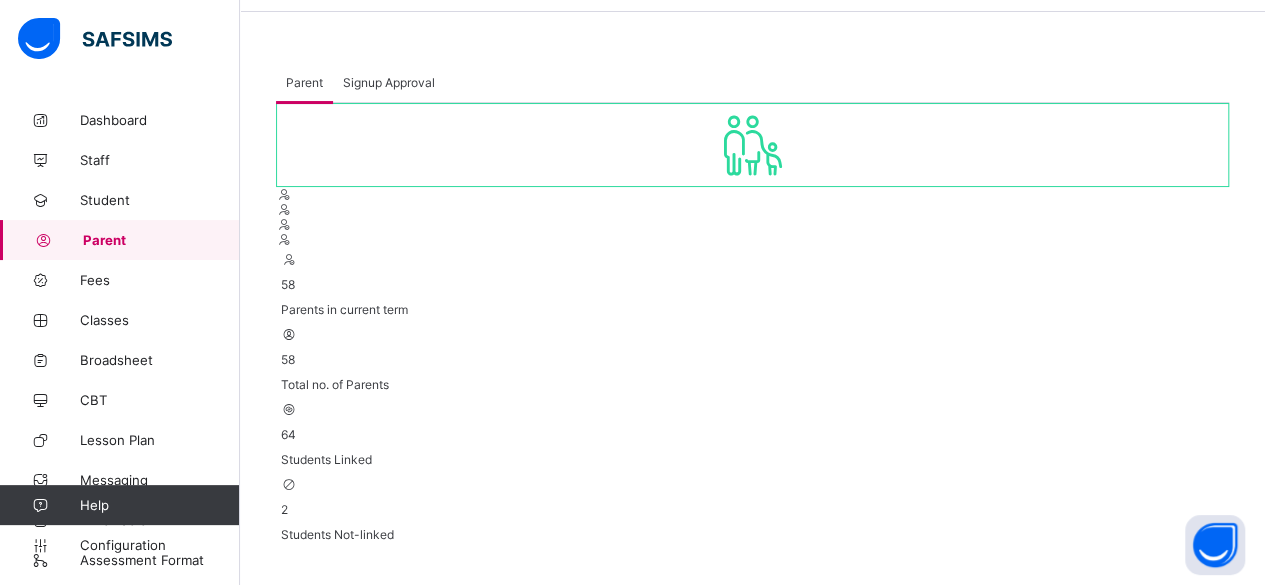 click on "Parent" at bounding box center [161, 240] 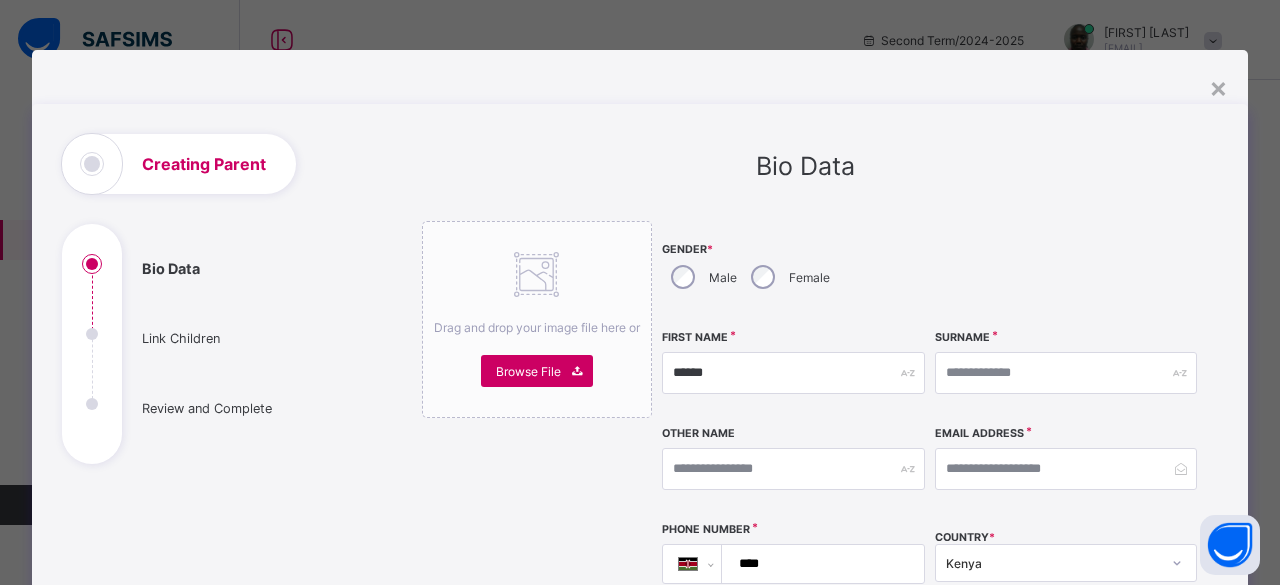 select on "**" 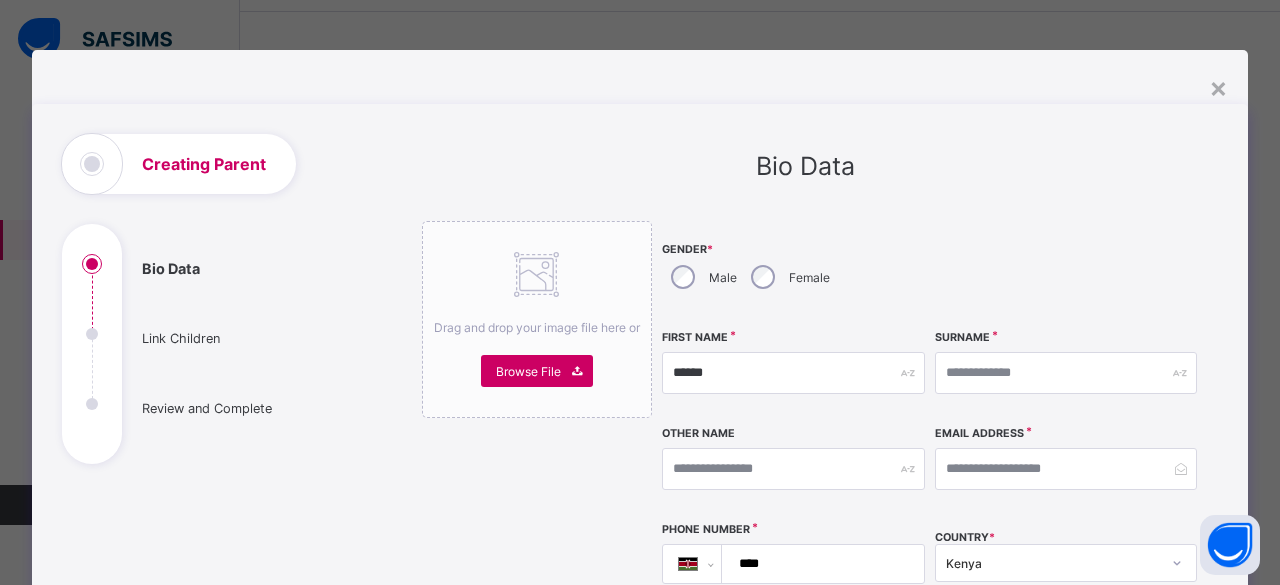 type on "******" 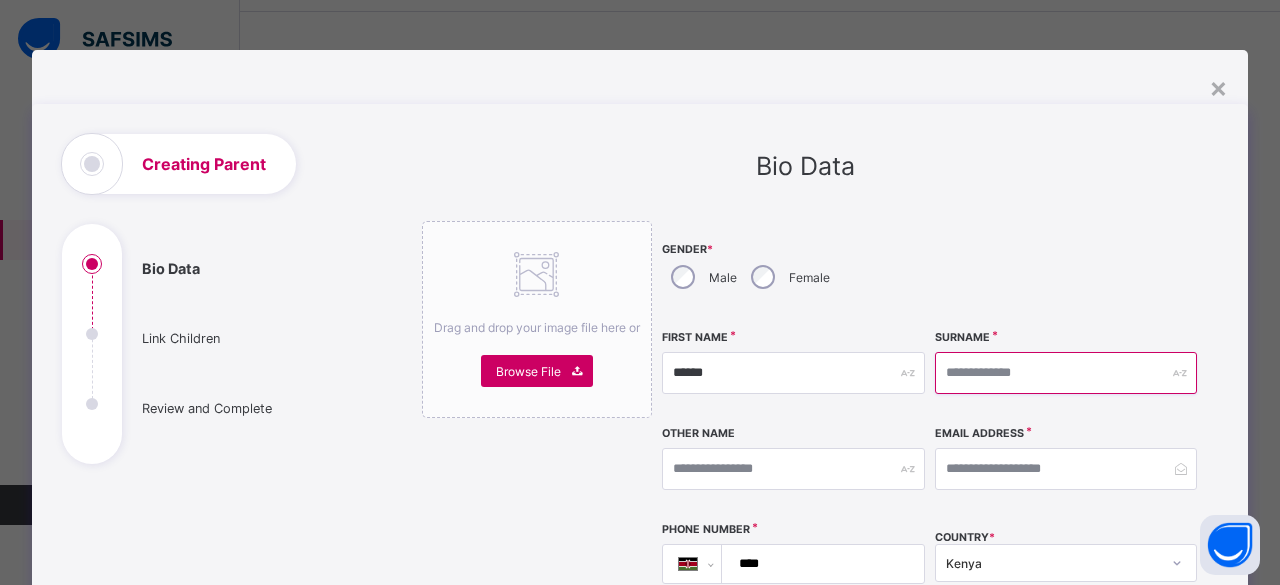 click at bounding box center [1066, 373] 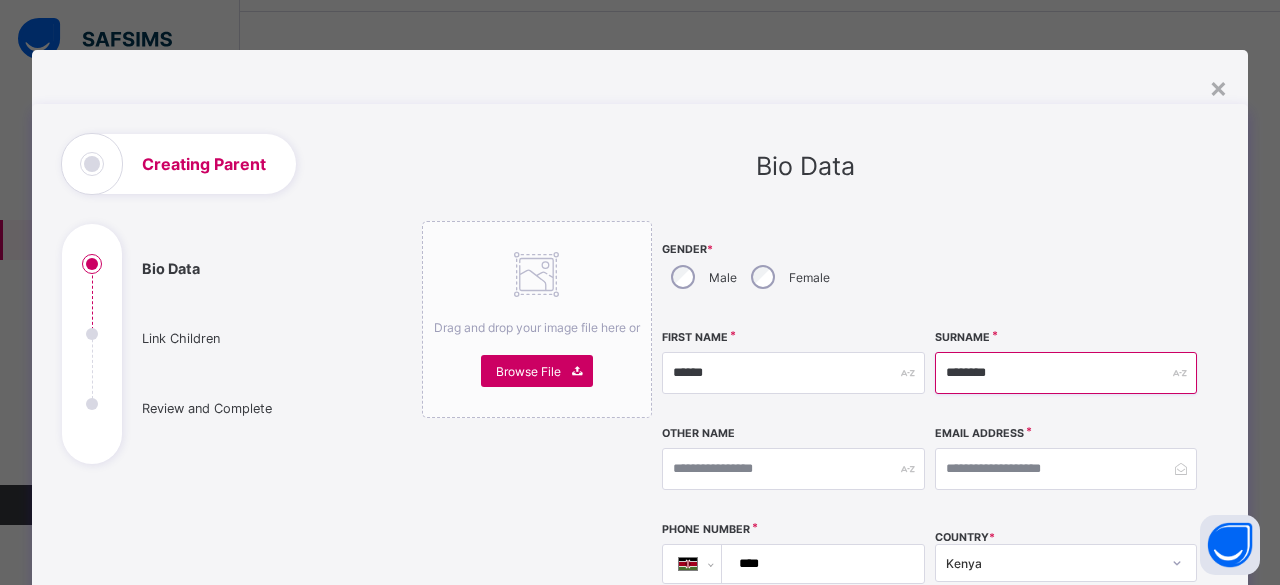 type on "********" 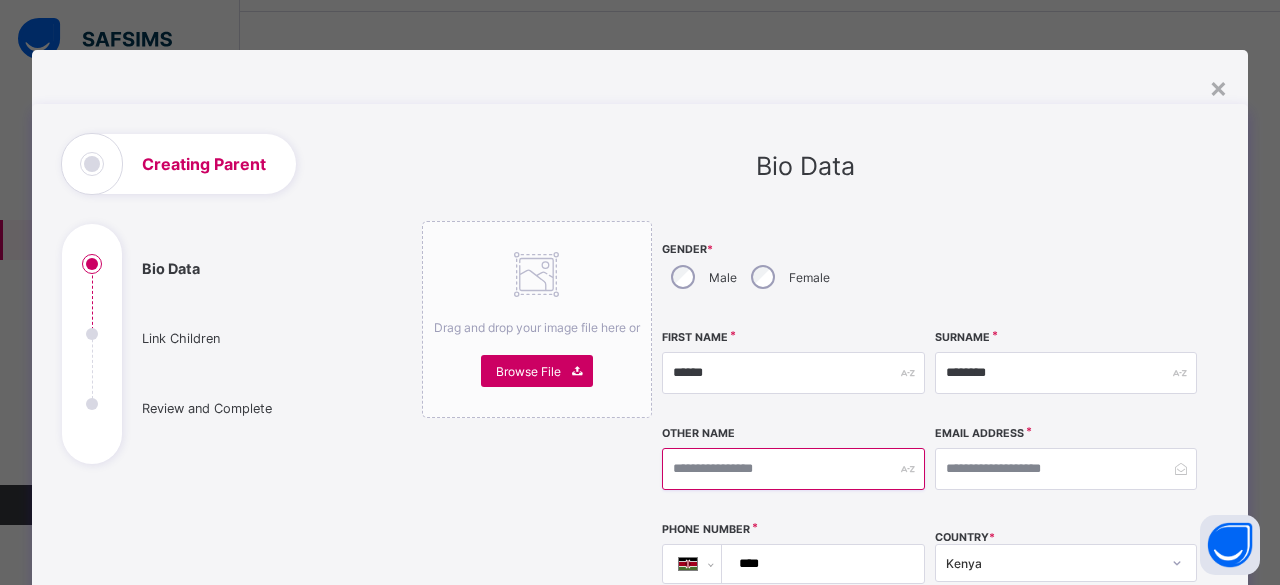 click at bounding box center (793, 469) 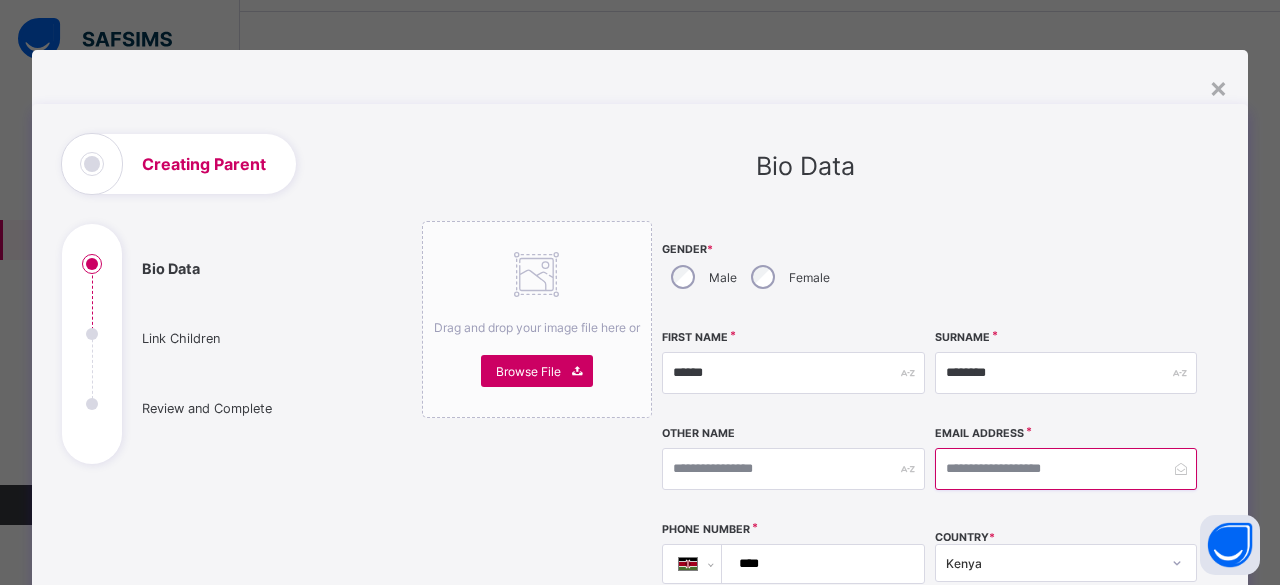 click at bounding box center (1066, 469) 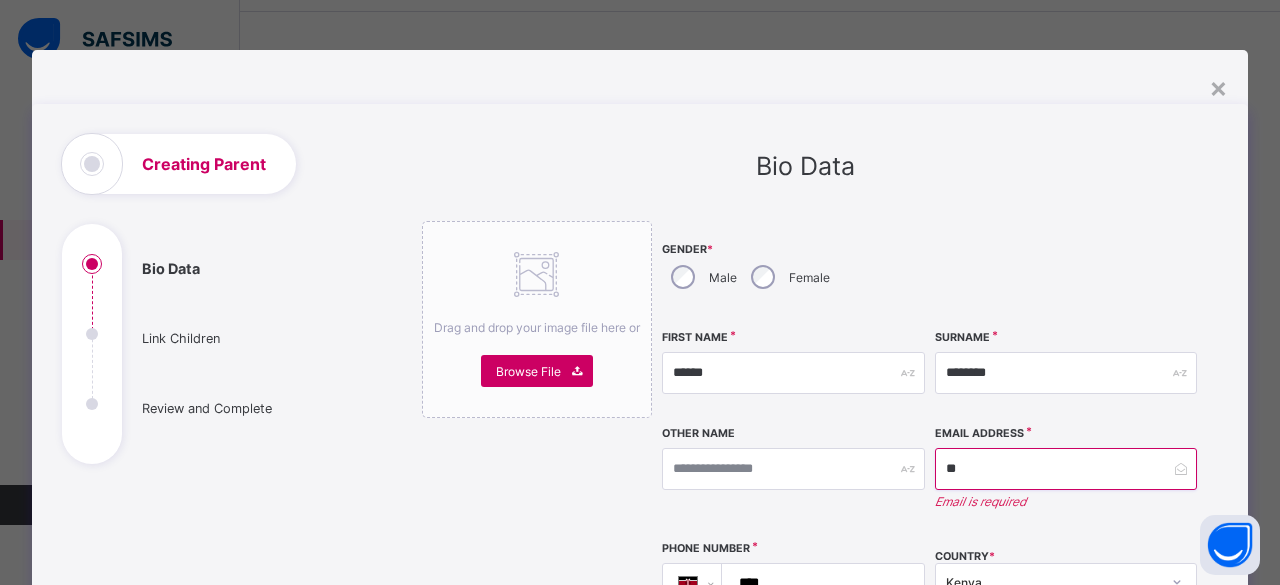 type on "*" 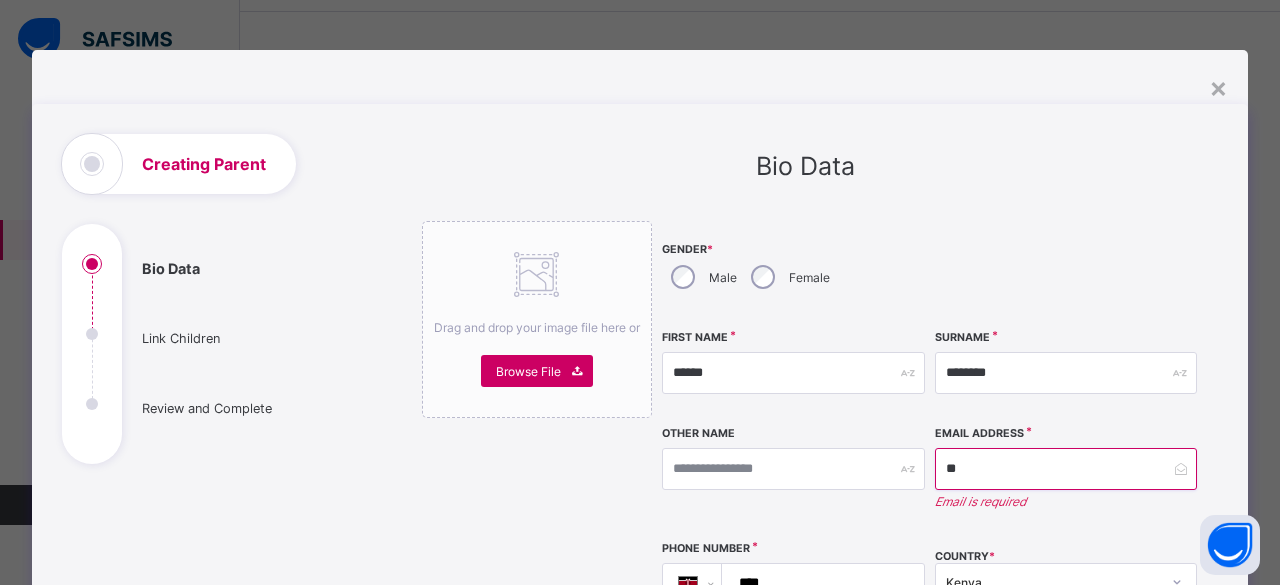 type on "*" 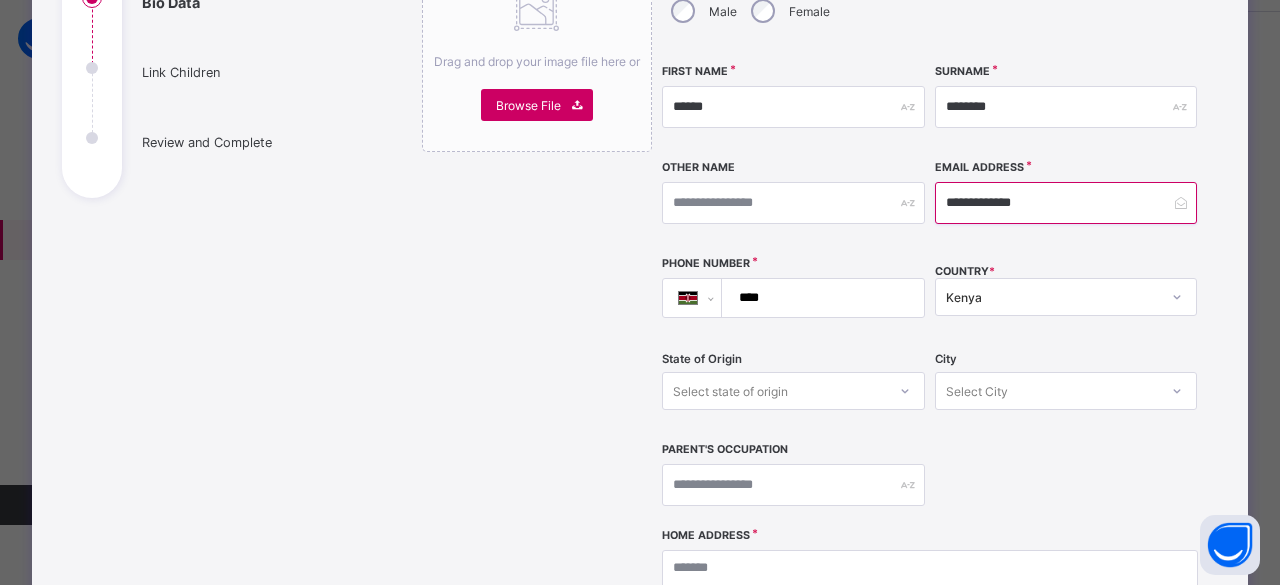 scroll, scrollTop: 267, scrollLeft: 0, axis: vertical 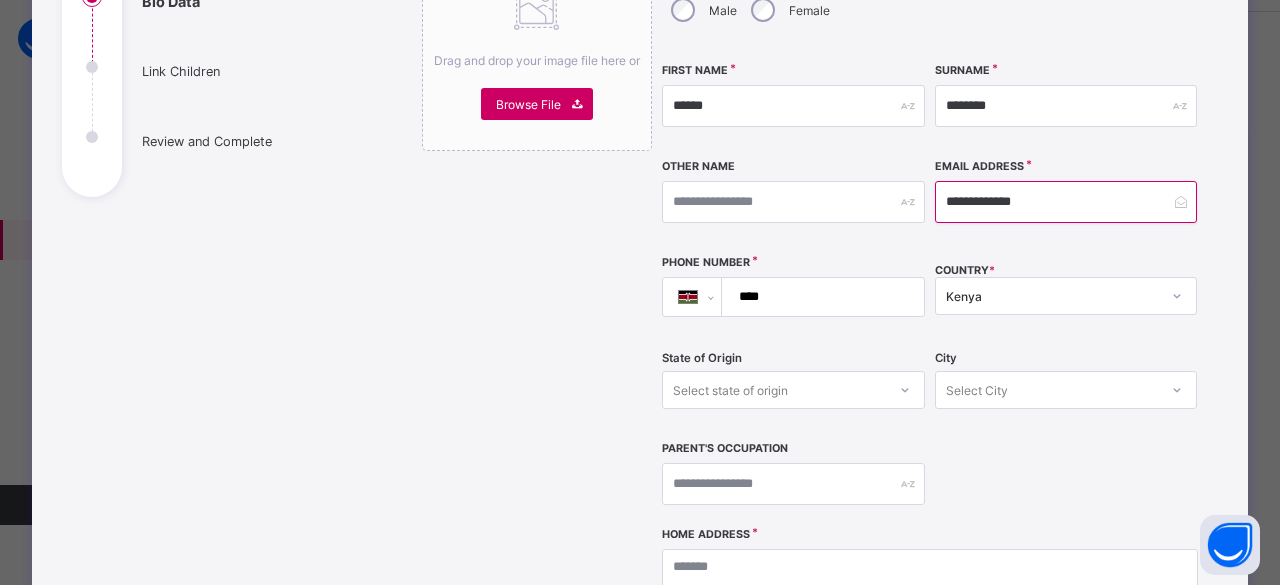 type on "**********" 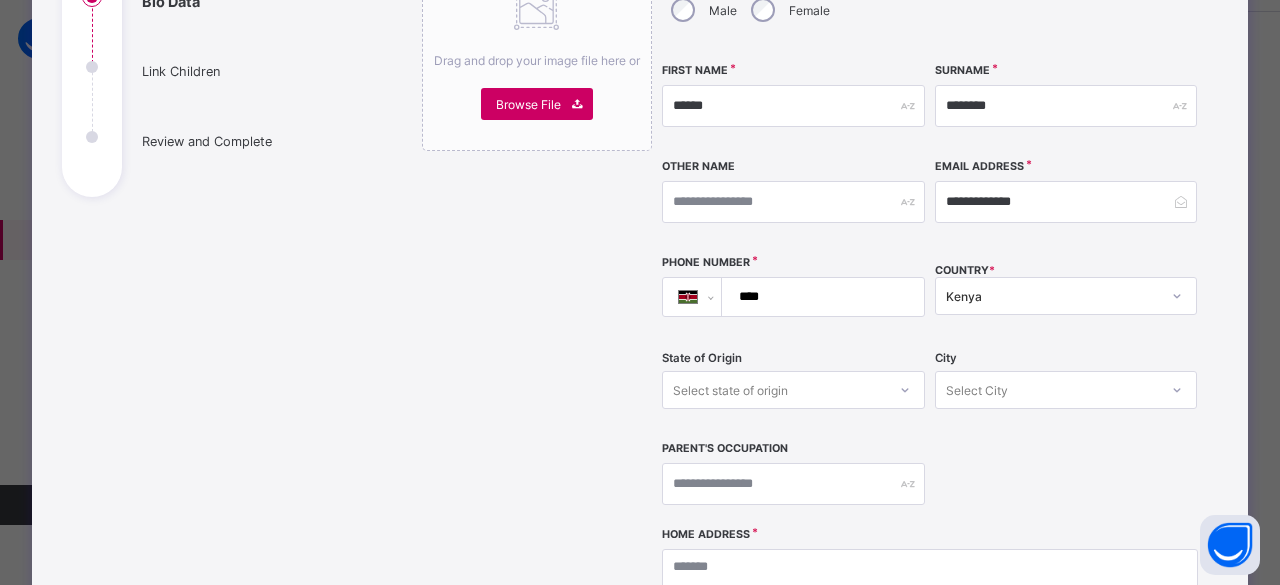 click on "****" at bounding box center [819, 297] 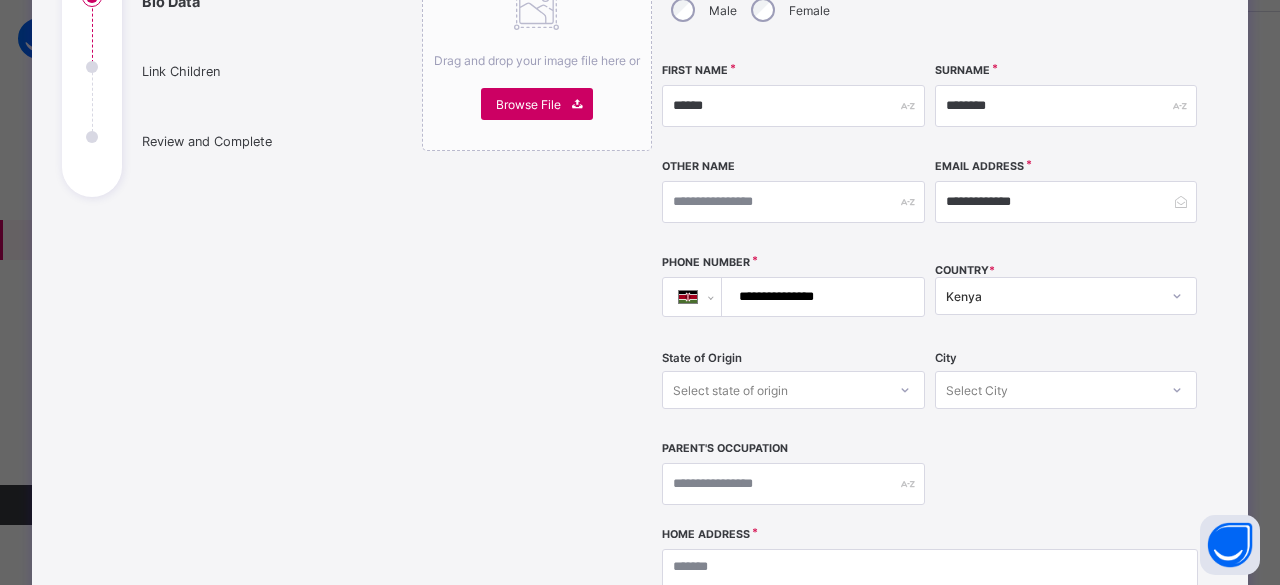 type on "**********" 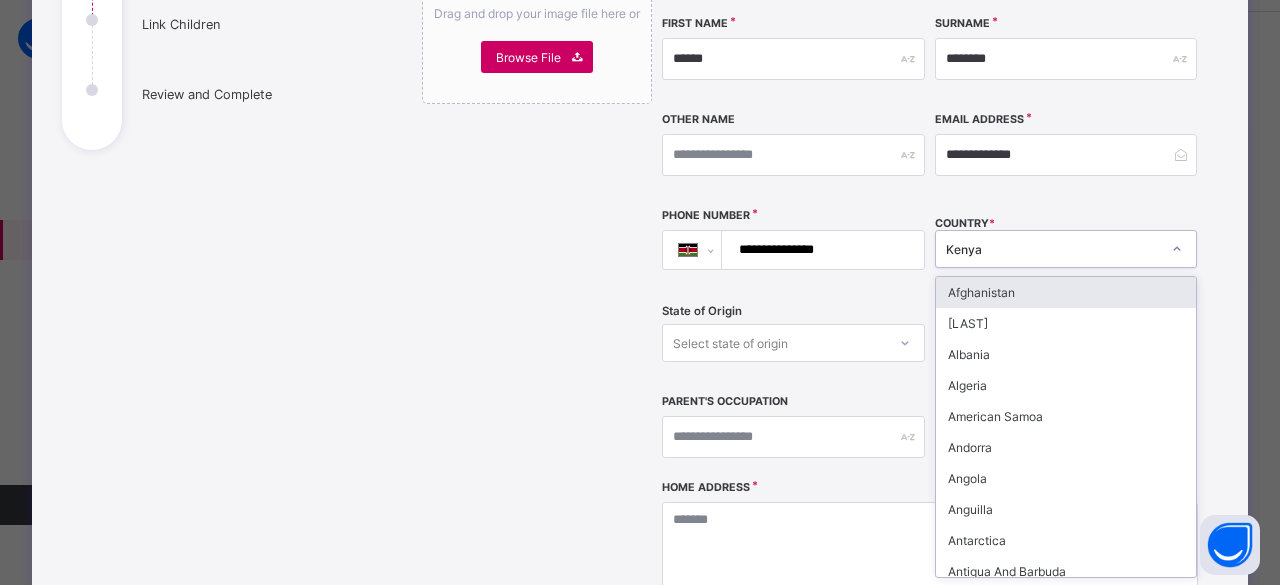 click on "option Afghanistan focused, 1 of 250. 250 results available. Use Up and Down to choose options, press Enter to select the currently focused option, press Escape to exit the menu, press Tab to select the option and exit the menu. Kenya Afghanistan Aland Islands Albania Algeria American Samoa Andorra Angola Anguilla Antarctica Antigua And Barbuda Argentina Armenia Aruba Australia Austria Azerbaijan The Bahamas Bahrain Bangladesh Barbados Belarus Belgium Belize Benin Bermuda Bhutan Bolivia Bosnia and Herzegovina Botswana Bouvet Island Brazil British Indian Ocean Territory Brunei Bulgaria Burkina Faso Burundi Cambodia Cameroon Canada Cape Verde Cayman Islands Central African Republic Chad Chile China Christmas Island Cocos (Keeling) Islands Colombia Comoros Congo Democratic Republic of the Congo Cook Islands Costa Rica Cote D'Ivoire (Ivory Coast) Croatia Cuba Cyprus Czech Republic Denmark Djibouti Dominica Dominican Republic East Timor Ecuador Egypt El Salvador Equatorial Guinea Eritrea Estonia Ethiopia" at bounding box center [1066, 249] 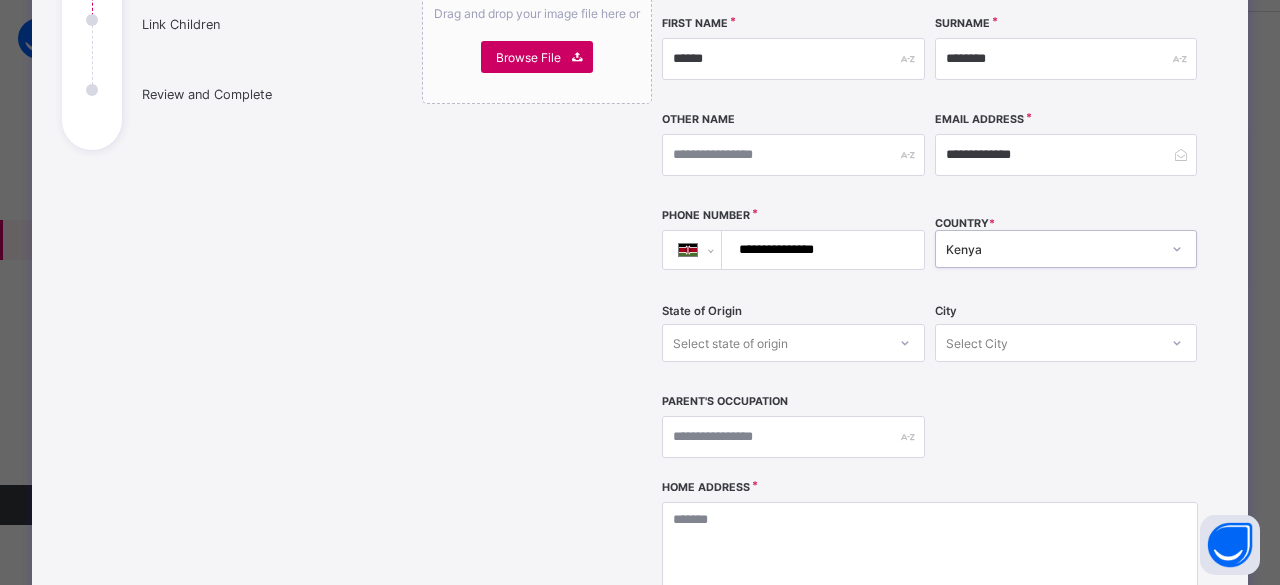 click on "Kenya" at bounding box center [1053, 249] 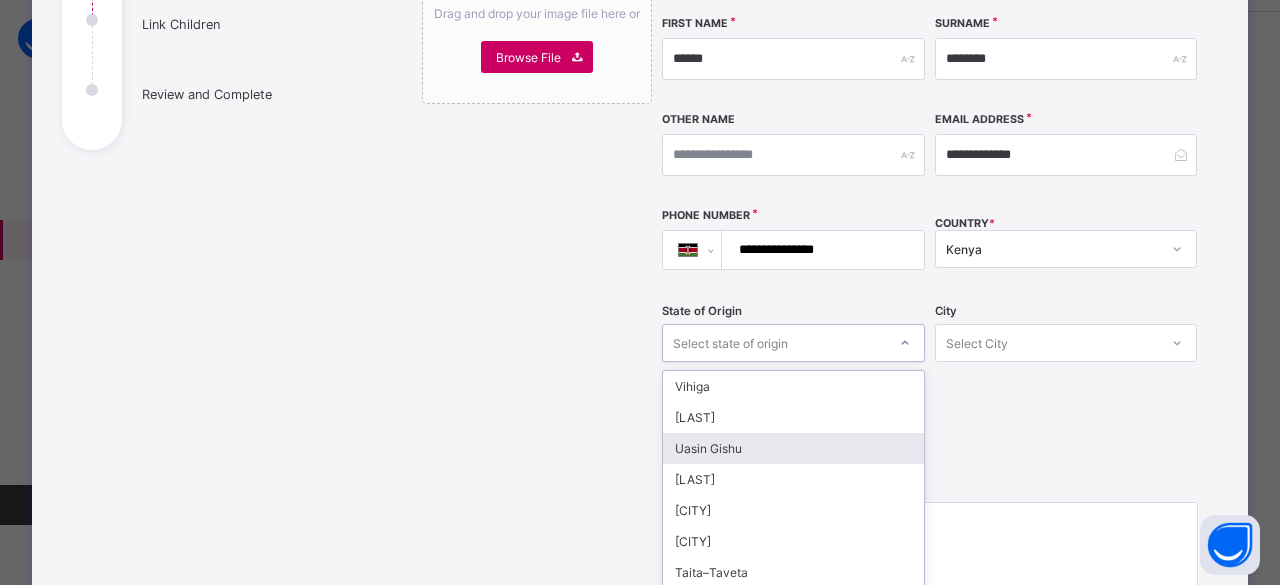 scroll, scrollTop: 409, scrollLeft: 0, axis: vertical 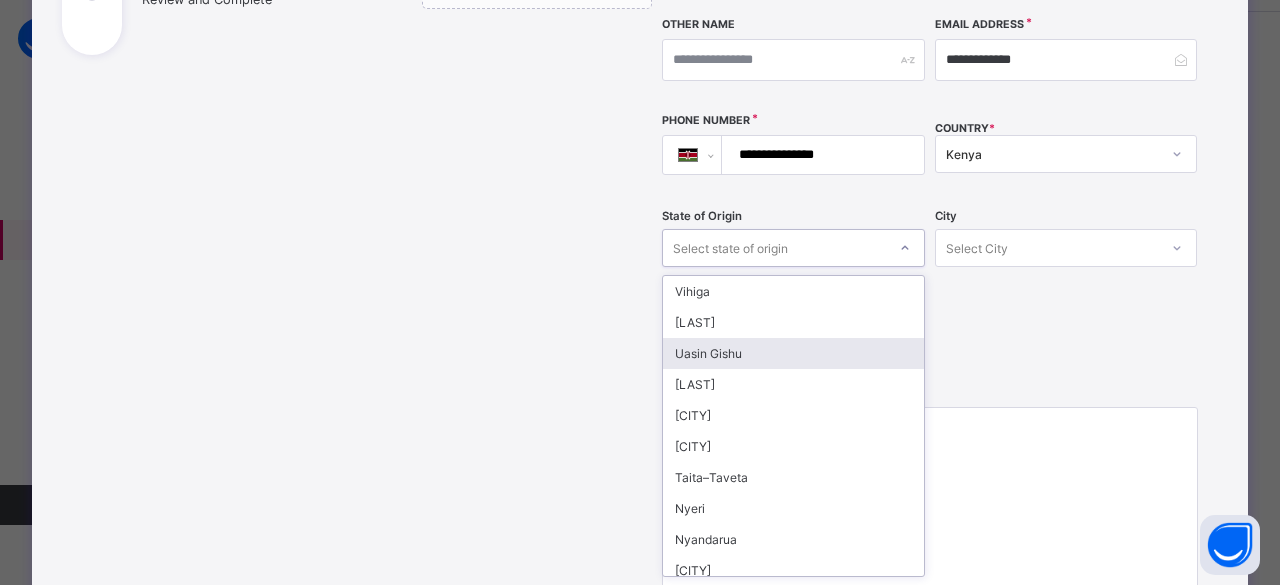 click on "option Uasin Gishu focused, 3 of 47. 47 results available. Use Up and Down to choose options, press Enter to select the currently focused option, press Escape to exit the menu, press Tab to select the option and exit the menu. Select state of origin Vihiga Turkana Uasin Gishu Samburu West Pokot Nandi Taita–Taveta Nyeri Nyandarua Mandera Tharaka-Nithi Kilifi Nairobi City Kakamega Kisii Busia Embu Laikipia Lamu Kirinyaga Bungoma Isiolo Kisumu Kwale Narok Murang'a Baringo Wajir Trans Nzoia Machakos Siaya Makueni Migori Kericho Marsabit Garissa Kajiado Meru Kiambu Mombasa Elgeyo-Marakwet Nakuru Tana River Nyamira Bomet Kitui Homa Bay" at bounding box center [793, 248] 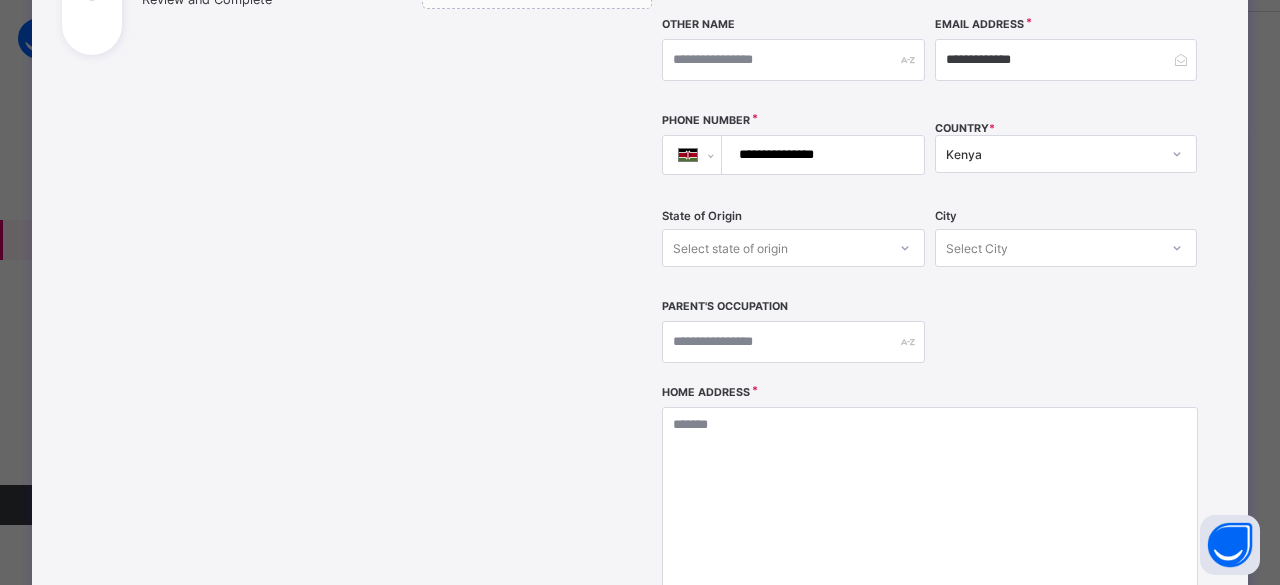 click on "**********" at bounding box center (930, 98) 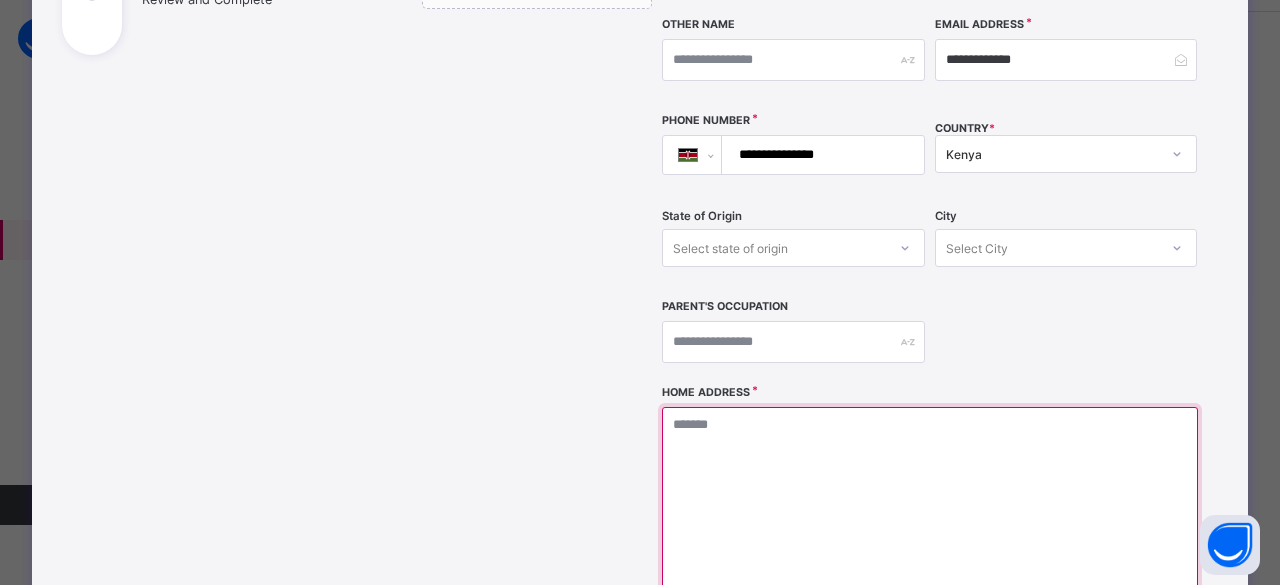 click at bounding box center [930, 507] 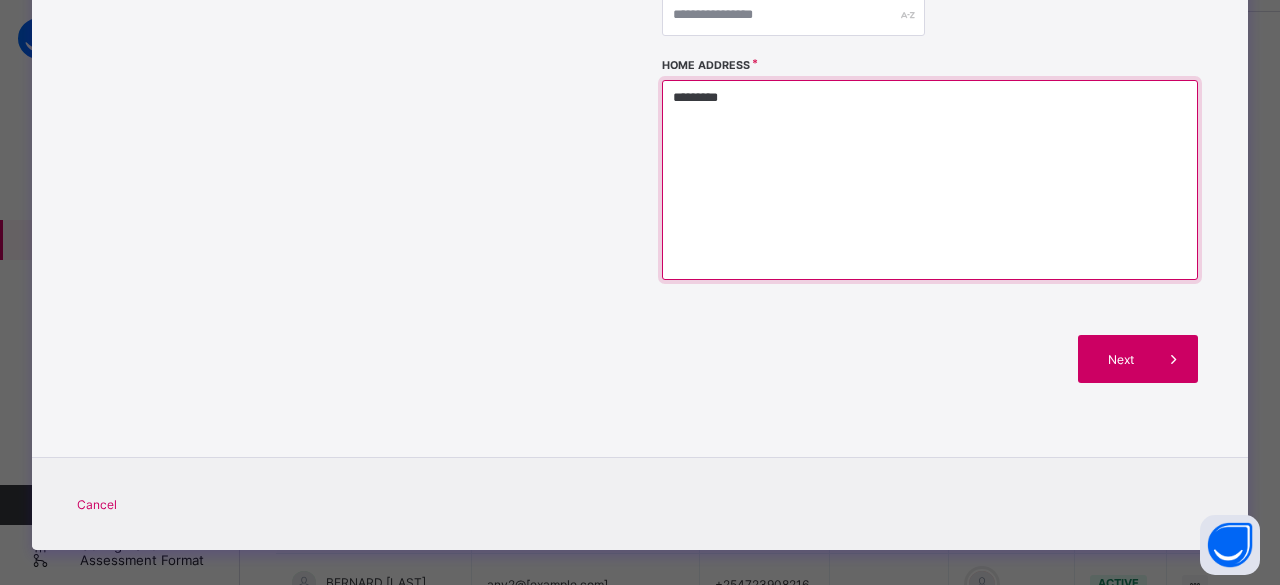 scroll, scrollTop: 739, scrollLeft: 0, axis: vertical 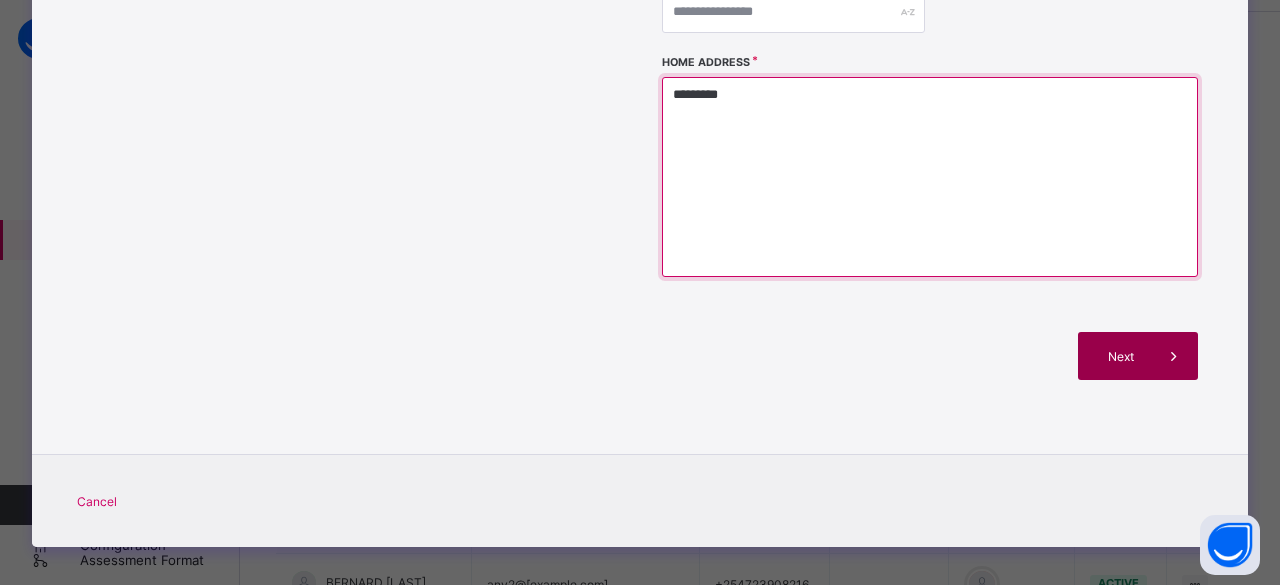 type on "*********" 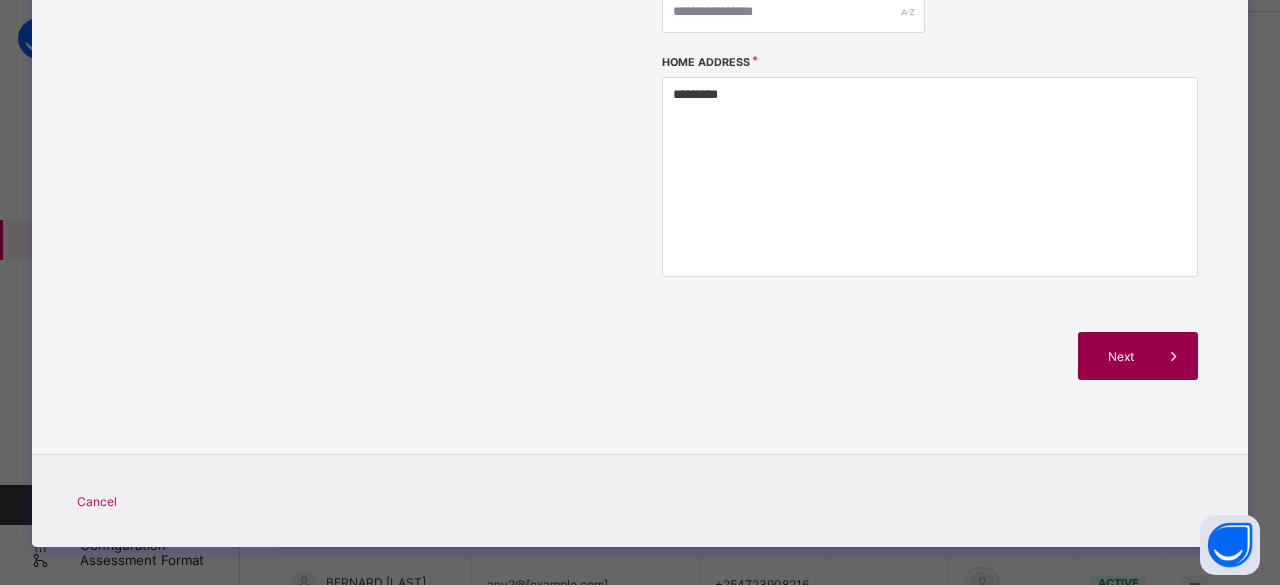 click on "Next" at bounding box center (1121, 356) 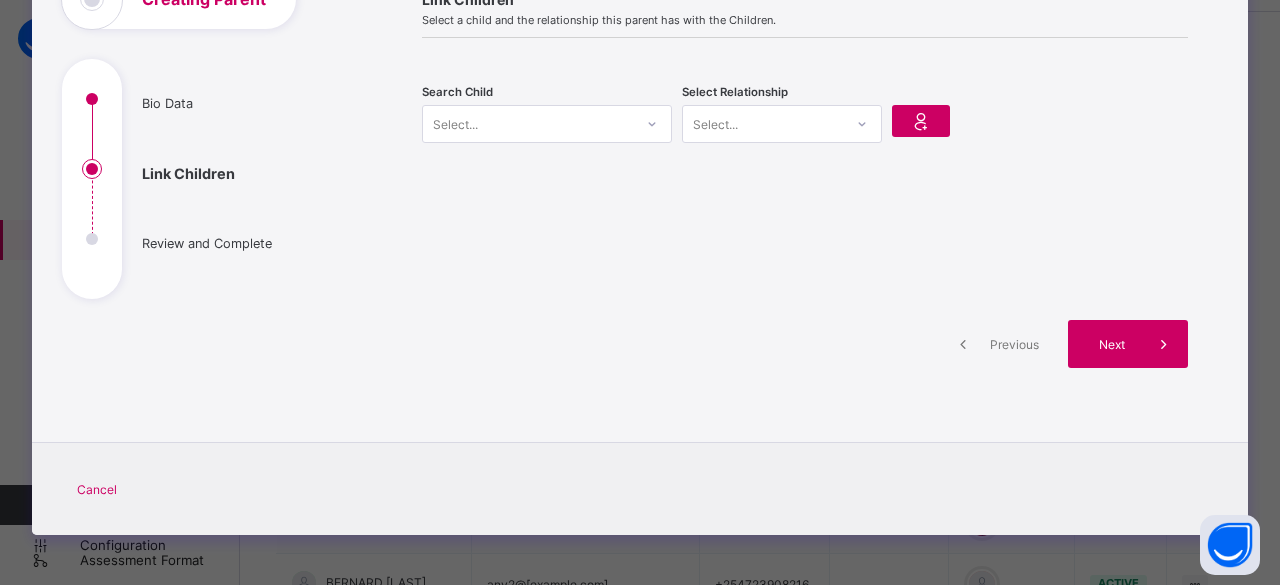scroll, scrollTop: 163, scrollLeft: 0, axis: vertical 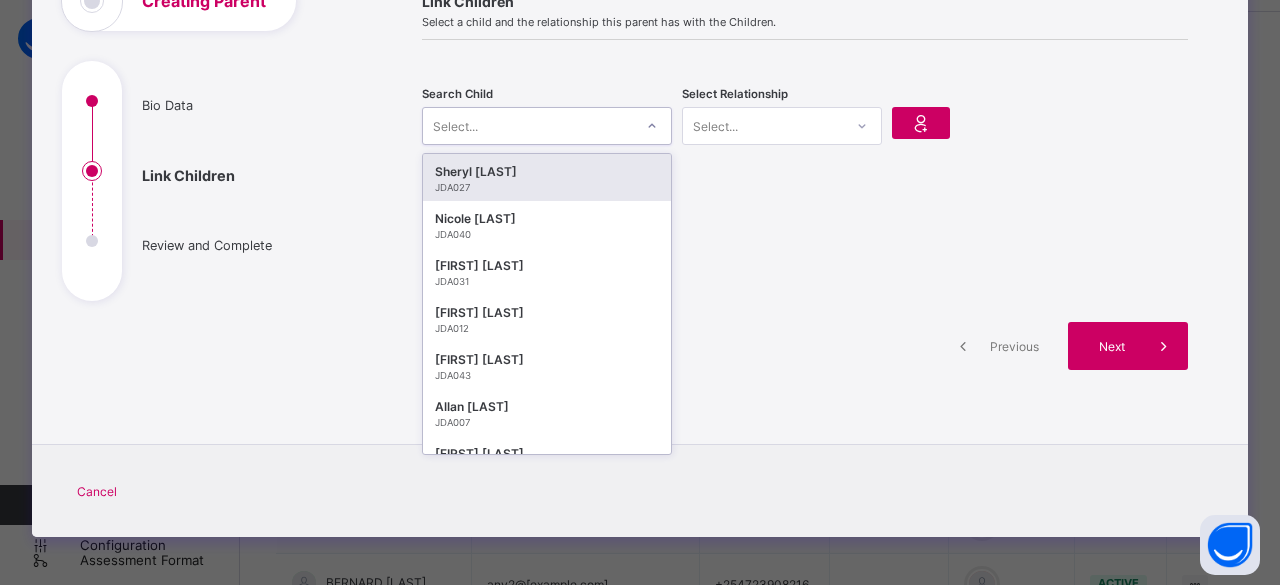 click 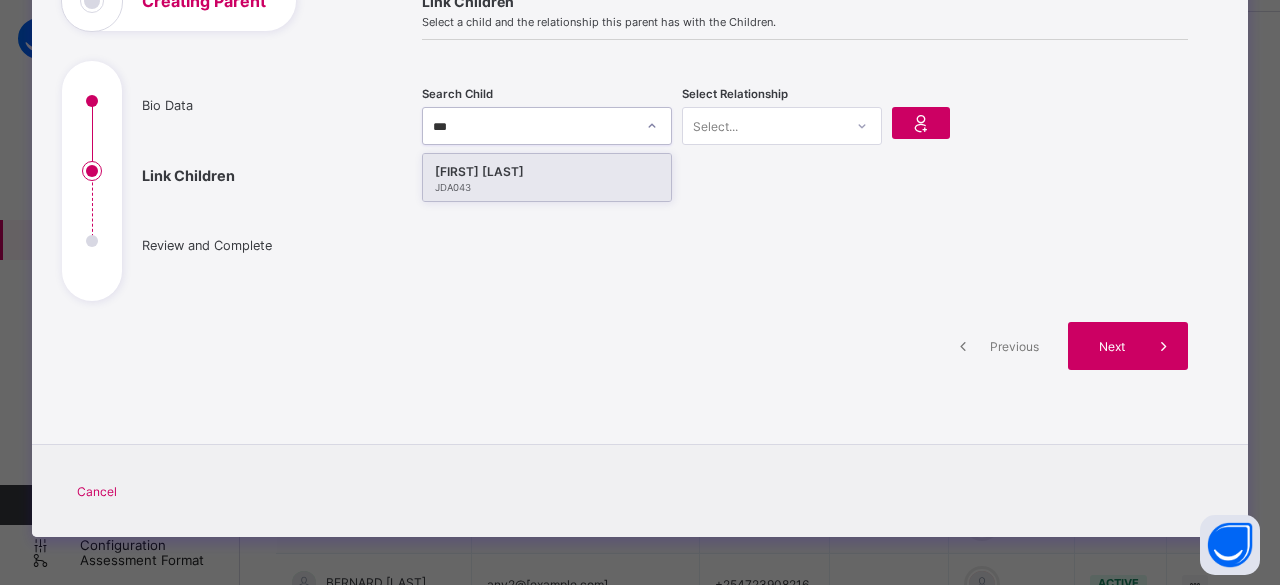type on "****" 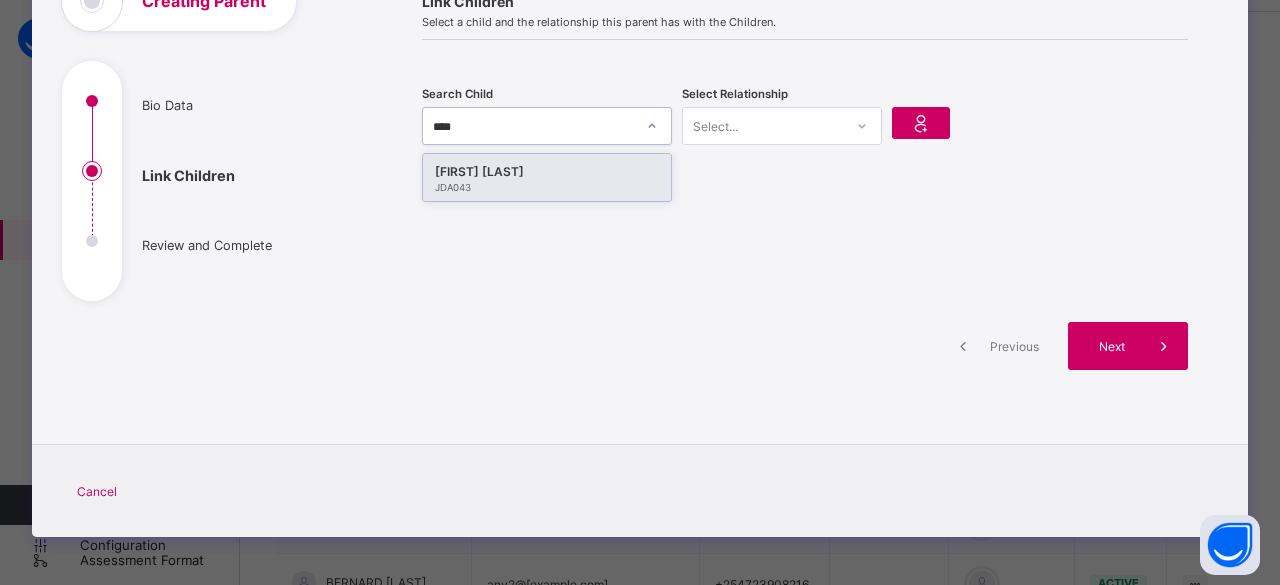 click on "Destiny  Jepchumba" at bounding box center (547, 172) 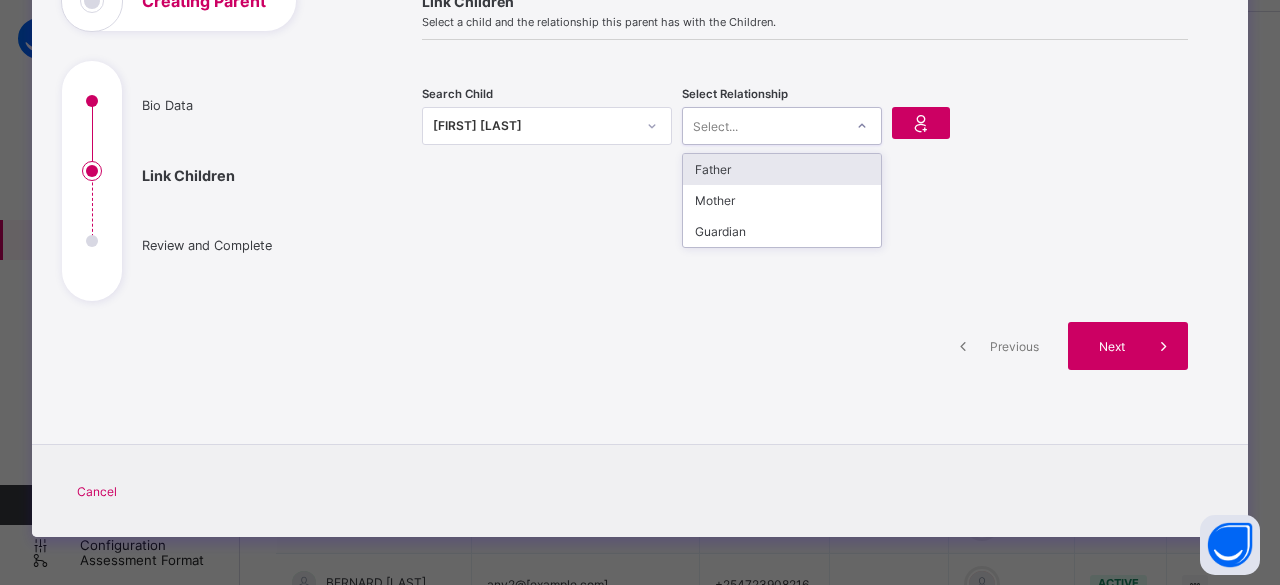 click 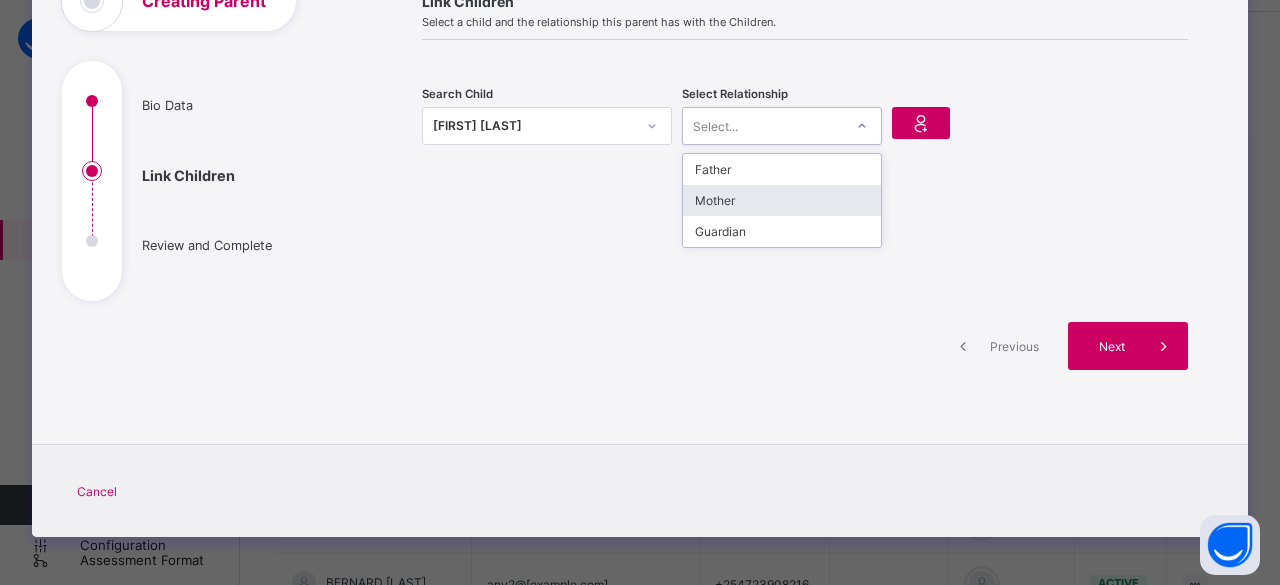 click on "Mother" at bounding box center (782, 200) 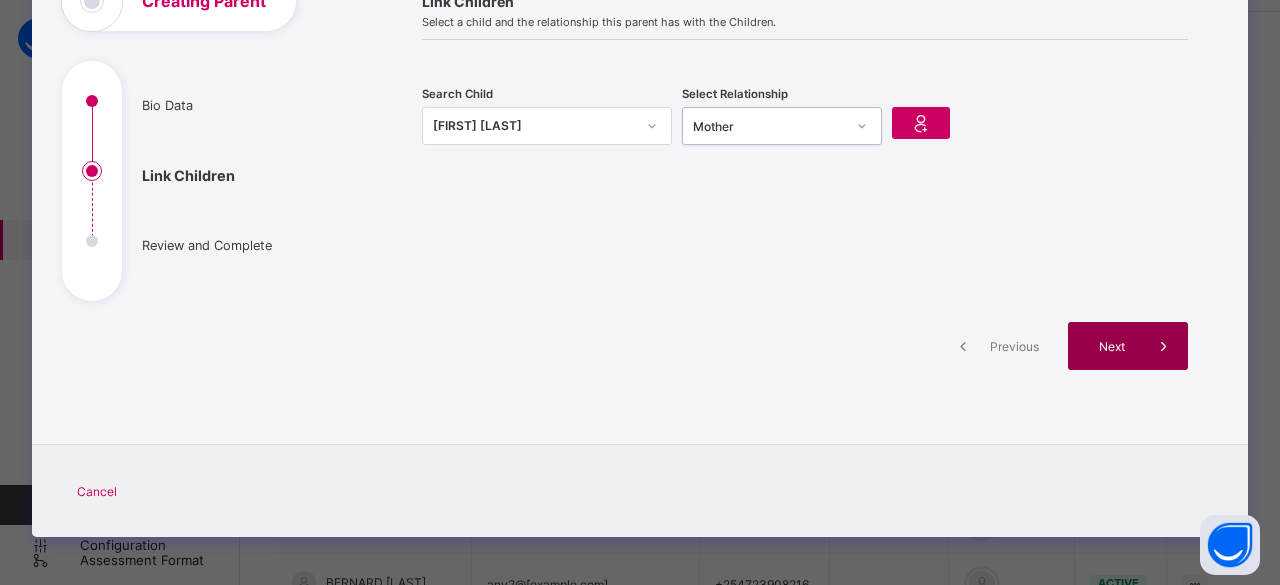 click at bounding box center [1164, 346] 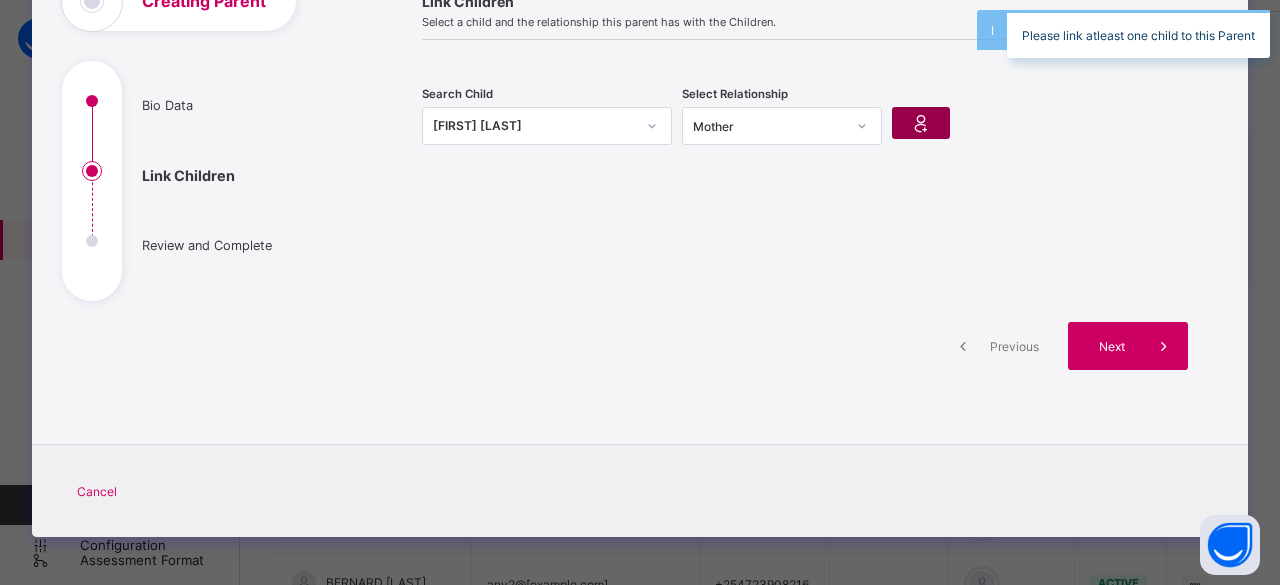 click at bounding box center [921, 123] 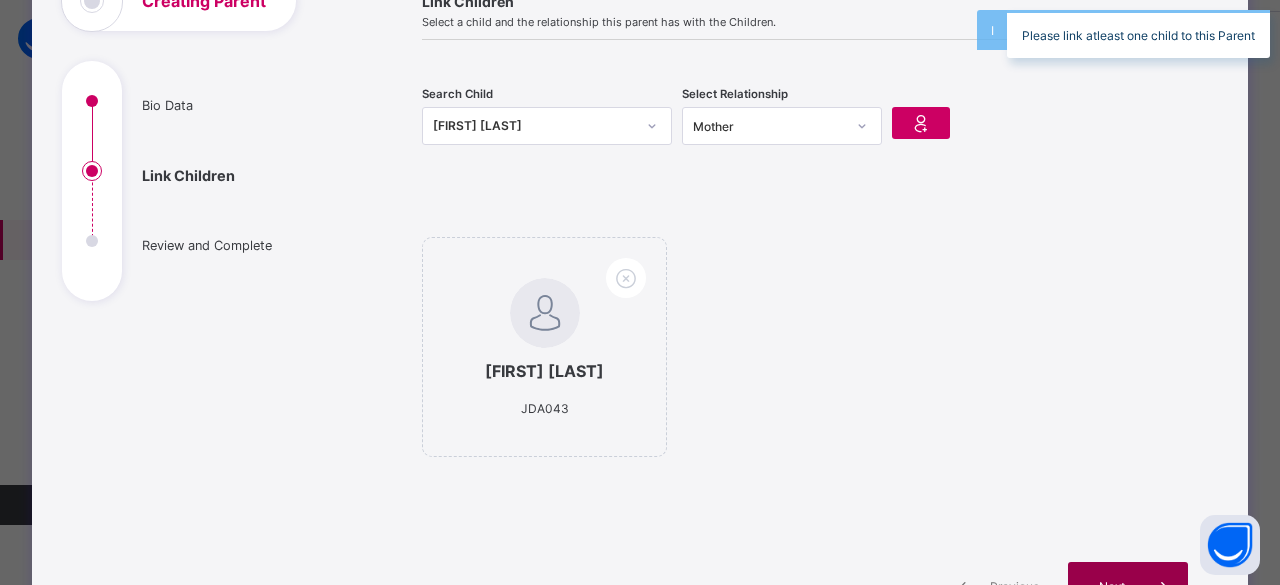 click on "Next" at bounding box center (1111, 586) 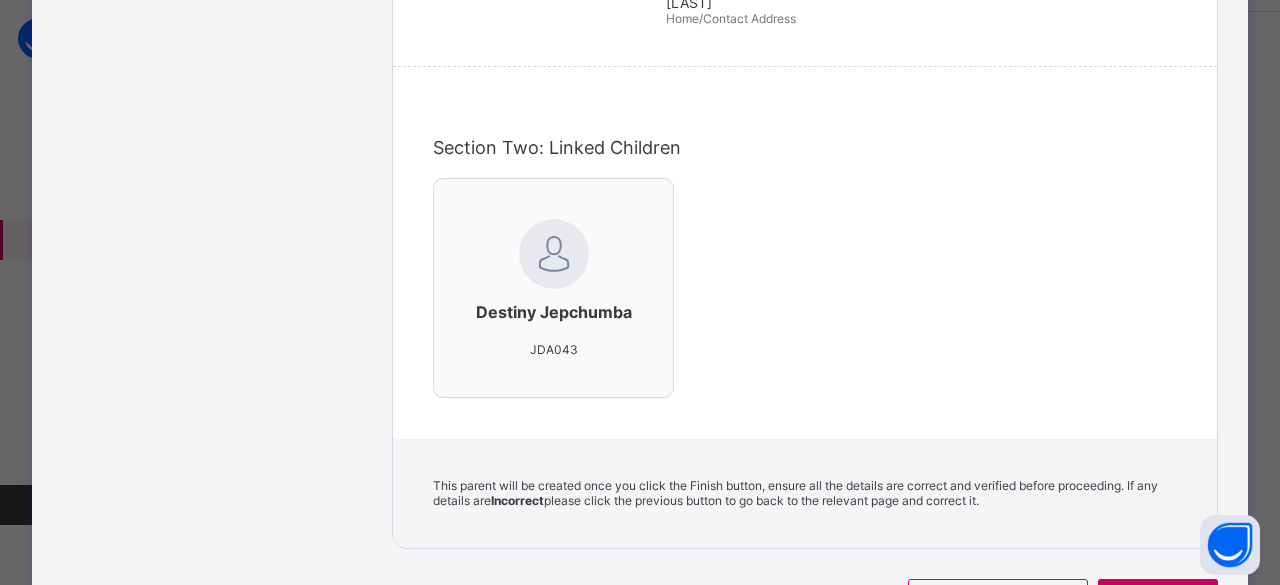 scroll, scrollTop: 570, scrollLeft: 0, axis: vertical 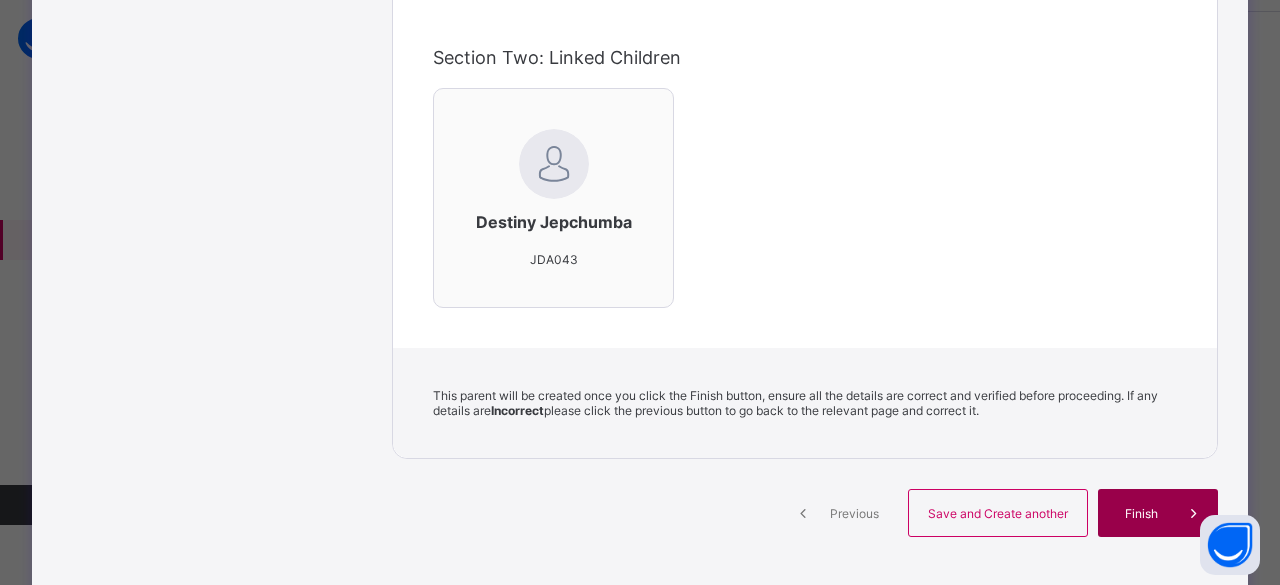 click on "Finish" at bounding box center [1141, 513] 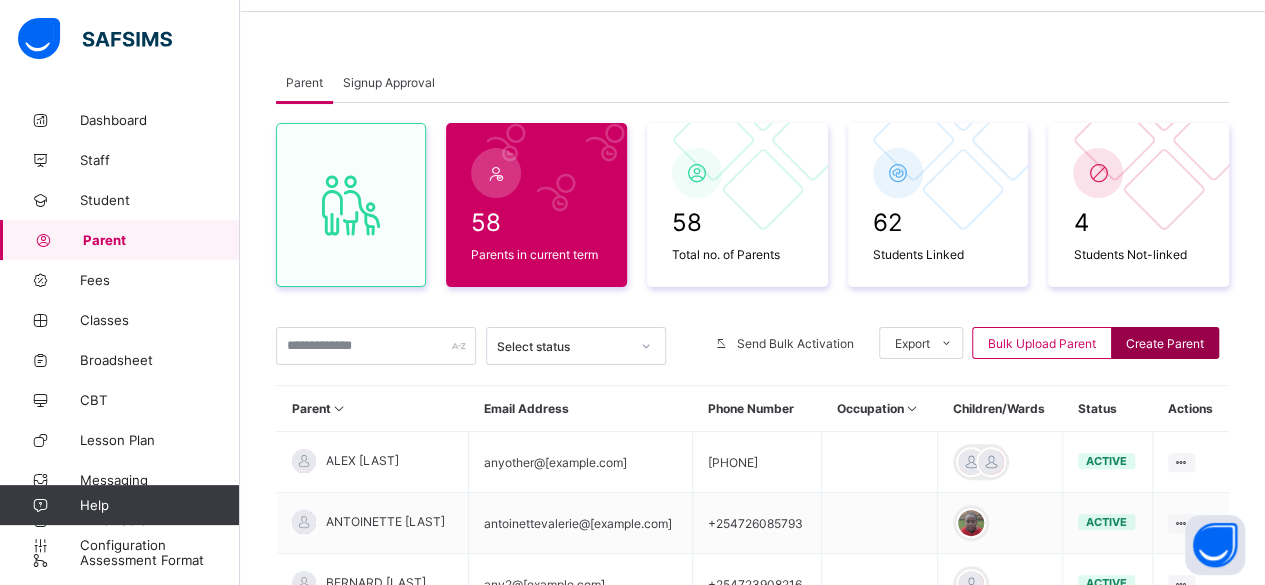 click on "Create Parent" at bounding box center (1165, 343) 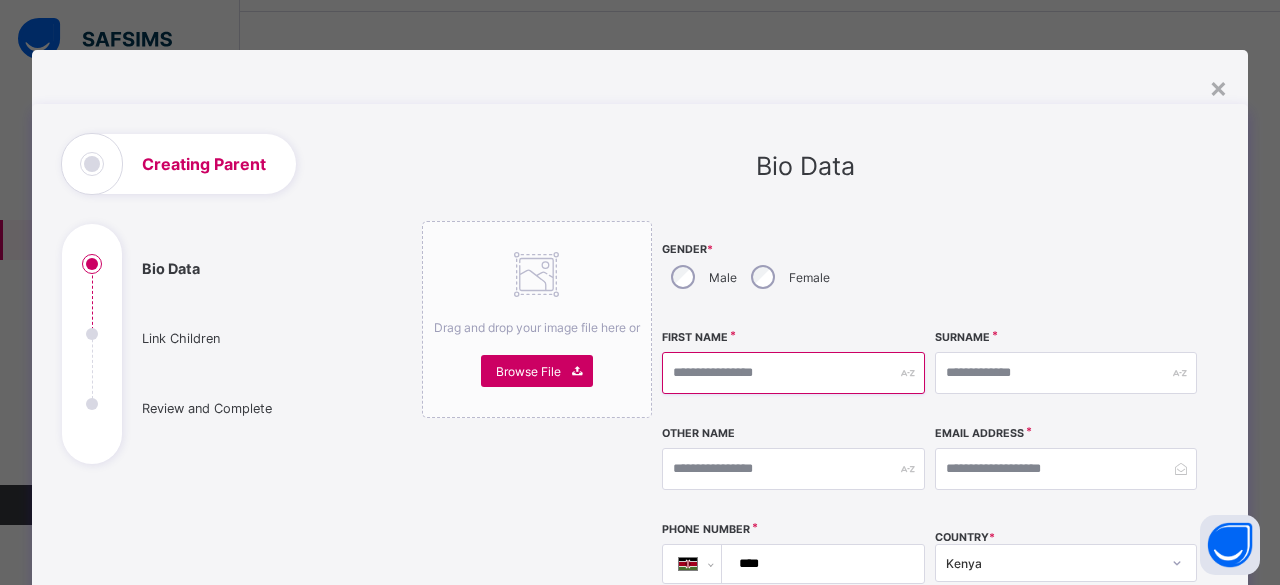click at bounding box center (793, 373) 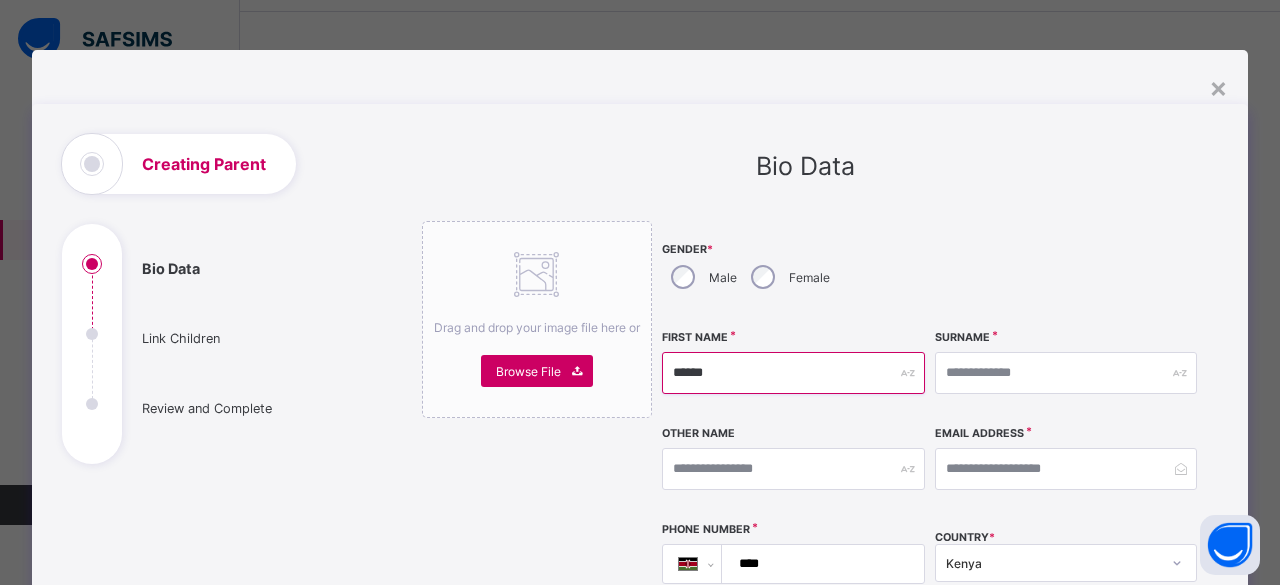 type on "******" 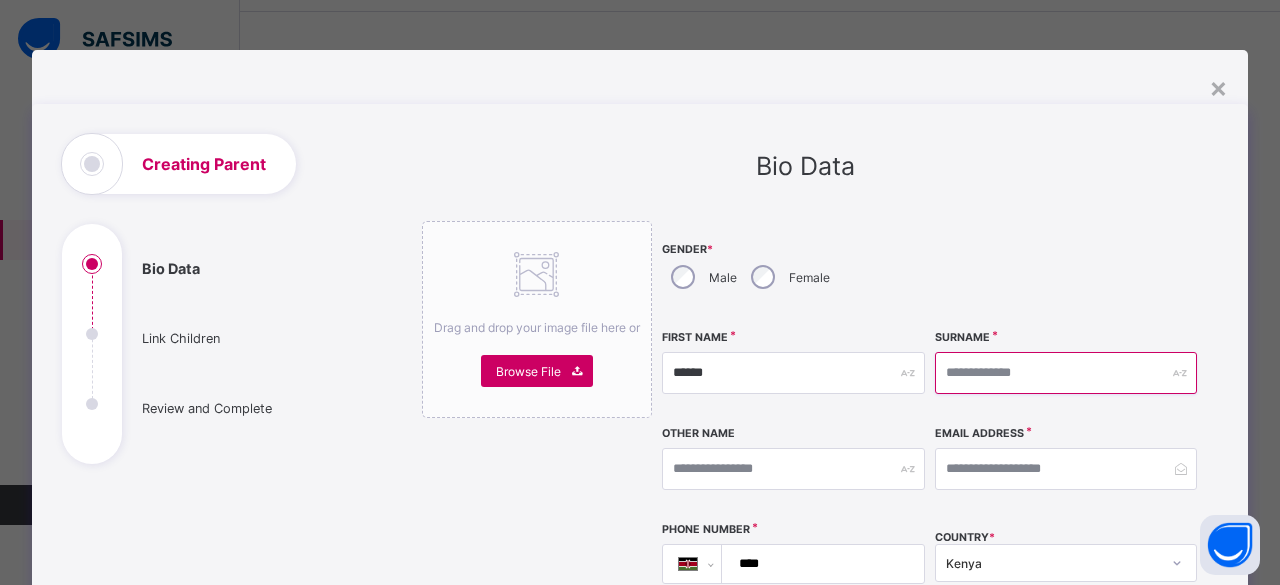 click at bounding box center (1066, 373) 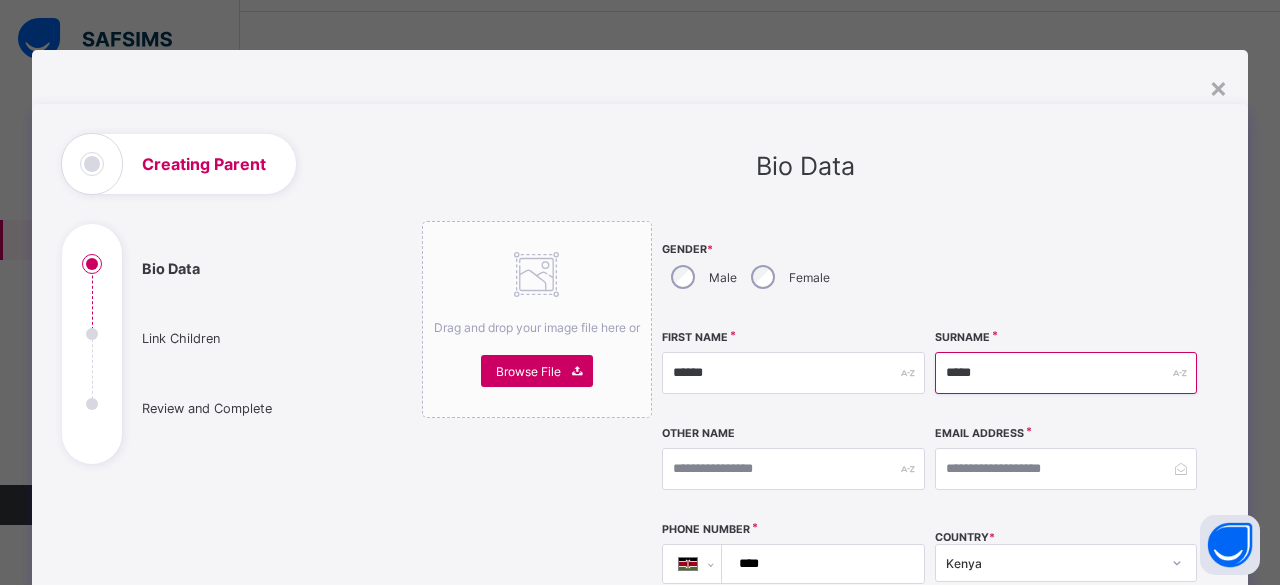 type on "*****" 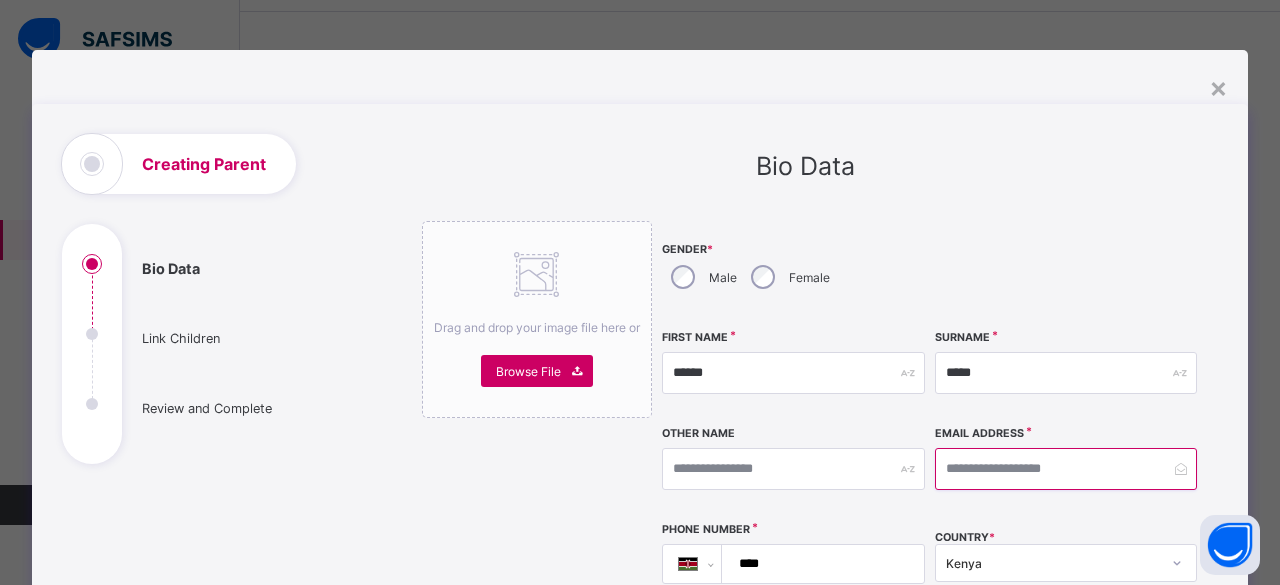 click at bounding box center (1066, 469) 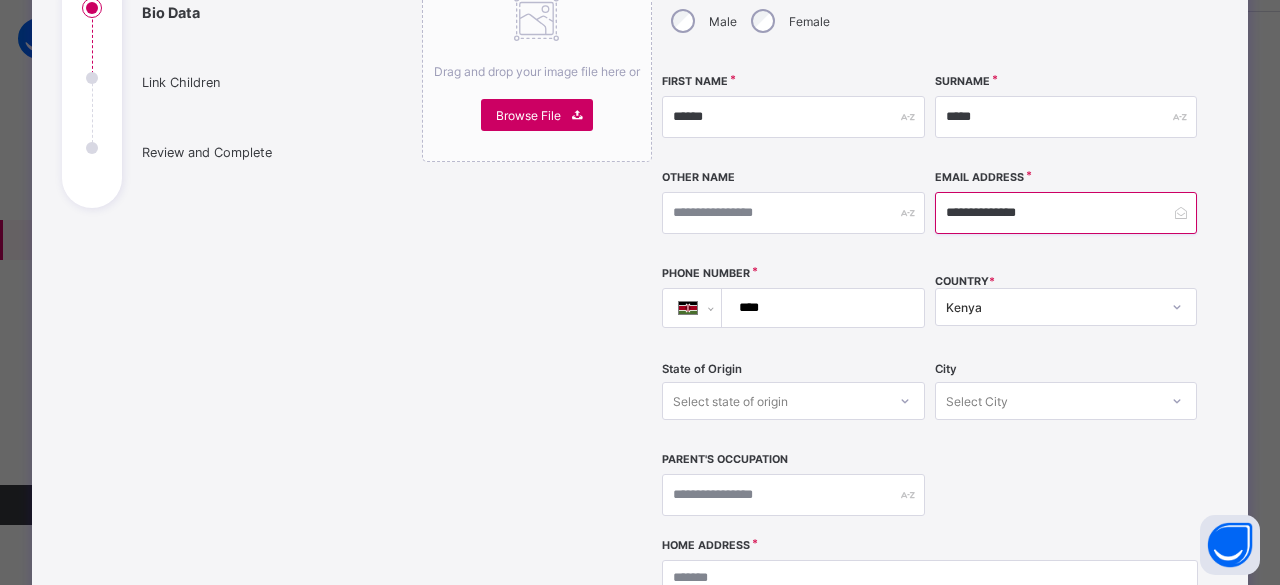 scroll, scrollTop: 262, scrollLeft: 0, axis: vertical 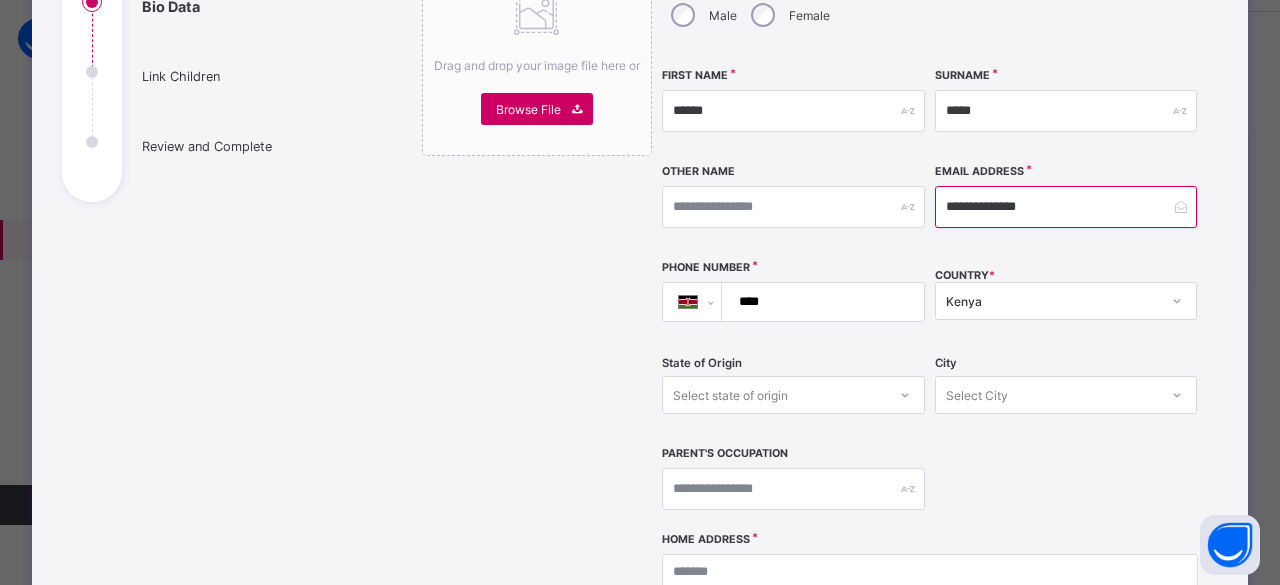 type on "**********" 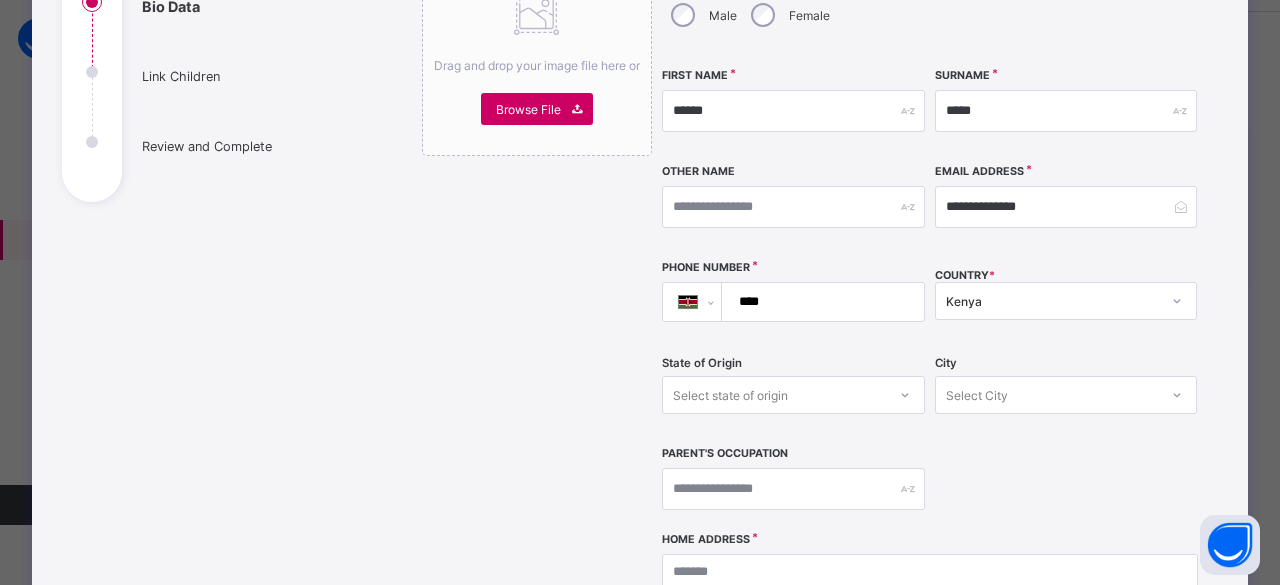 click on "****" at bounding box center (819, 302) 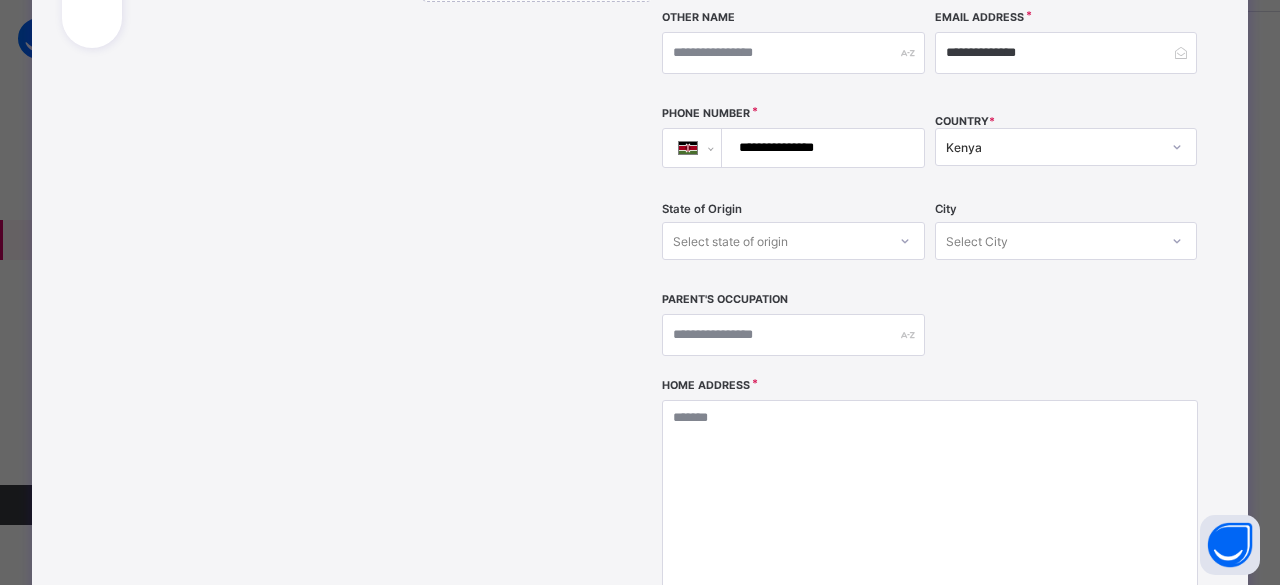 scroll, scrollTop: 433, scrollLeft: 0, axis: vertical 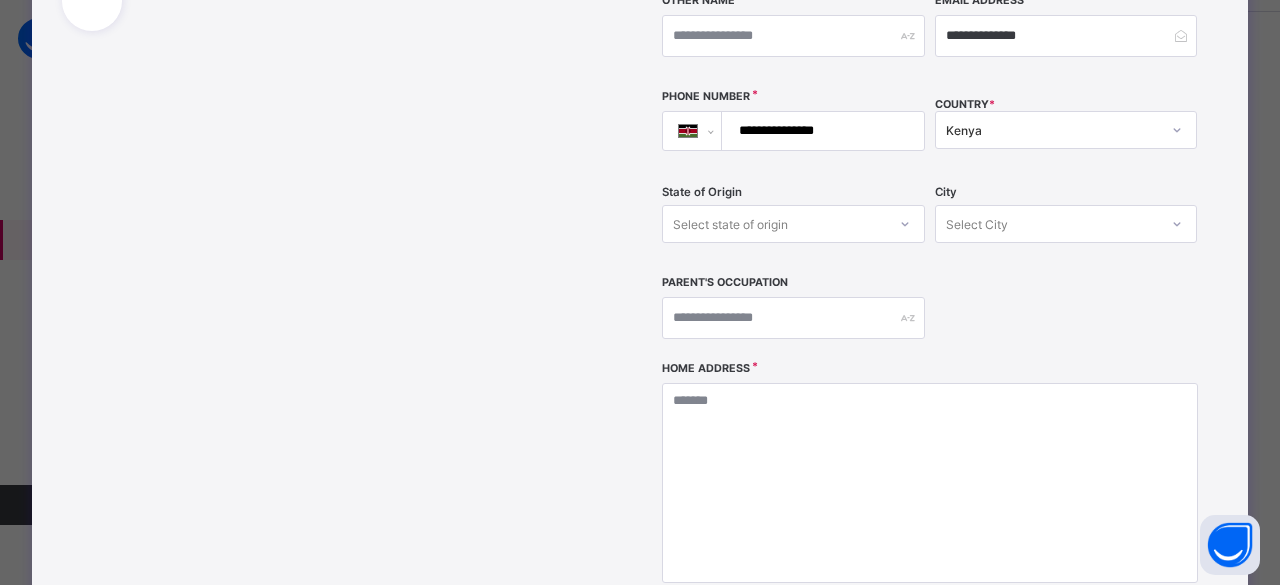 type on "**********" 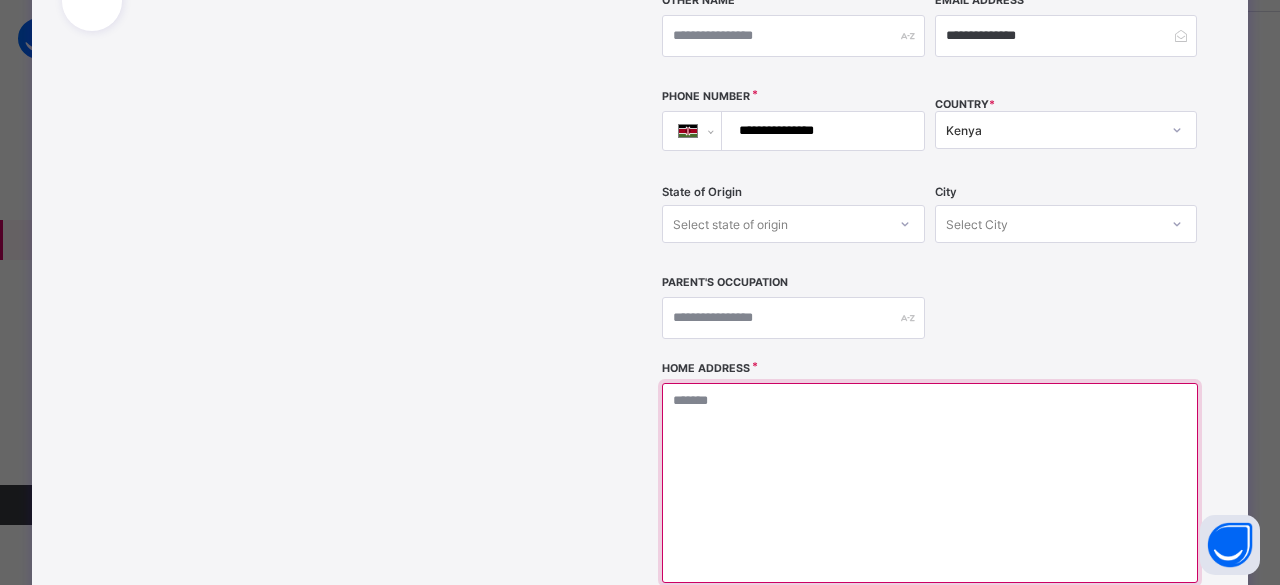 click at bounding box center [930, 483] 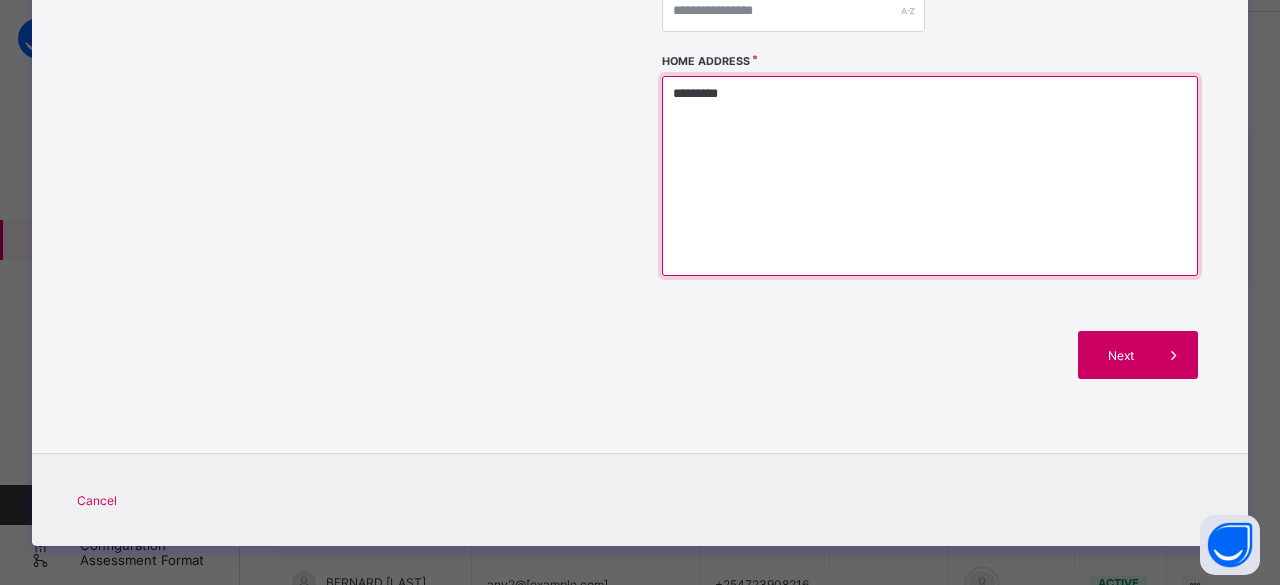 scroll, scrollTop: 751, scrollLeft: 0, axis: vertical 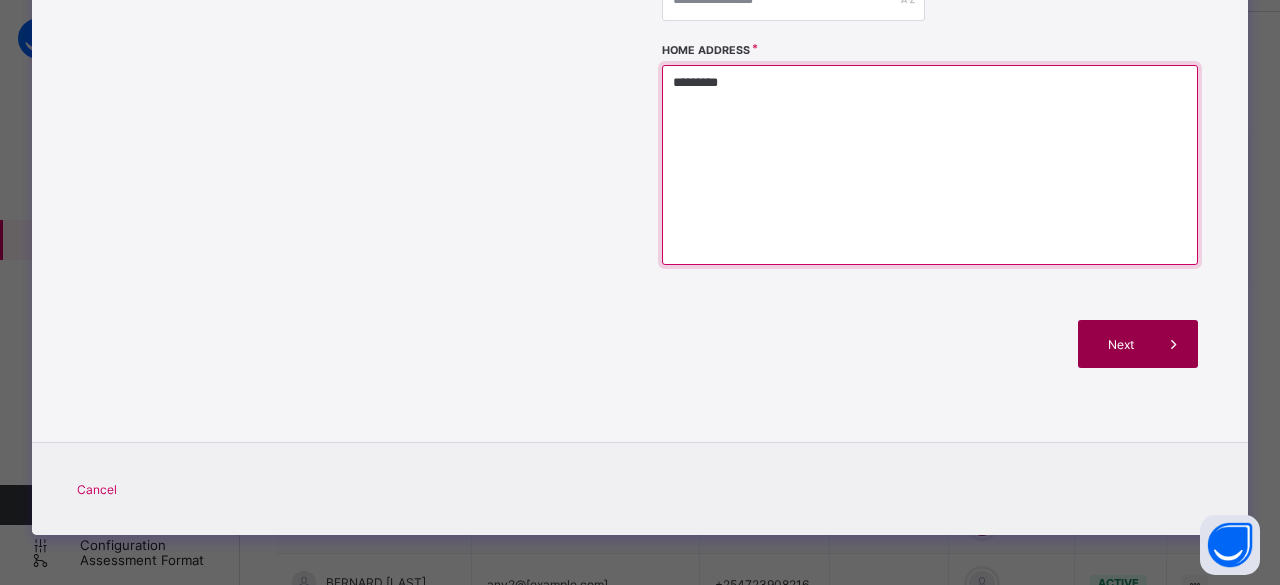 type on "*********" 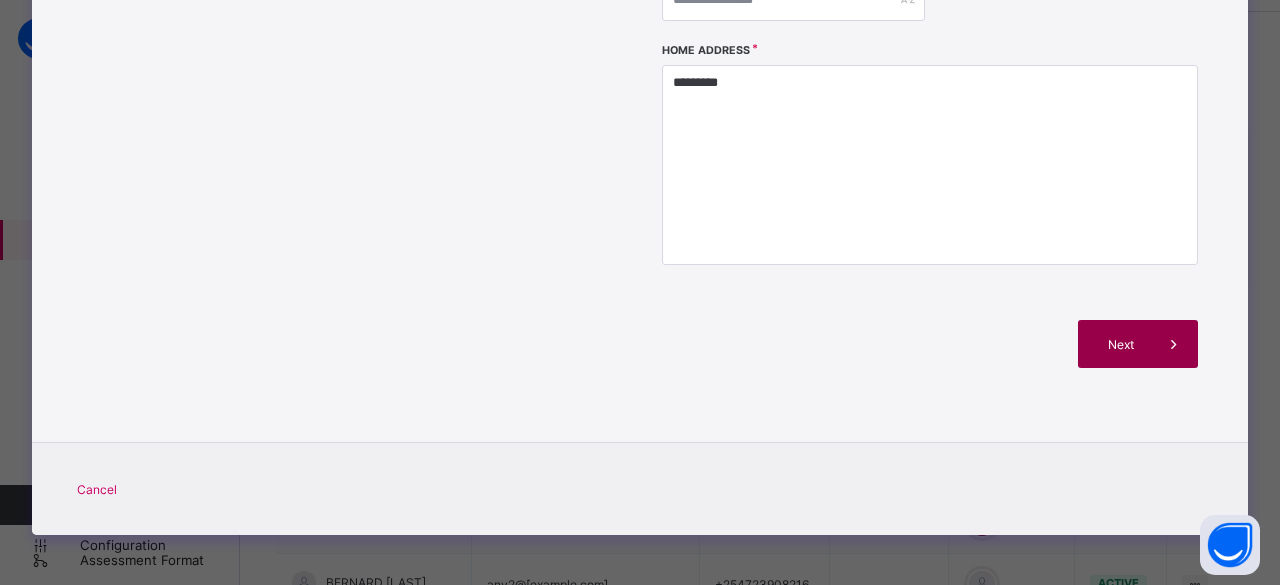 click on "Next" at bounding box center (1138, 344) 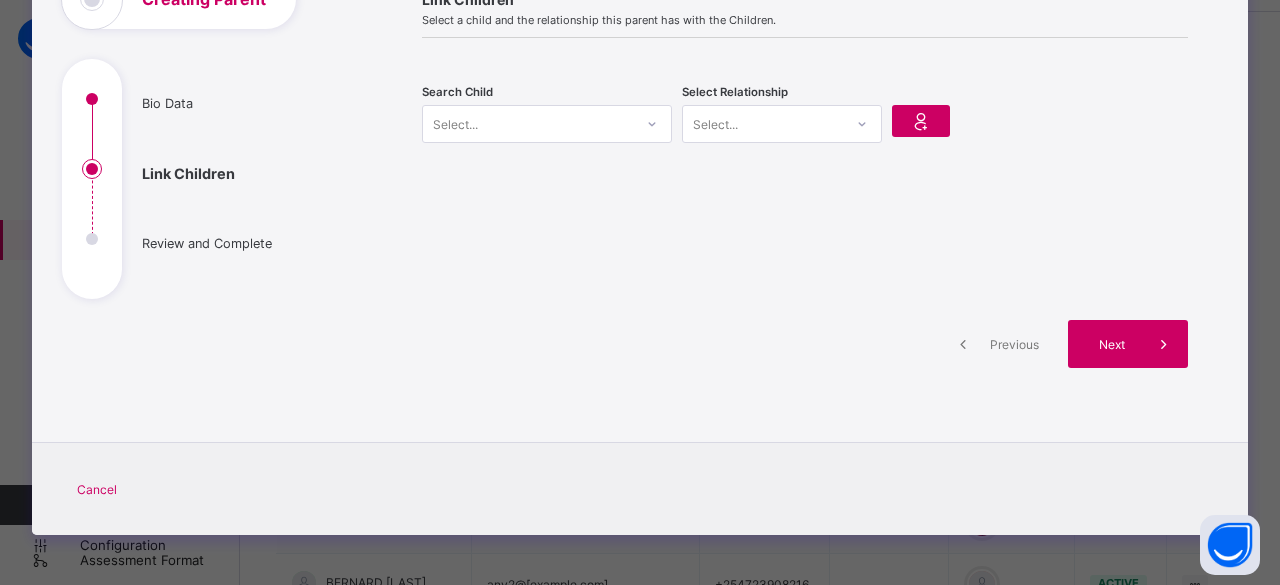 scroll, scrollTop: 163, scrollLeft: 0, axis: vertical 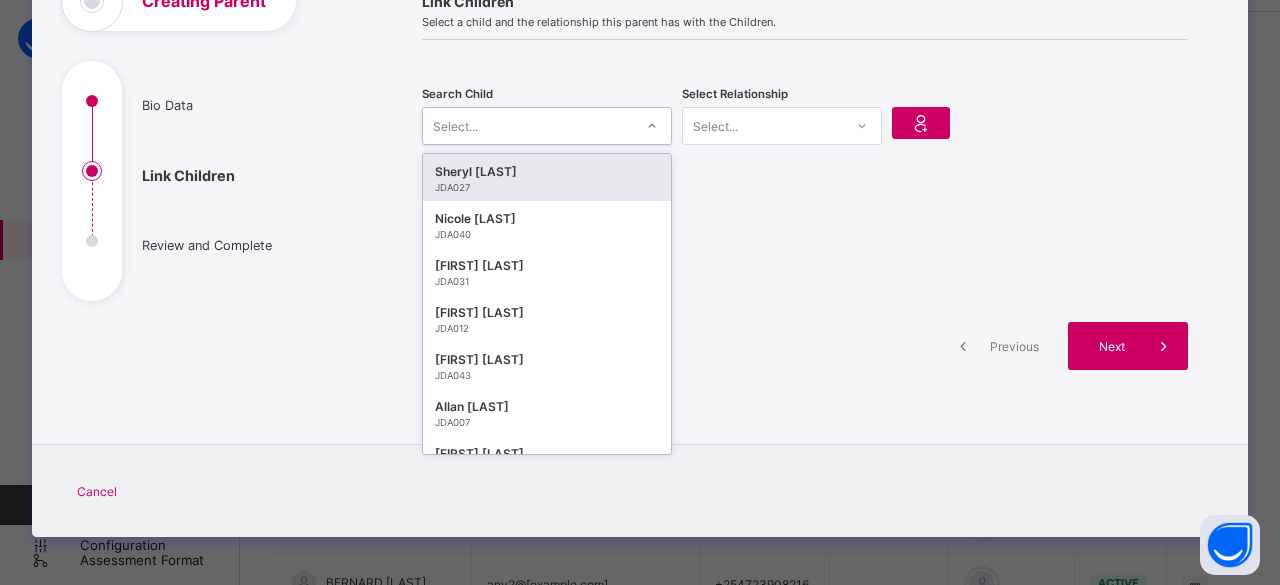 click on "Select..." at bounding box center (528, 126) 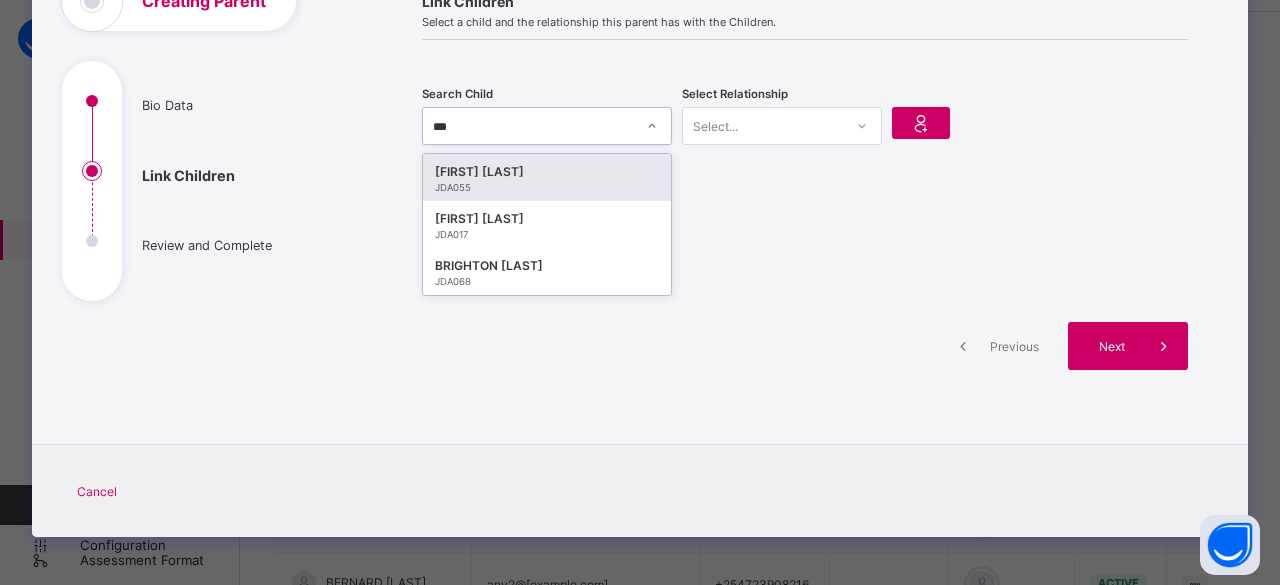 type on "****" 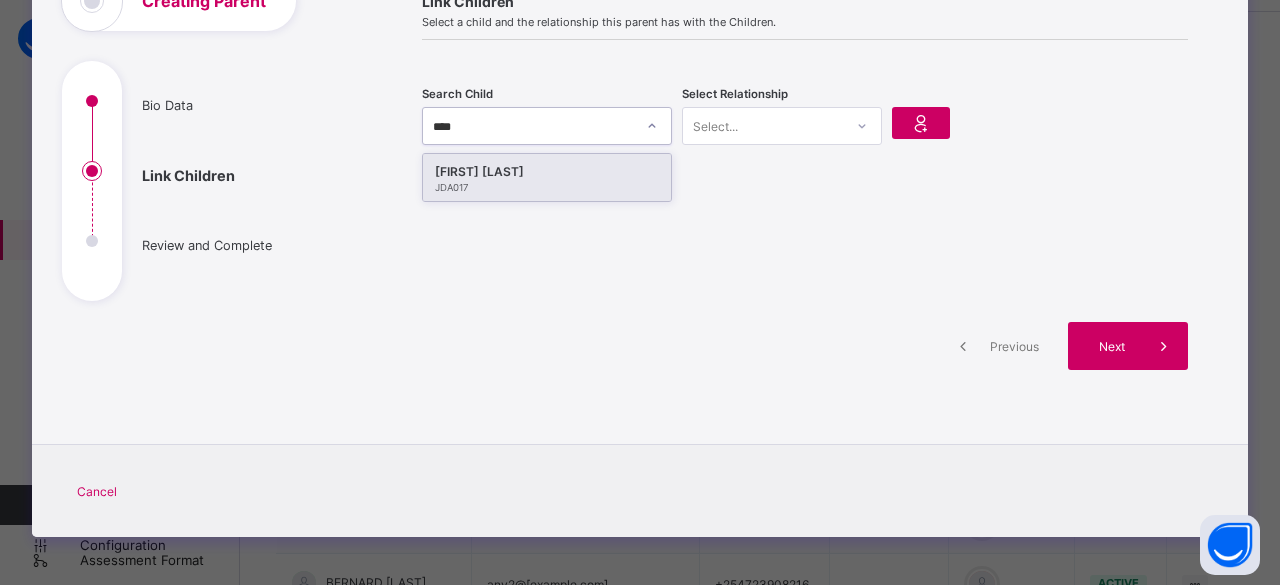 click on "Brilliant  Jerotich" at bounding box center [547, 172] 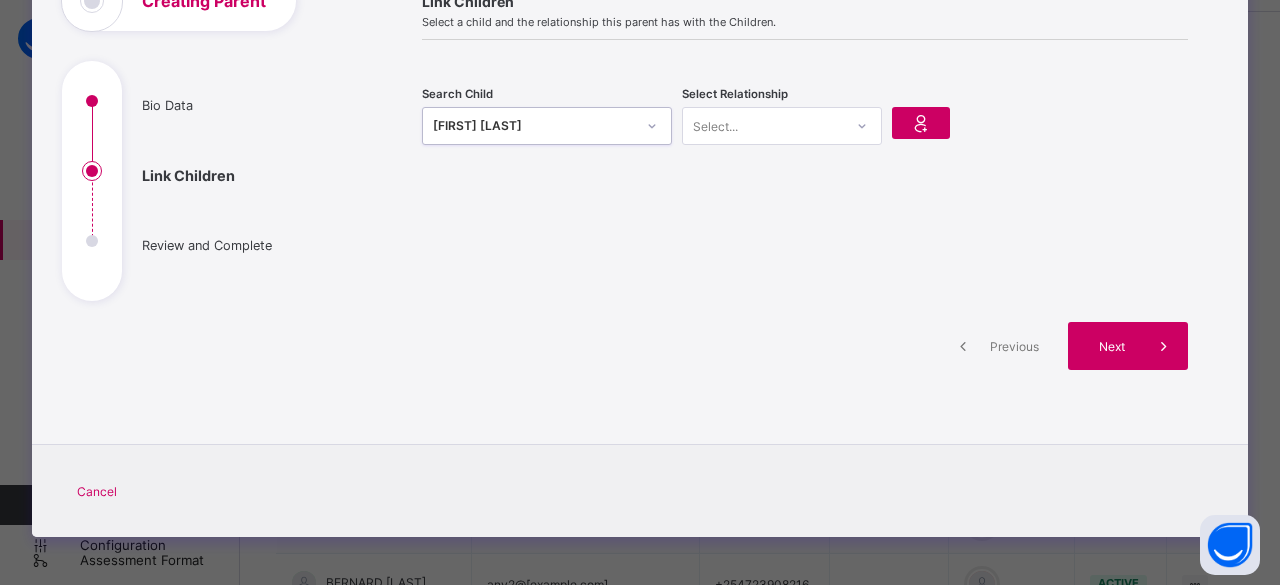 click 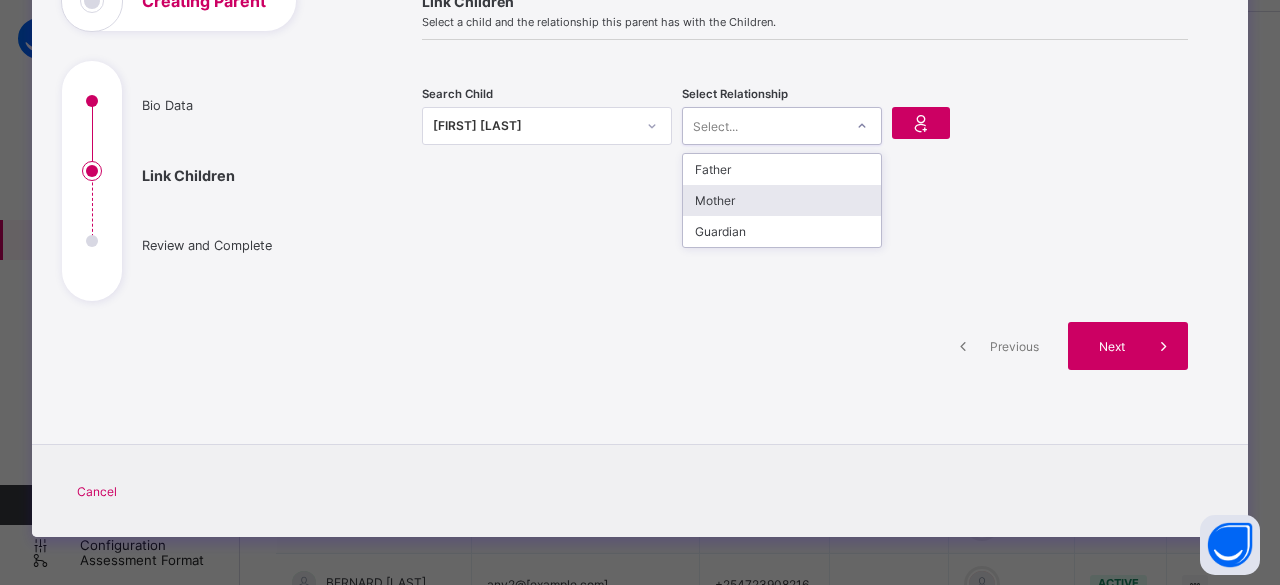 click on "Mother" at bounding box center (782, 200) 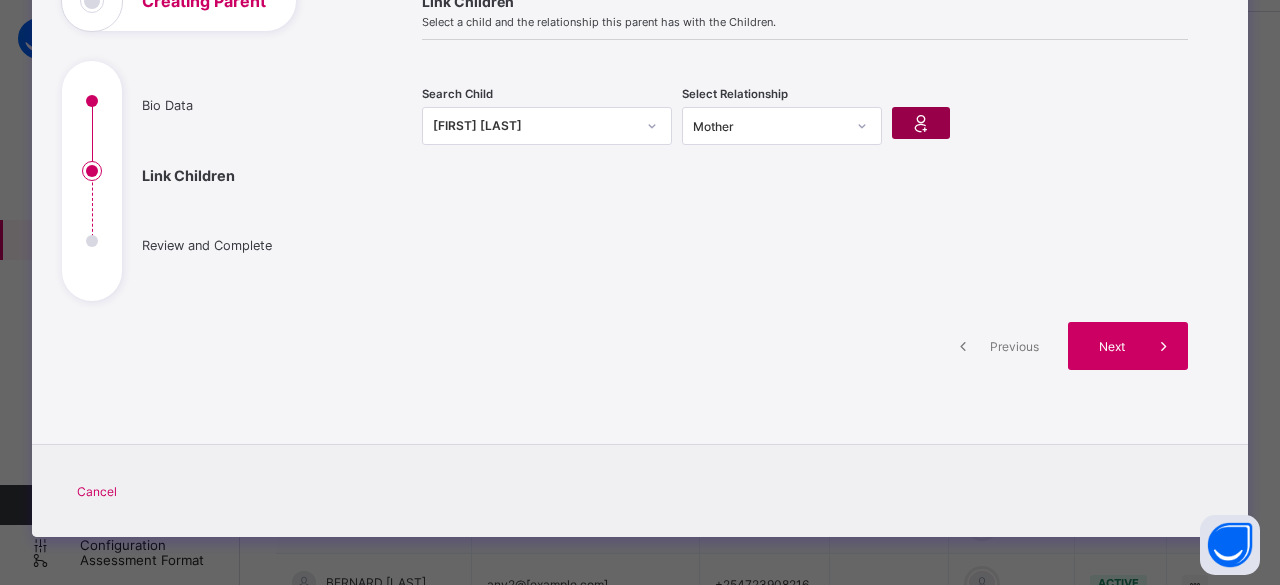 click at bounding box center (921, 123) 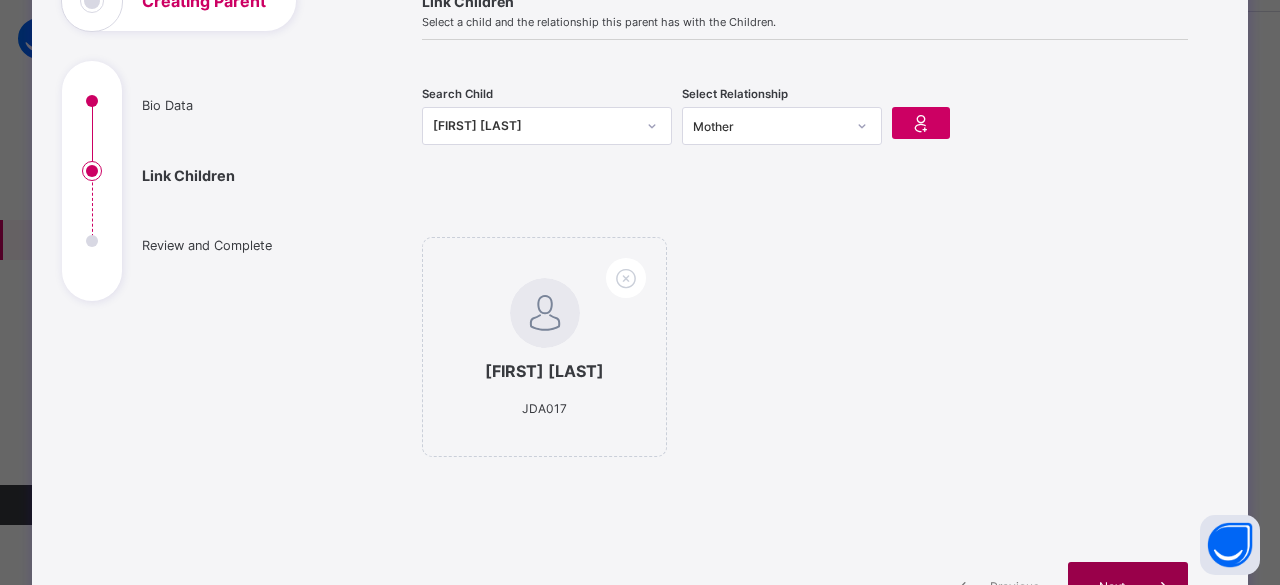 click at bounding box center (1164, 586) 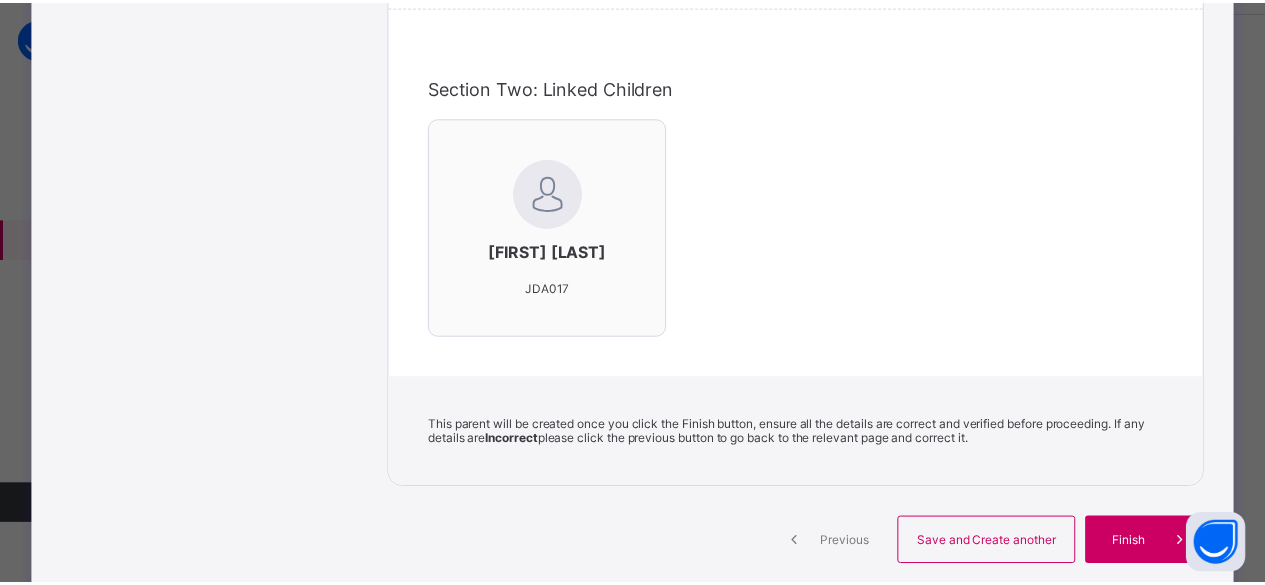 scroll, scrollTop: 596, scrollLeft: 0, axis: vertical 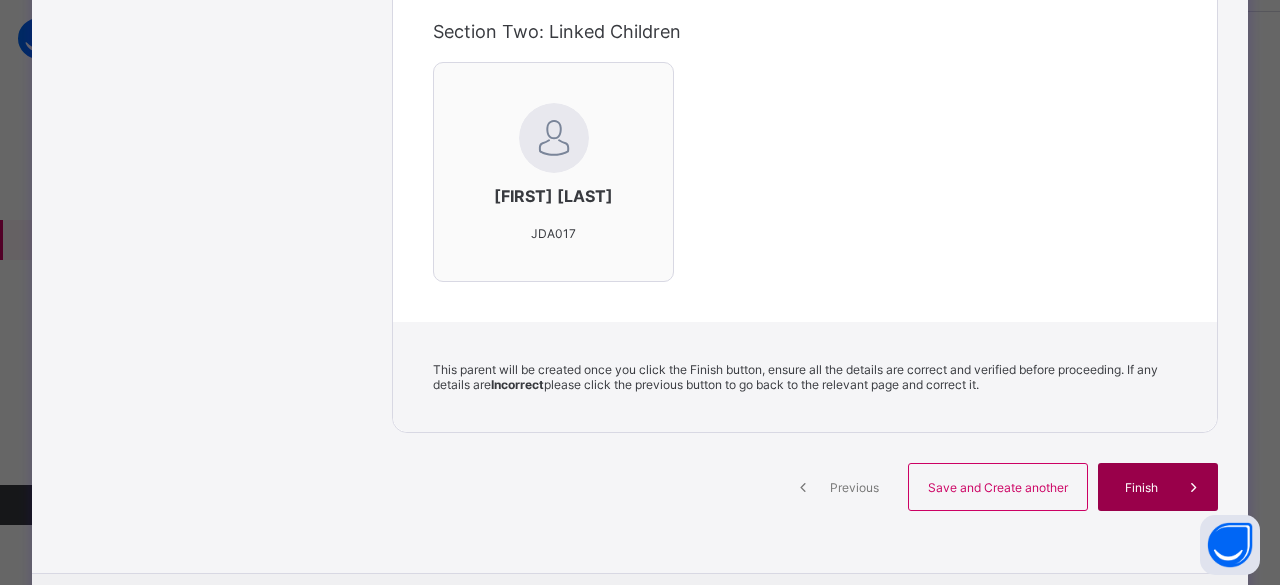 click on "Finish" at bounding box center [1141, 487] 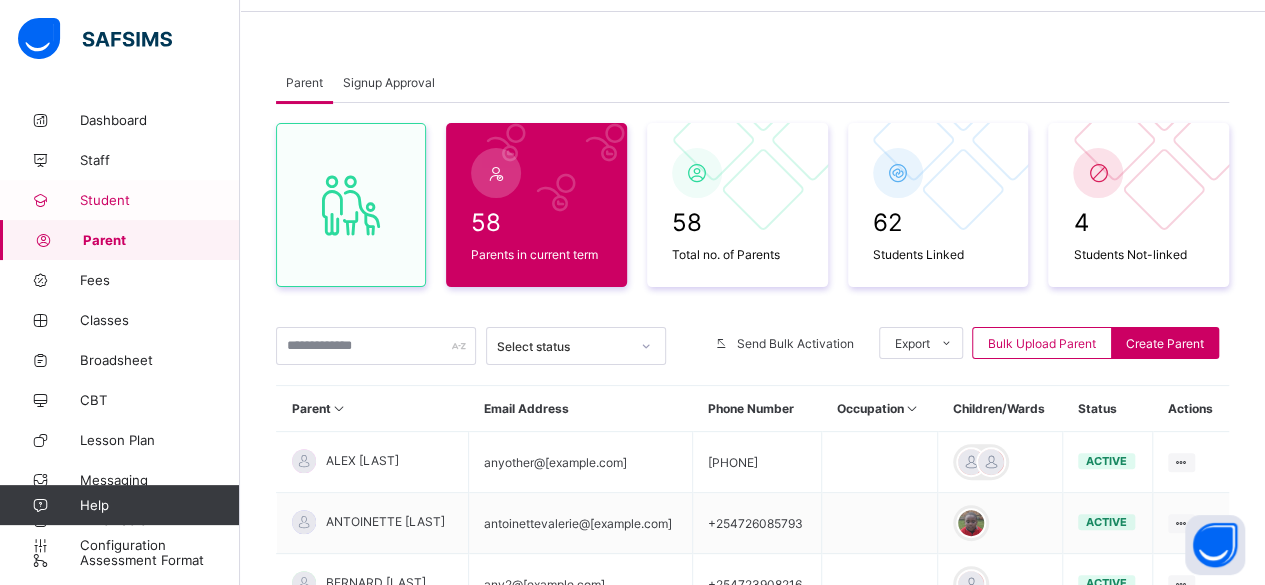 click on "Student" at bounding box center (160, 200) 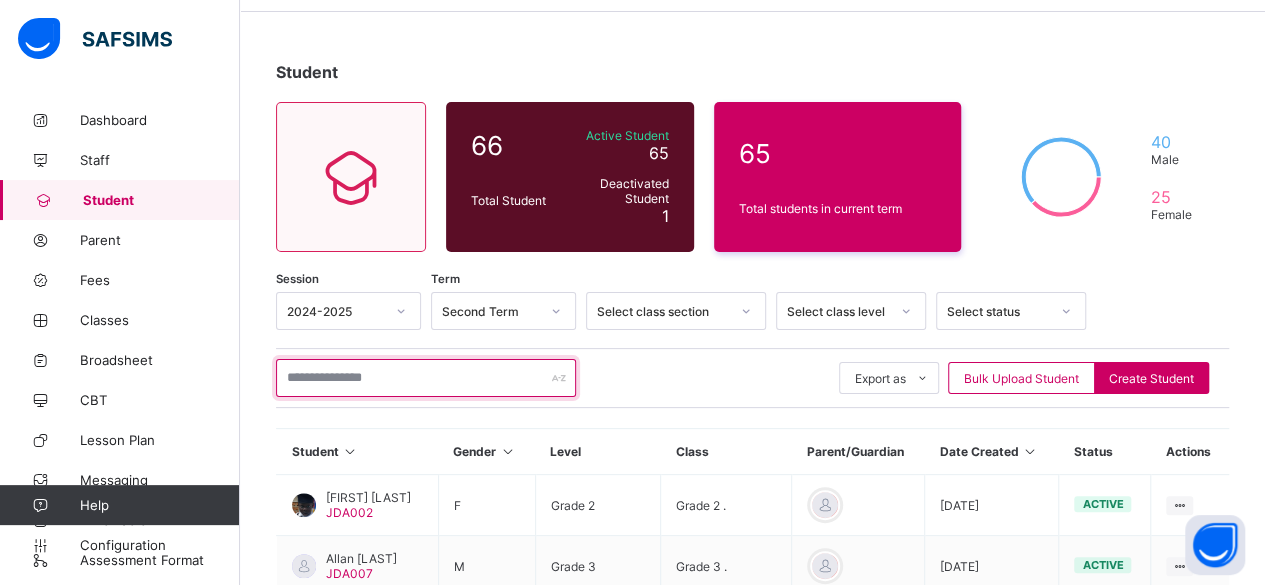 click at bounding box center [426, 378] 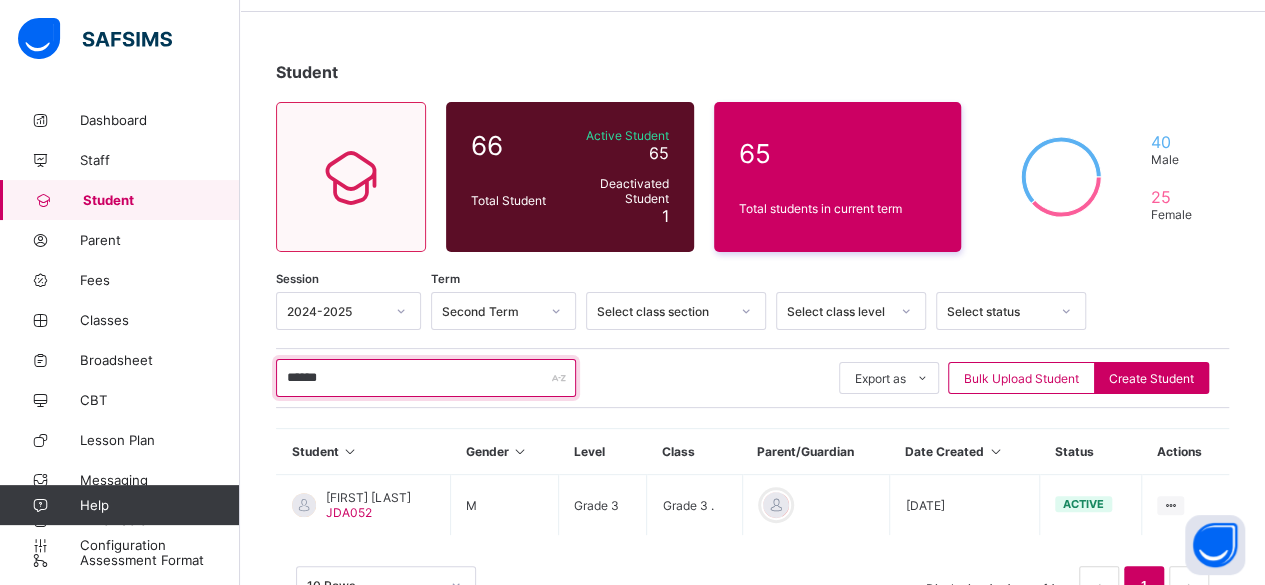 scroll, scrollTop: 135, scrollLeft: 0, axis: vertical 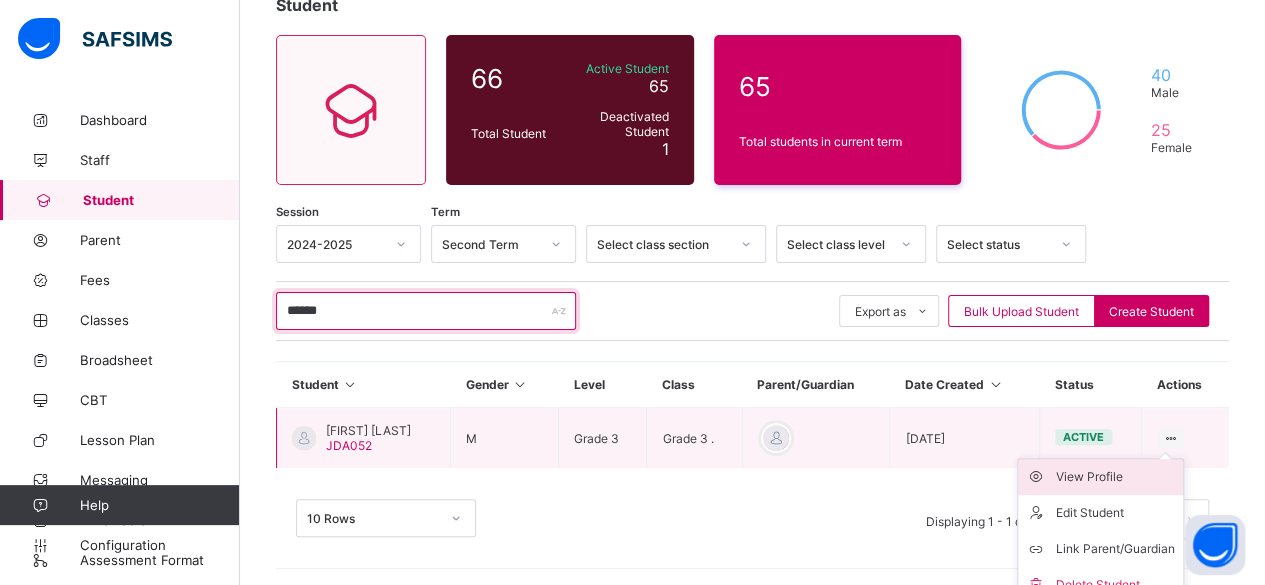 type on "******" 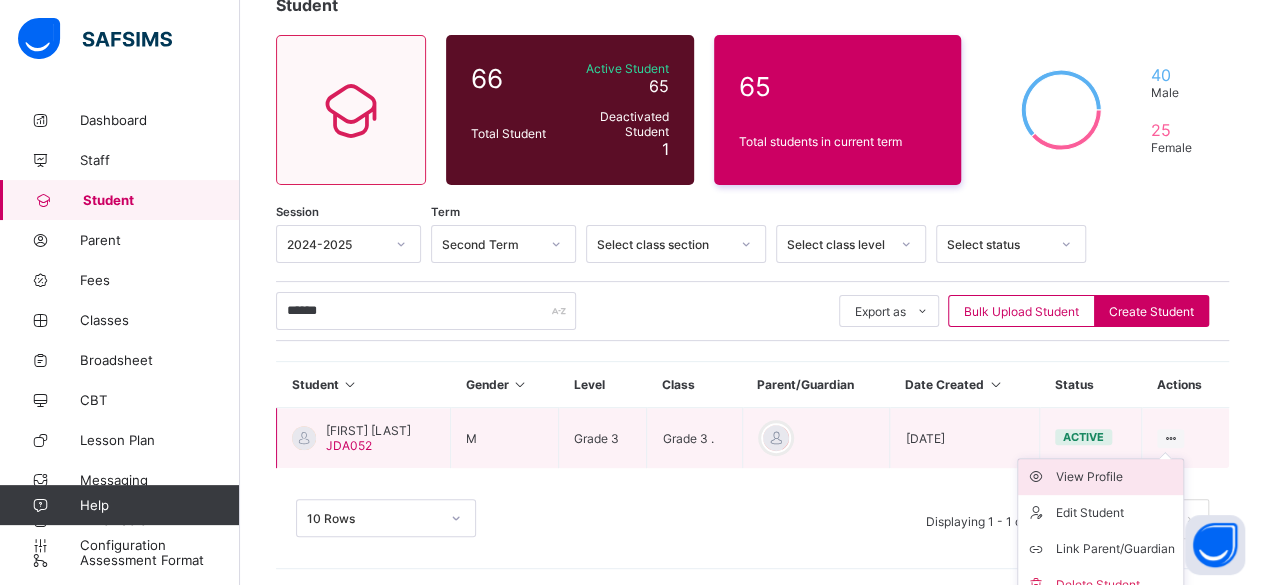 click on "View Profile" at bounding box center [1115, 477] 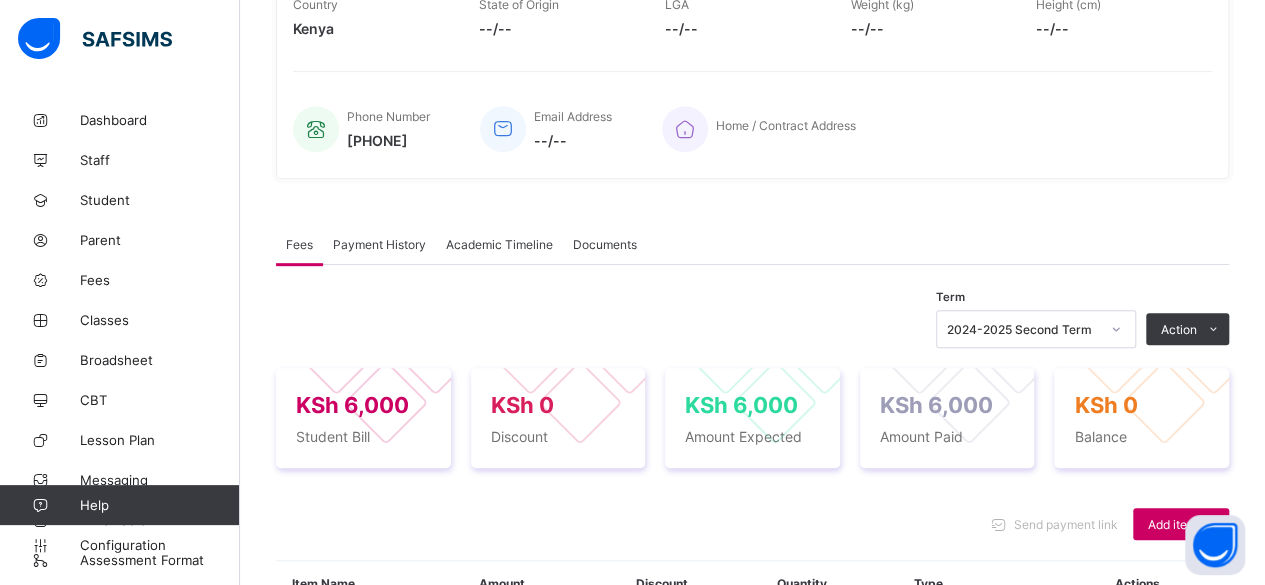 scroll, scrollTop: 407, scrollLeft: 0, axis: vertical 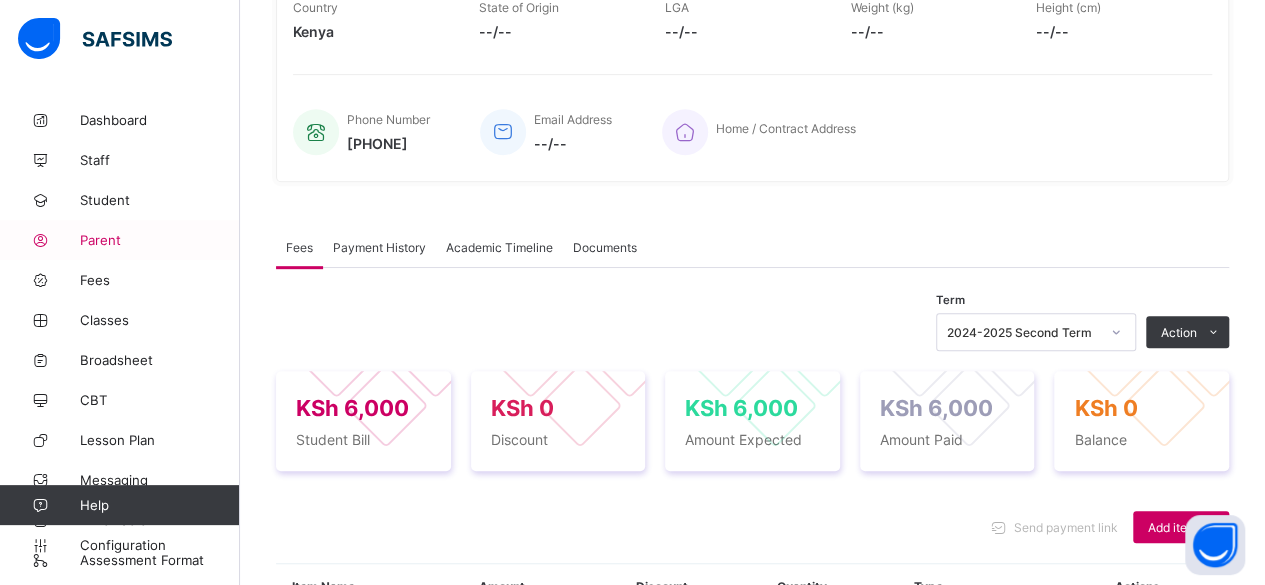 click on "Parent" at bounding box center (160, 240) 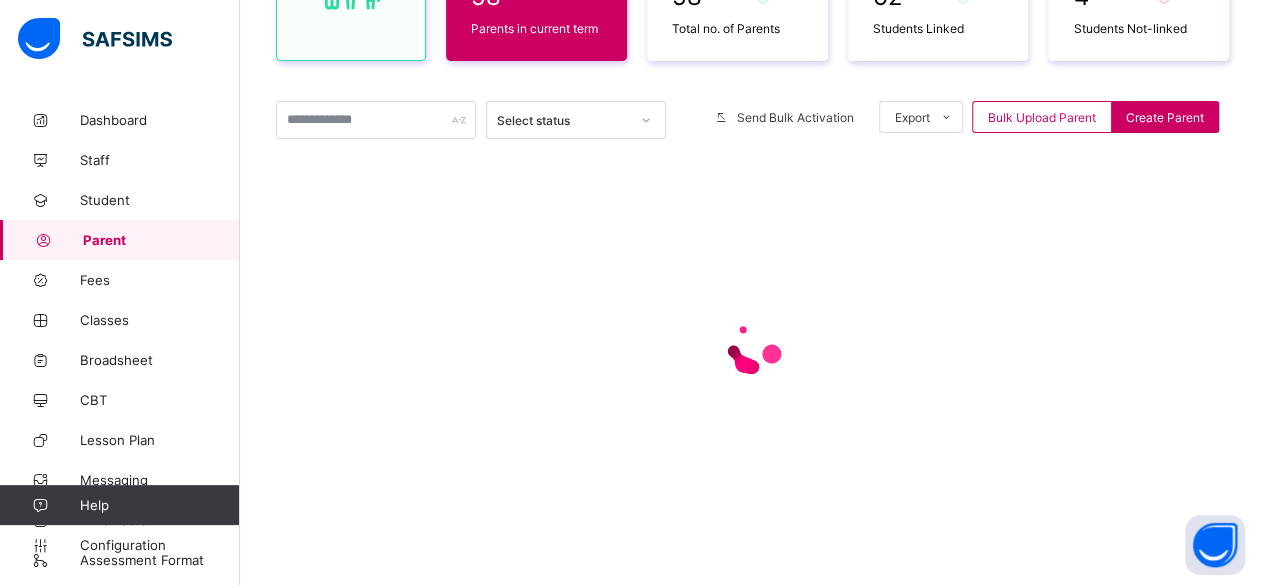 scroll, scrollTop: 407, scrollLeft: 0, axis: vertical 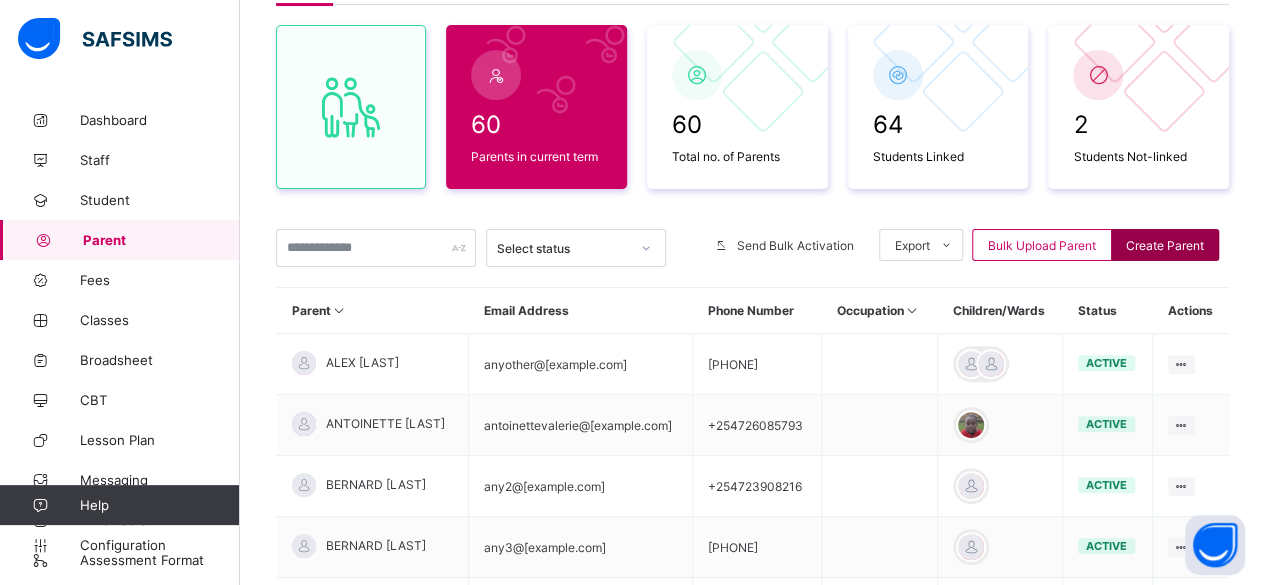 click on "Create Parent" at bounding box center (1165, 245) 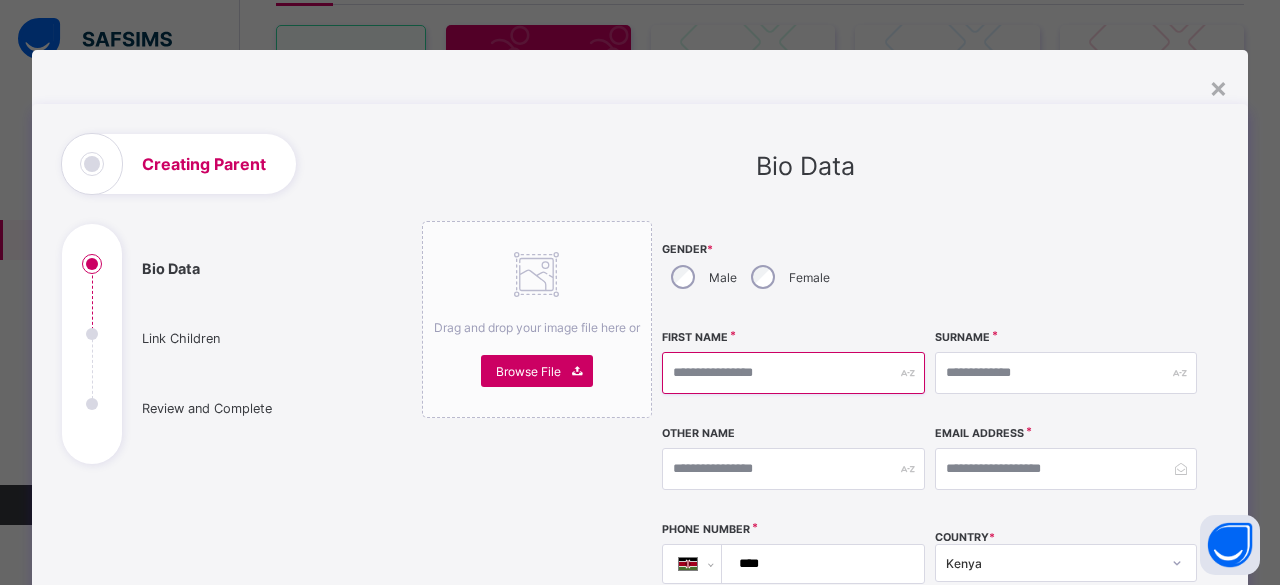 click at bounding box center (793, 373) 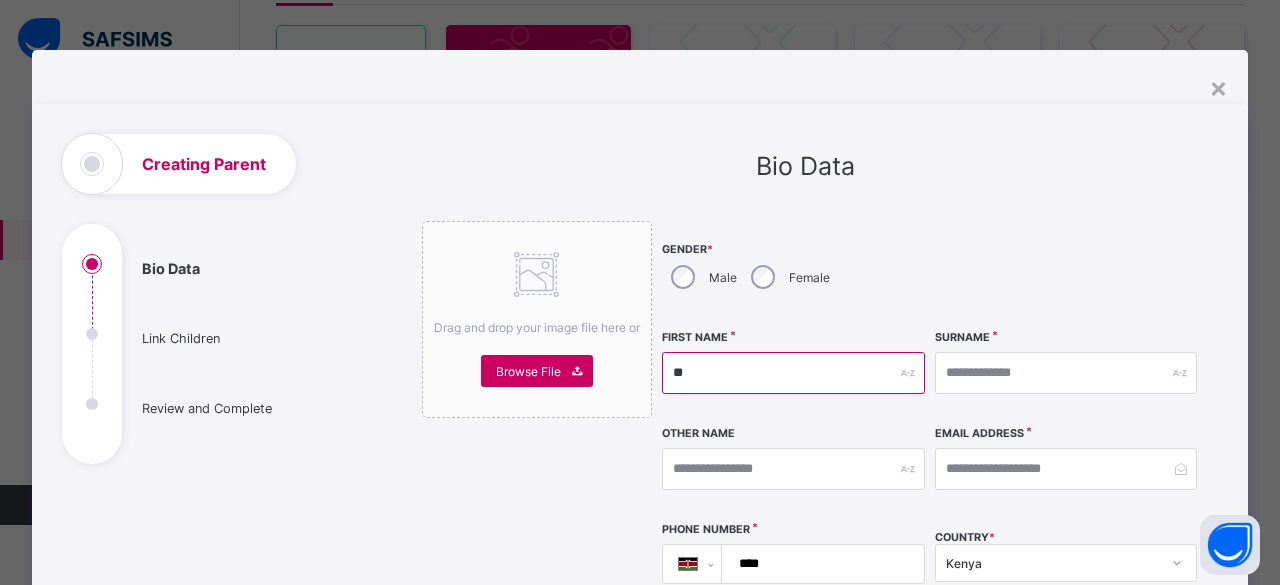 type on "*" 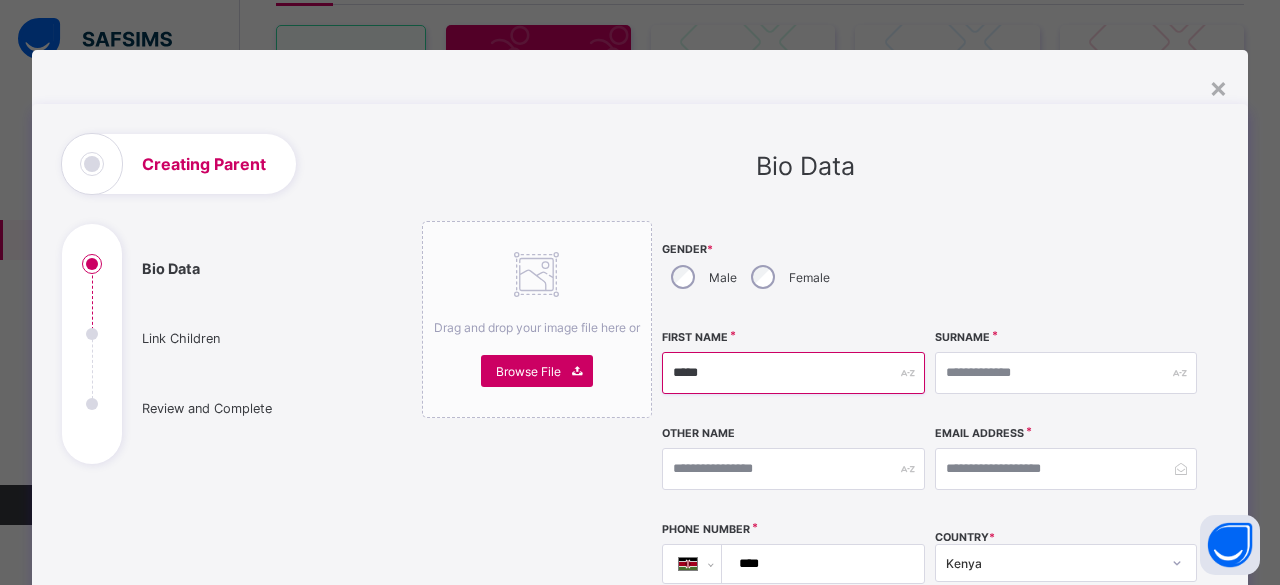type on "*****" 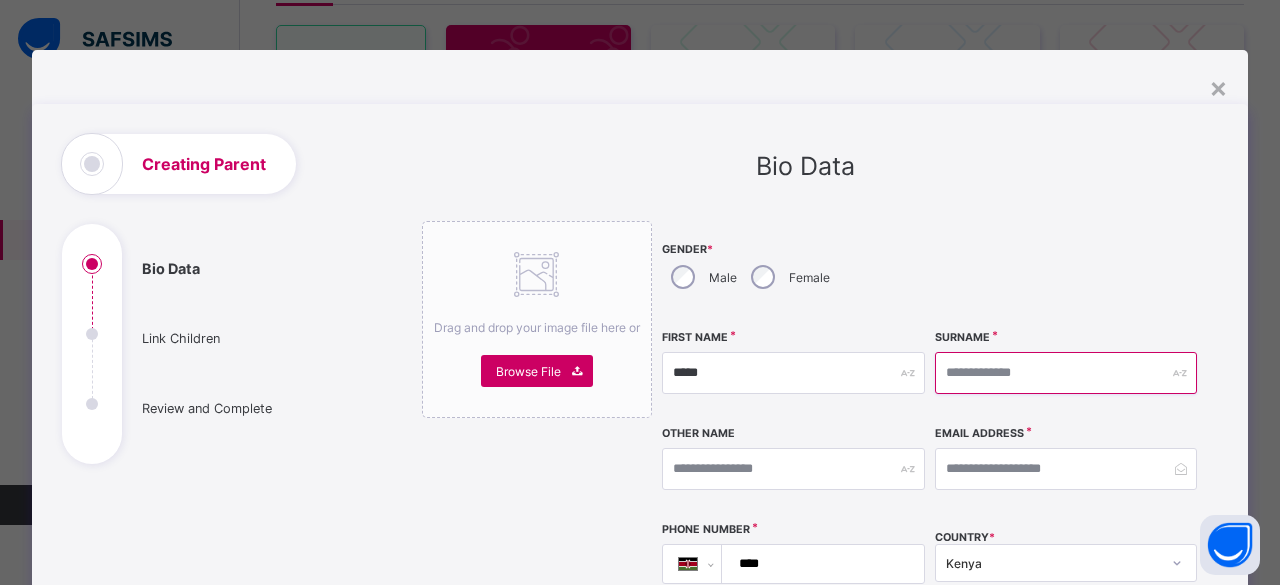 click at bounding box center [1066, 373] 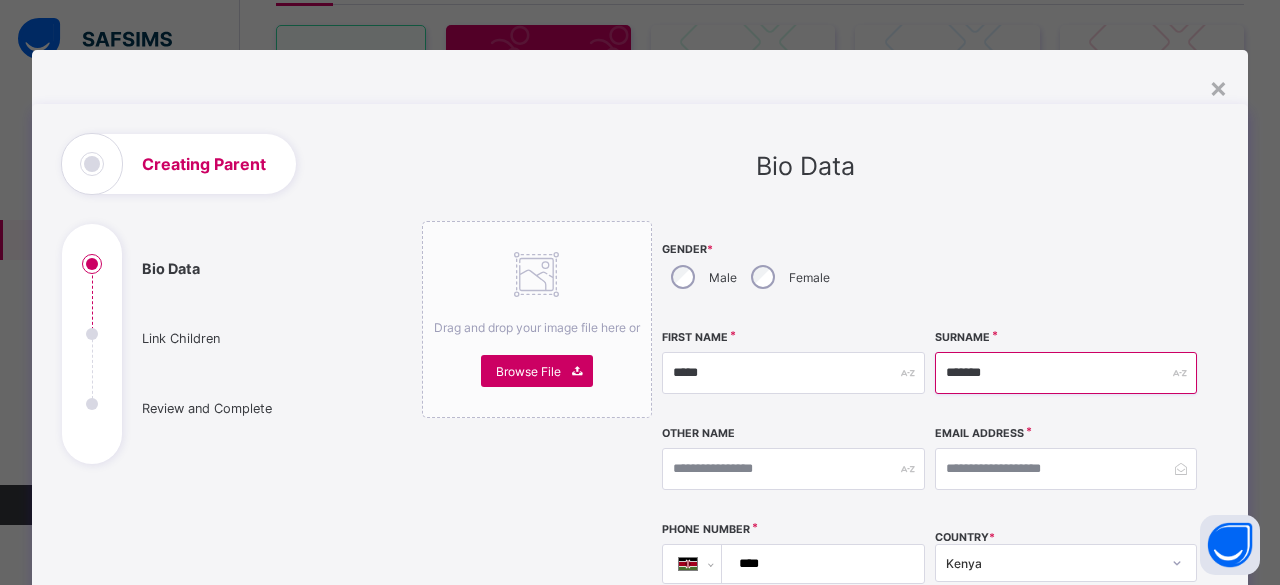 type on "*******" 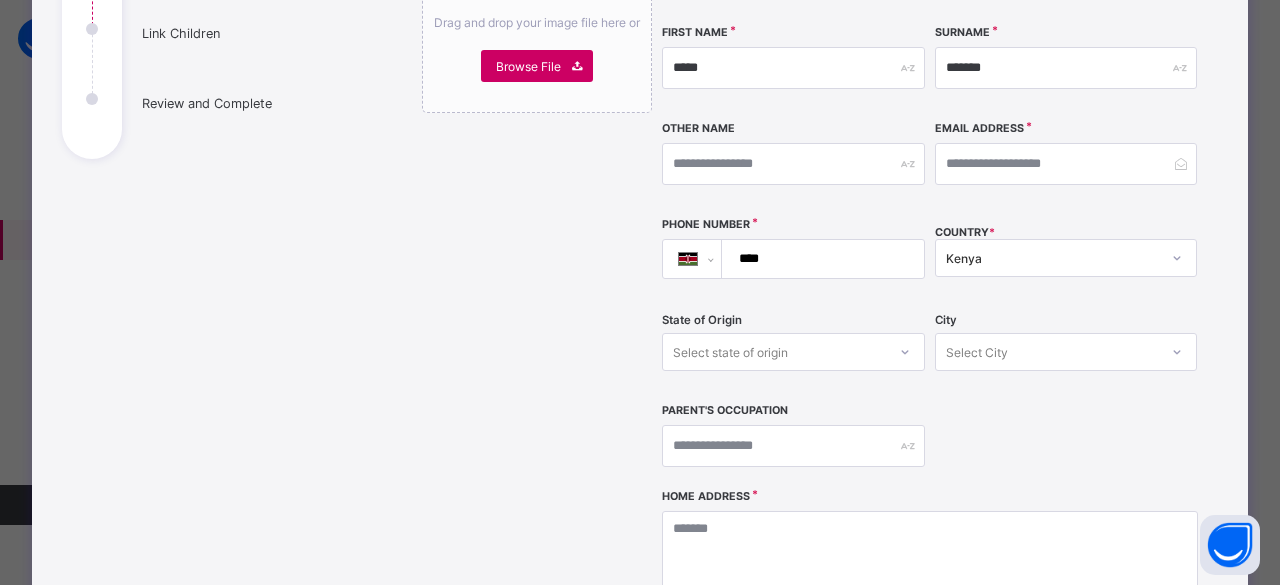 scroll, scrollTop: 310, scrollLeft: 0, axis: vertical 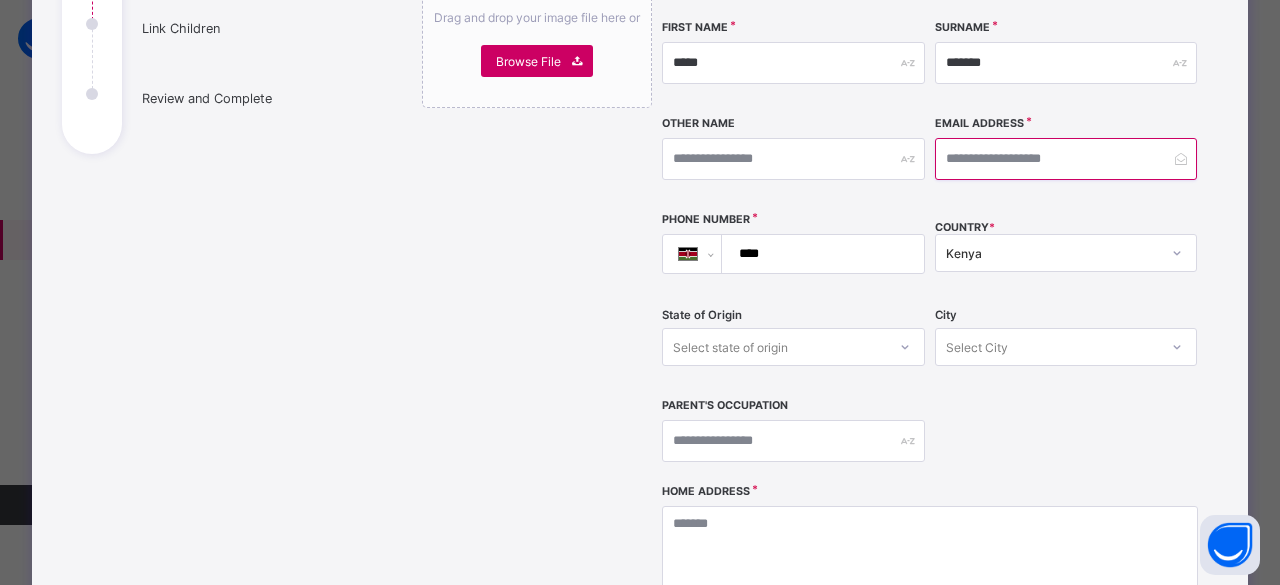 click at bounding box center [1066, 159] 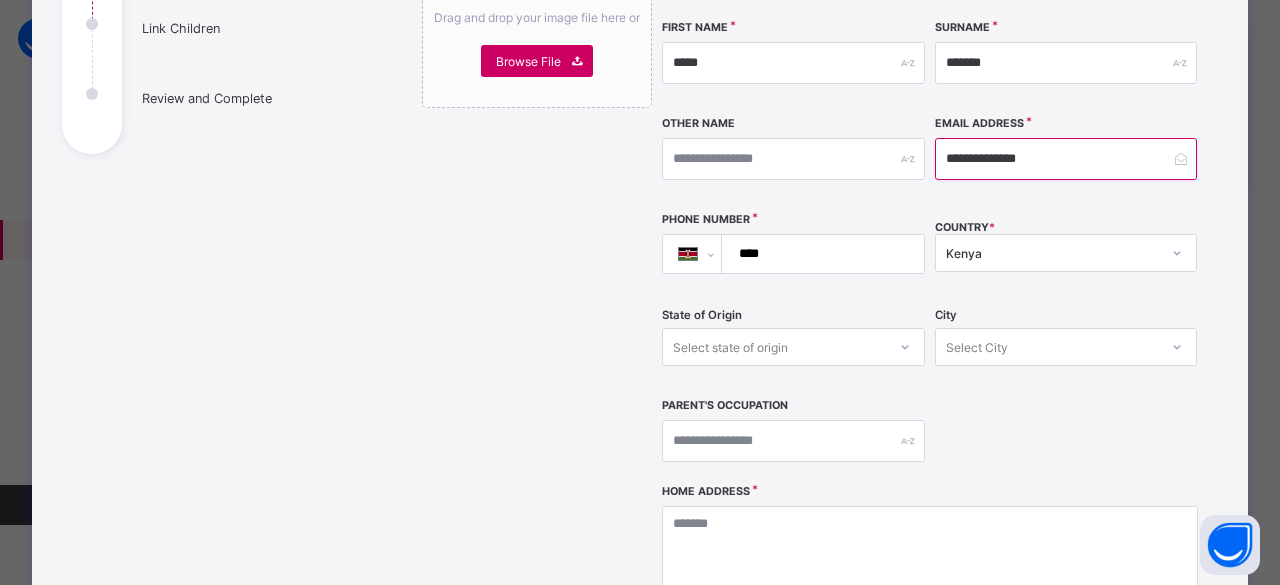 type on "**********" 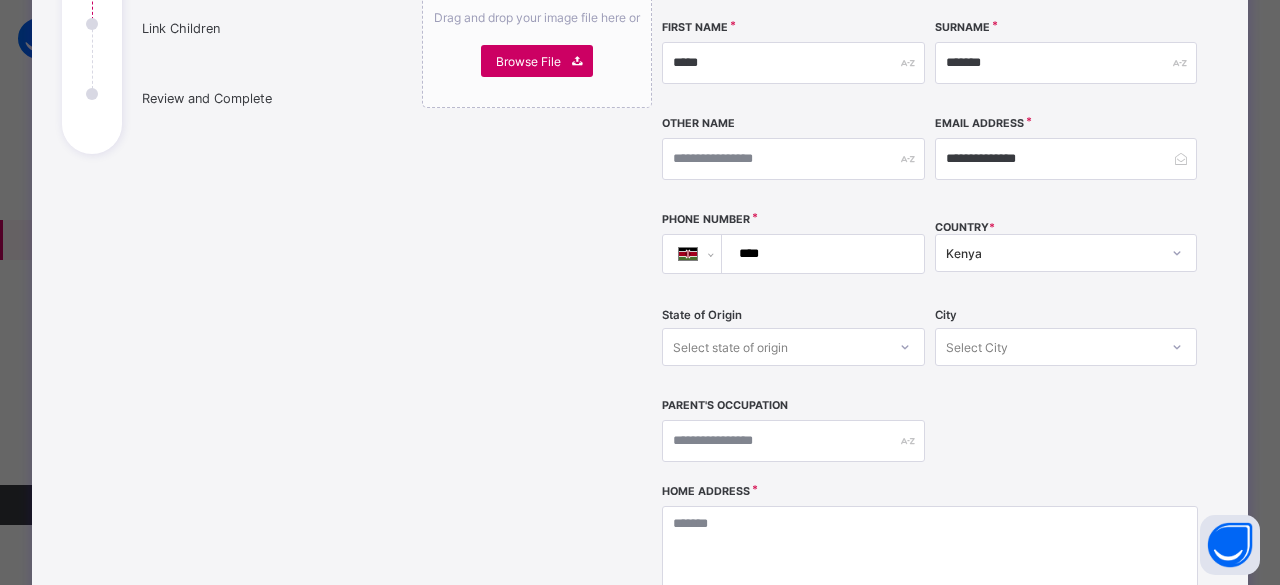 click on "****" at bounding box center (819, 254) 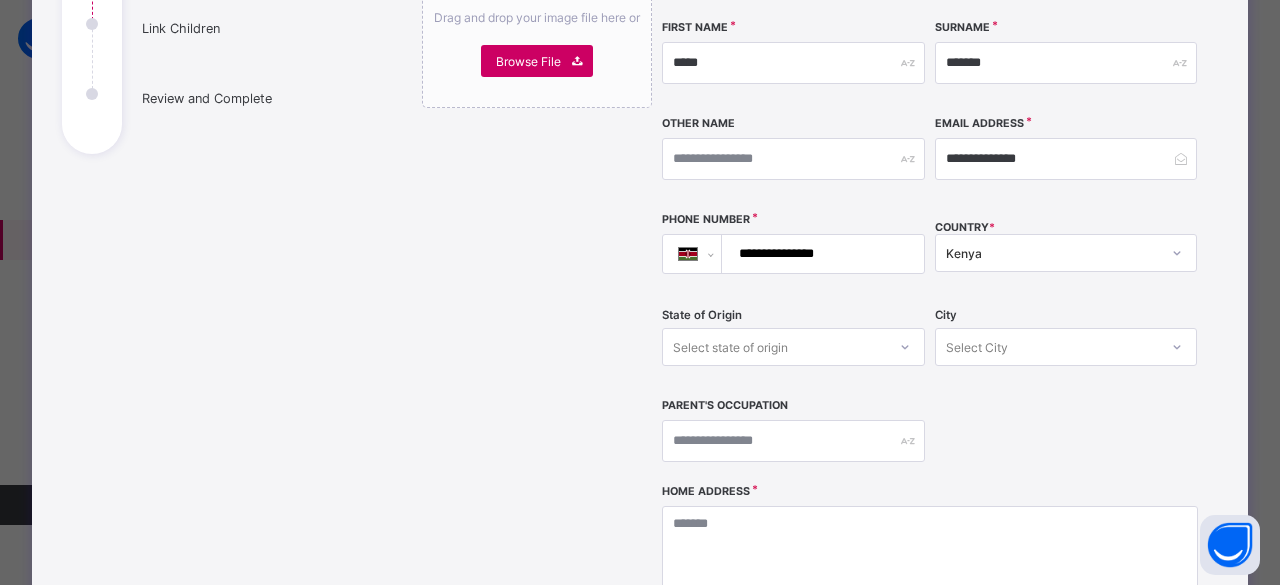 type on "**********" 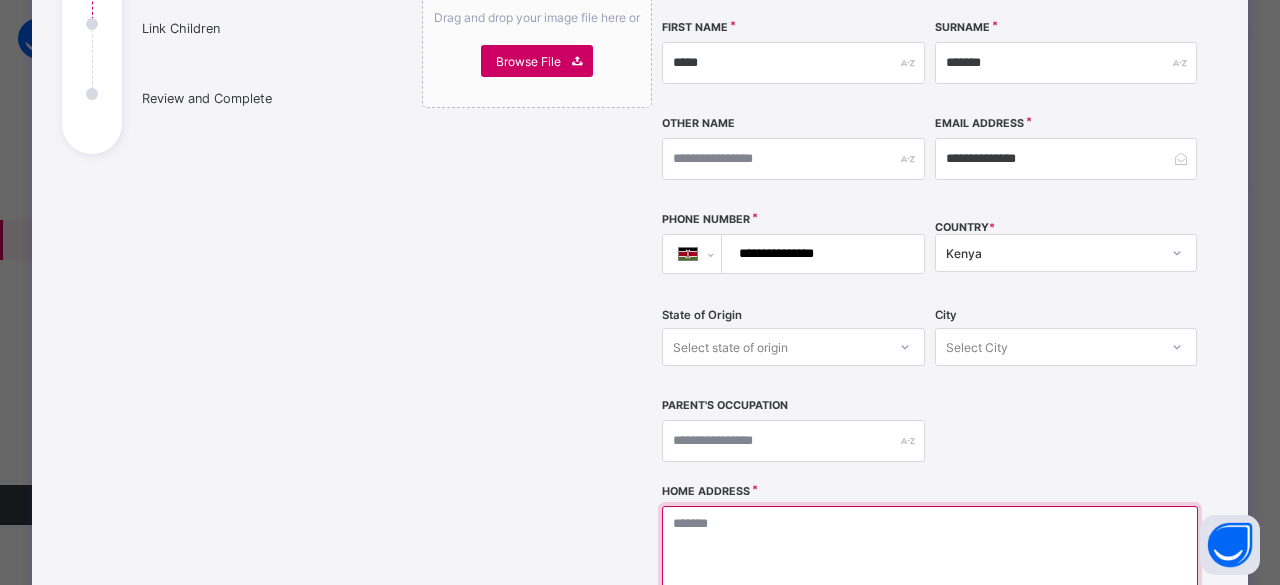click at bounding box center (930, 606) 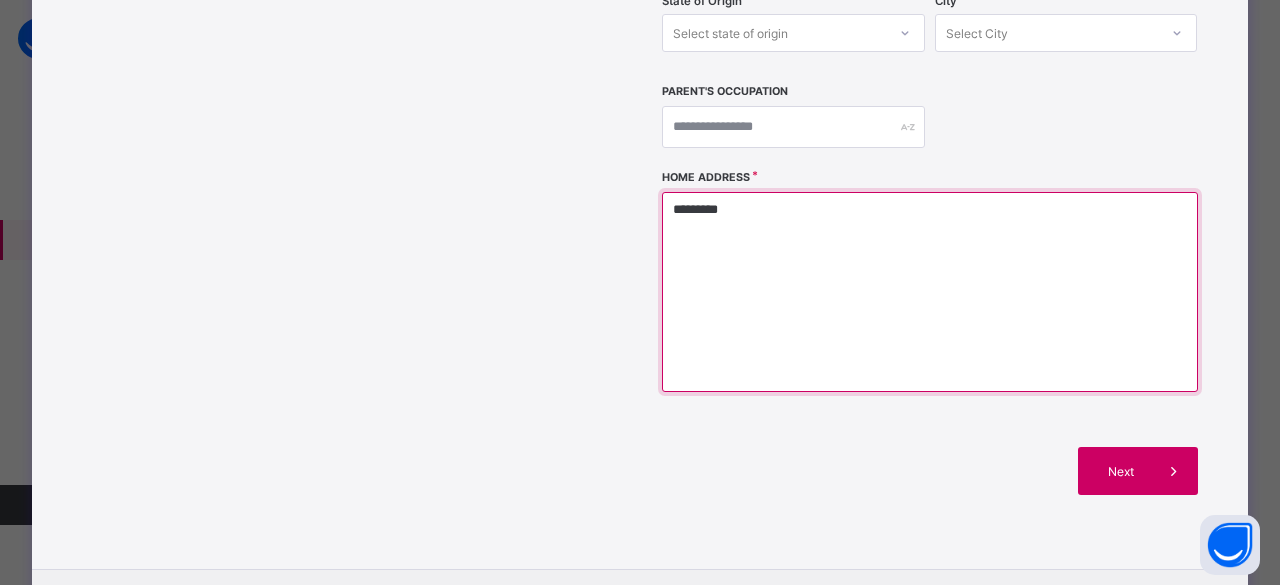 scroll, scrollTop: 631, scrollLeft: 0, axis: vertical 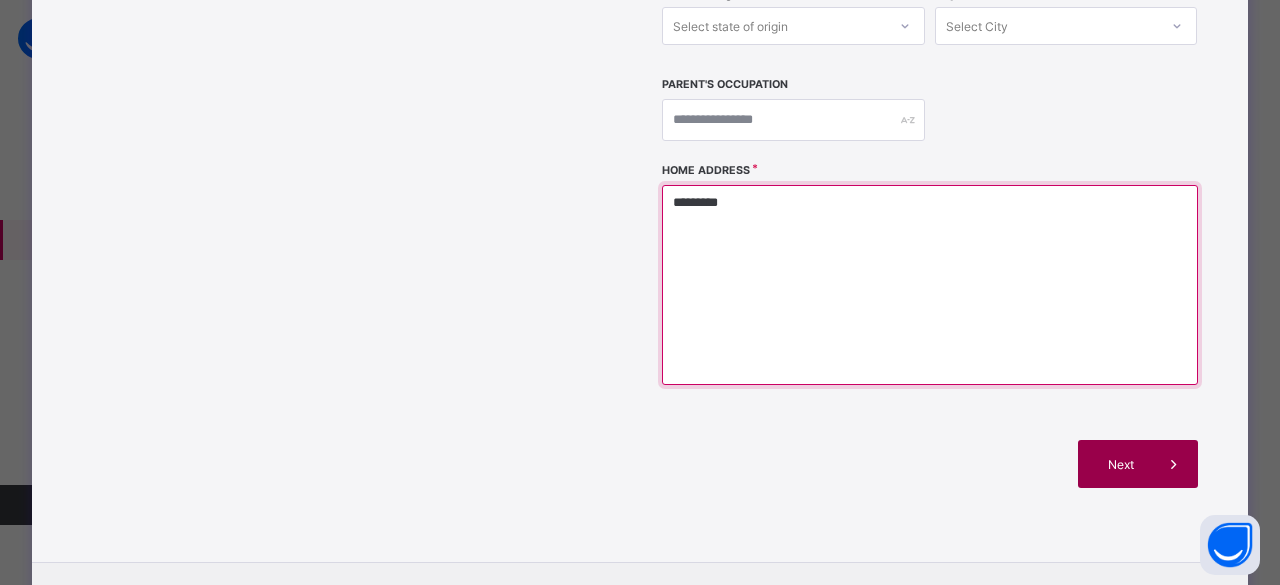 type on "*********" 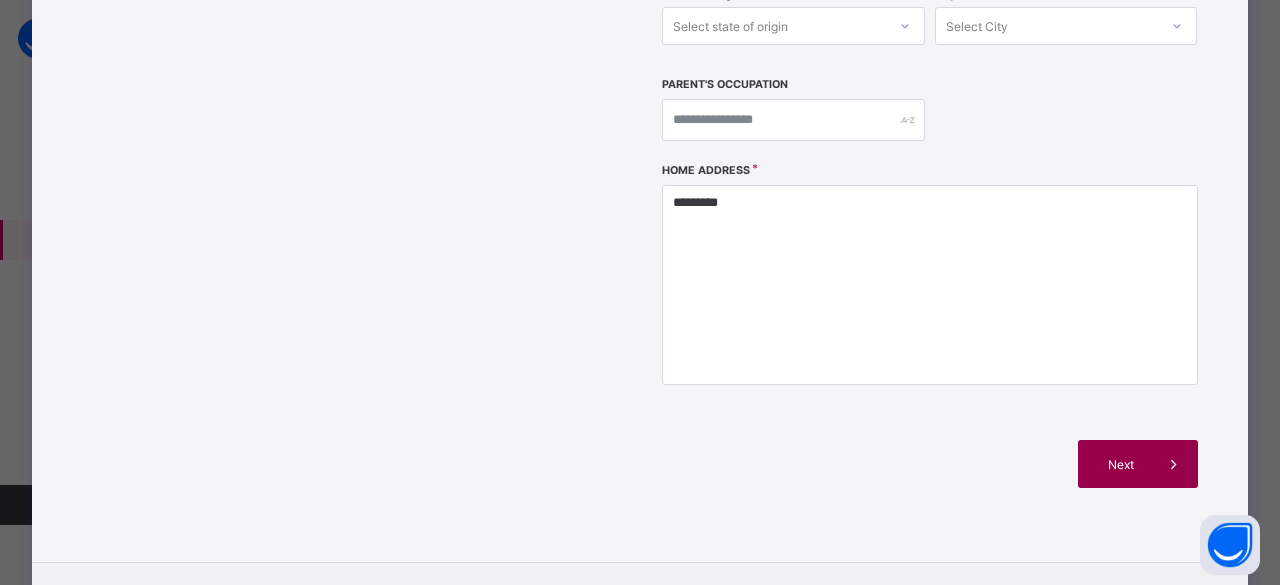 click on "Next" at bounding box center (1138, 464) 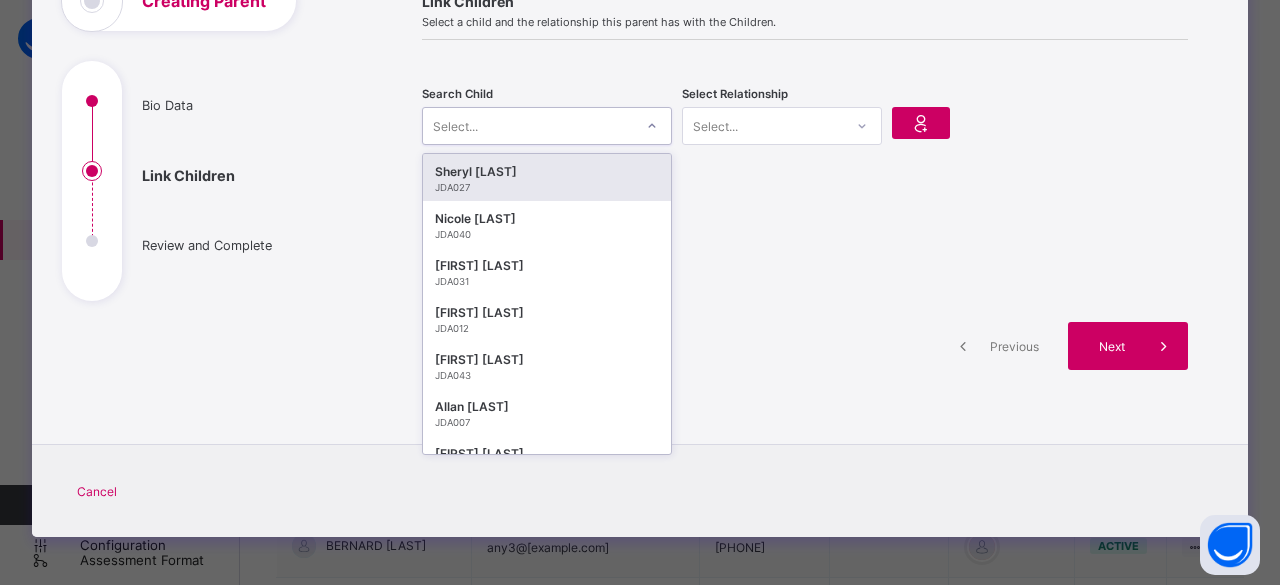 click on "Select..." at bounding box center (547, 126) 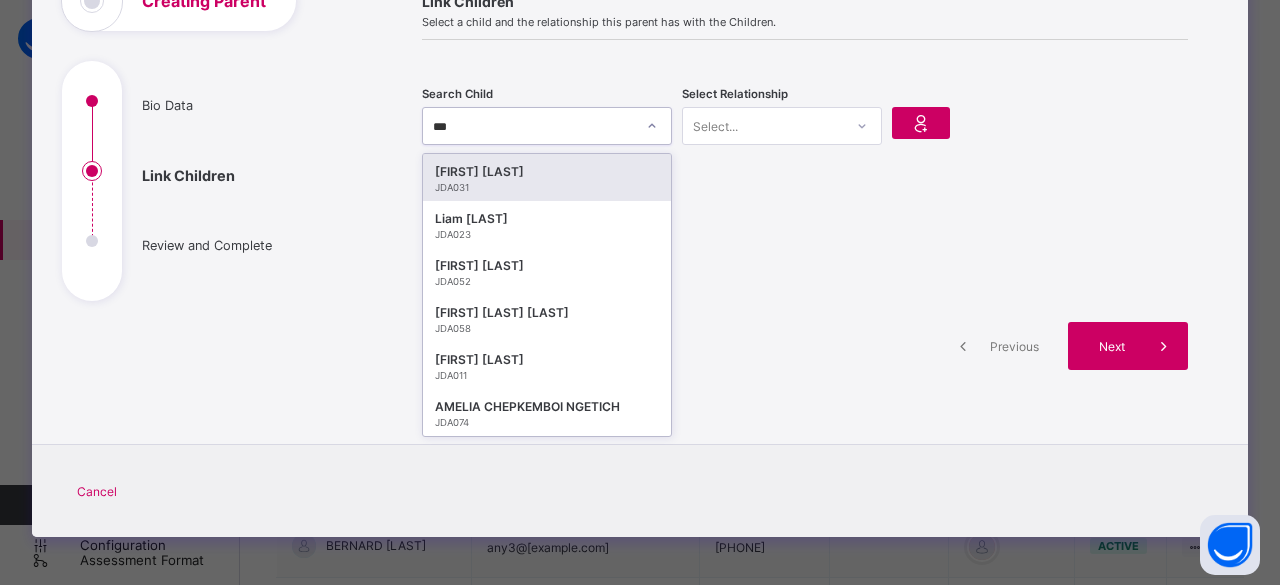 type on "****" 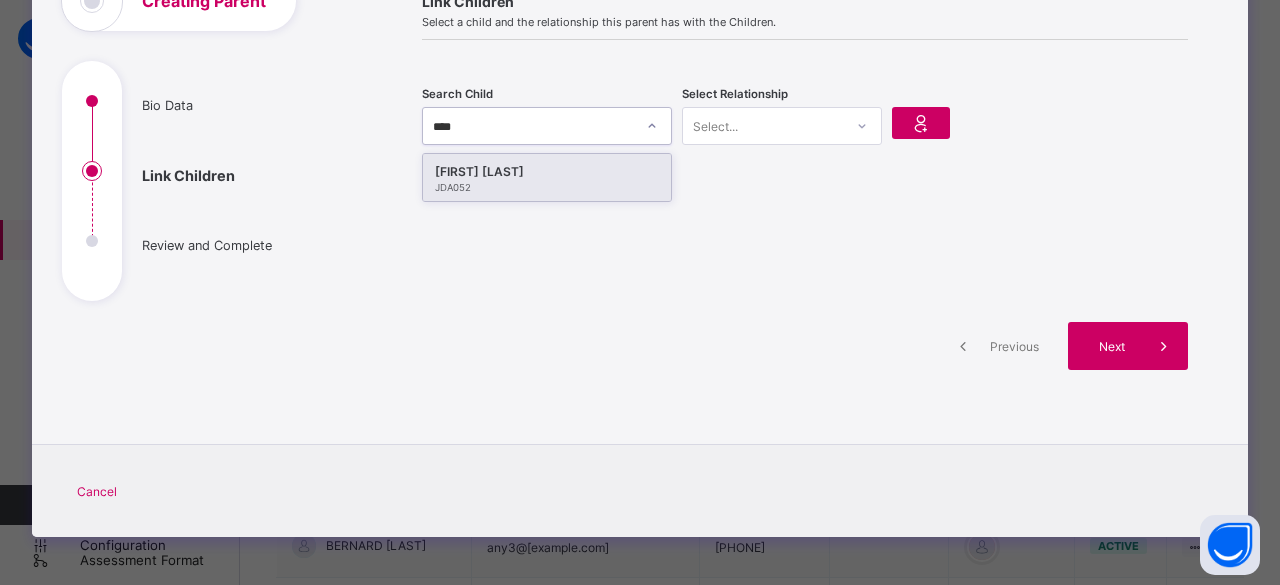 click on "[FIRST] [LAST]" at bounding box center (547, 172) 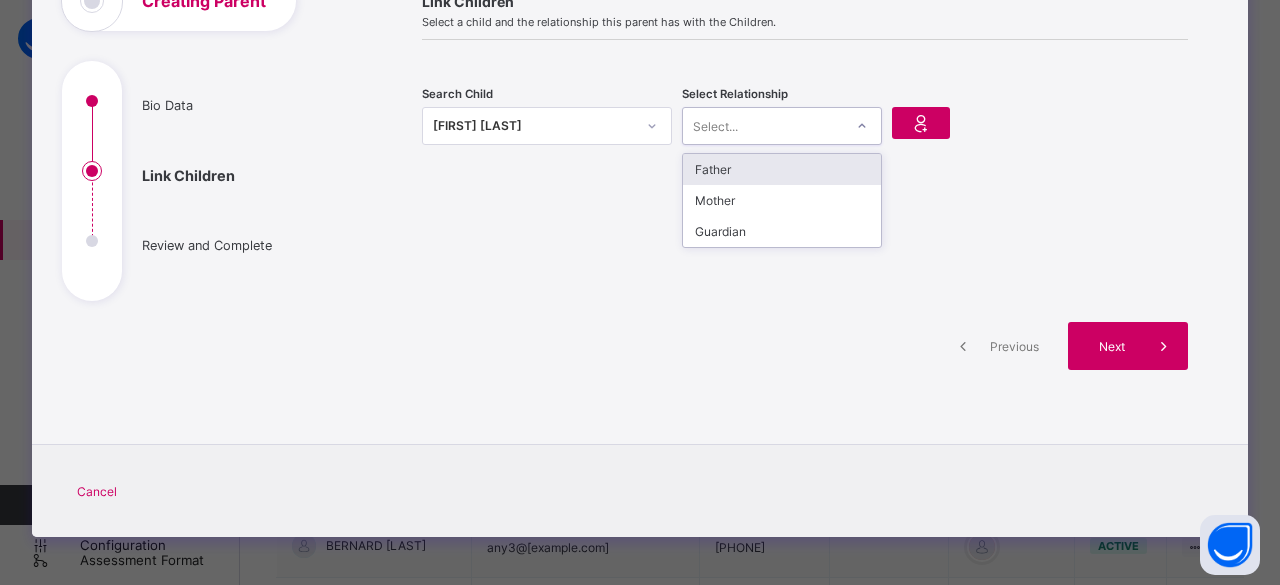 click on "Select..." at bounding box center [763, 126] 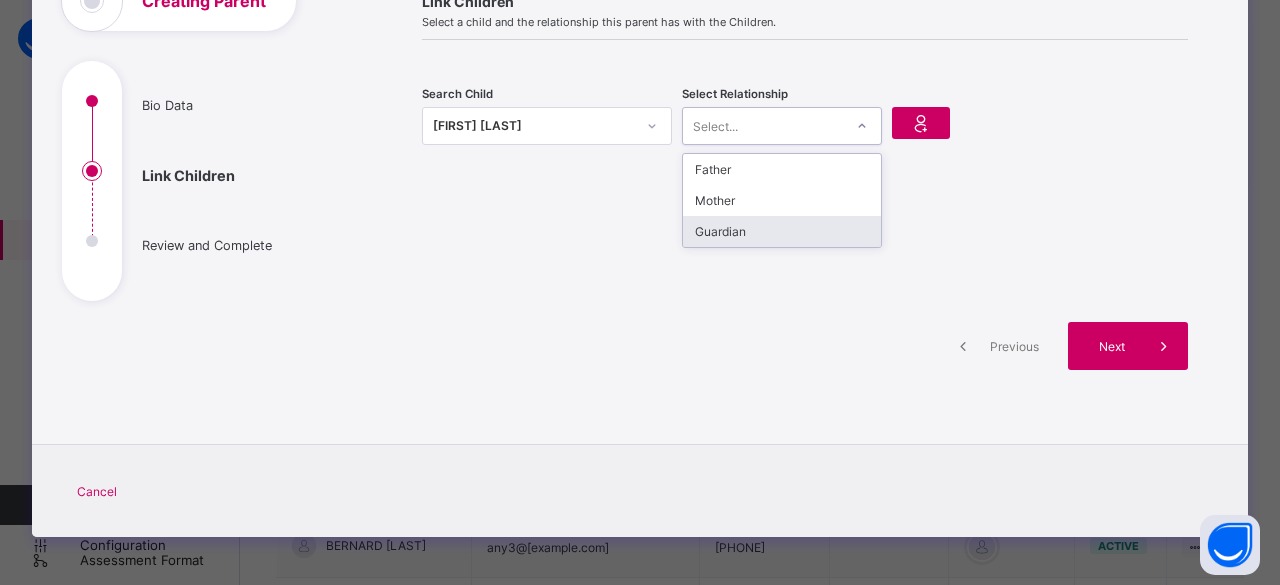 click on "Guardian" at bounding box center (782, 231) 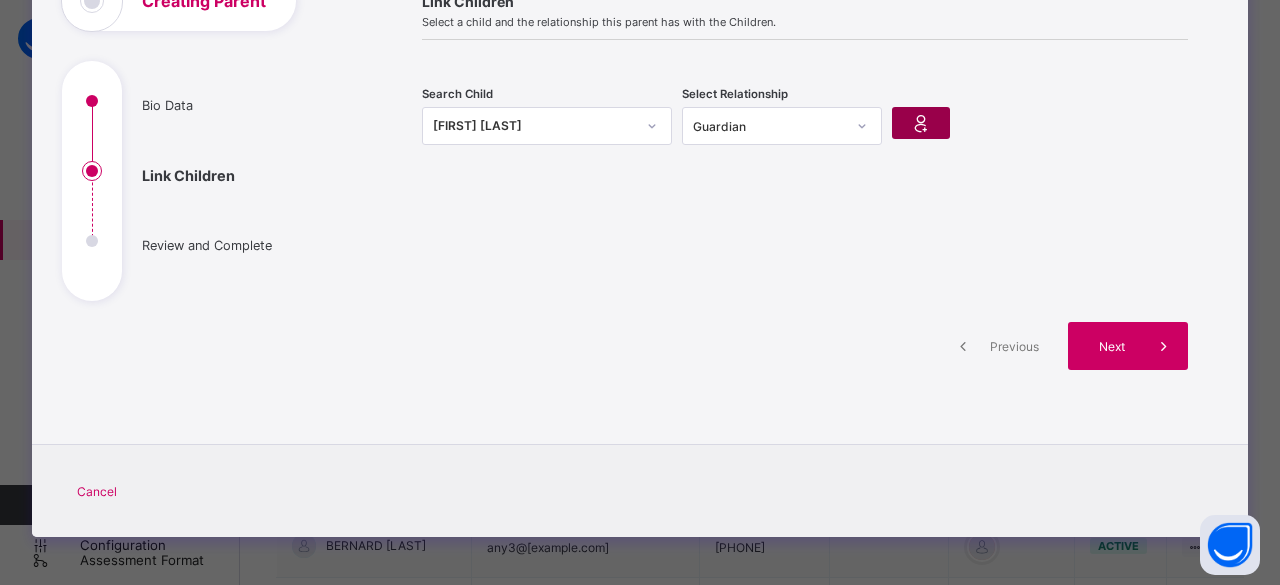 click at bounding box center (921, 123) 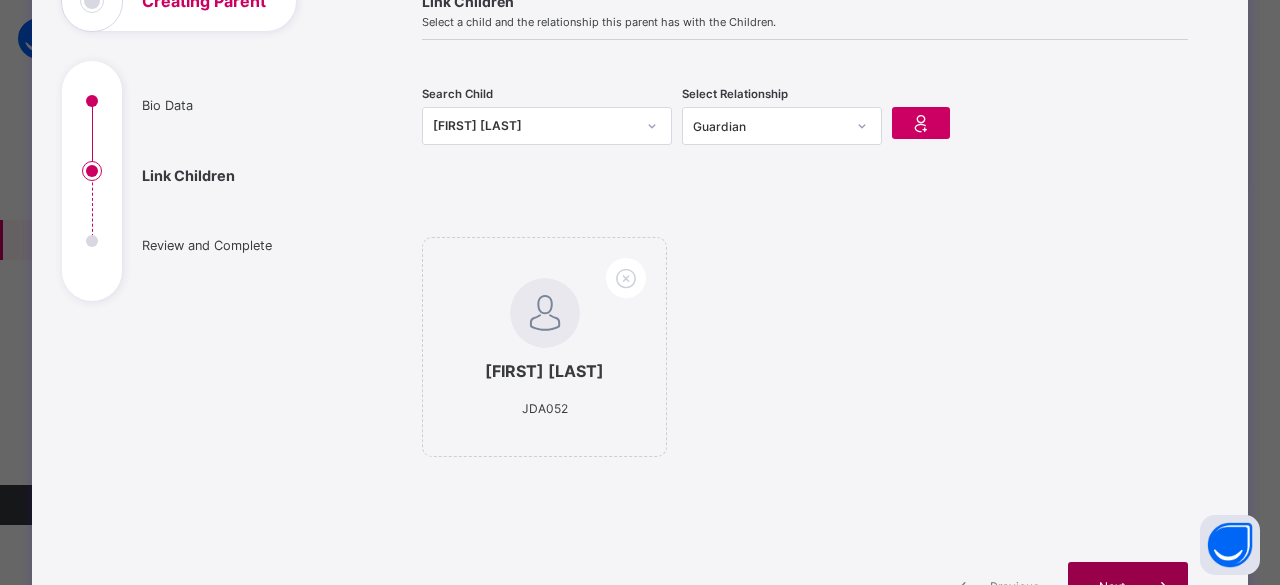 click on "Next" at bounding box center [1128, 586] 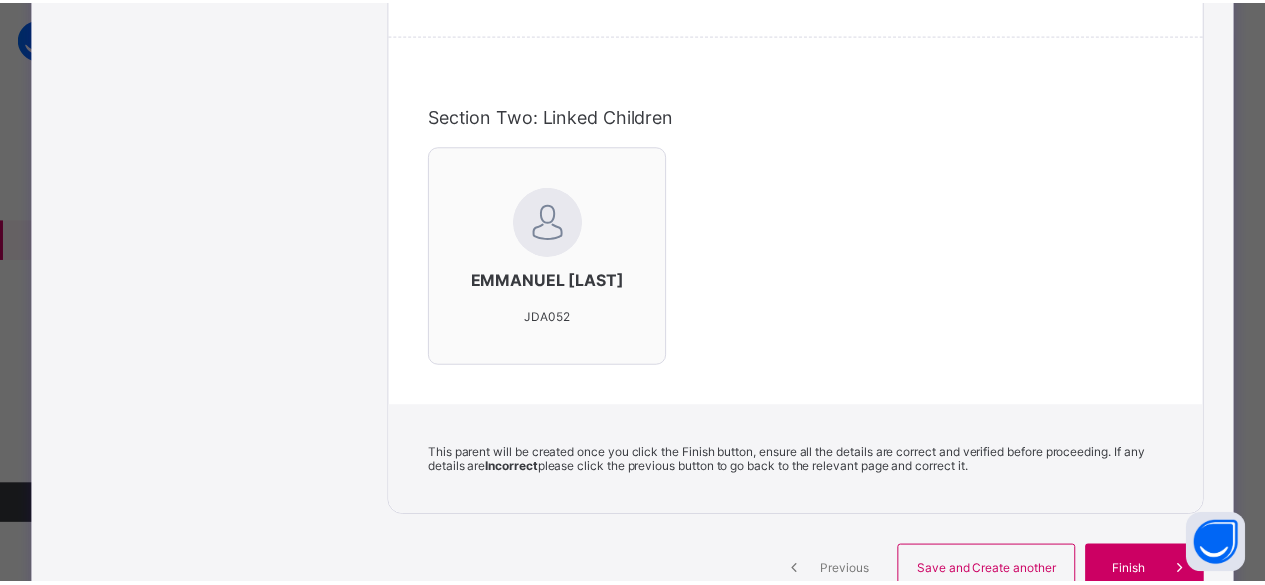 scroll, scrollTop: 518, scrollLeft: 0, axis: vertical 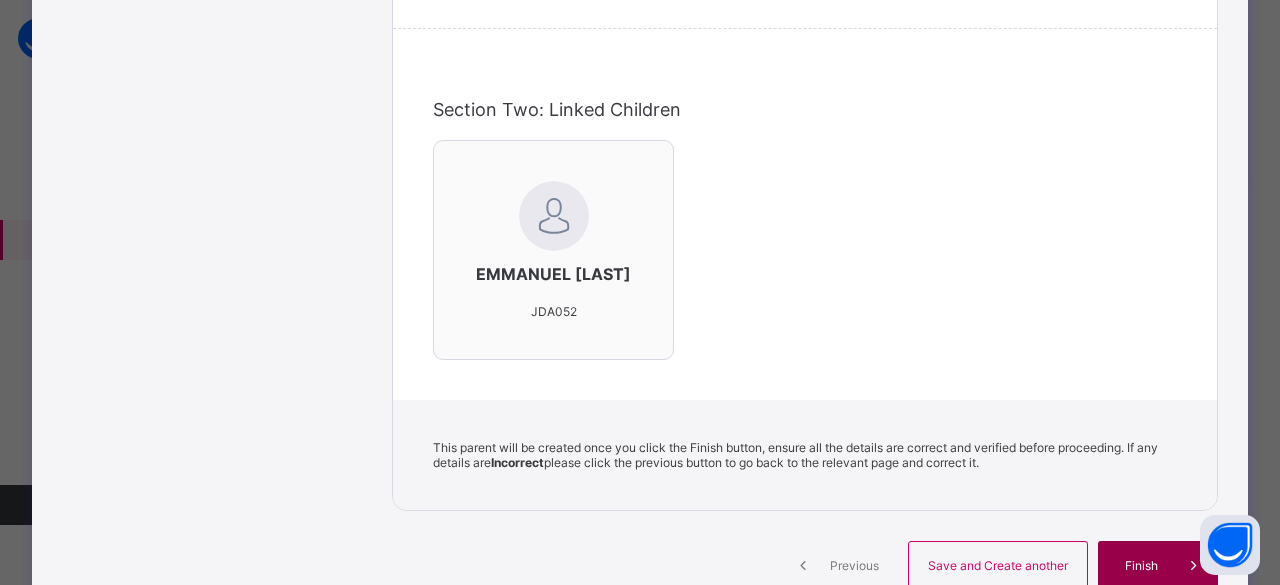 click on "Finish" at bounding box center [1141, 565] 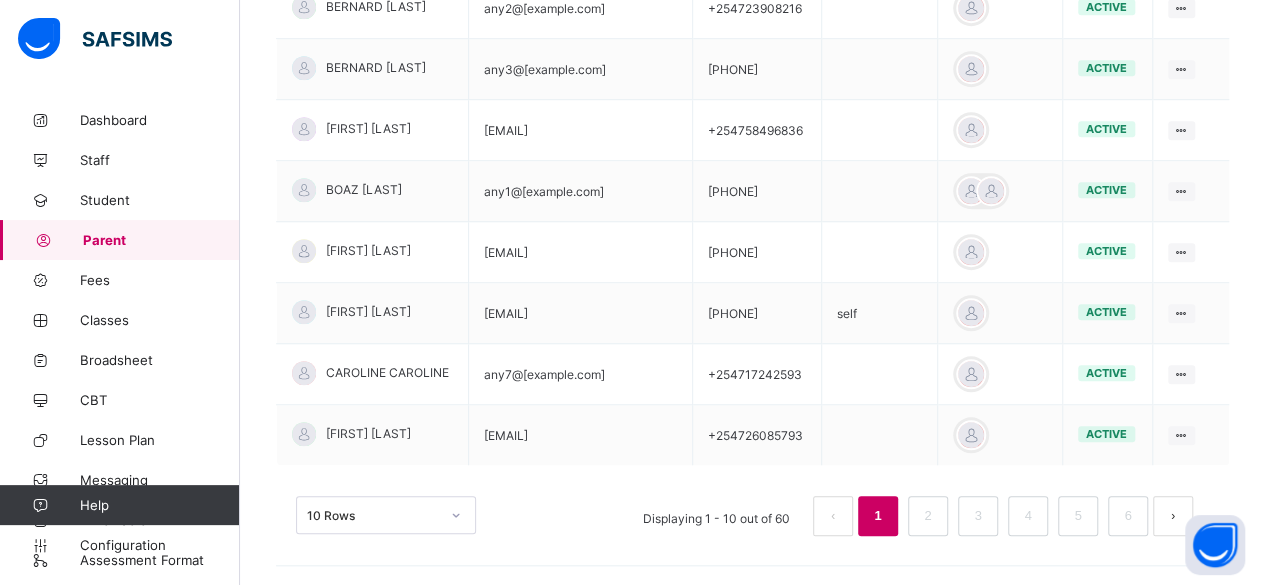 scroll, scrollTop: 658, scrollLeft: 0, axis: vertical 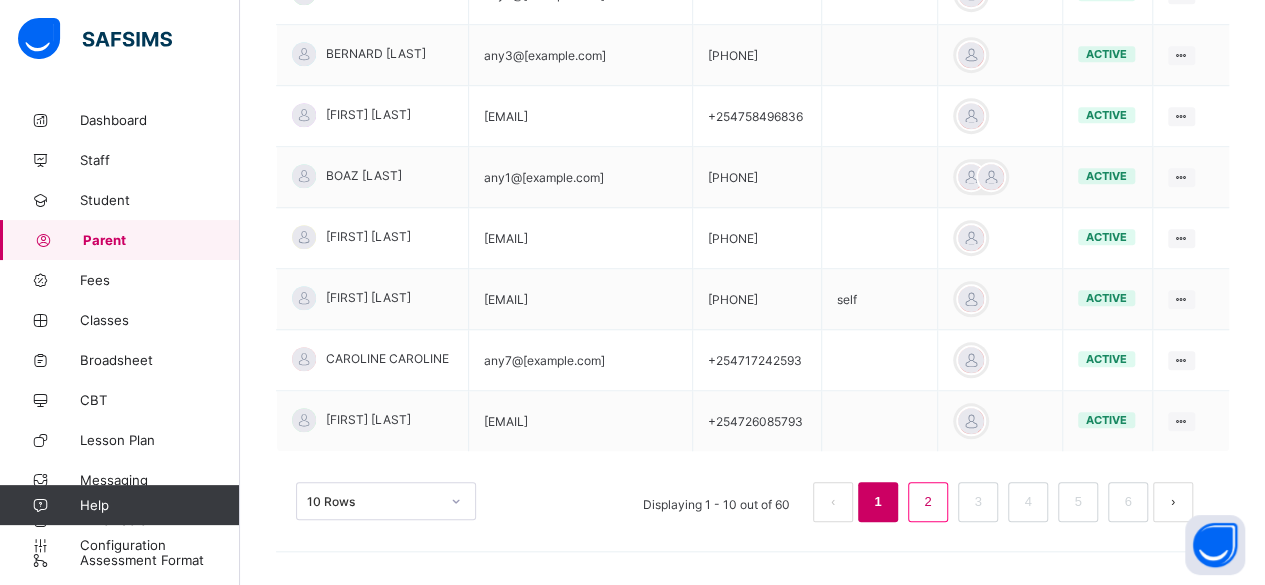 click on "2" at bounding box center (927, 502) 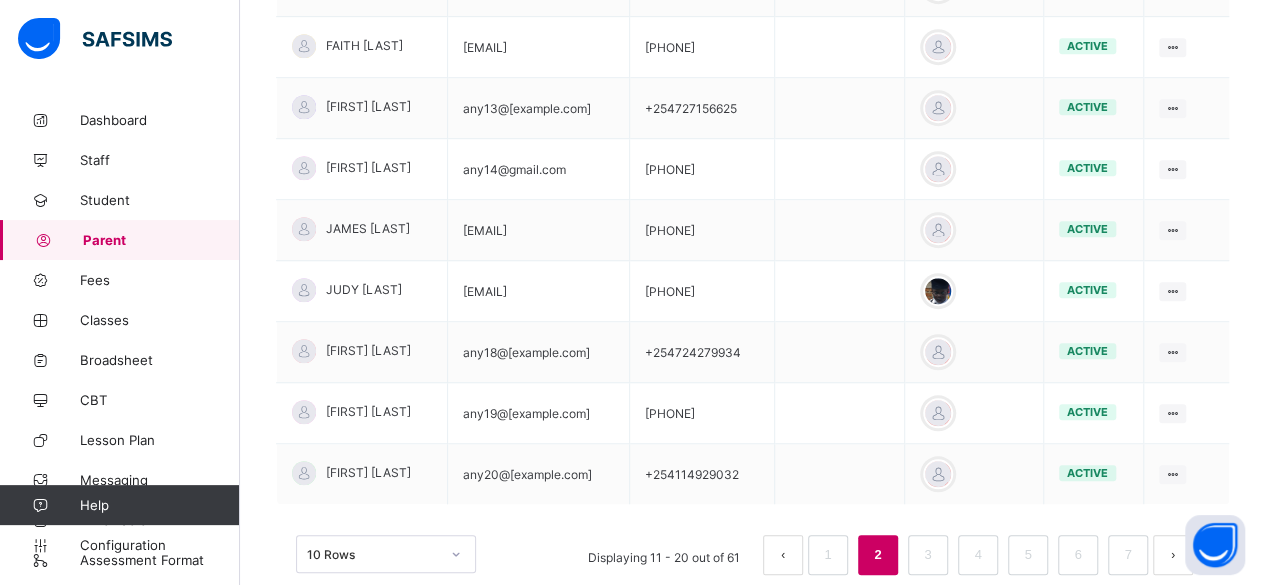 scroll, scrollTop: 658, scrollLeft: 0, axis: vertical 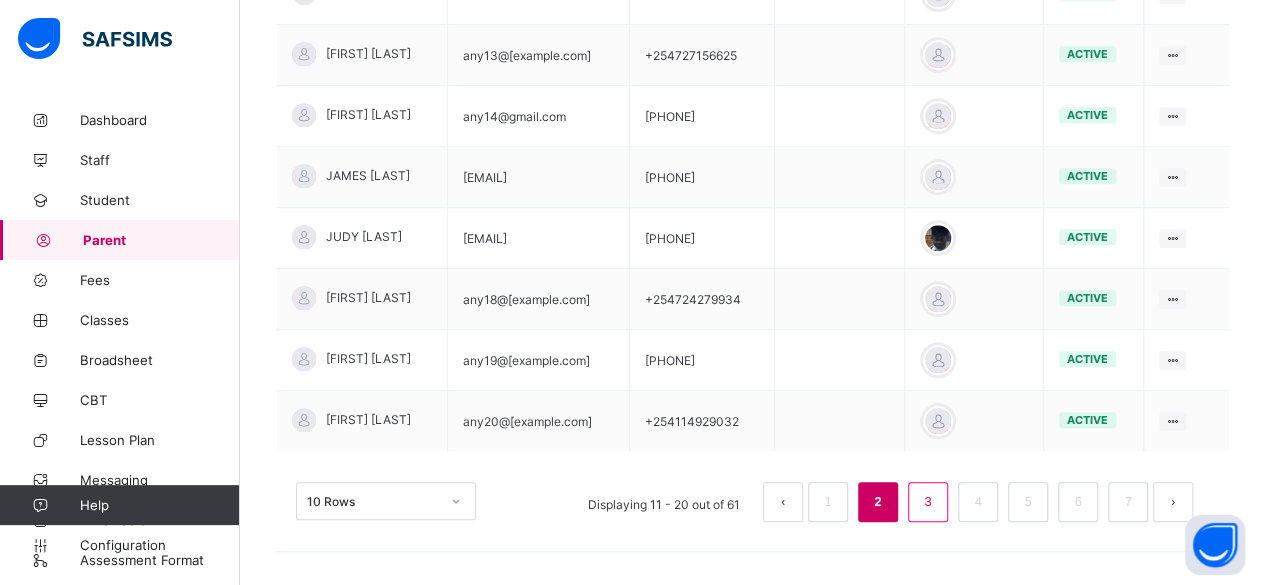 click on "3" at bounding box center (927, 502) 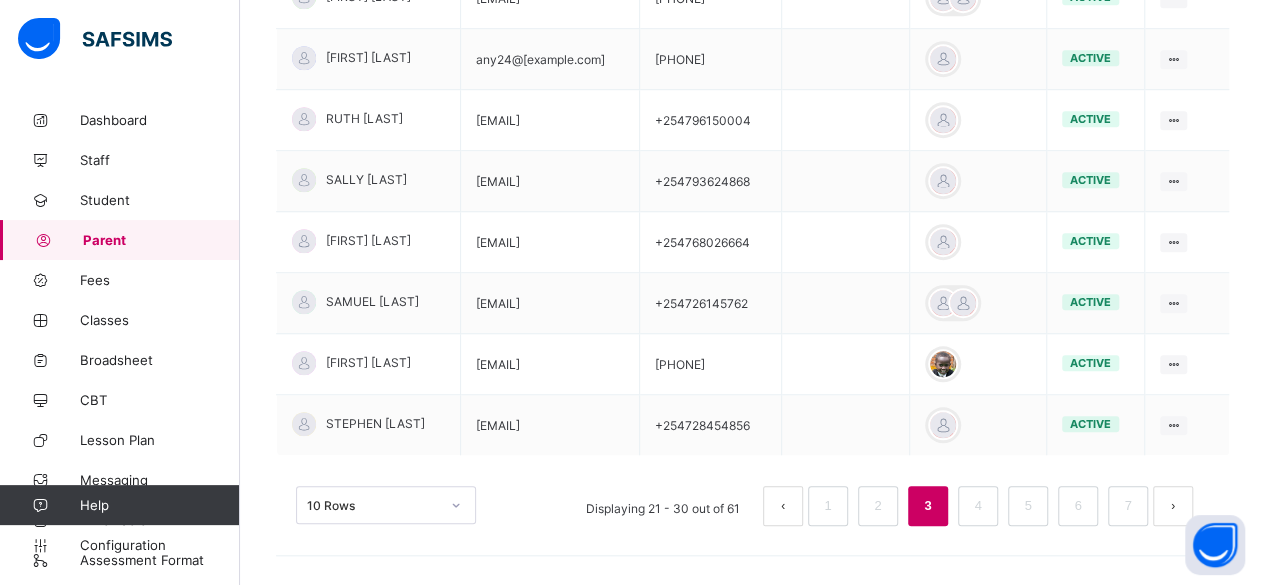 scroll, scrollTop: 658, scrollLeft: 0, axis: vertical 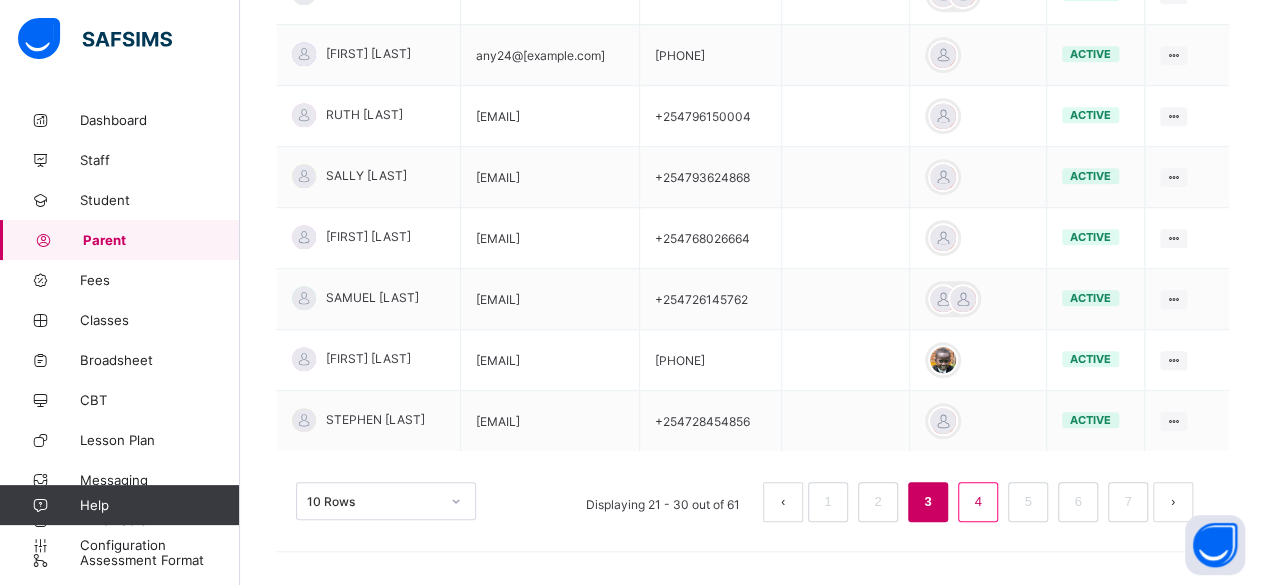 click on "4" at bounding box center [977, 502] 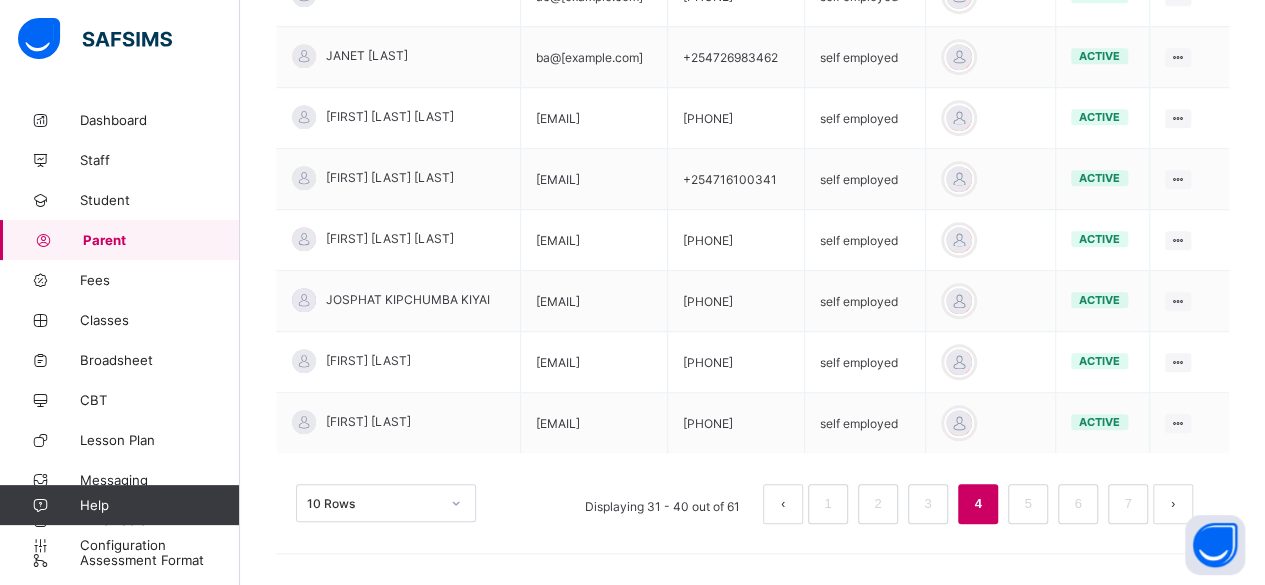 scroll, scrollTop: 658, scrollLeft: 0, axis: vertical 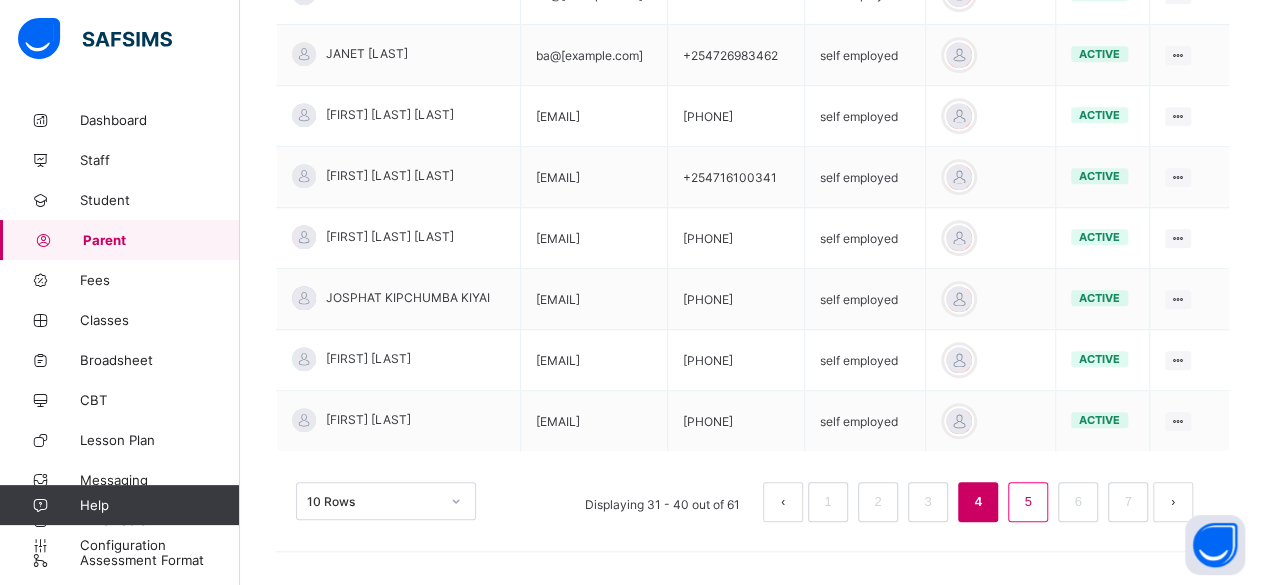 click on "5" at bounding box center (1027, 502) 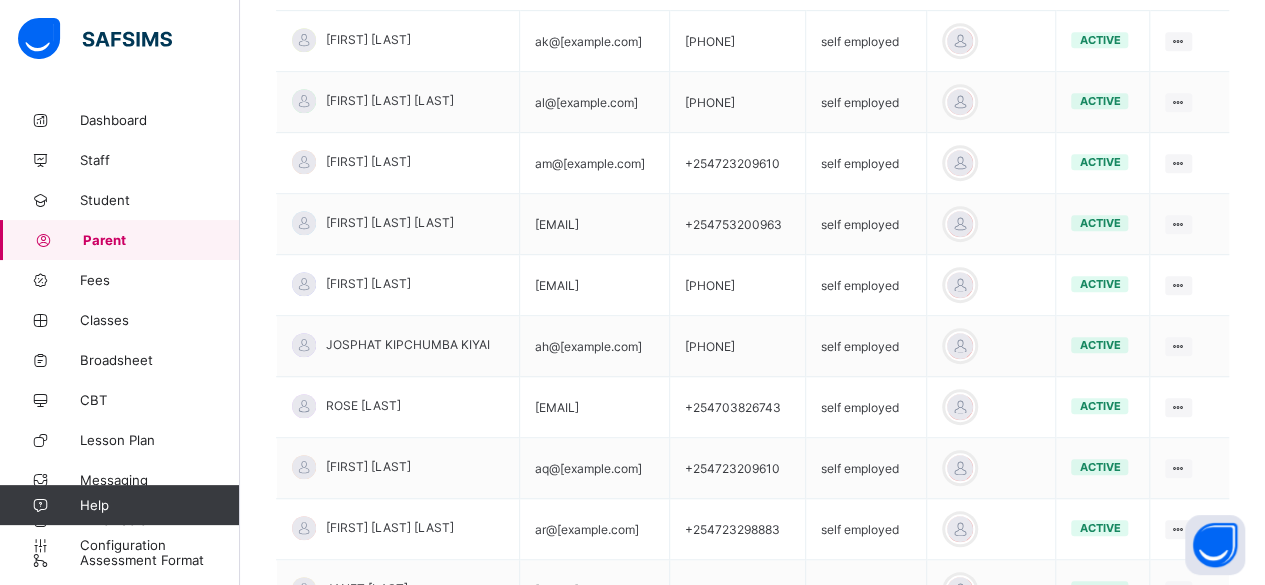 scroll, scrollTop: 492, scrollLeft: 0, axis: vertical 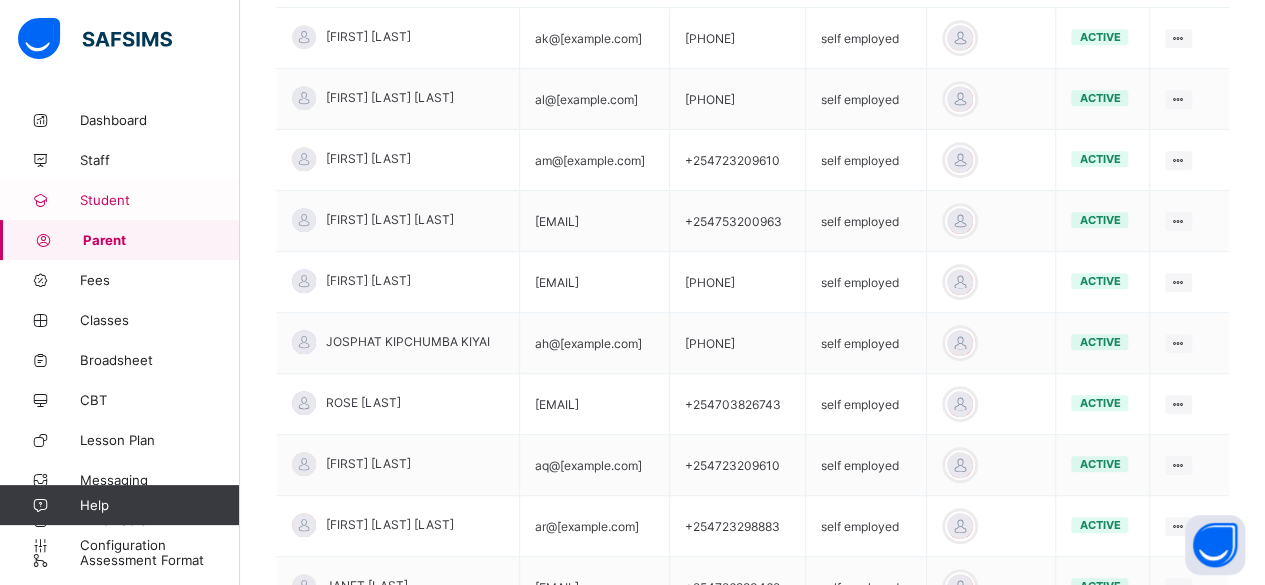 click on "Student" at bounding box center (160, 200) 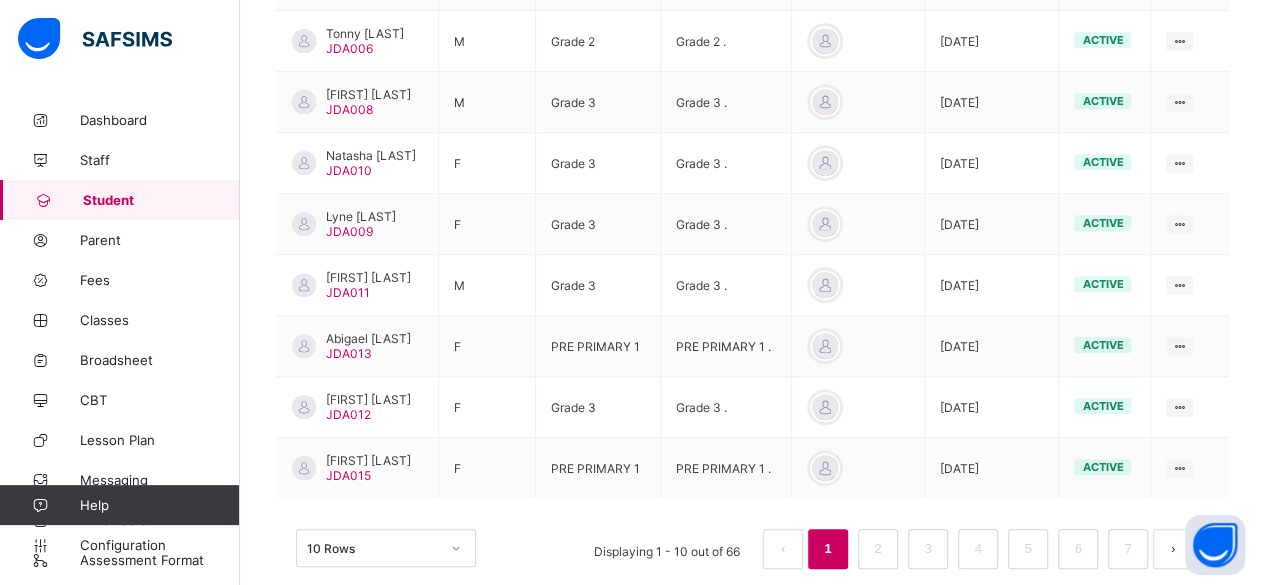 scroll, scrollTop: 681, scrollLeft: 0, axis: vertical 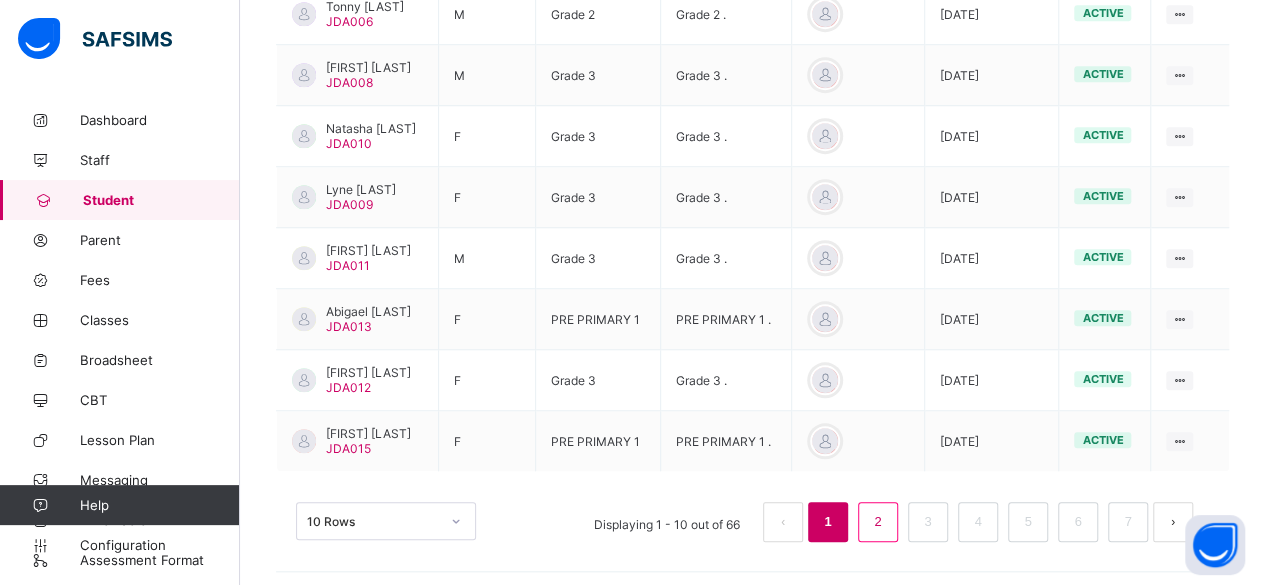 click on "2" at bounding box center (877, 522) 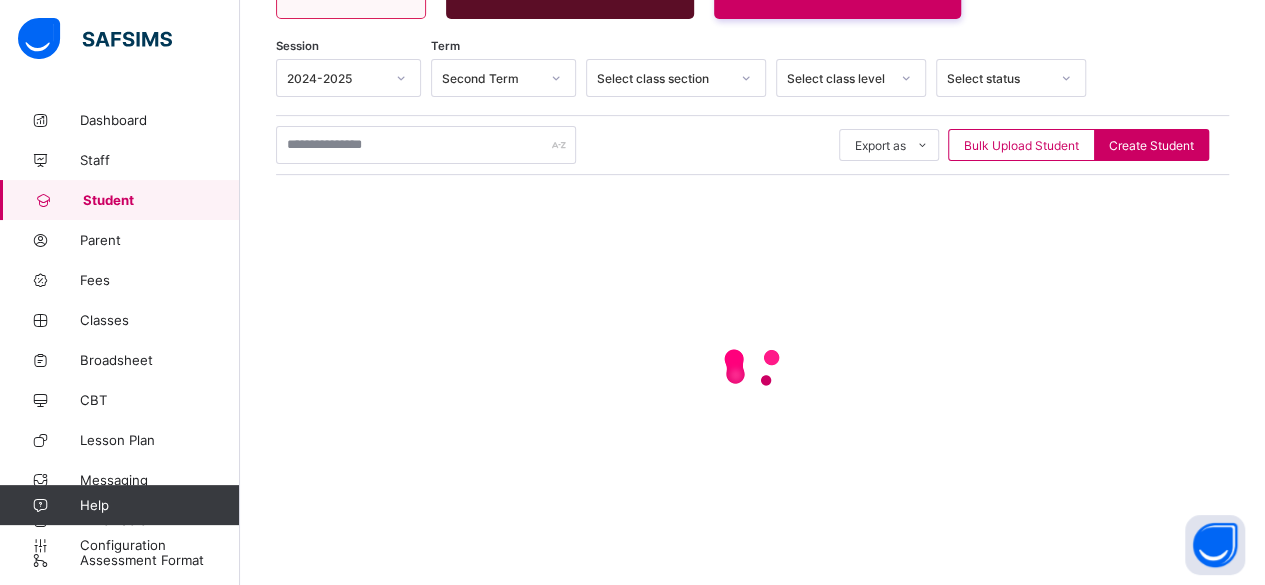 scroll, scrollTop: 59, scrollLeft: 0, axis: vertical 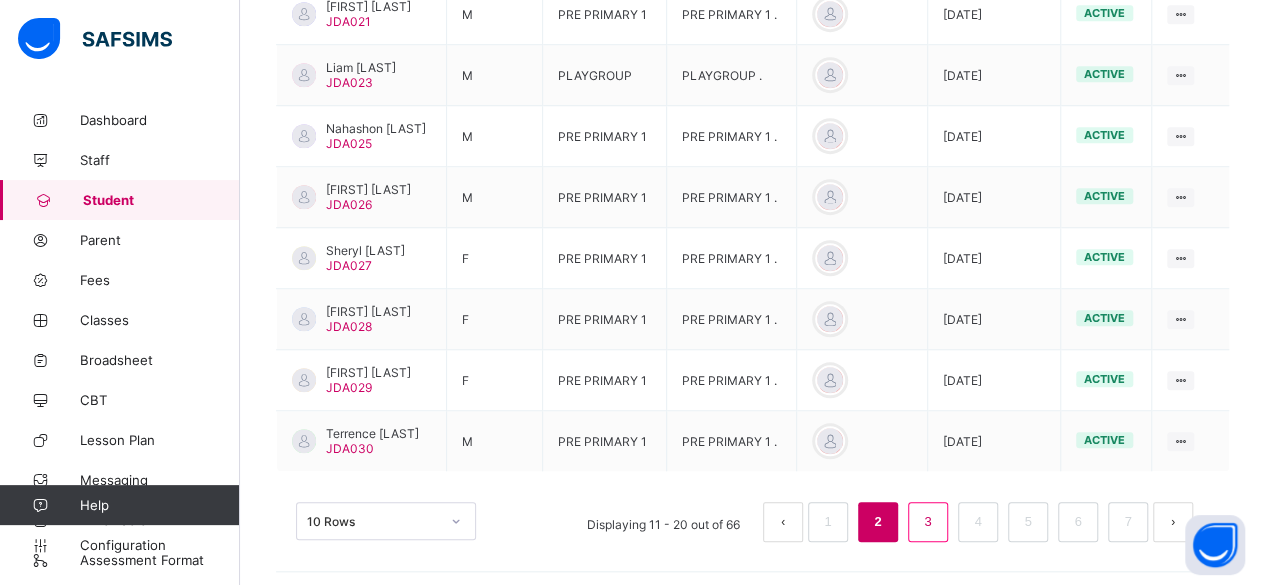 click on "3" at bounding box center [927, 522] 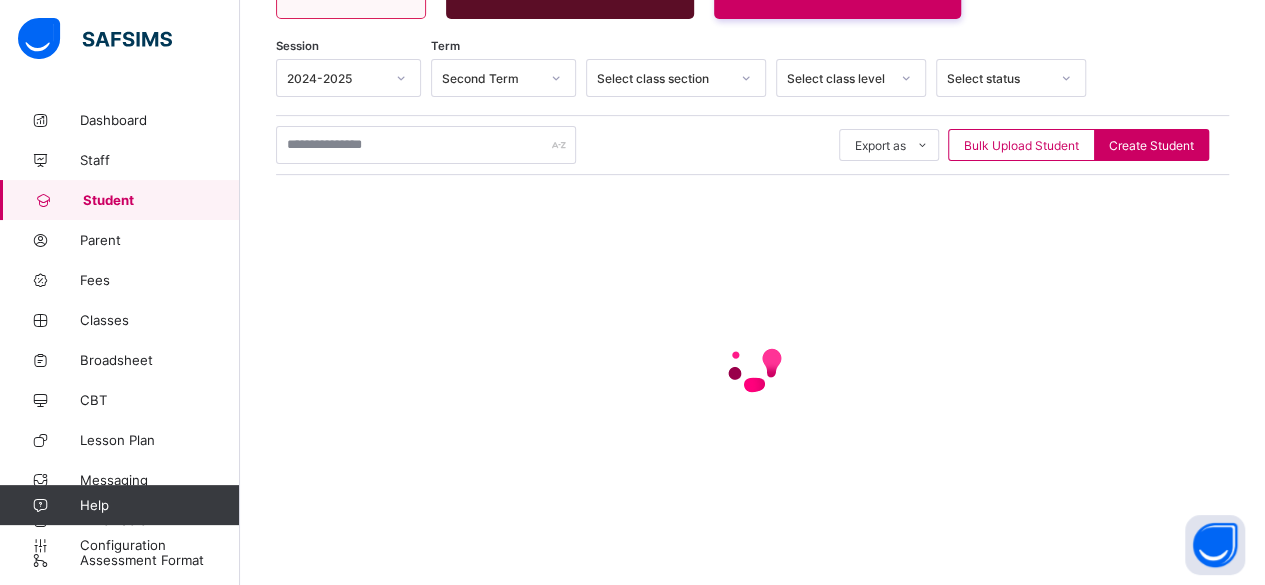 scroll, scrollTop: 59, scrollLeft: 0, axis: vertical 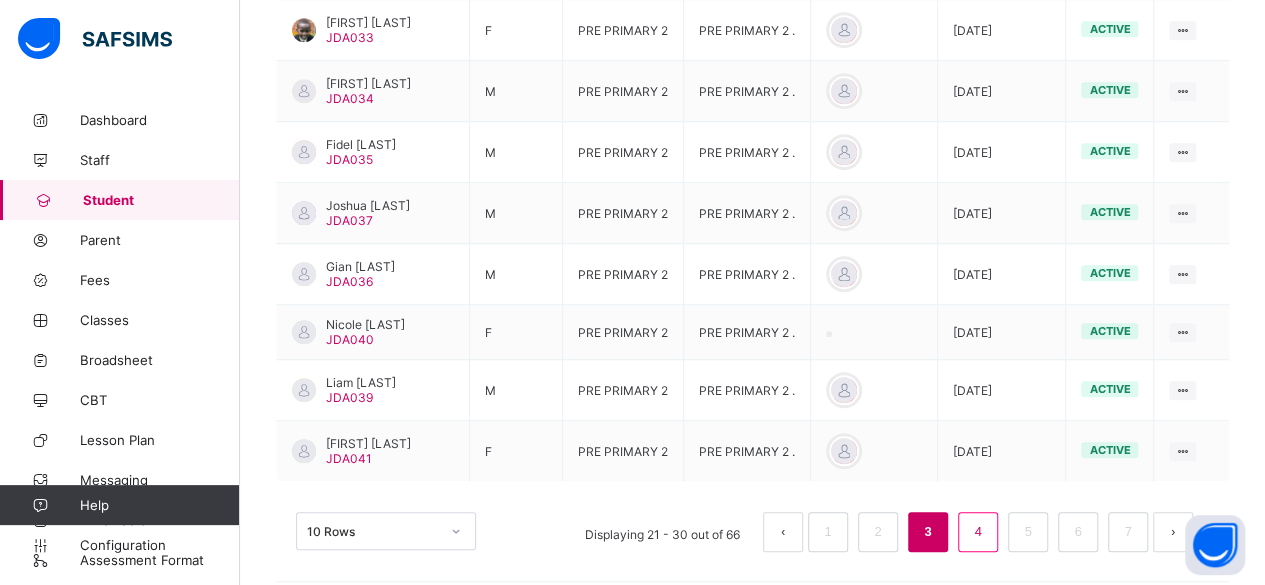 click on "4" at bounding box center (977, 532) 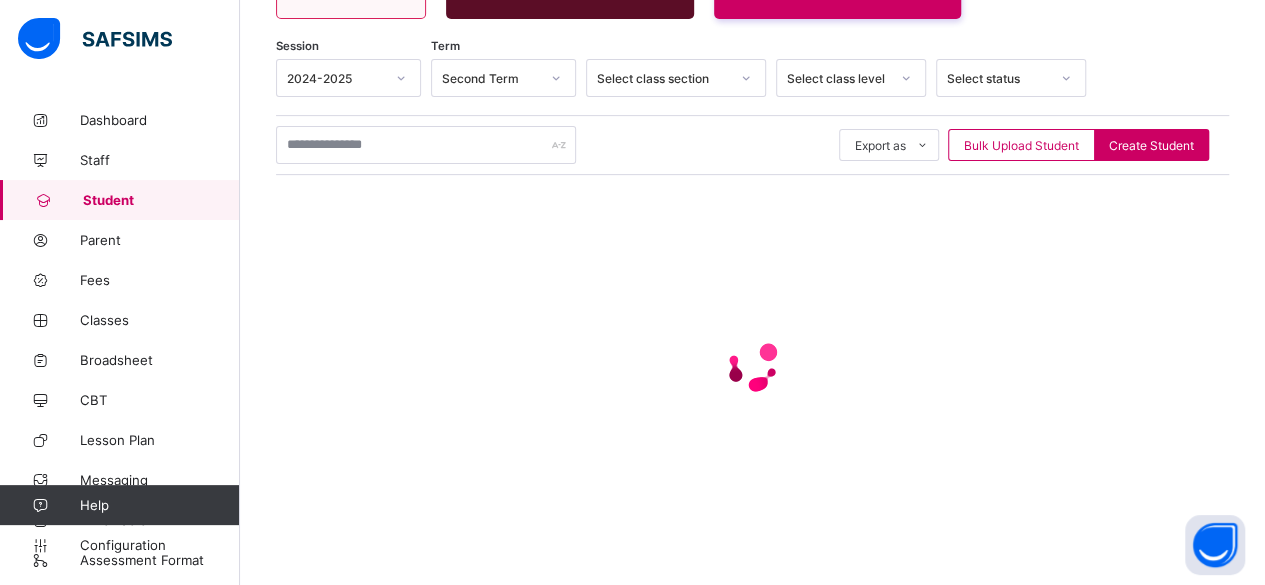 scroll, scrollTop: 59, scrollLeft: 0, axis: vertical 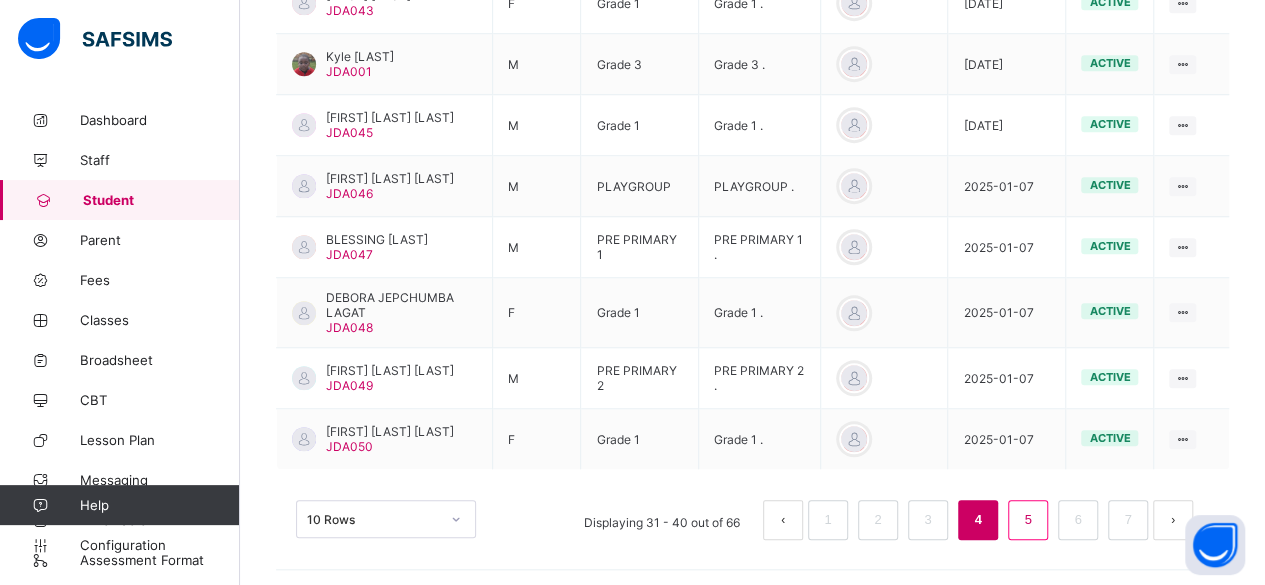 click on "5" at bounding box center [1027, 520] 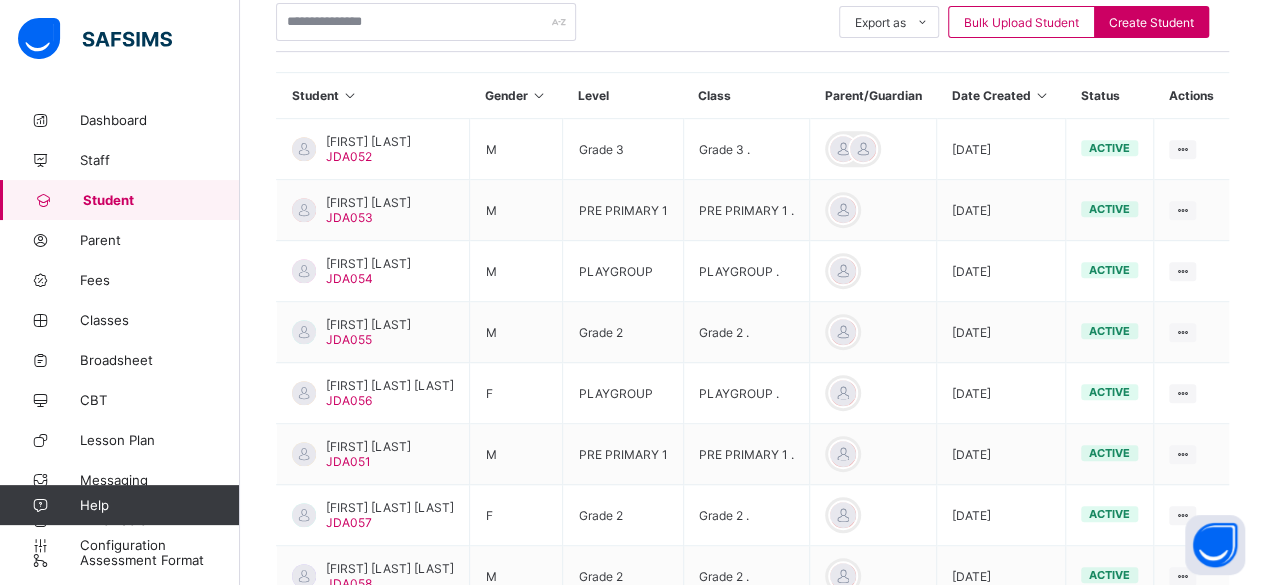 scroll, scrollTop: 428, scrollLeft: 0, axis: vertical 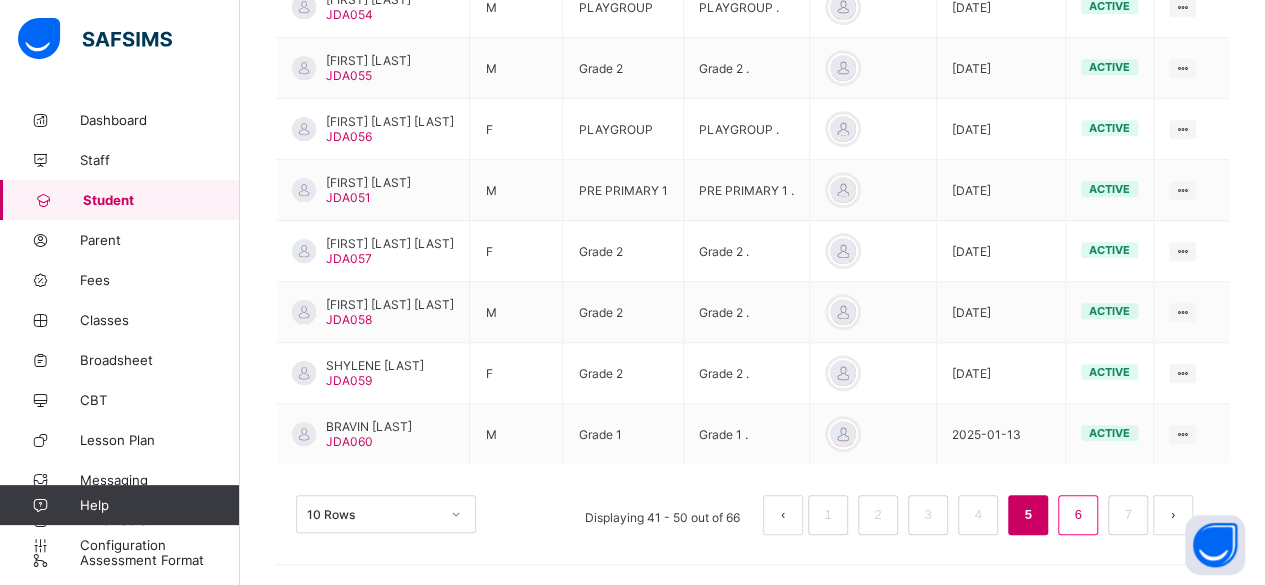 click on "6" at bounding box center [1077, 515] 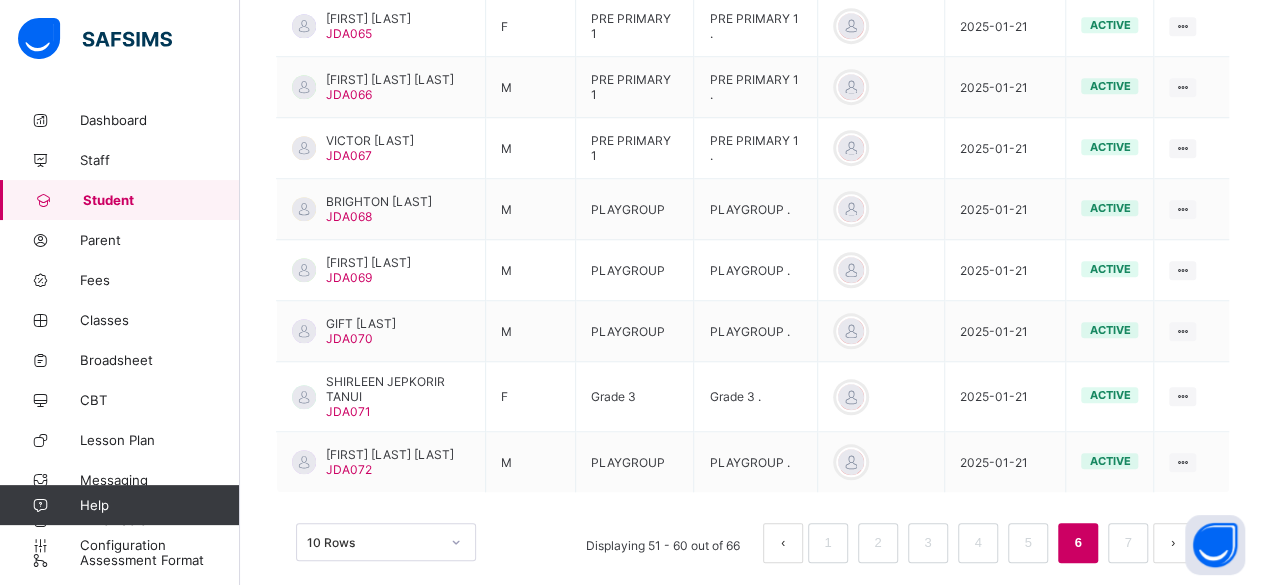 scroll, scrollTop: 707, scrollLeft: 0, axis: vertical 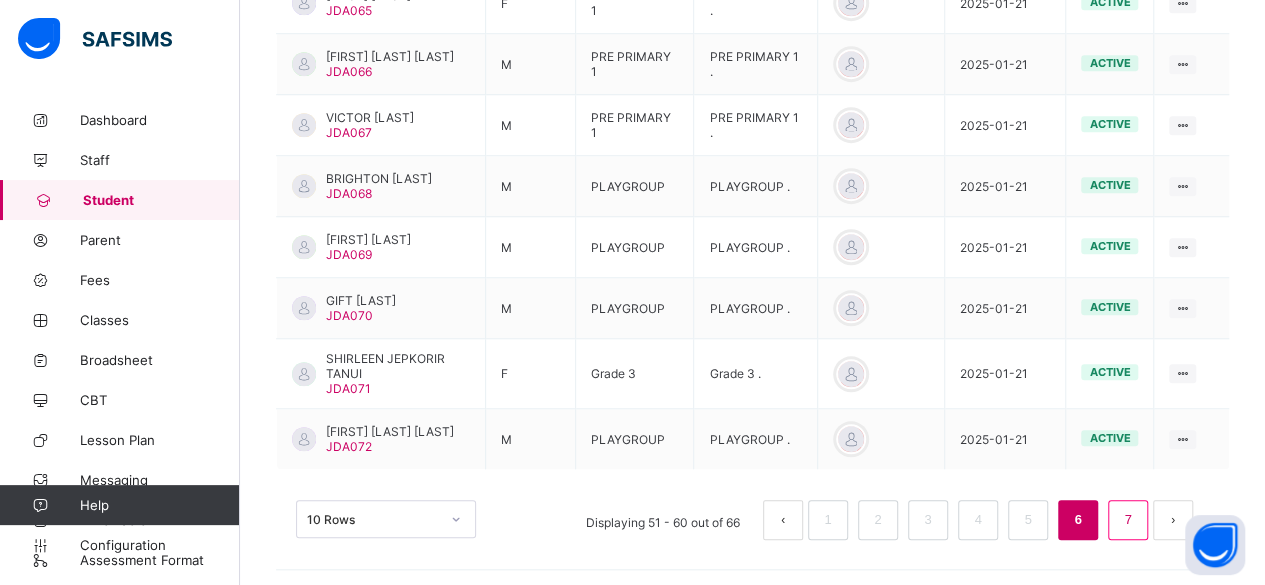 click on "7" at bounding box center [1128, 520] 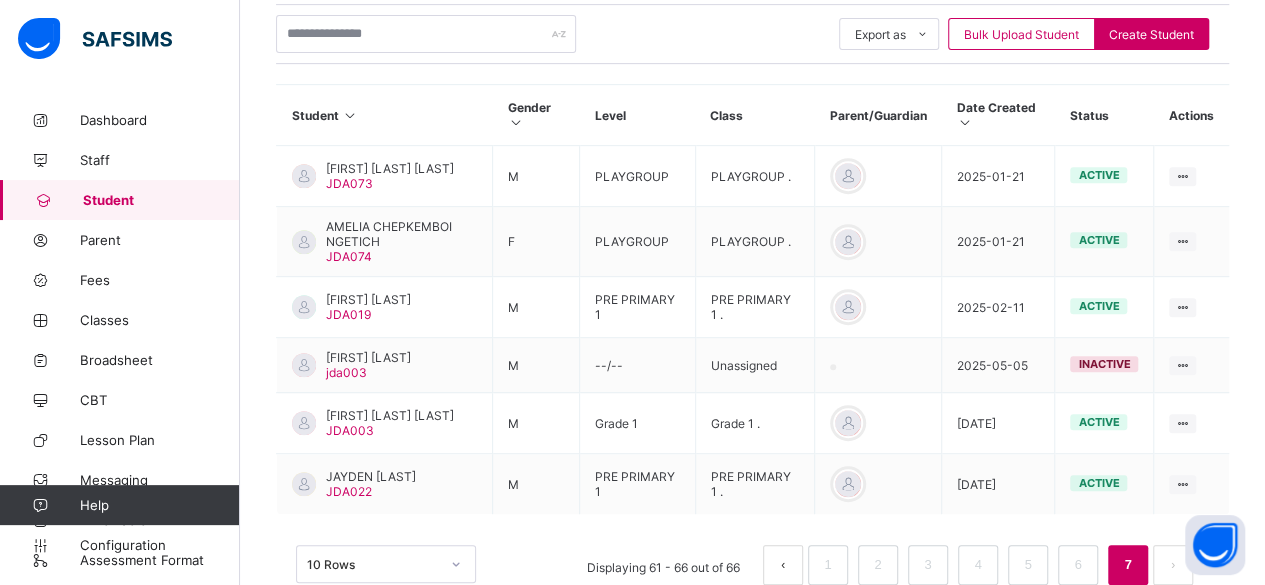 scroll, scrollTop: 451, scrollLeft: 0, axis: vertical 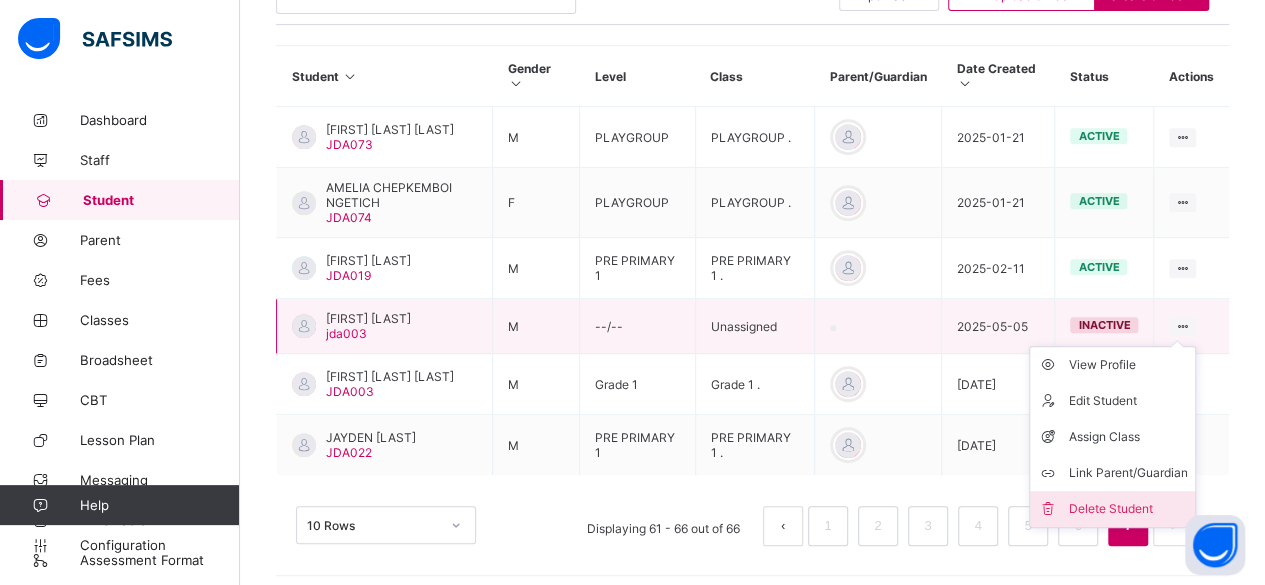 click on "Delete Student" at bounding box center (1127, 509) 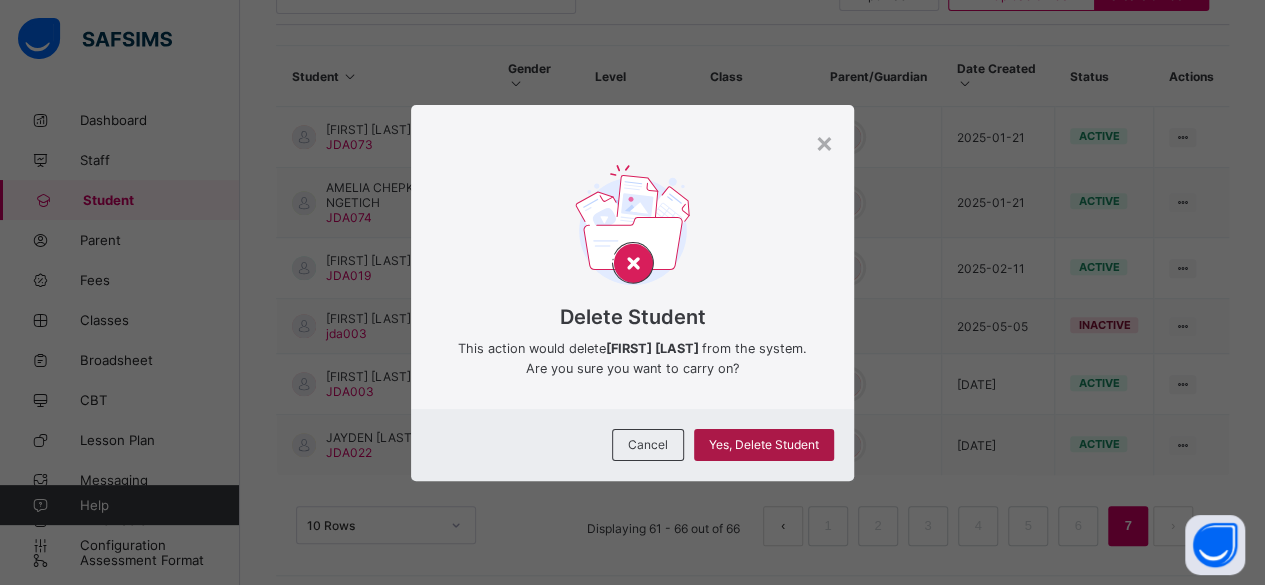 click on "Yes, Delete Student" at bounding box center [764, 444] 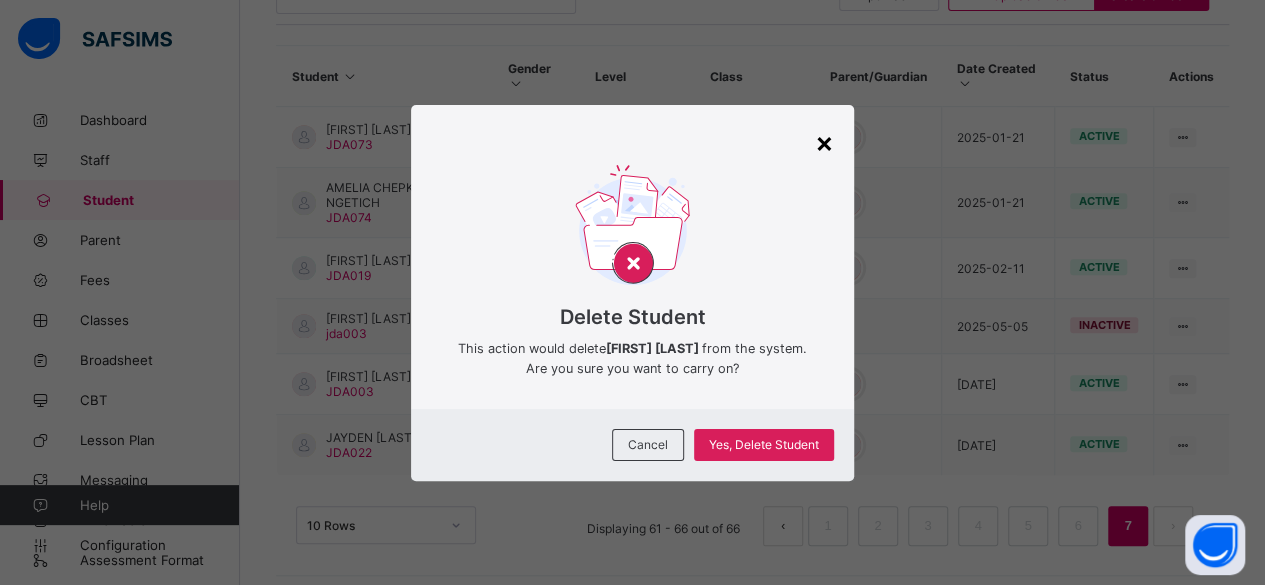 click on "×" at bounding box center (824, 142) 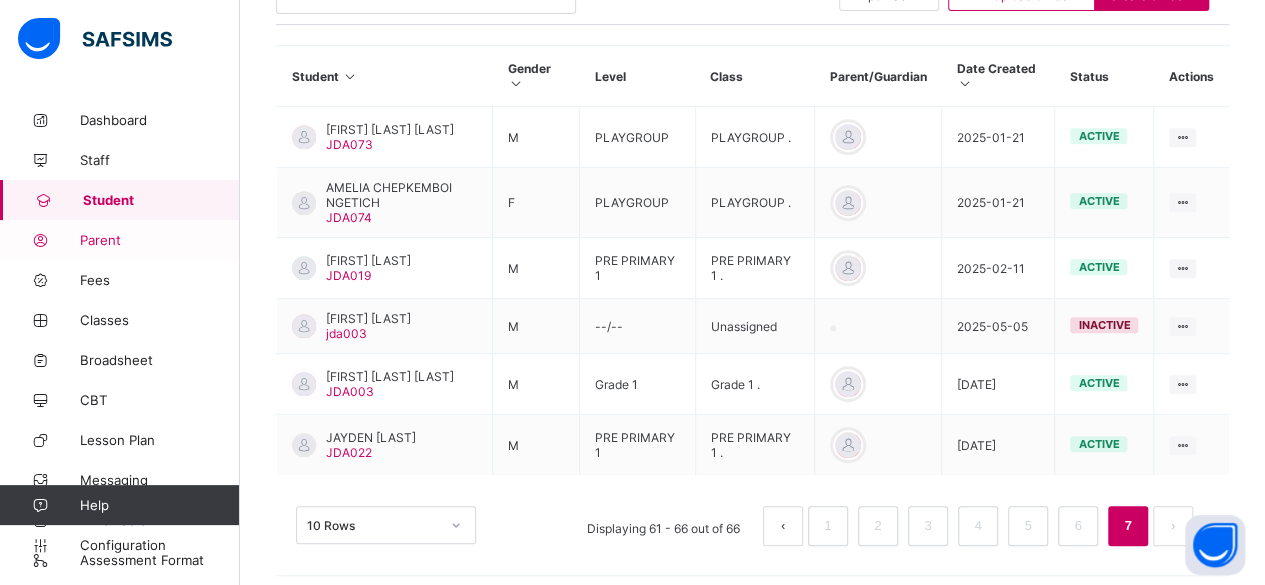 click on "Parent" at bounding box center [160, 240] 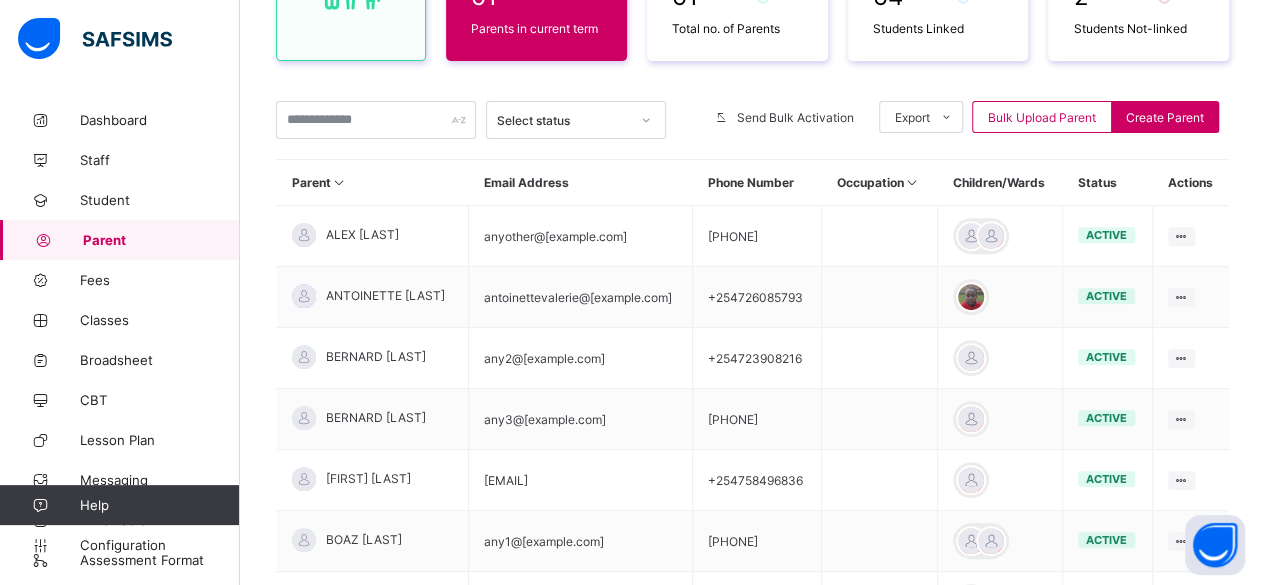 scroll, scrollTop: 451, scrollLeft: 0, axis: vertical 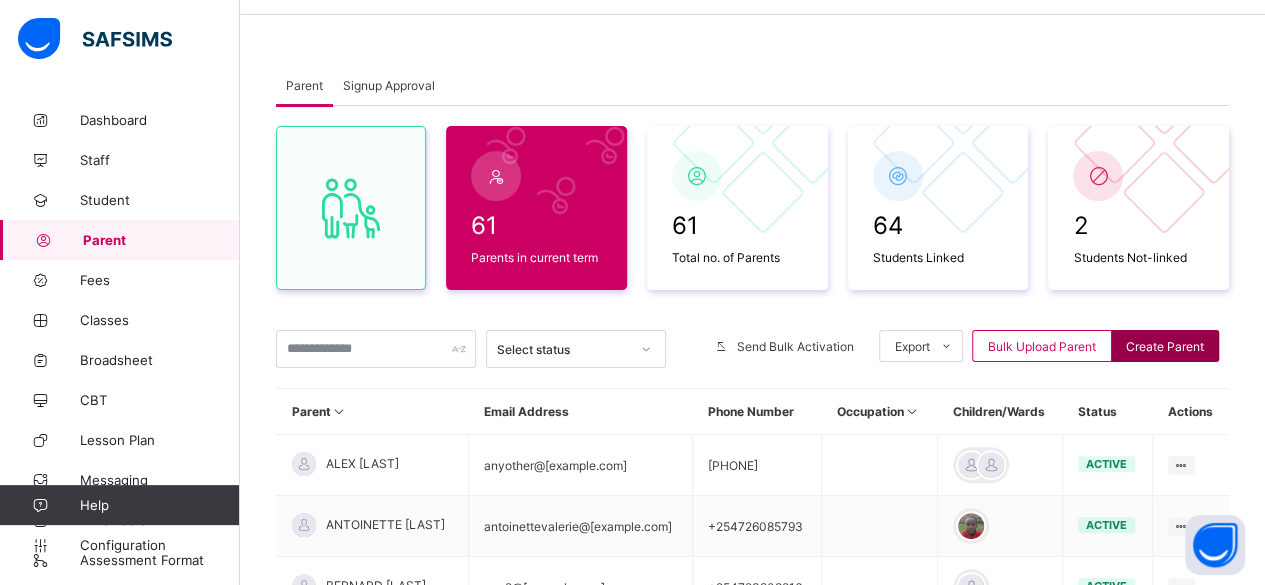 click on "Create Parent" at bounding box center (1165, 346) 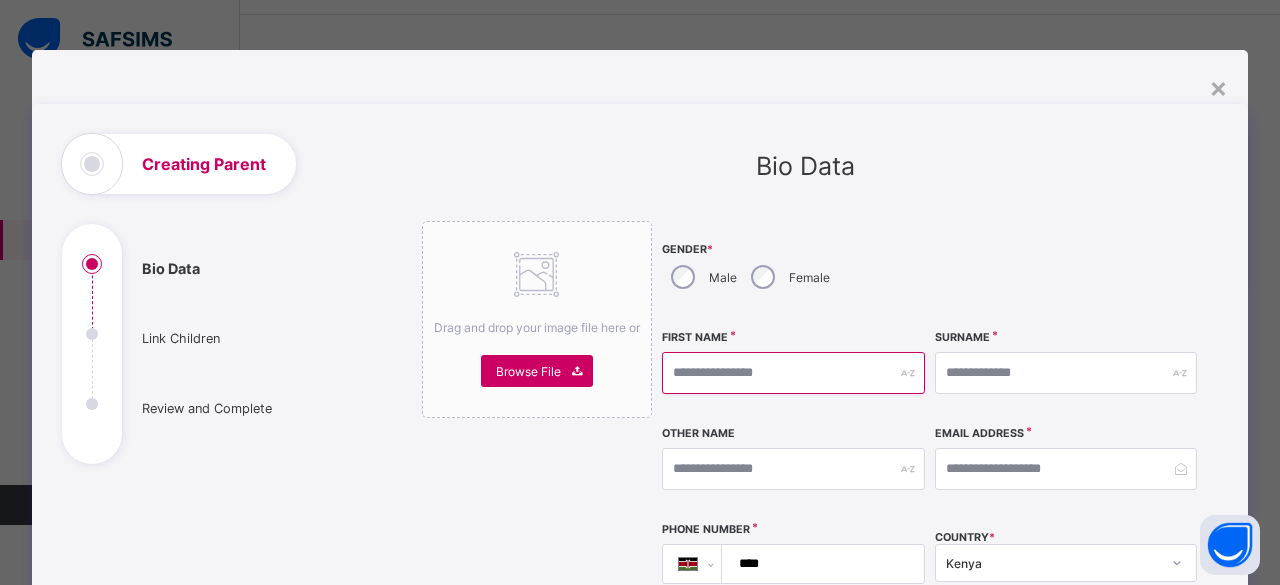 click at bounding box center [793, 373] 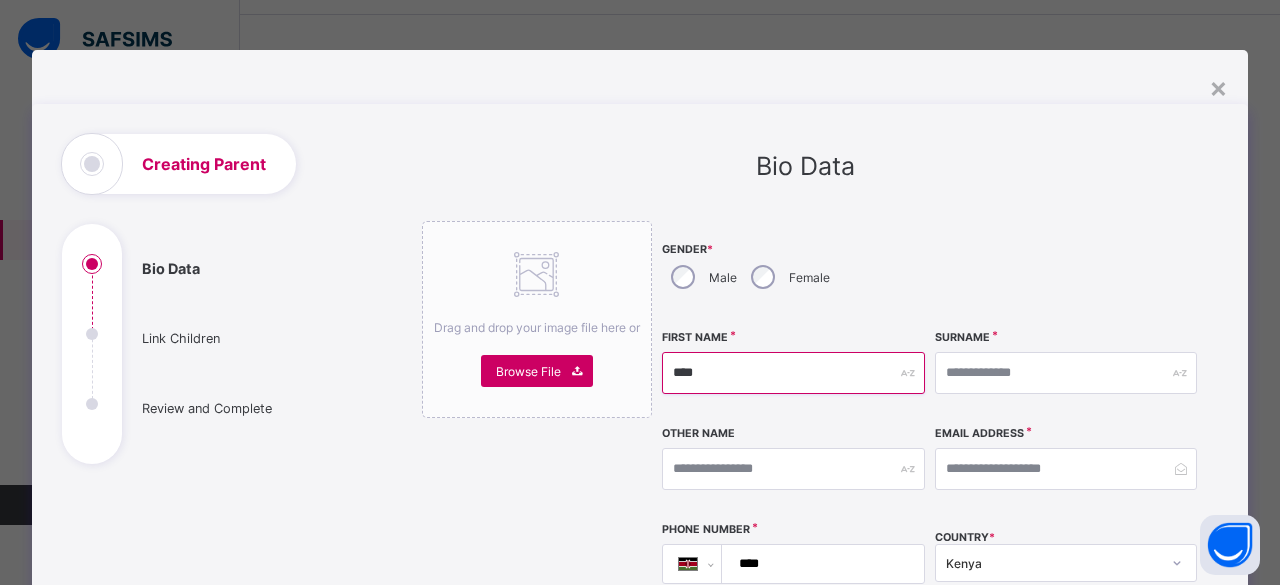 type on "****" 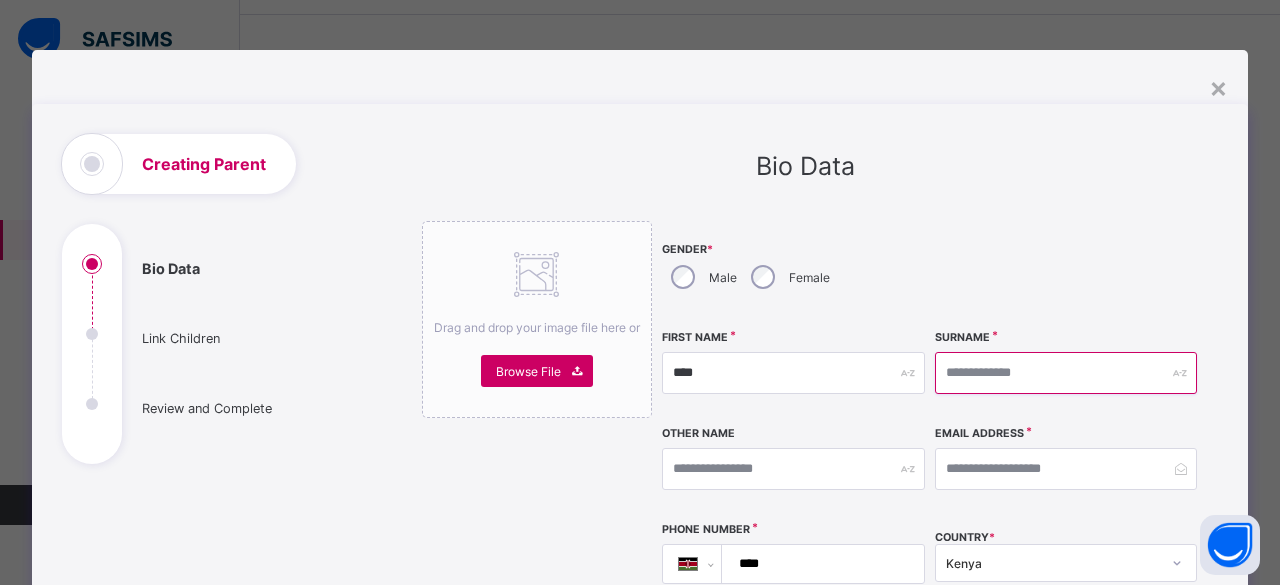 click at bounding box center [1066, 373] 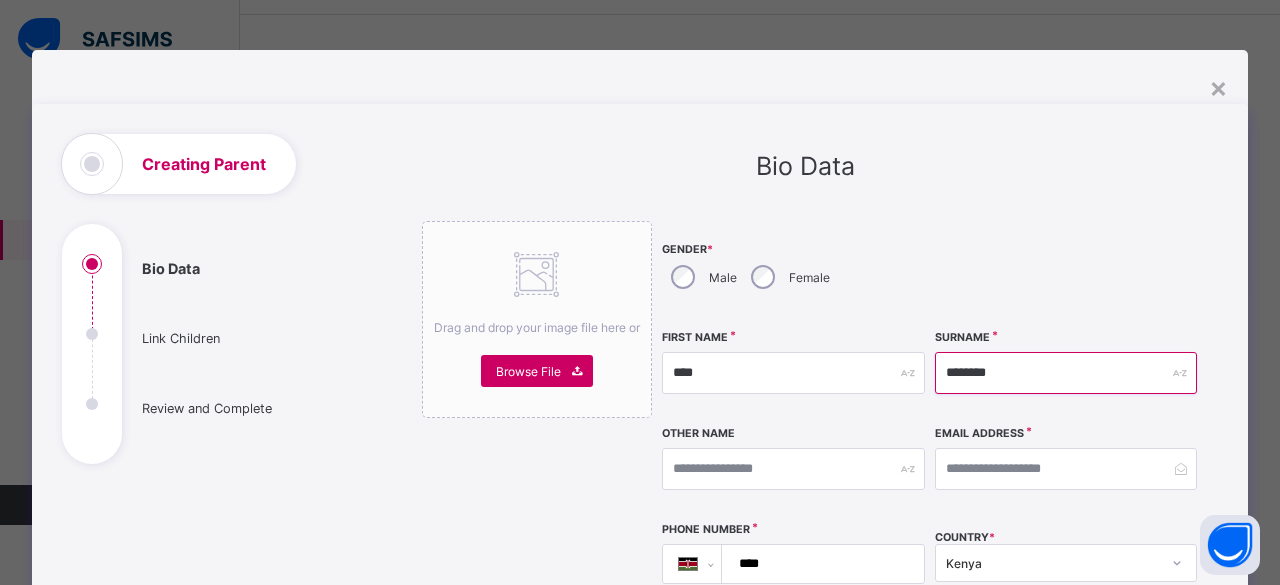 type on "********" 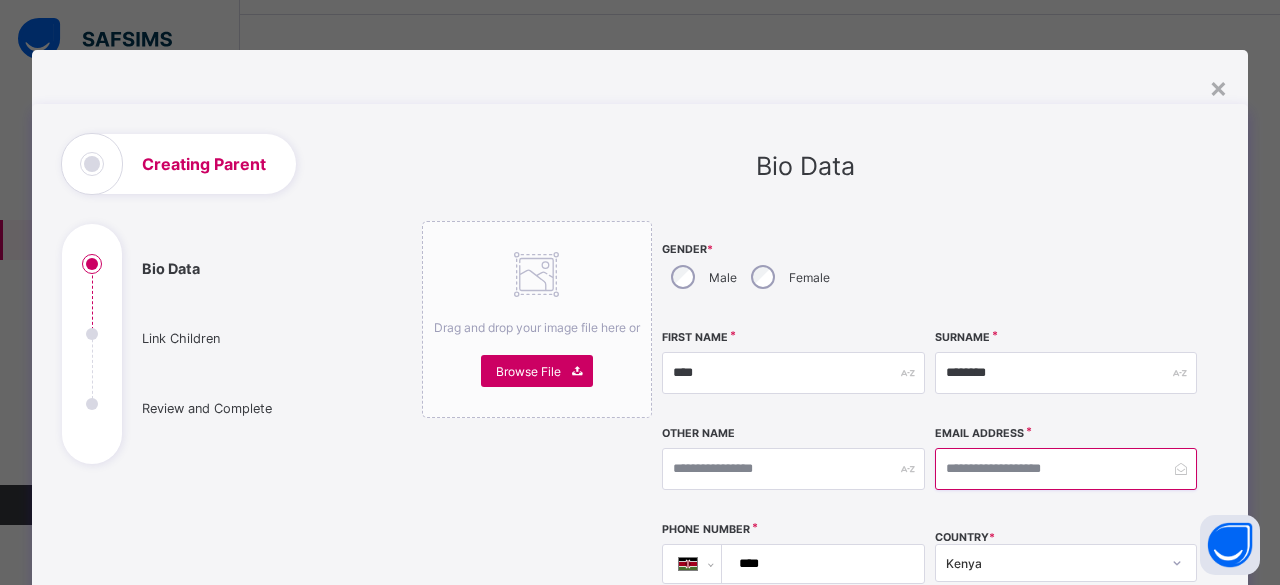 click at bounding box center [1066, 469] 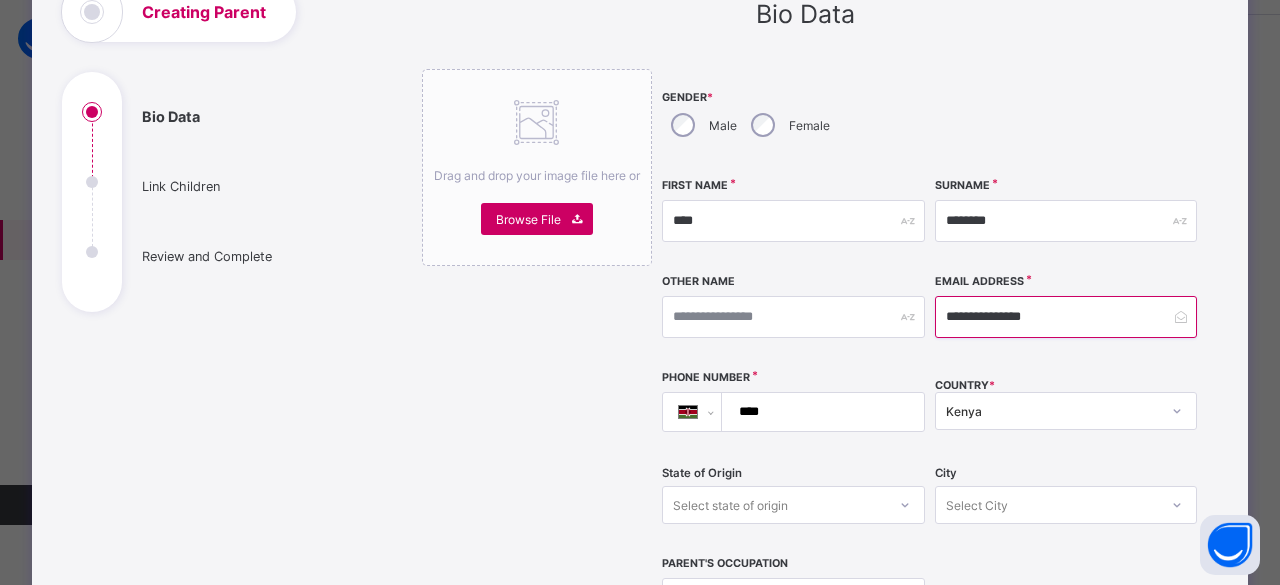 scroll, scrollTop: 153, scrollLeft: 0, axis: vertical 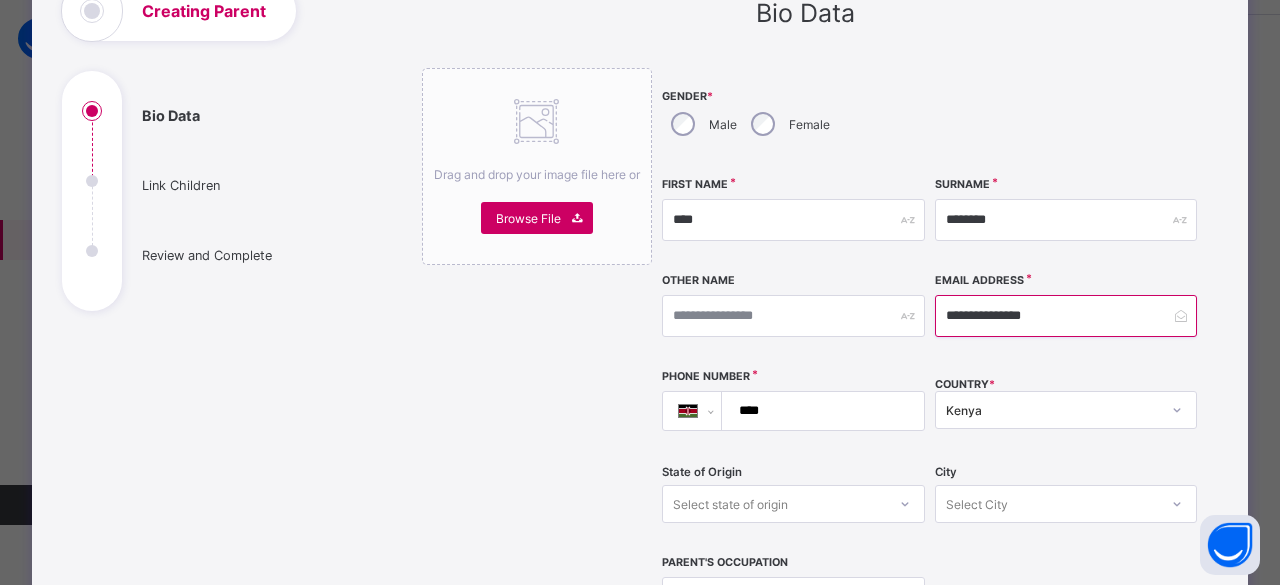type on "**********" 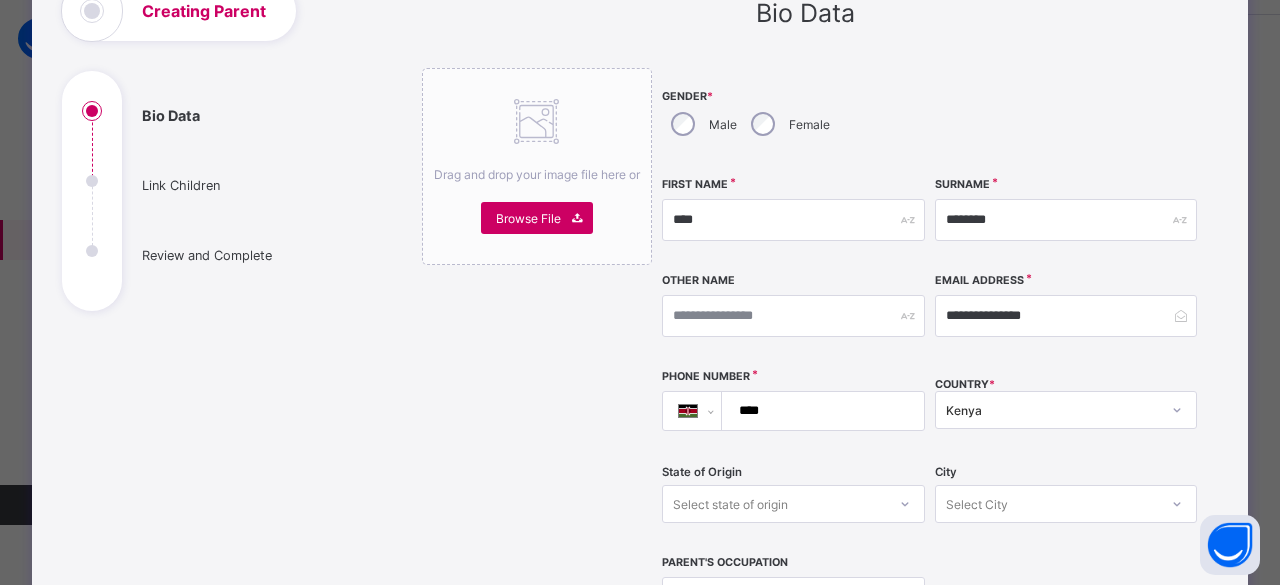 click on "****" at bounding box center (819, 411) 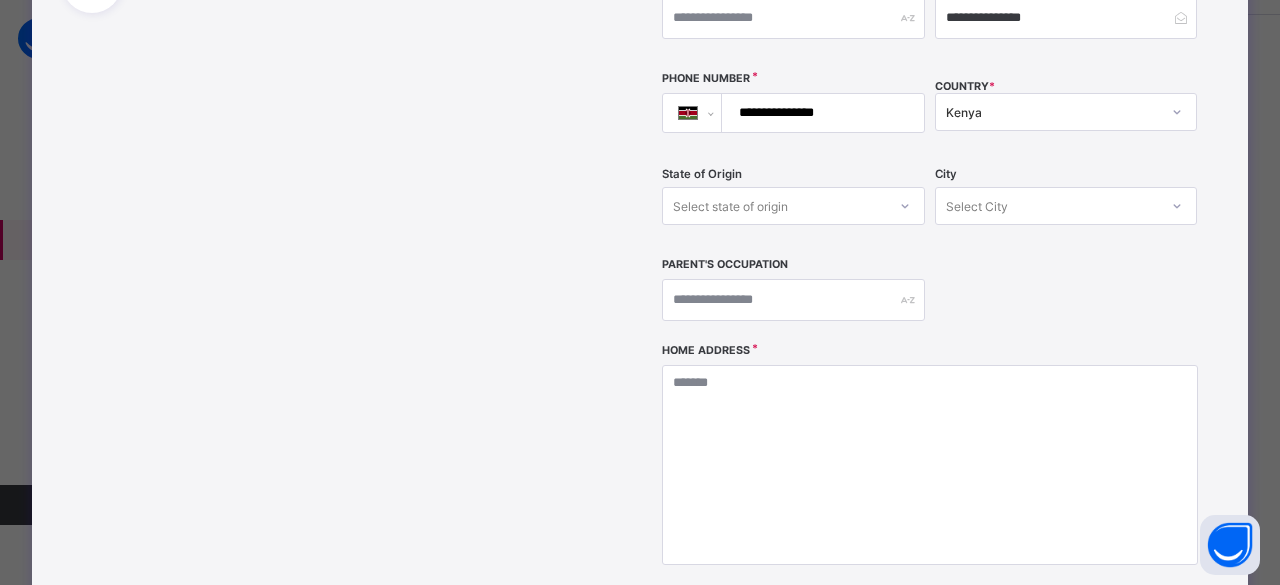 scroll, scrollTop: 461, scrollLeft: 0, axis: vertical 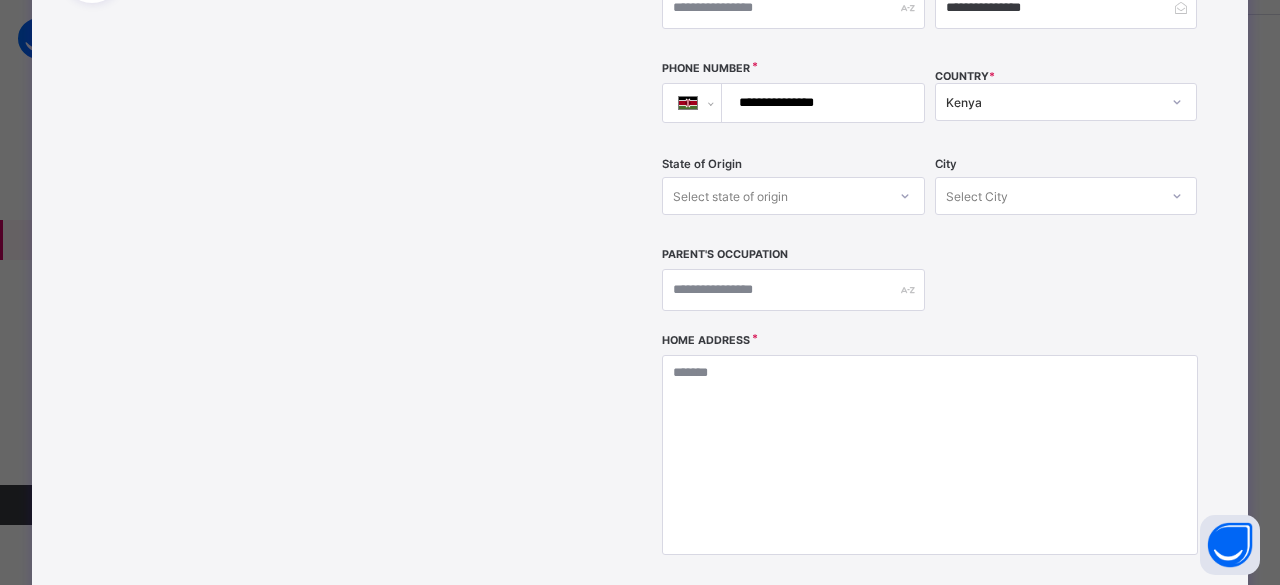 type on "**********" 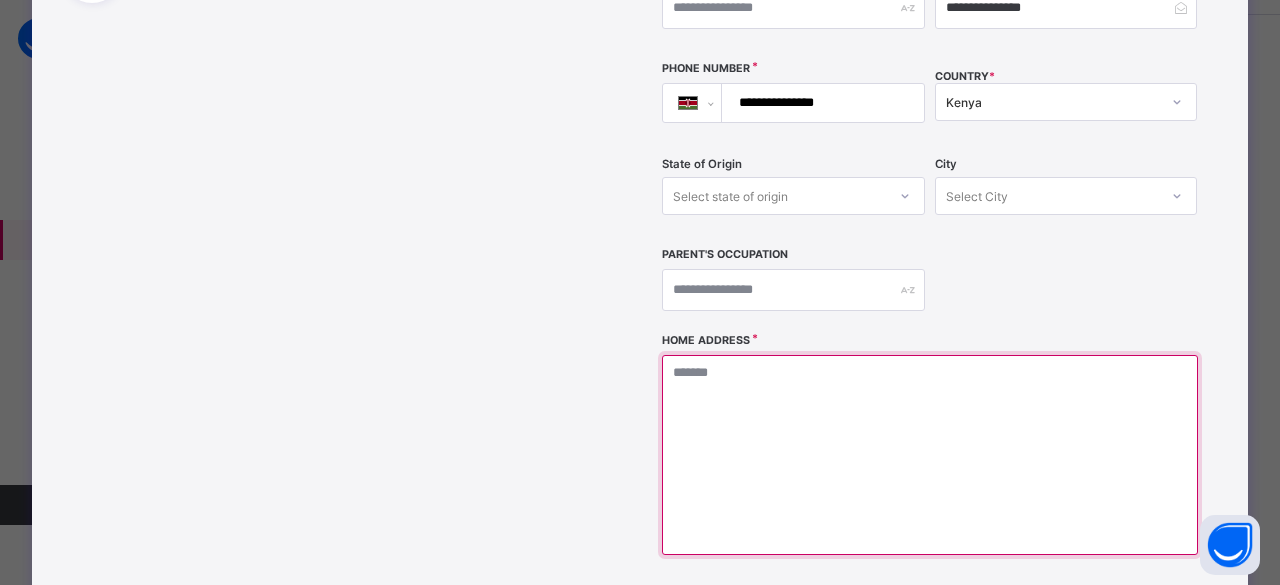 click at bounding box center [930, 455] 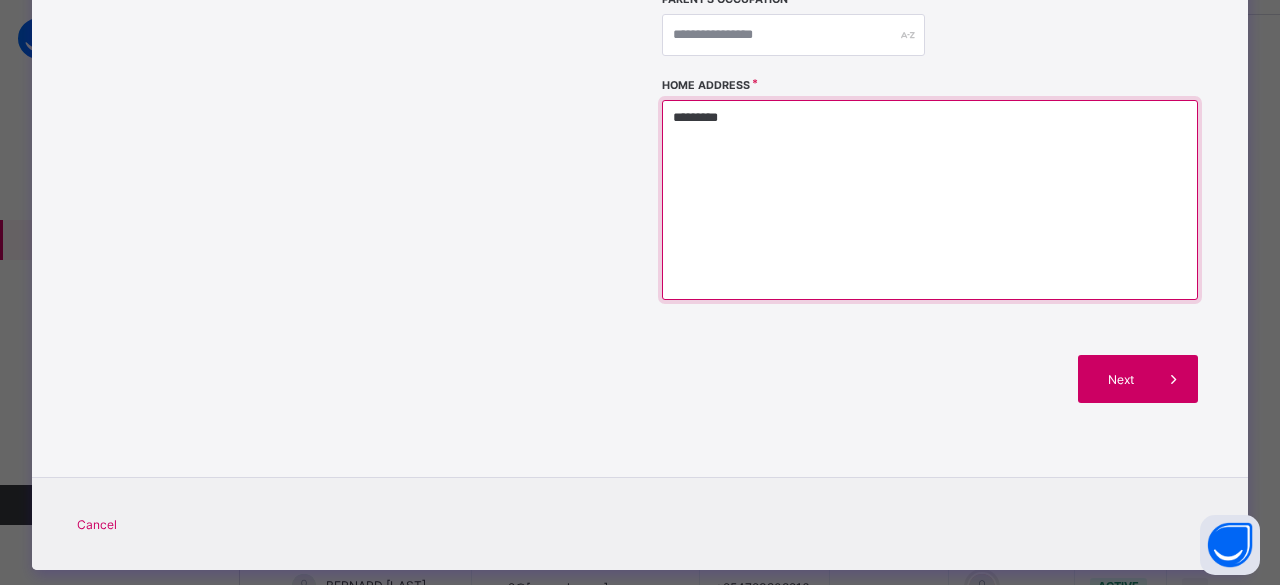 scroll, scrollTop: 724, scrollLeft: 0, axis: vertical 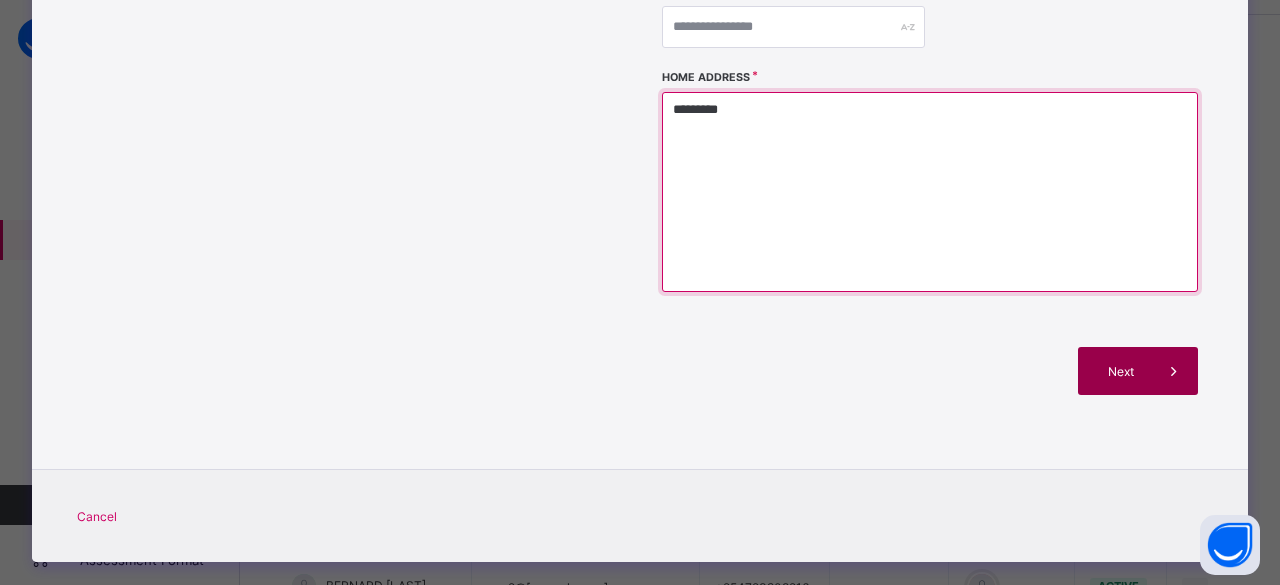 type on "*********" 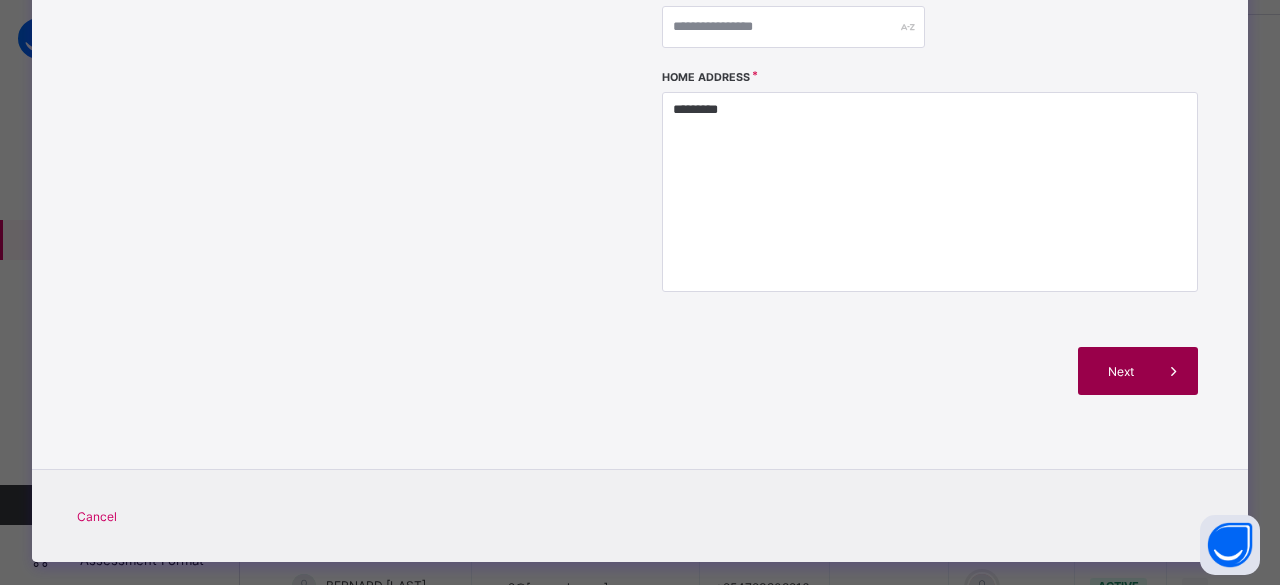 click on "Next" at bounding box center [1138, 371] 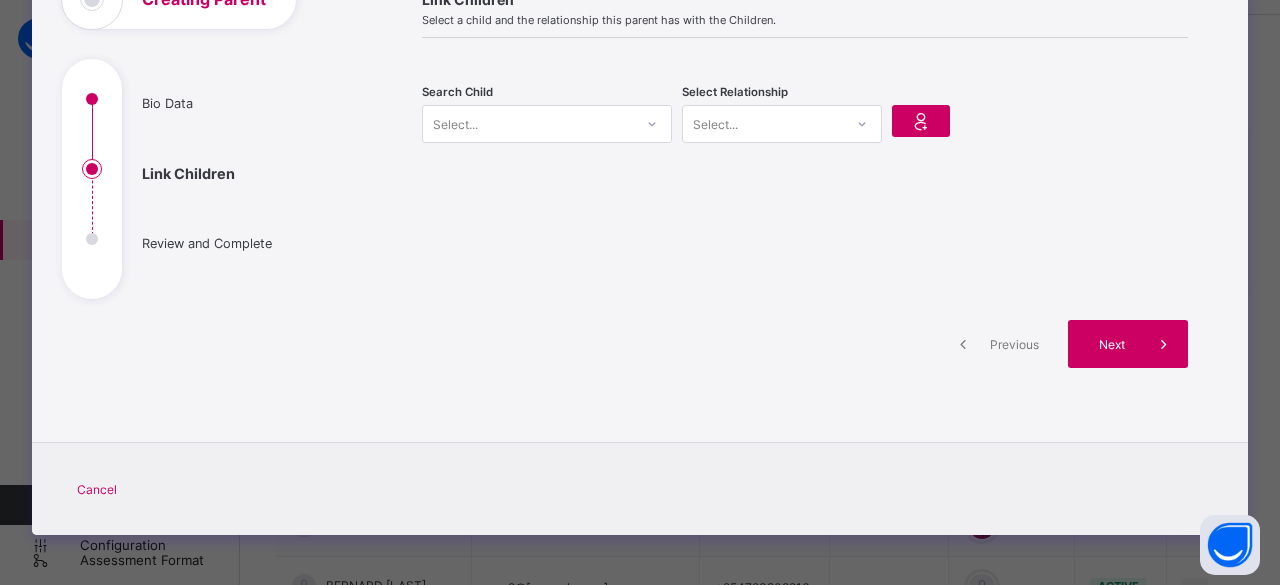scroll, scrollTop: 163, scrollLeft: 0, axis: vertical 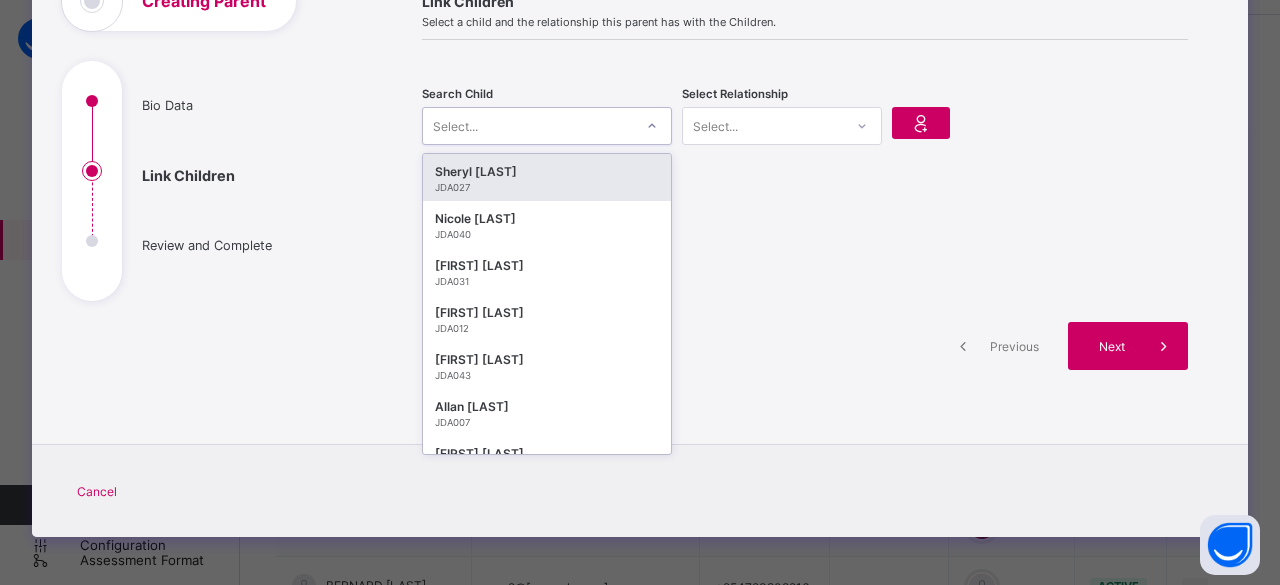 click on "Select..." at bounding box center (547, 126) 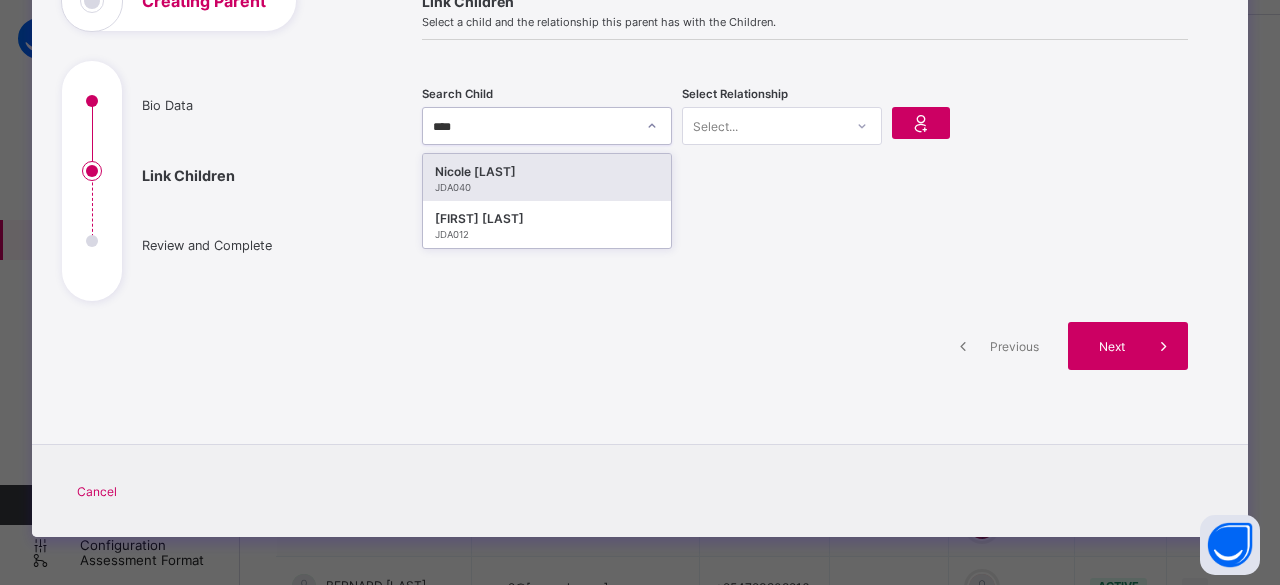type on "*****" 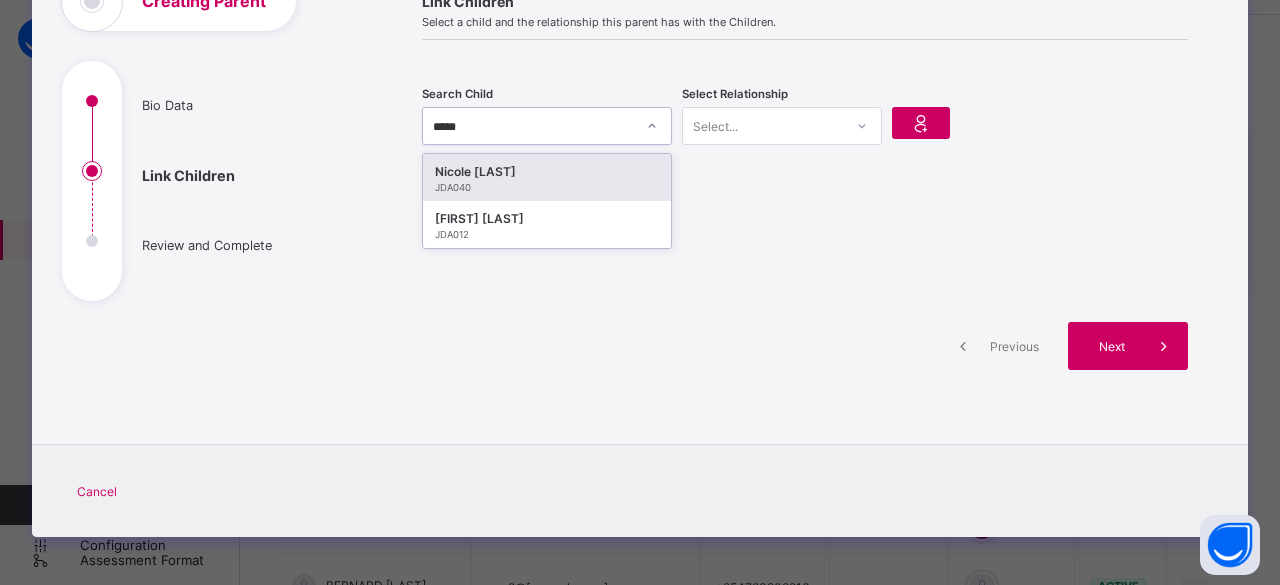 click on "JDA040" at bounding box center [547, 187] 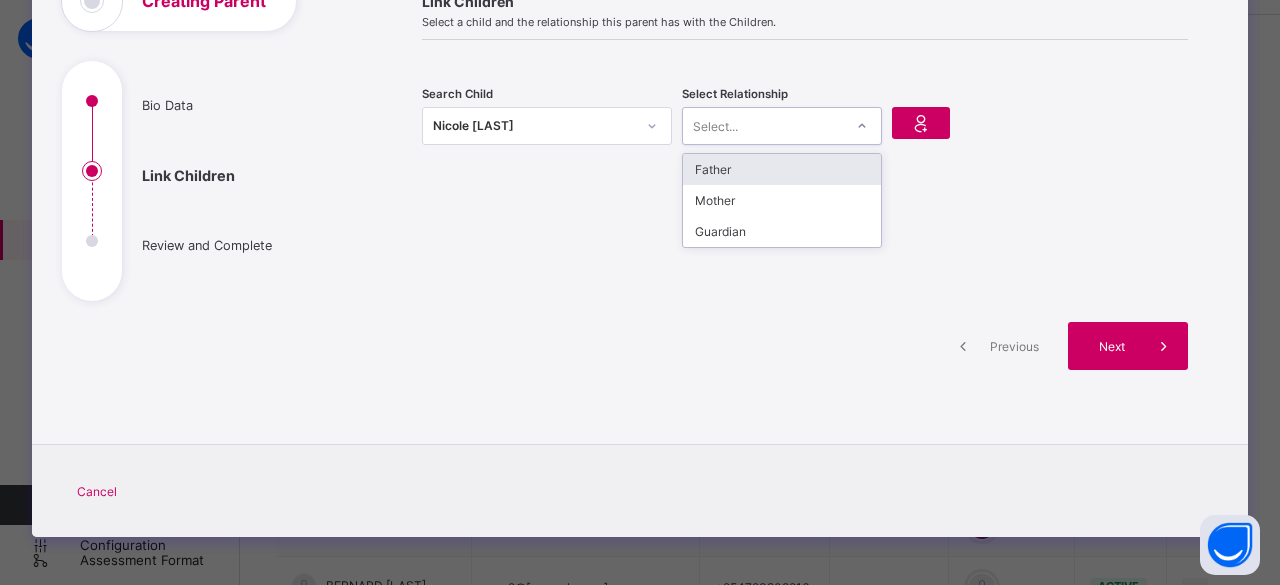 click on "Select..." at bounding box center [763, 126] 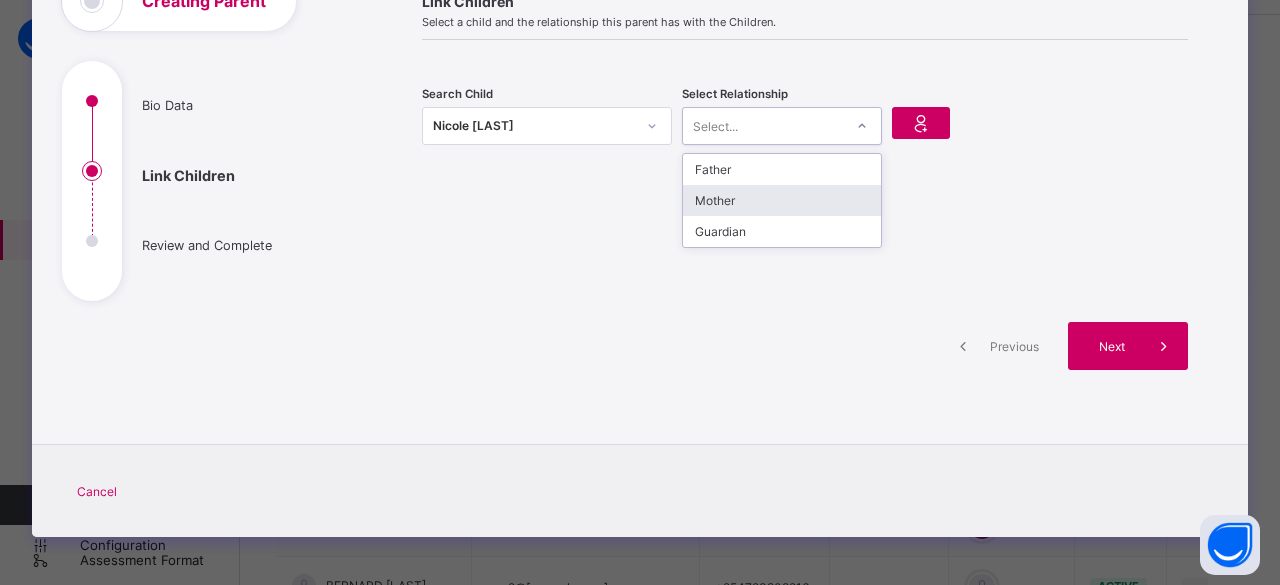 click on "Mother" at bounding box center (782, 200) 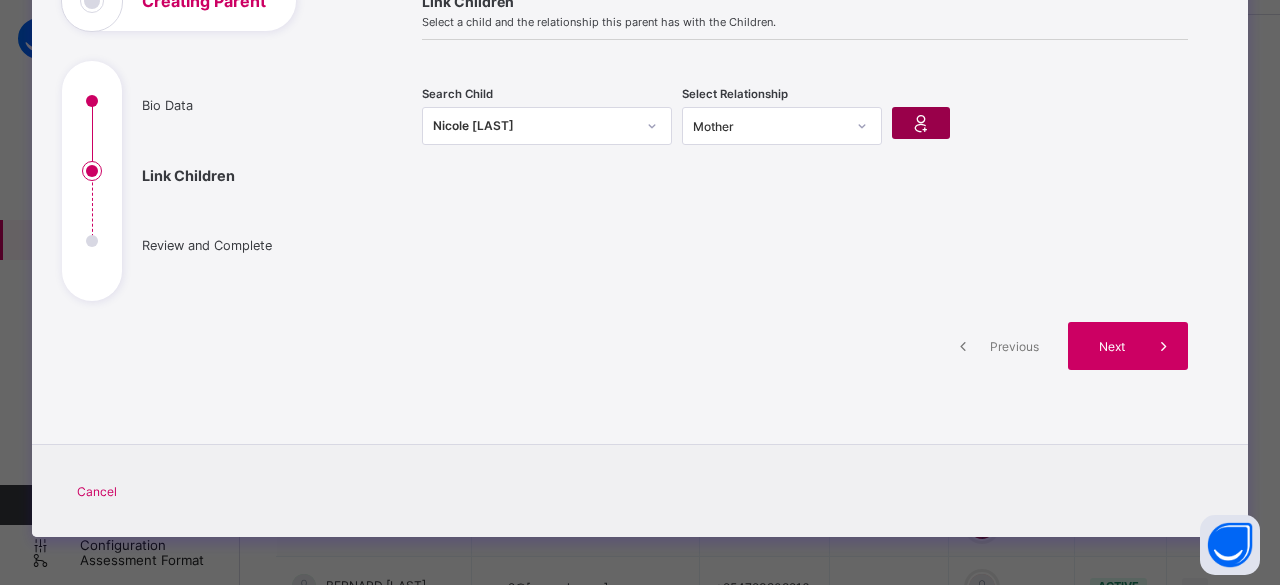 click at bounding box center [921, 123] 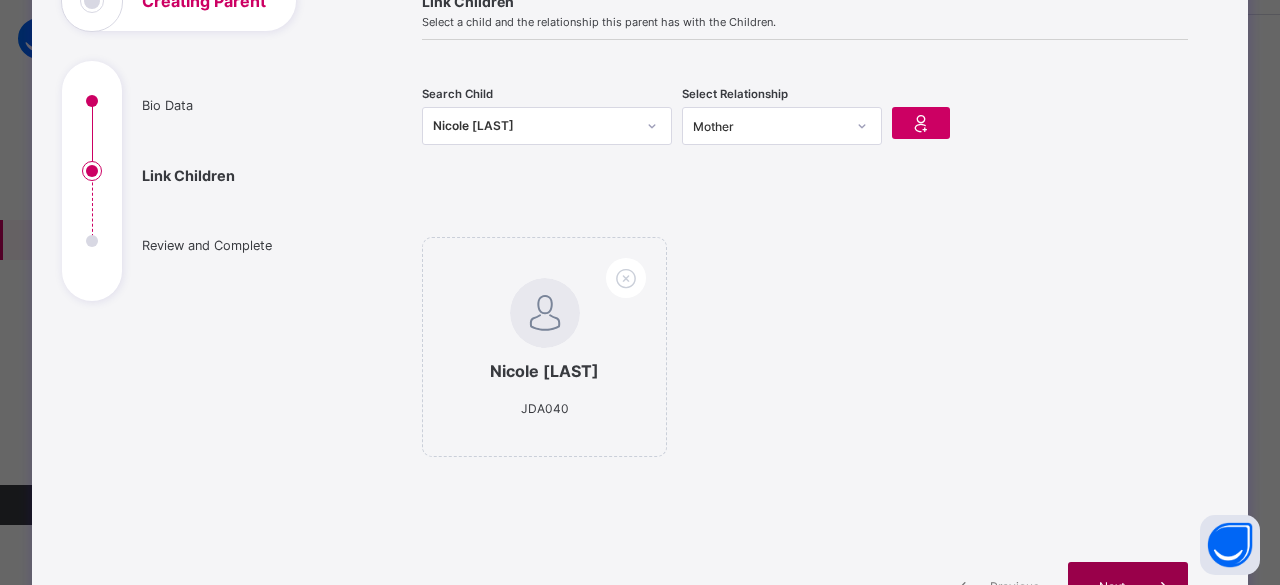click on "Next" at bounding box center (1111, 586) 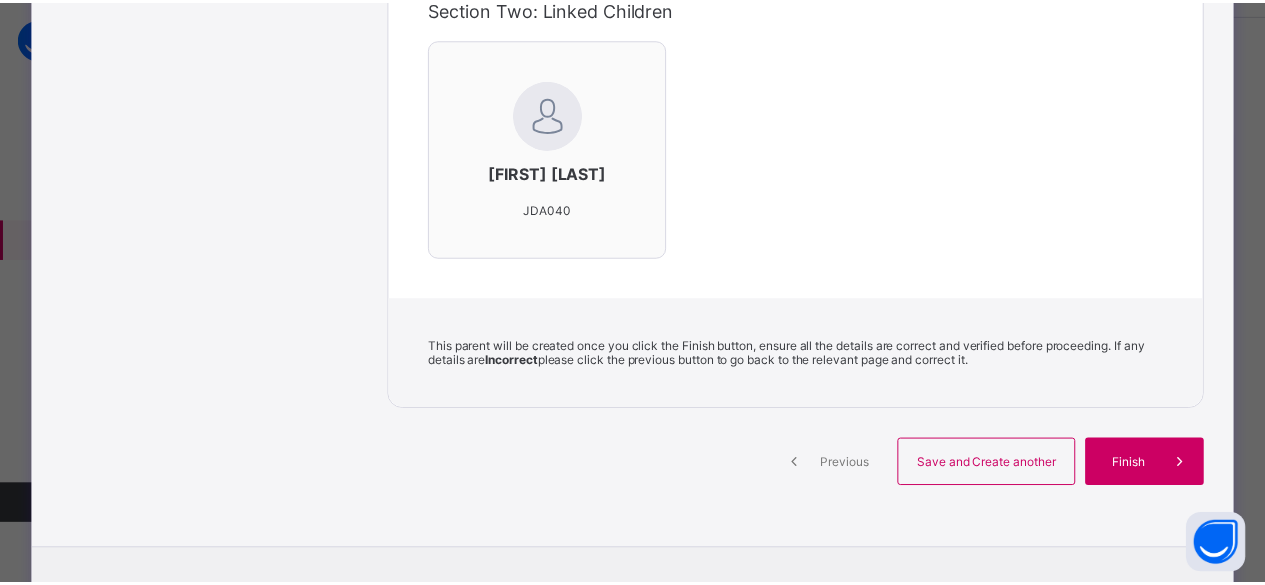 scroll, scrollTop: 643, scrollLeft: 0, axis: vertical 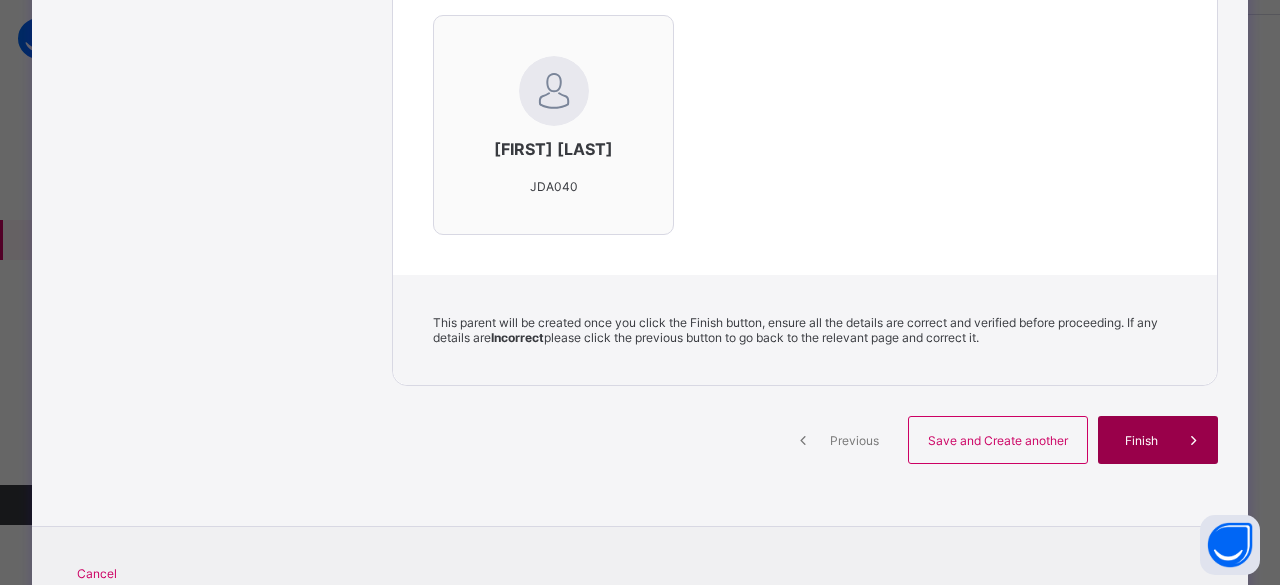 click on "Finish" at bounding box center (1141, 440) 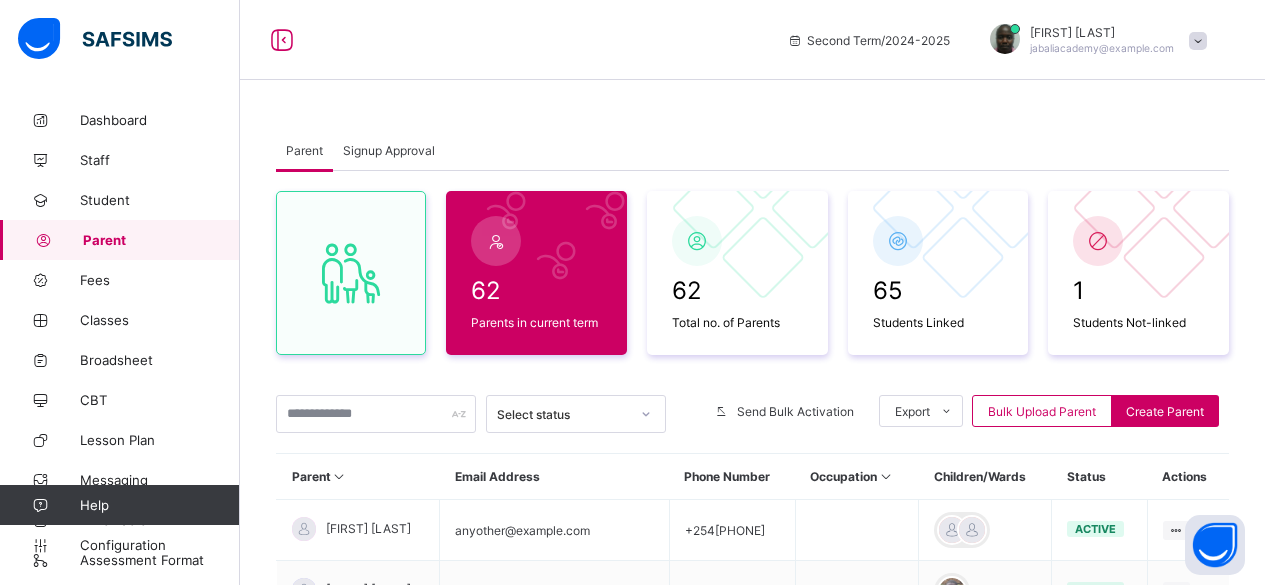 scroll, scrollTop: 65, scrollLeft: 0, axis: vertical 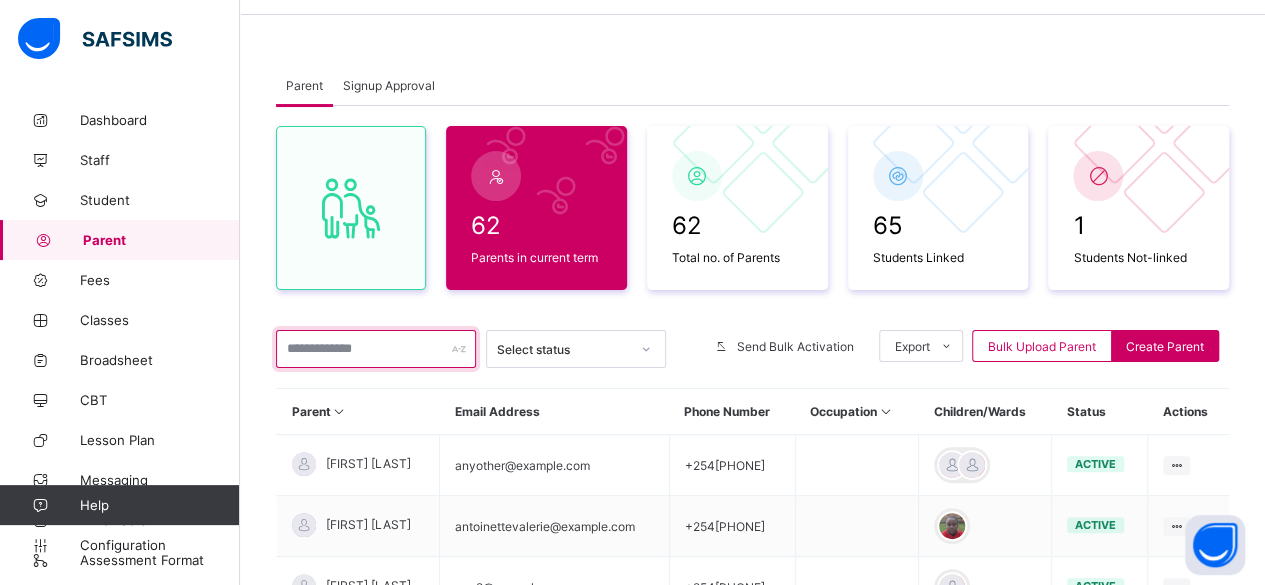 click at bounding box center (376, 349) 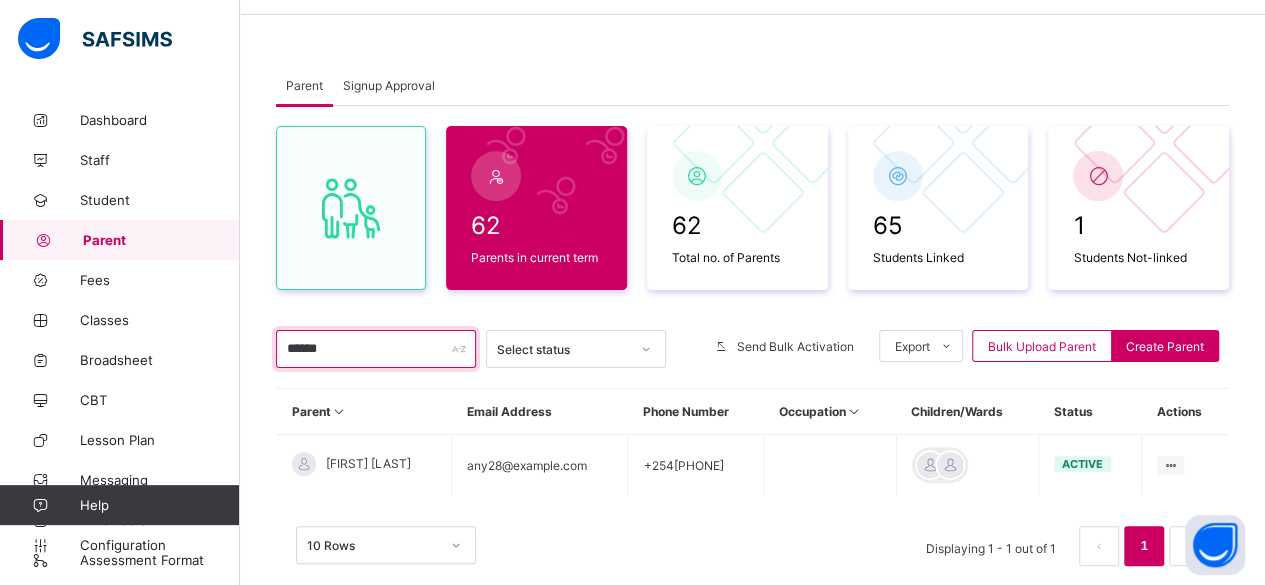 scroll, scrollTop: 112, scrollLeft: 0, axis: vertical 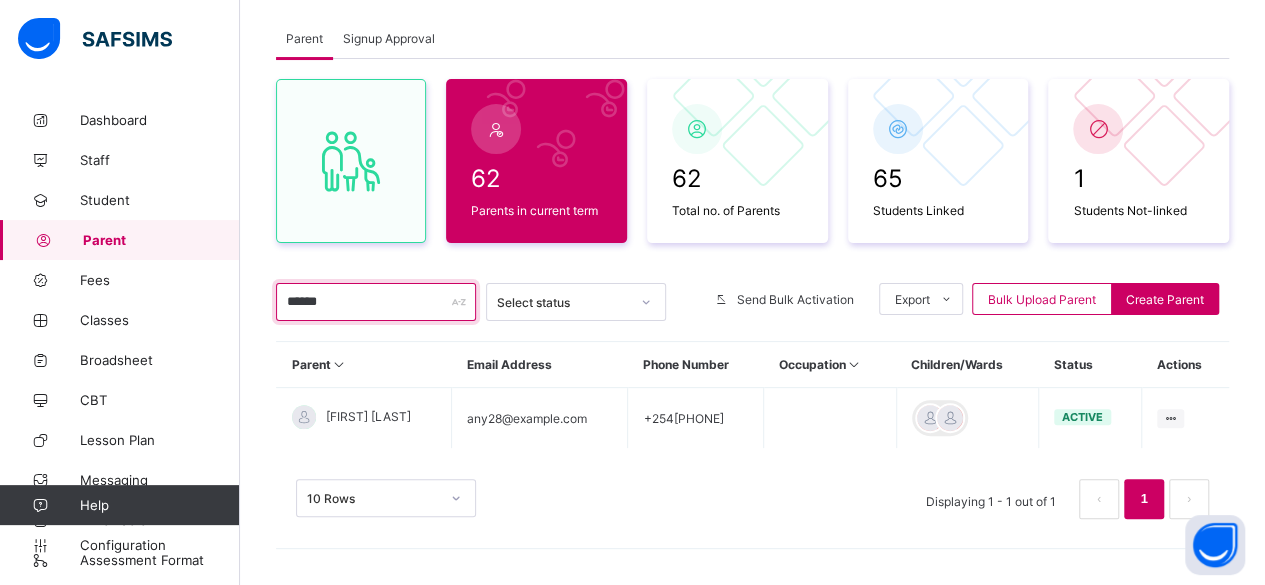 type on "******" 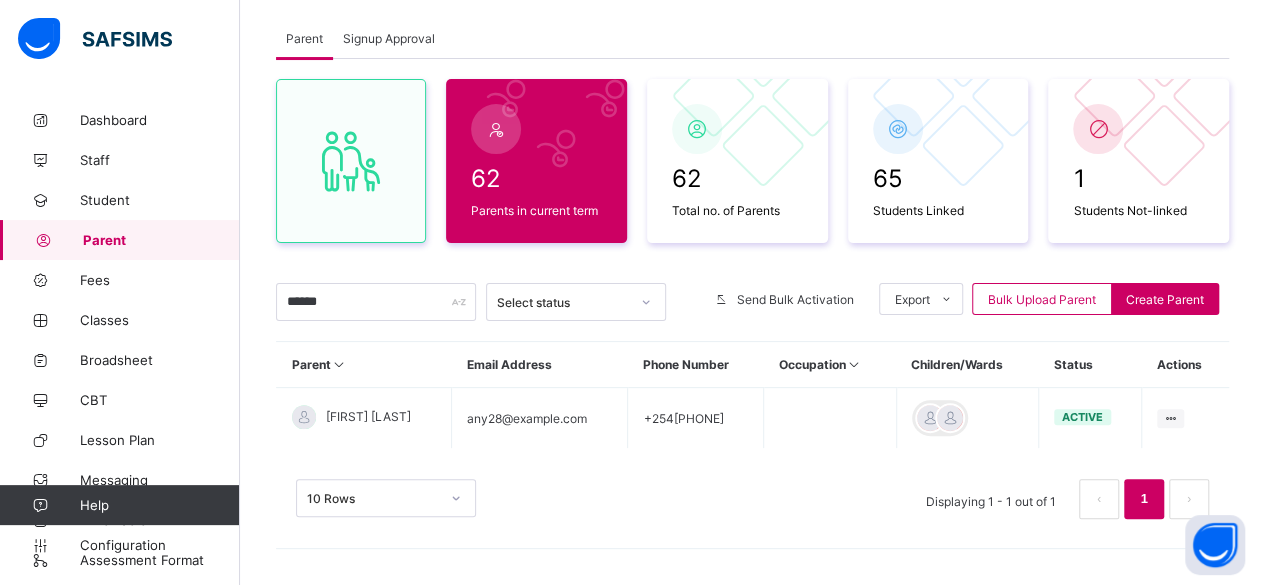click on "10 Rows Displaying 1 - 1 out of 1 1" at bounding box center [752, 499] 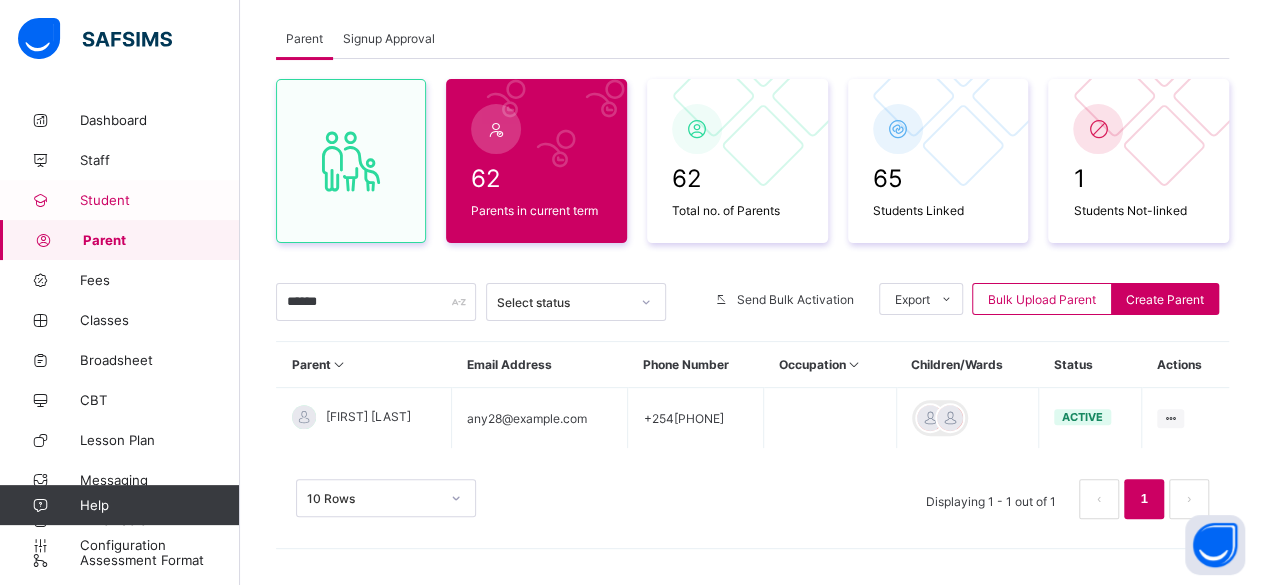 click on "Student" at bounding box center [160, 200] 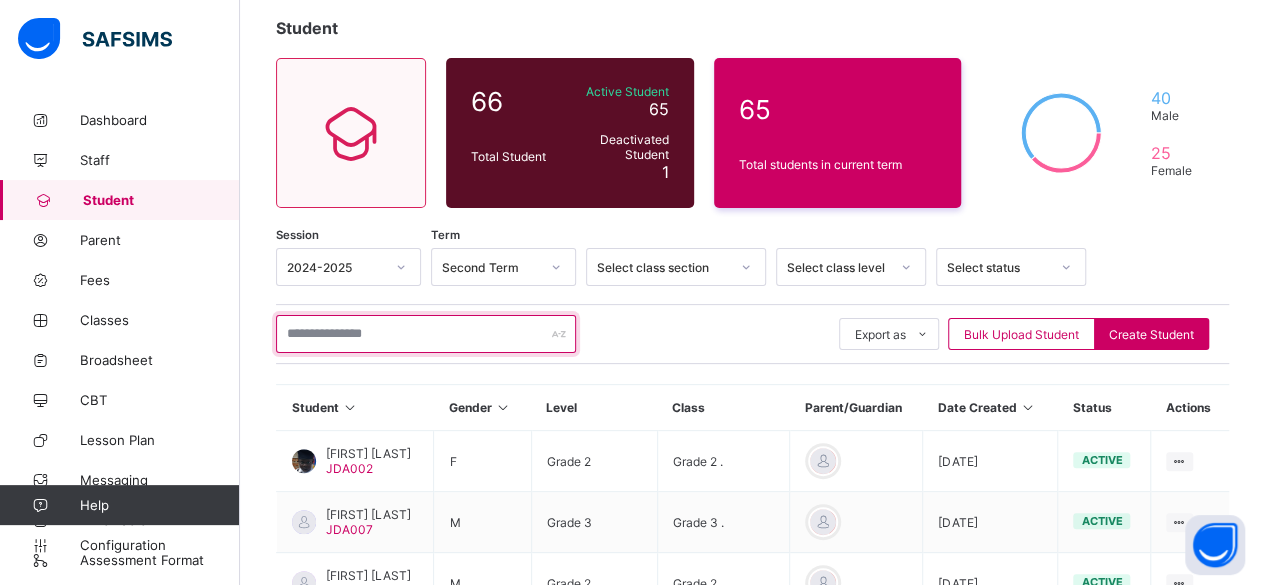 click at bounding box center [426, 334] 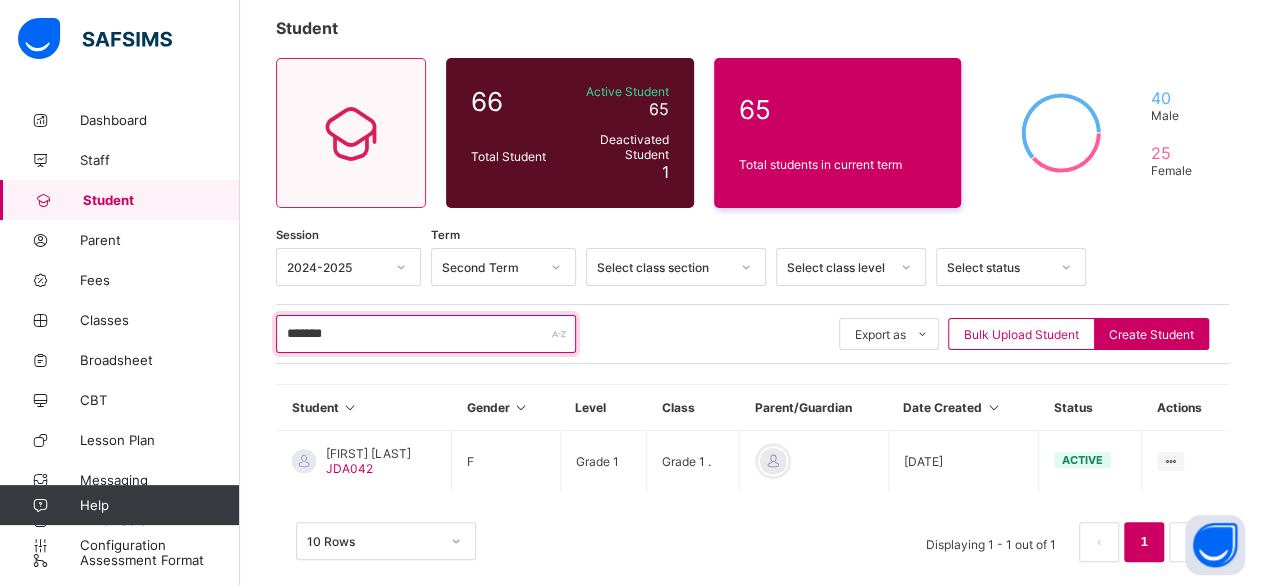 scroll, scrollTop: 135, scrollLeft: 0, axis: vertical 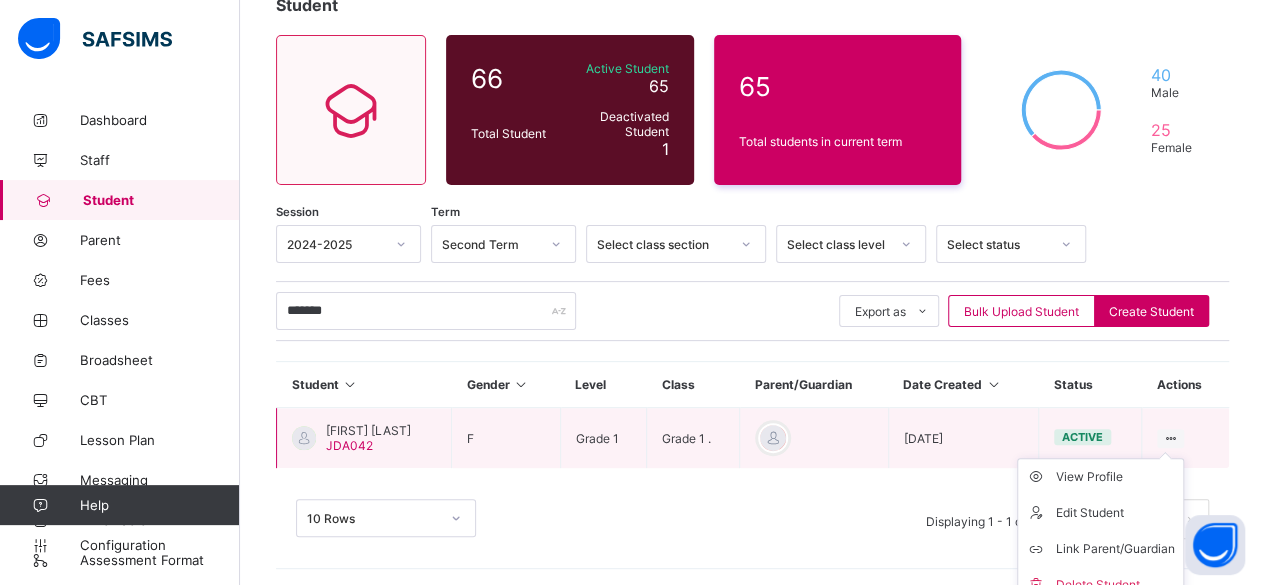 click on "View Profile Edit Student Link Parent/Guardian Delete Student" at bounding box center (1100, 531) 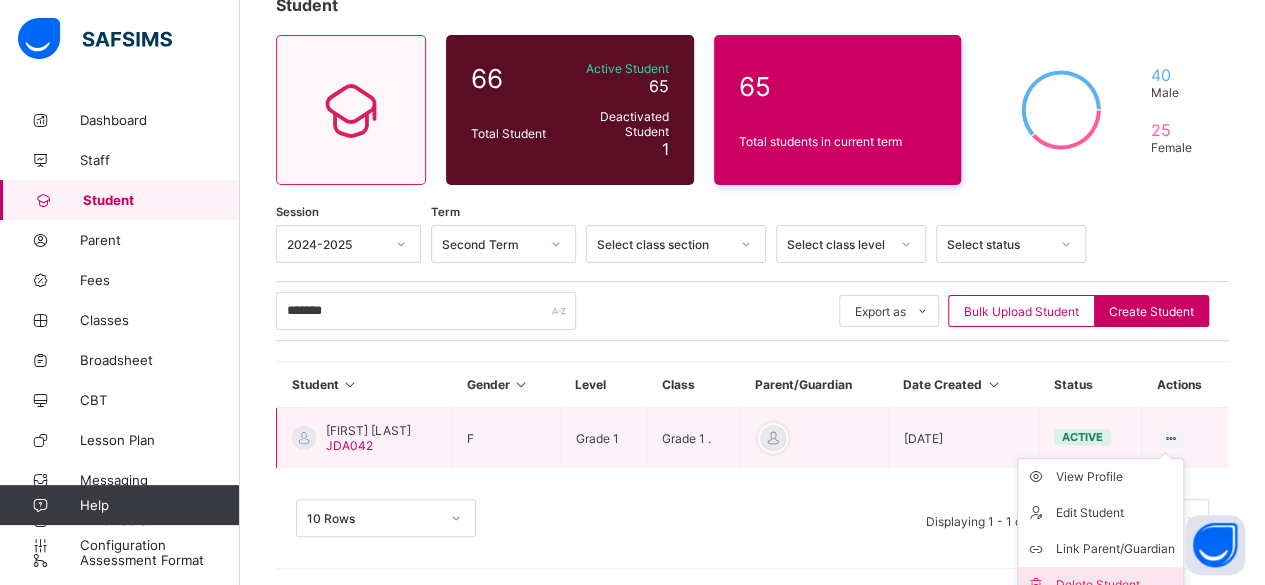 click on "Delete Student" at bounding box center [1115, 585] 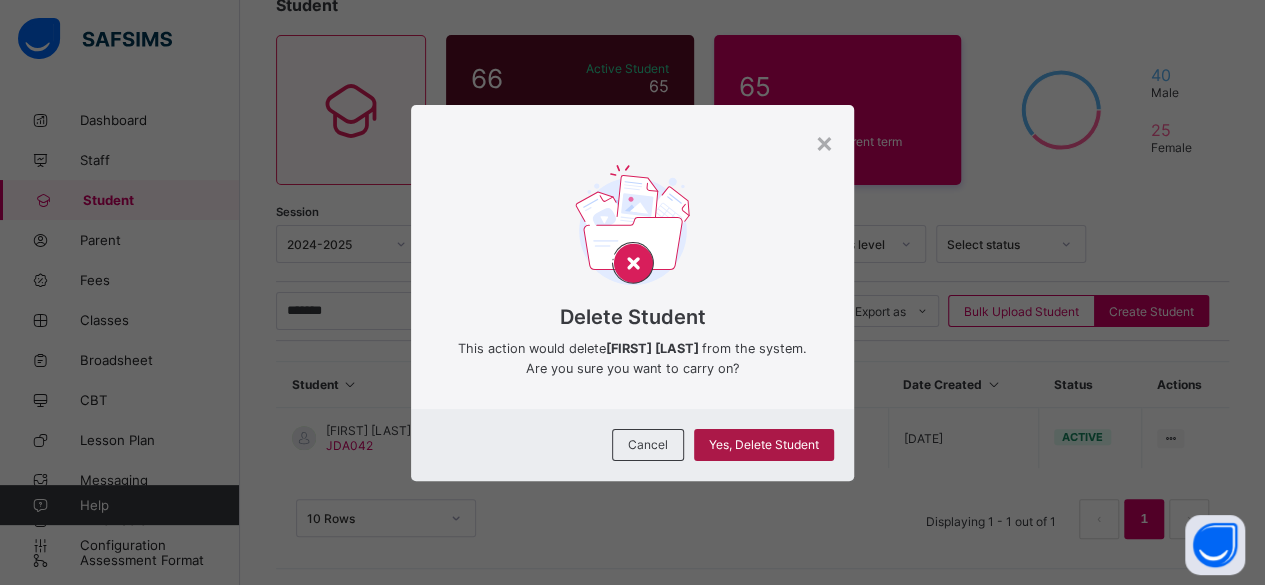 click on "Yes, Delete Student" at bounding box center [764, 444] 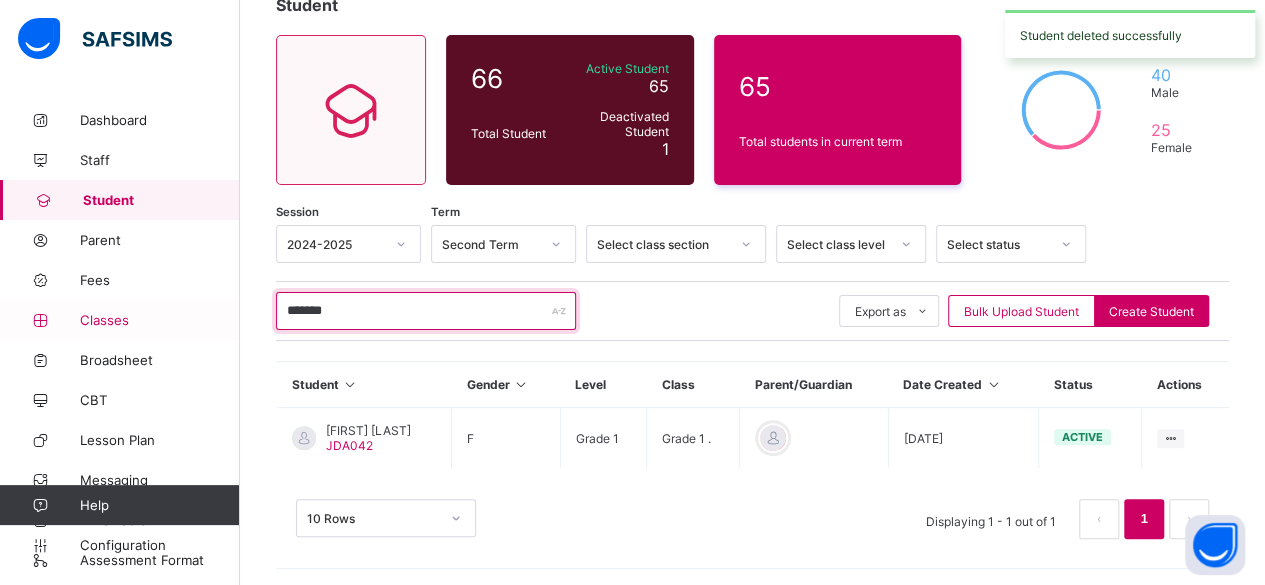 drag, startPoint x: 345, startPoint y: 318, endPoint x: 132, endPoint y: 307, distance: 213.28384 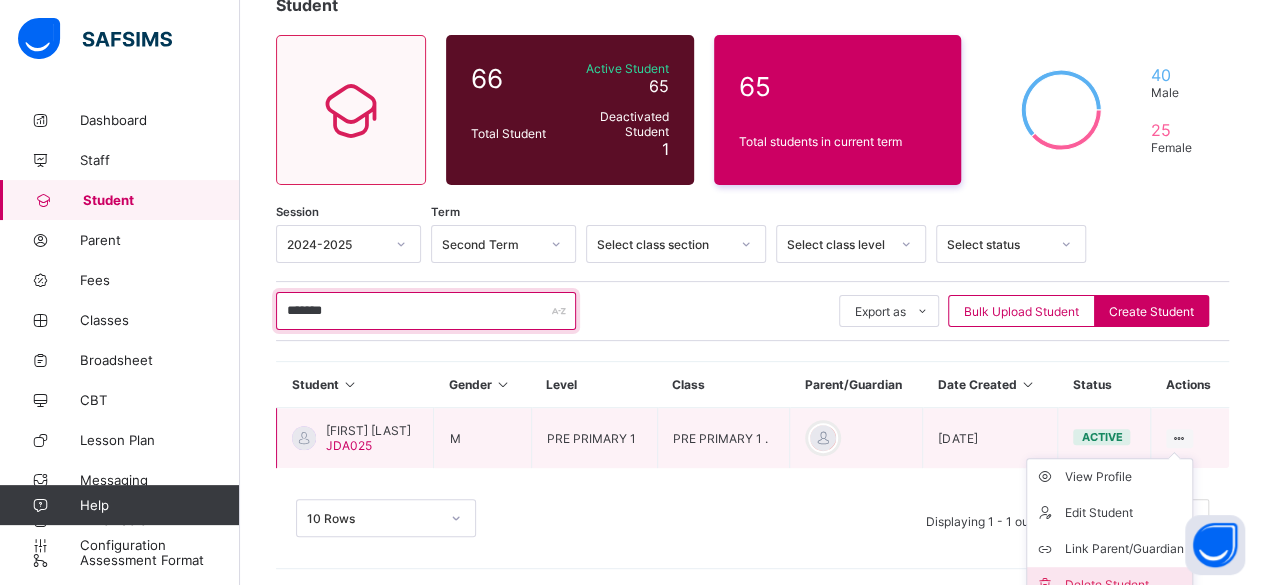 type on "*******" 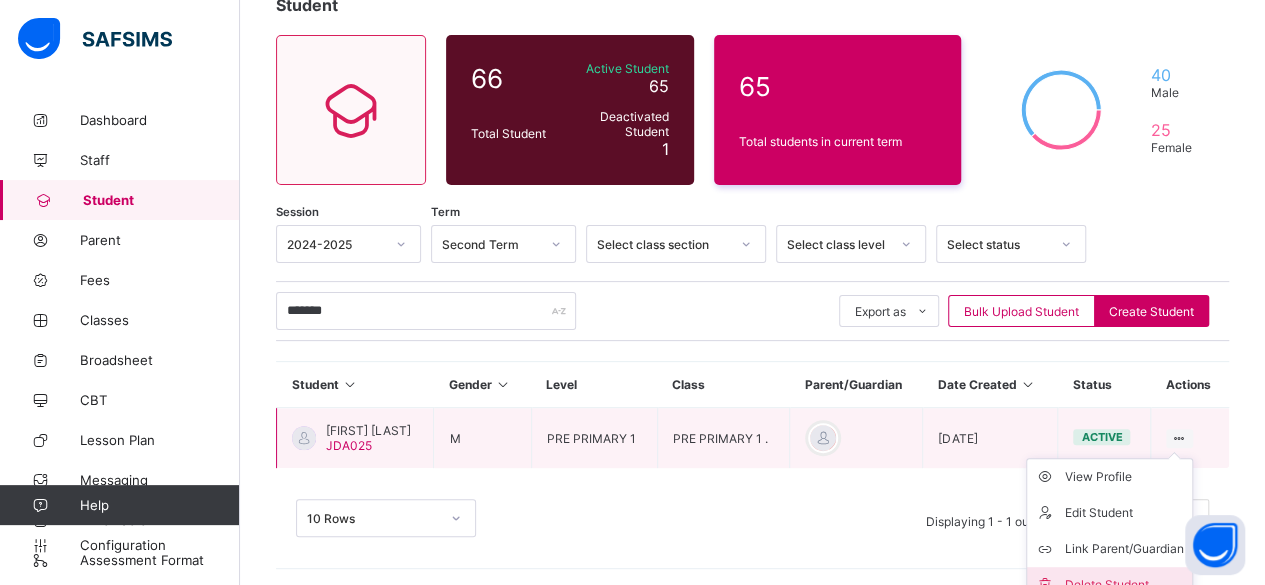 click on "Delete Student" at bounding box center (1124, 585) 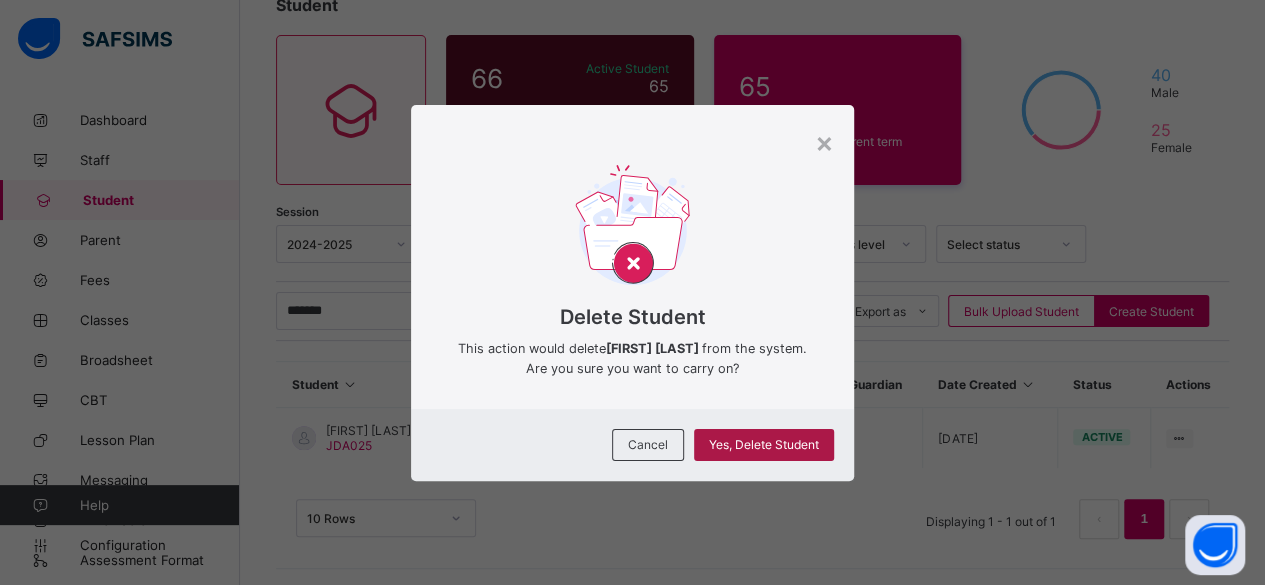 click on "Yes, Delete Student" at bounding box center (764, 444) 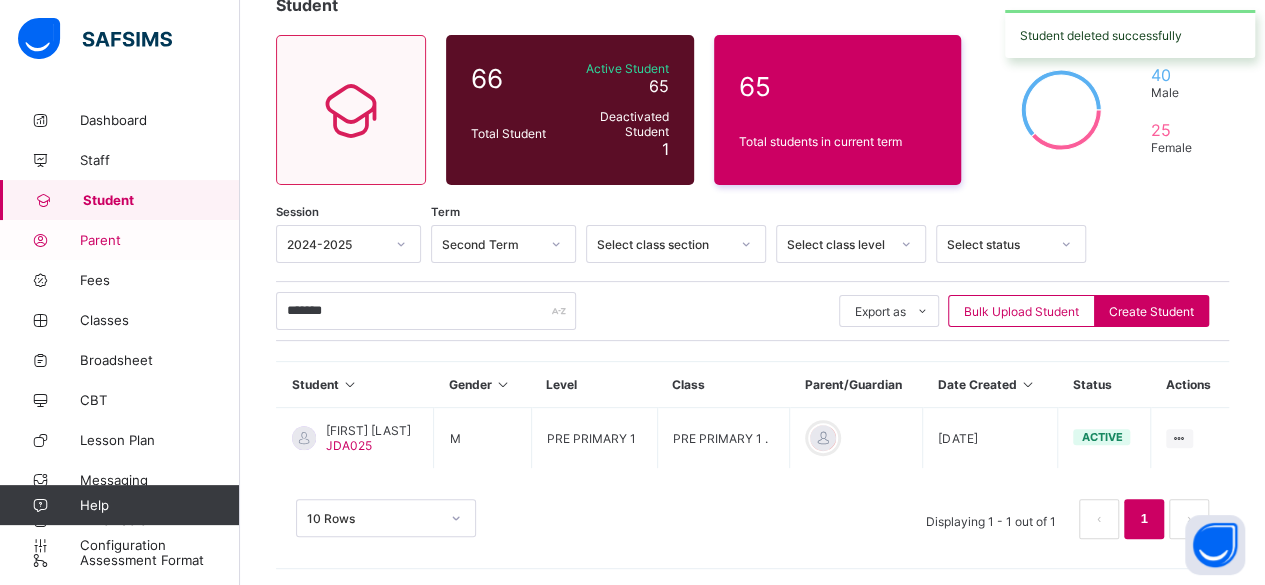 click on "Parent" at bounding box center (160, 240) 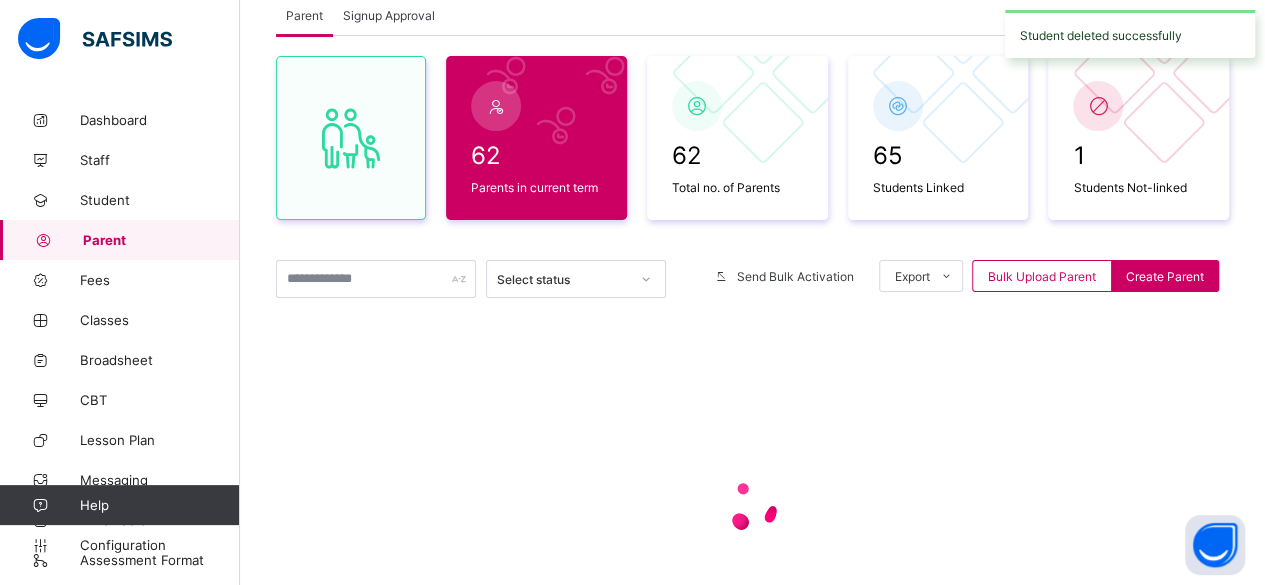 scroll, scrollTop: 0, scrollLeft: 0, axis: both 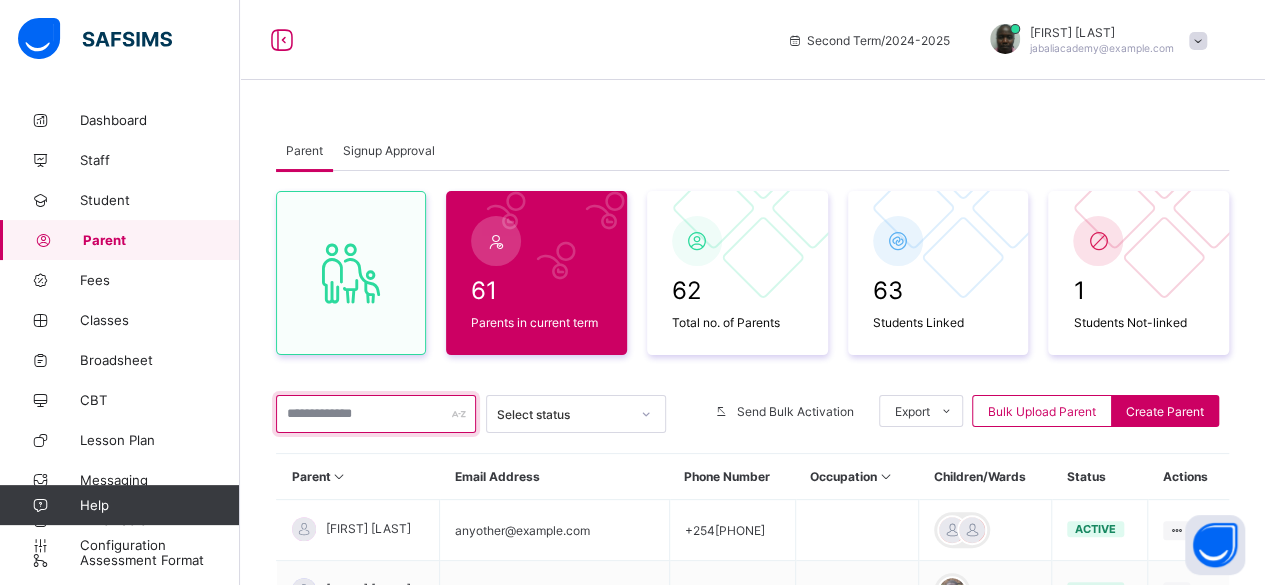 click at bounding box center [376, 414] 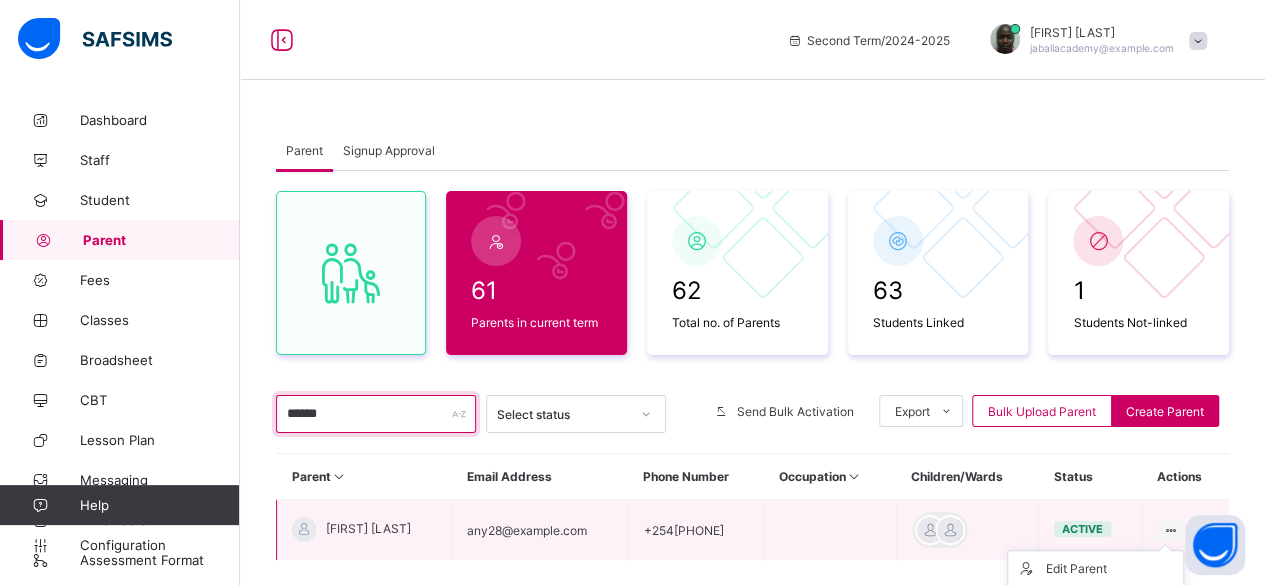 type on "******" 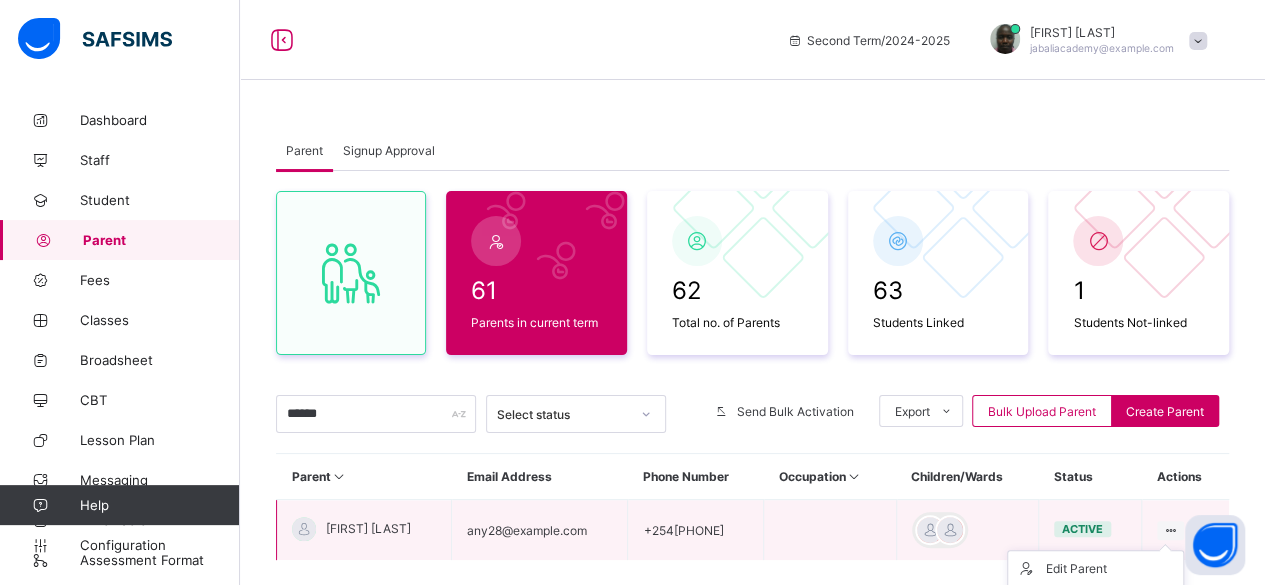 click at bounding box center [1170, 530] 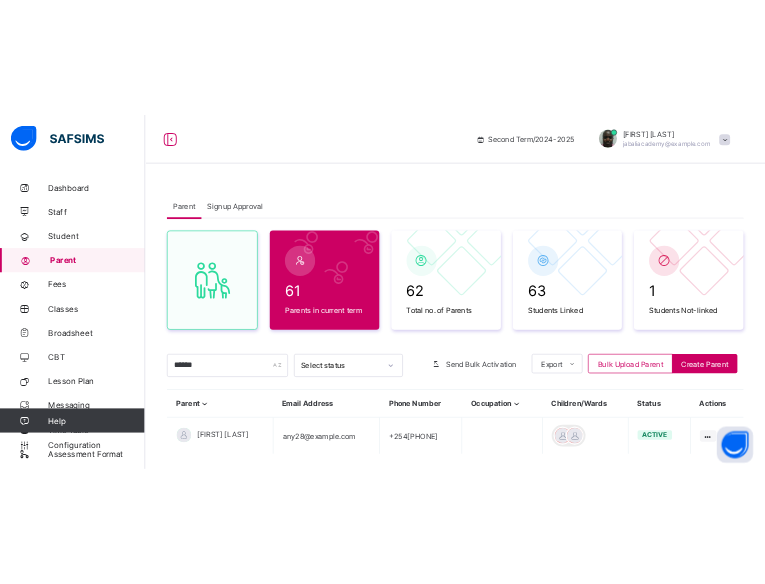 scroll, scrollTop: 112, scrollLeft: 0, axis: vertical 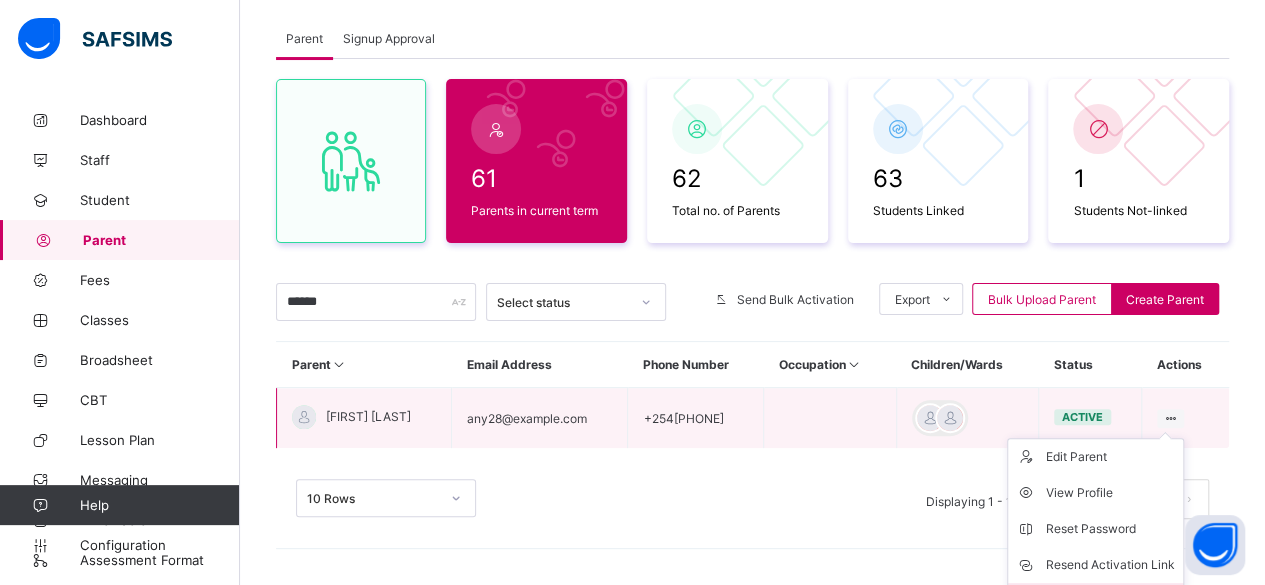click on "Change Email" at bounding box center [1095, 601] 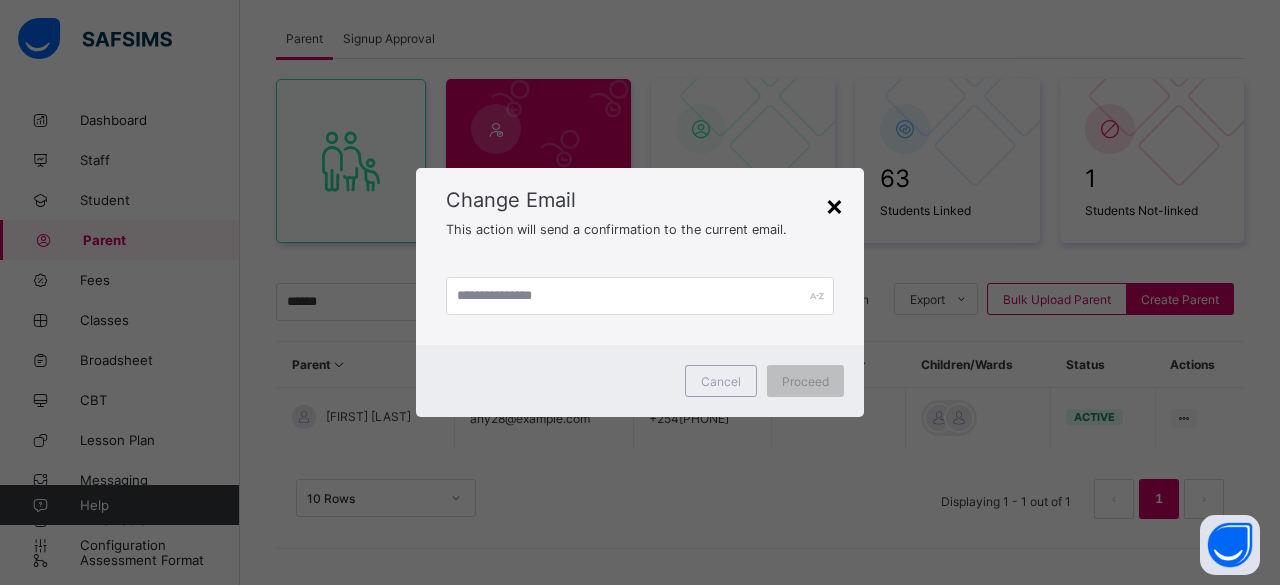 click on "×" at bounding box center [834, 205] 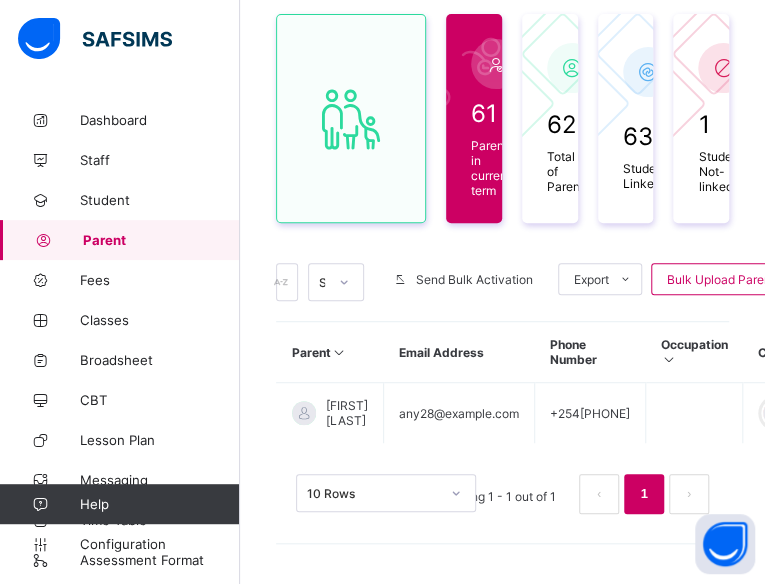 scroll, scrollTop: 421, scrollLeft: 0, axis: vertical 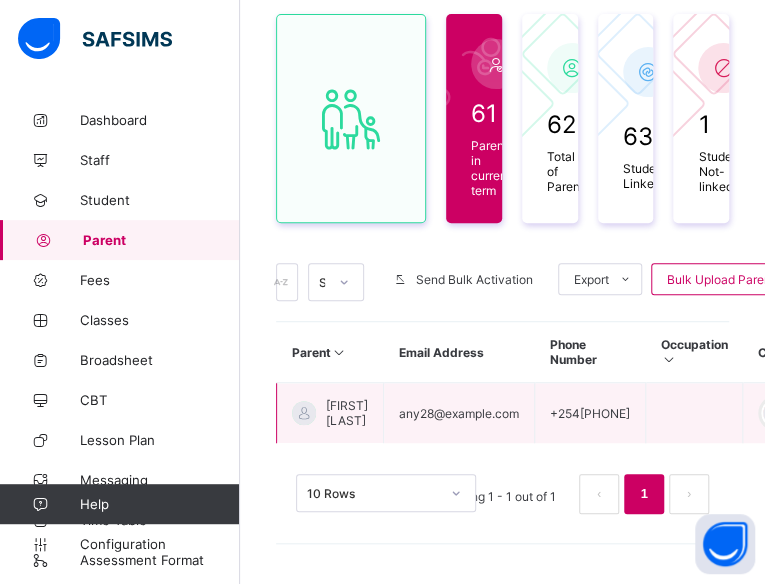 drag, startPoint x: 708, startPoint y: 418, endPoint x: 654, endPoint y: 414, distance: 54.147945 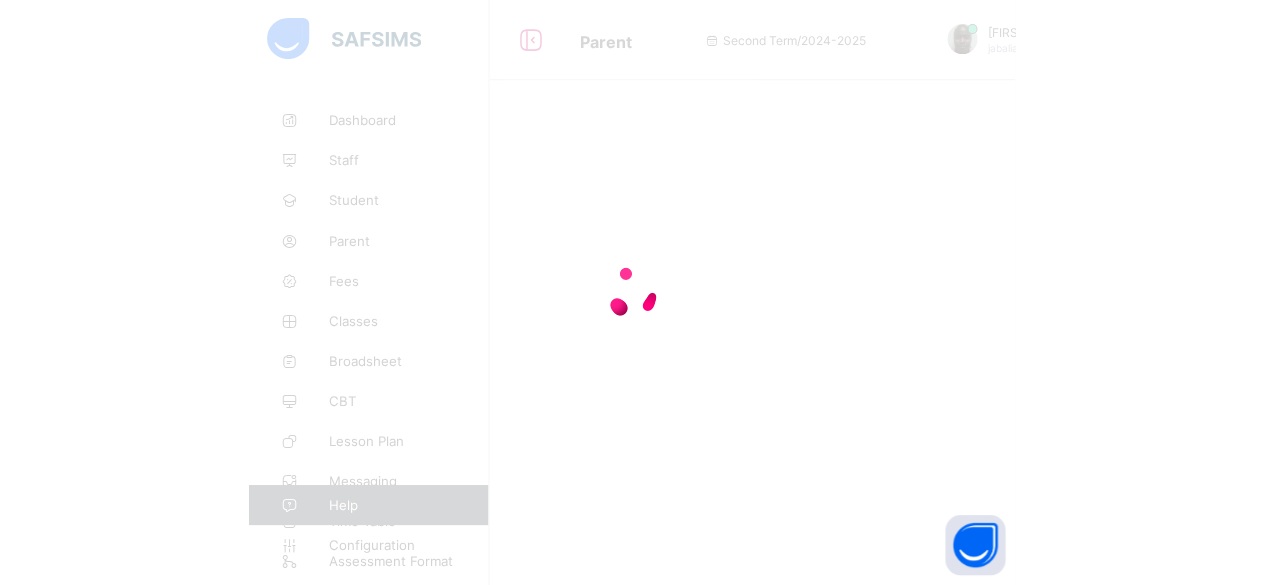scroll, scrollTop: 0, scrollLeft: 0, axis: both 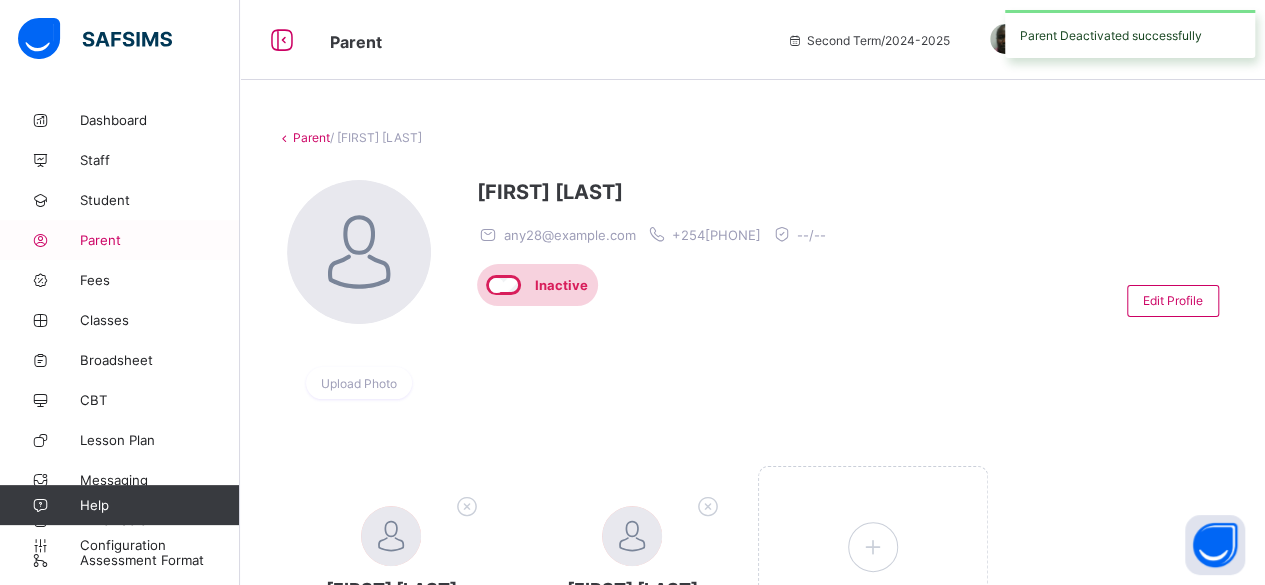 click on "Parent" at bounding box center [160, 240] 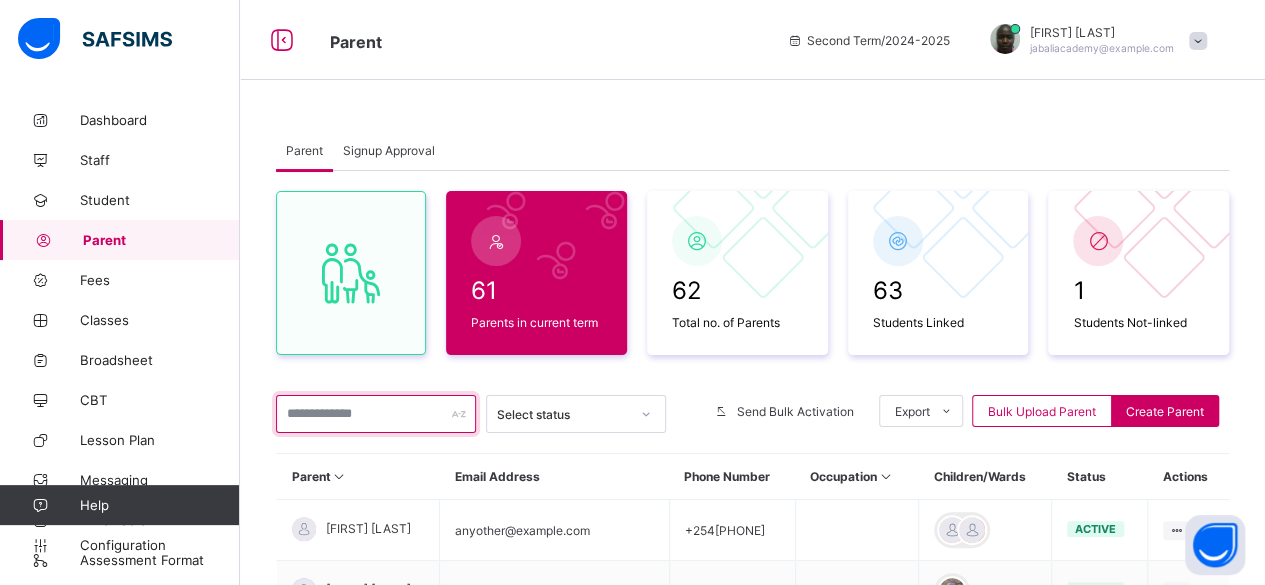 click at bounding box center [376, 414] 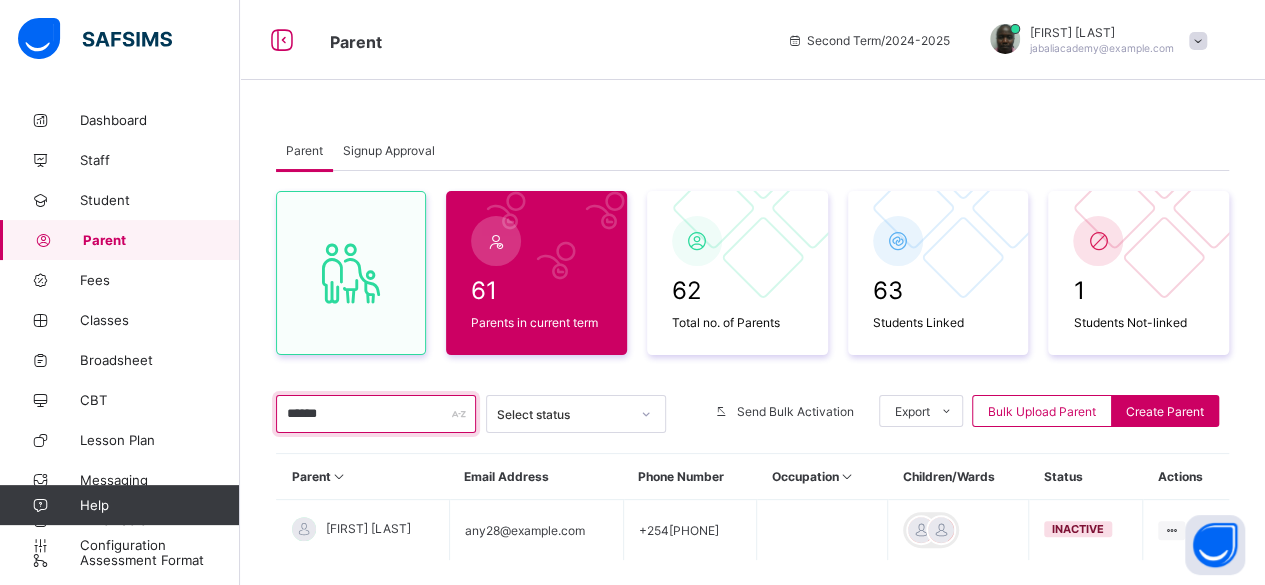 scroll, scrollTop: 112, scrollLeft: 0, axis: vertical 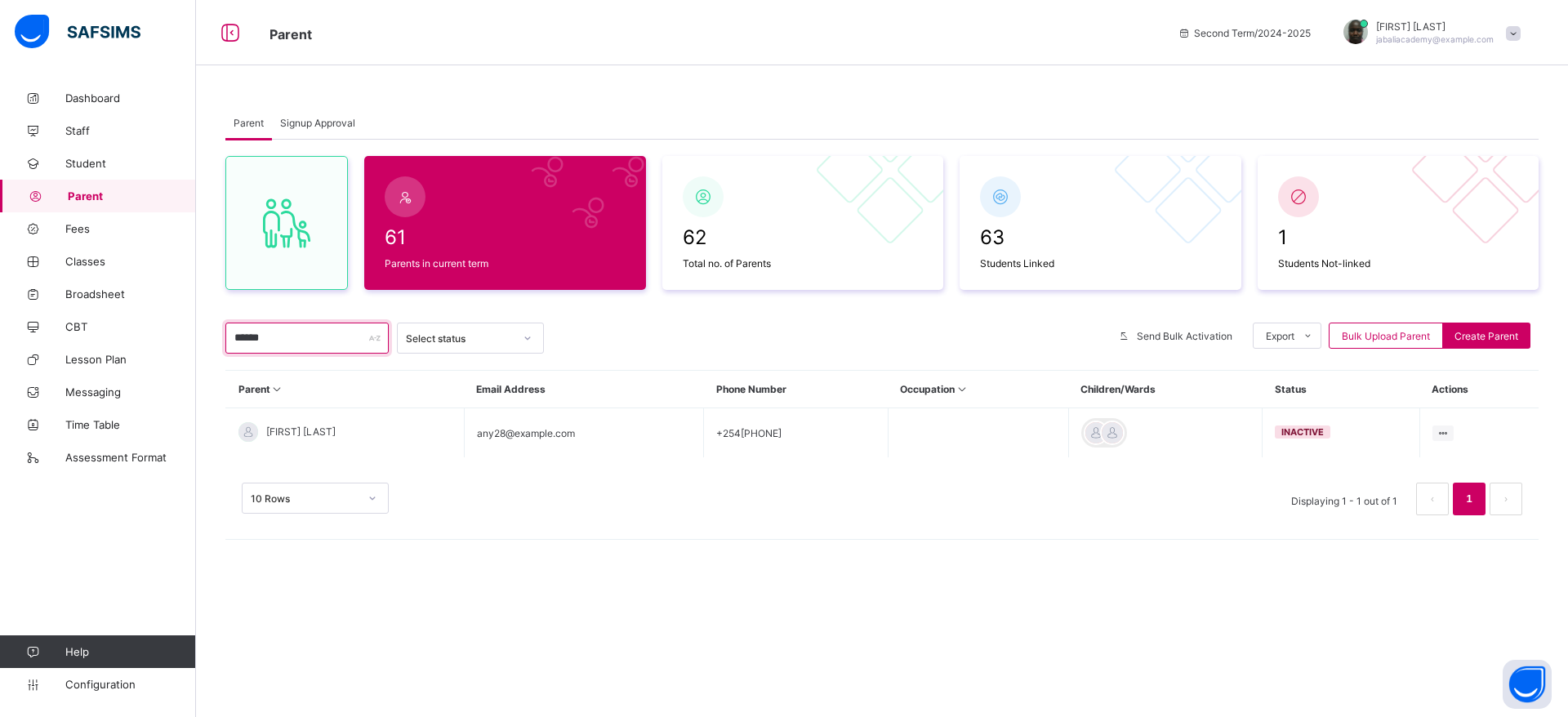 type on "******" 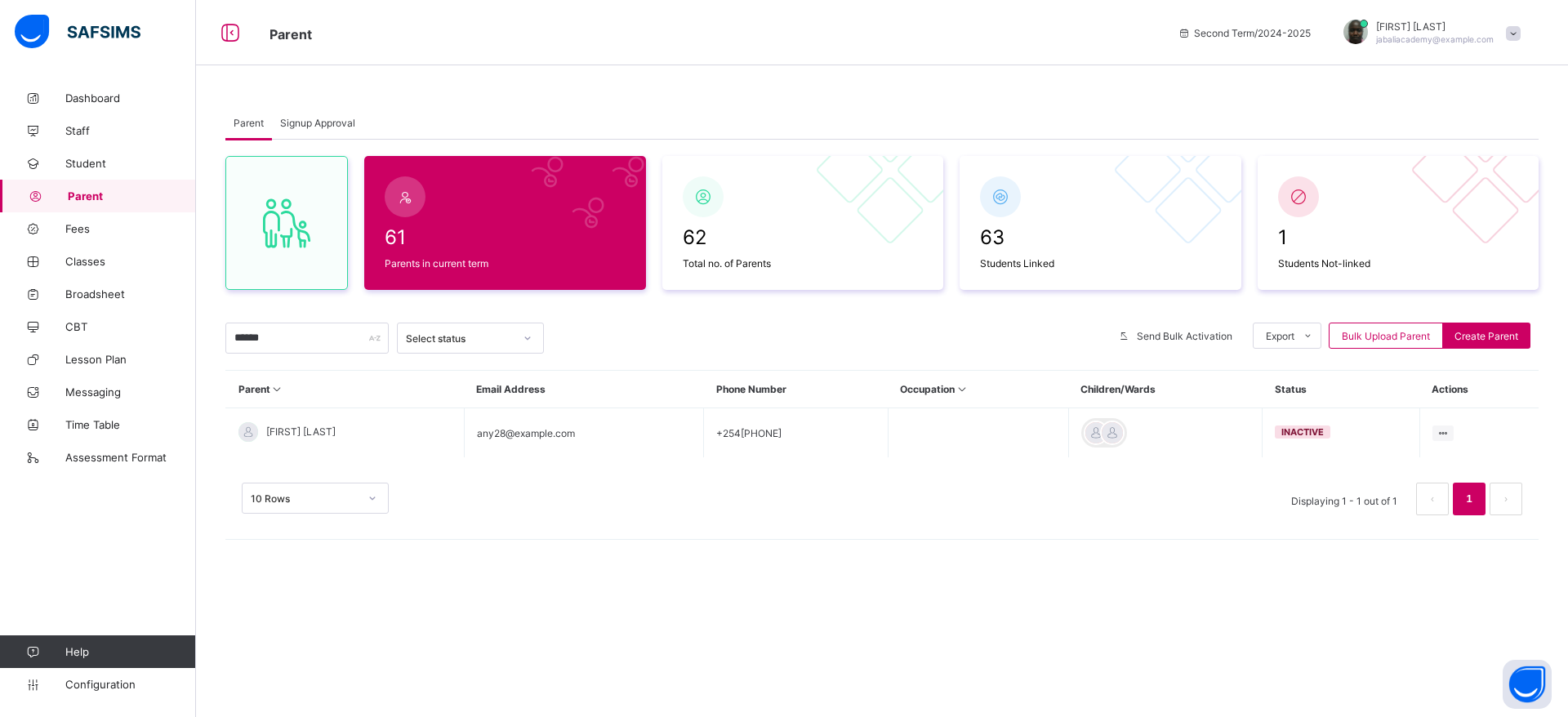 drag, startPoint x: 1020, startPoint y: 0, endPoint x: 911, endPoint y: 522, distance: 533.2588 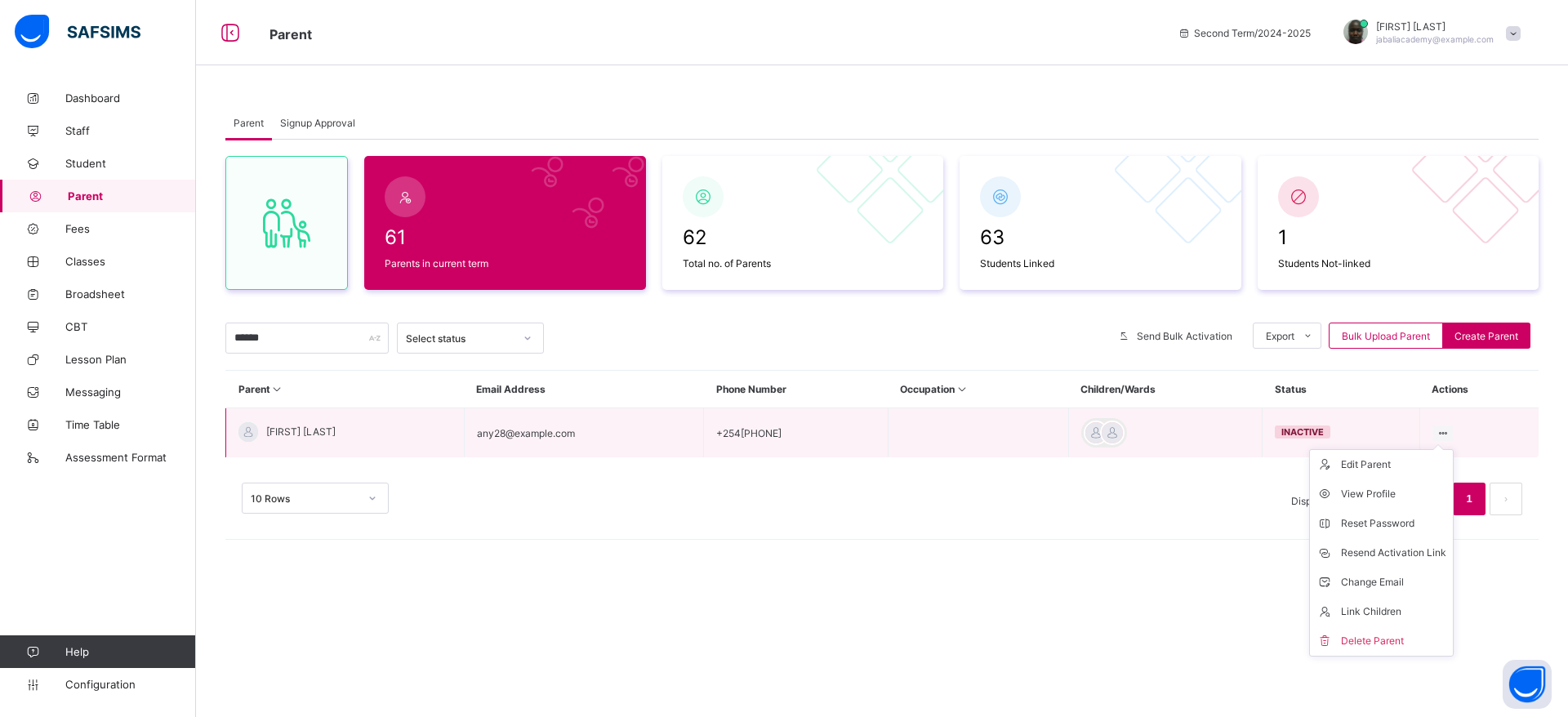 click on "Edit Parent View Profile Reset Password Resend Activation Link Change Email Link Children Delete Parent" at bounding box center [1381, 553] 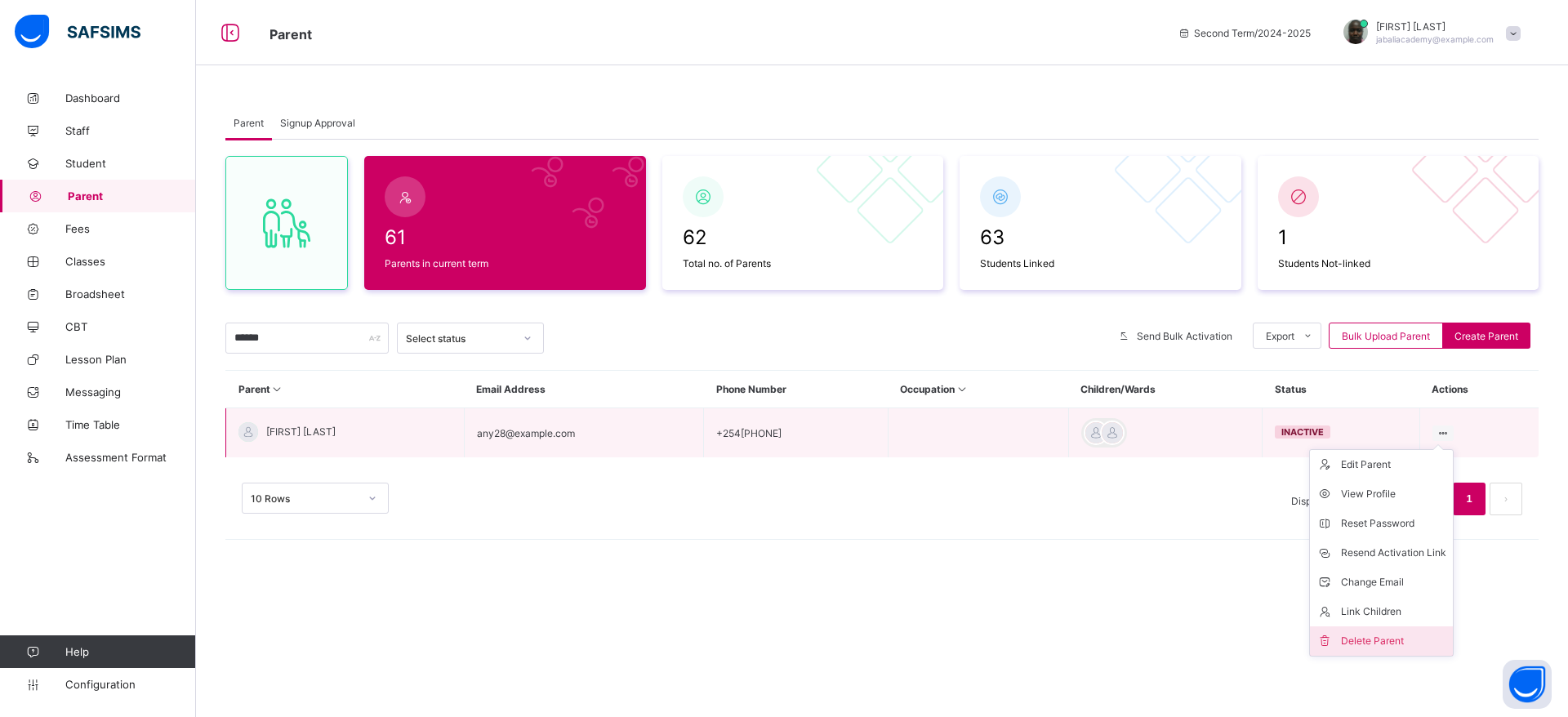 click on "Delete Parent" at bounding box center (1393, 641) 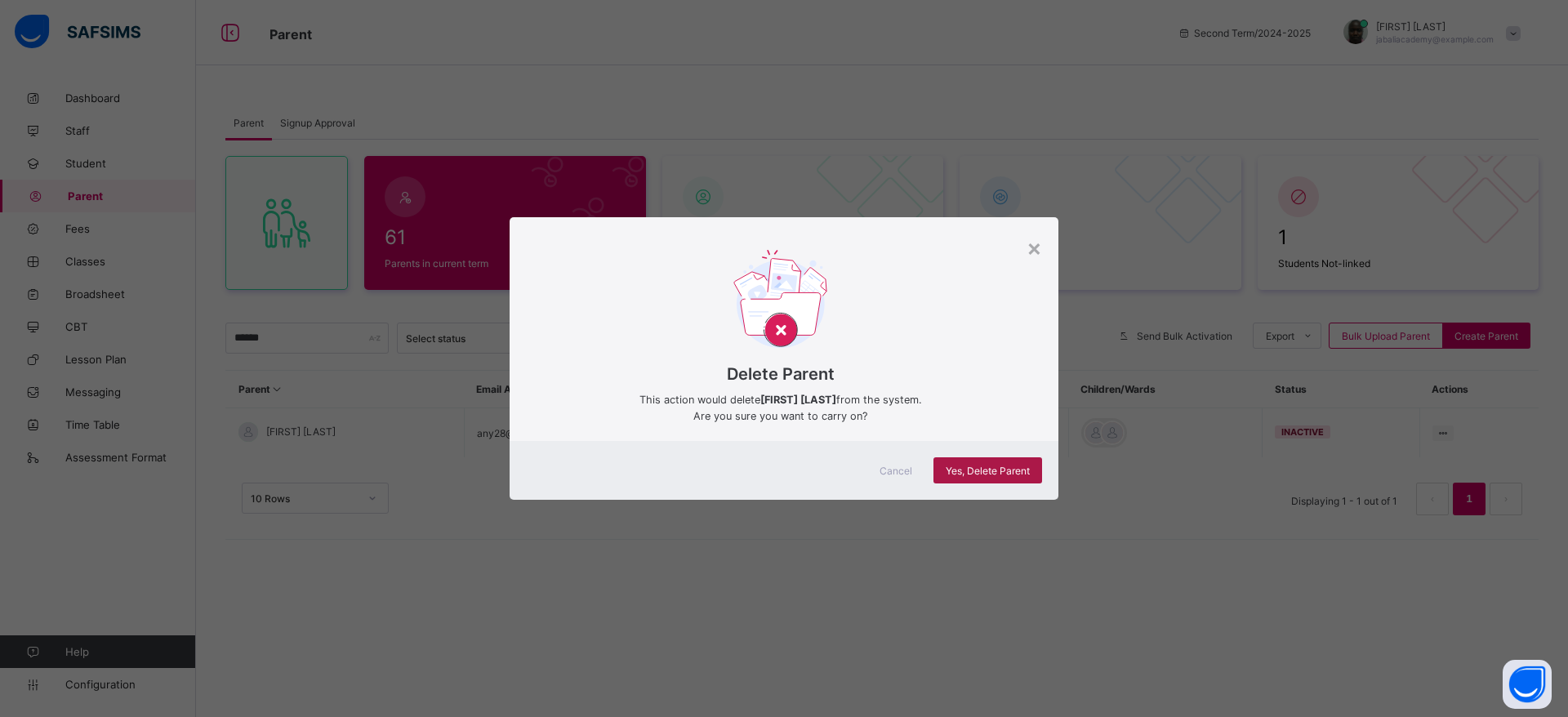 click on "Yes, Delete Parent" at bounding box center (987, 470) 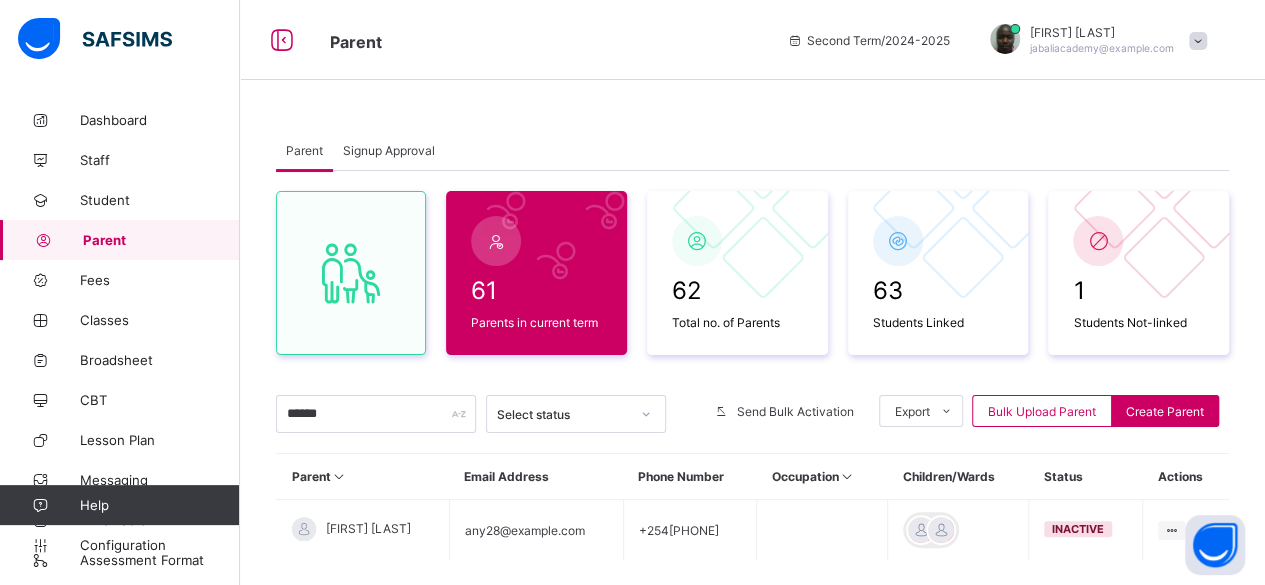 drag, startPoint x: 1846, startPoint y: 1, endPoint x: 766, endPoint y: 153, distance: 1090.6438 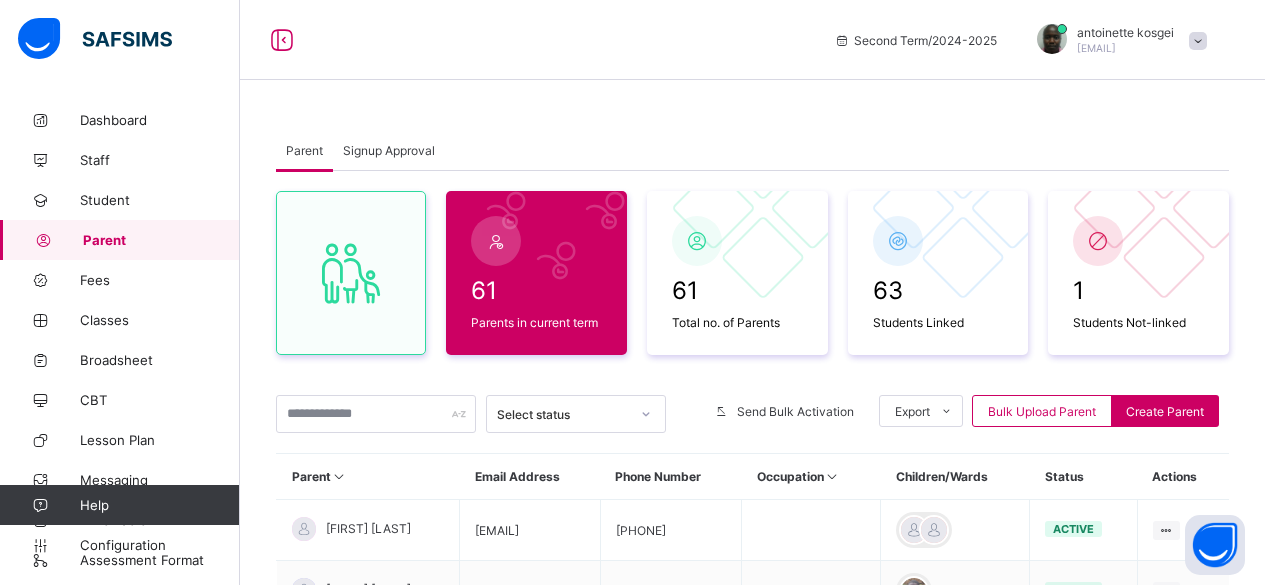 scroll, scrollTop: 0, scrollLeft: 0, axis: both 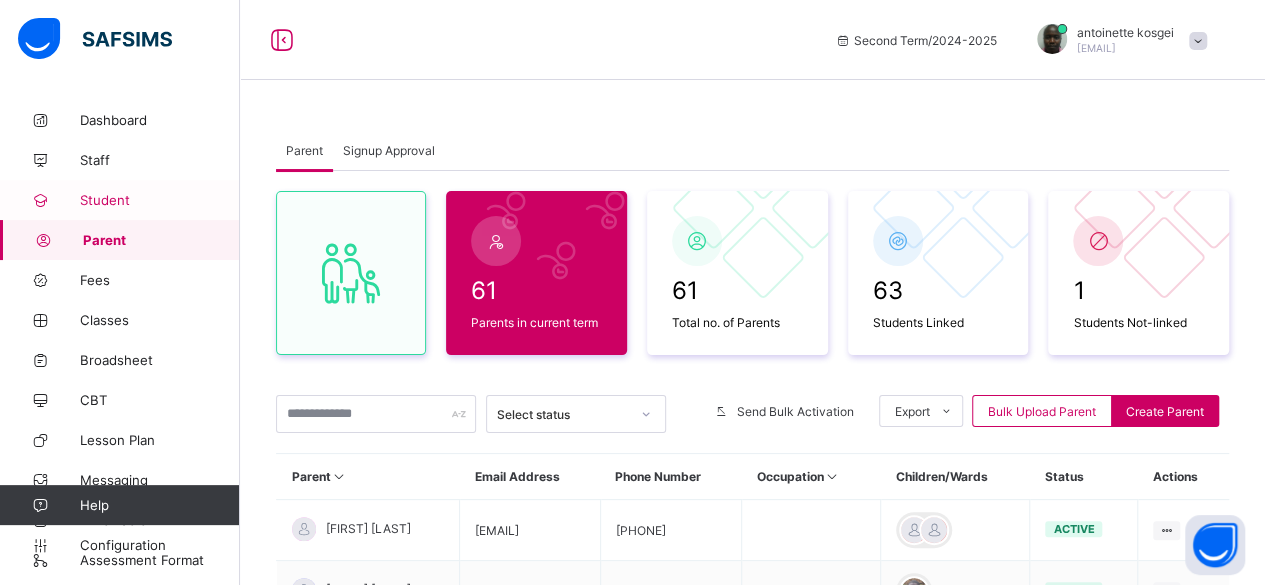 click on "Student" at bounding box center [120, 200] 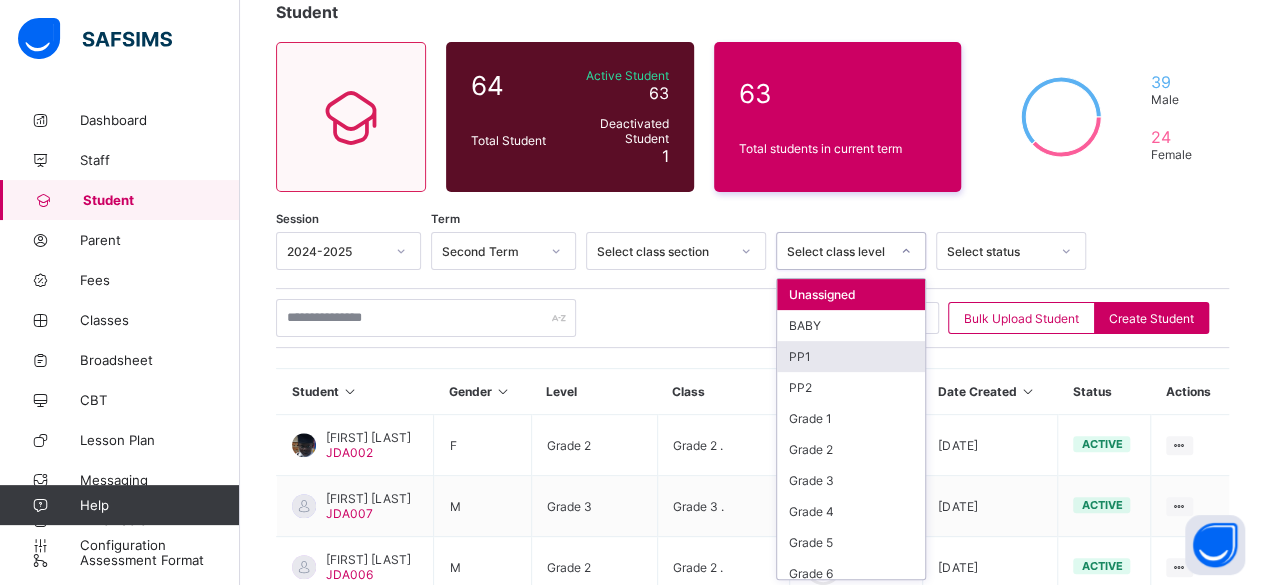 click on "option PP1 focused, 3 of 10. 10 results available. Use Up and Down to choose options, press Enter to select the currently focused option, press Escape to exit the menu, press Tab to select the option and exit the menu. Select class level Unassigned BABY PP1 PP2 Grade 1 Grade 2 Grade 3 Grade 4 Grade 5 Grade 6" at bounding box center [851, 251] 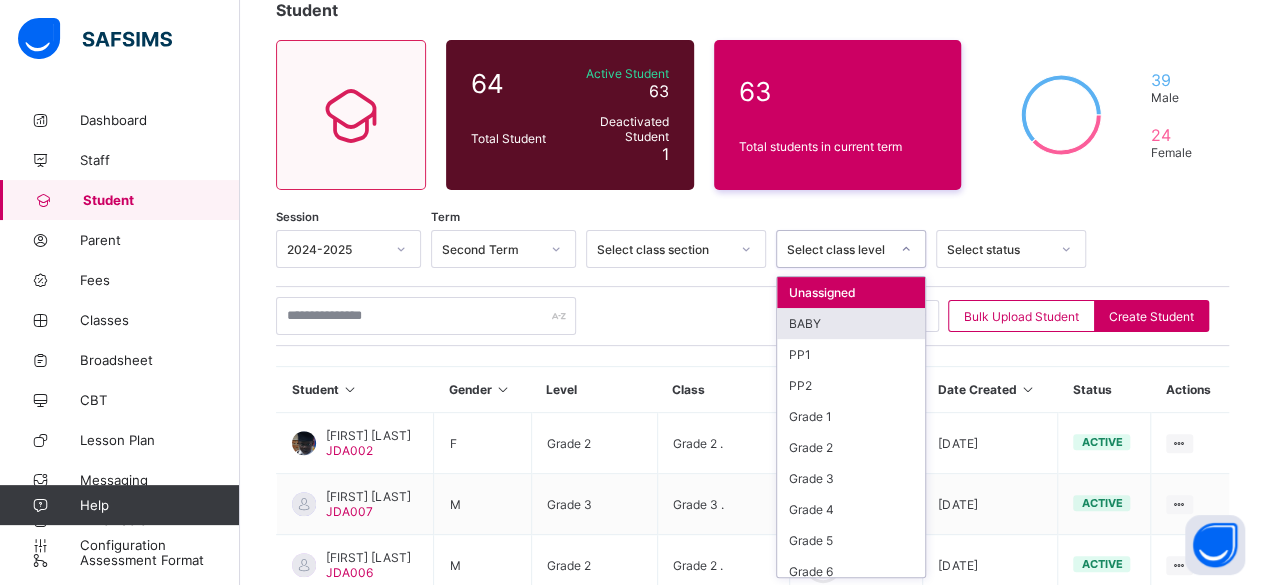 click on "BABY" at bounding box center (851, 323) 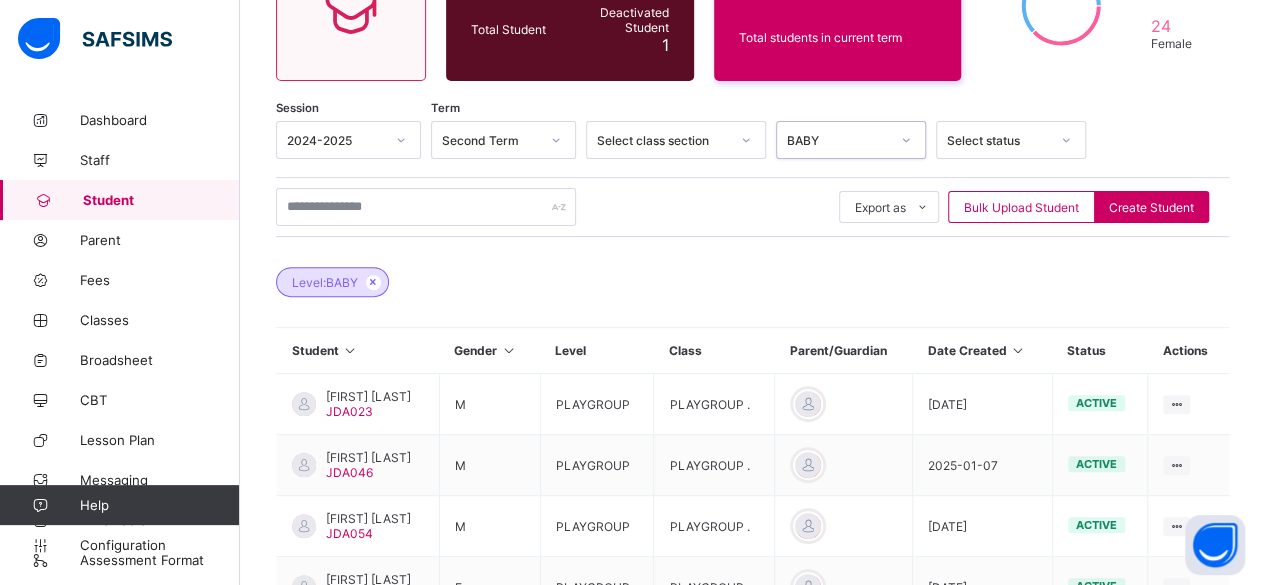 scroll, scrollTop: 228, scrollLeft: 0, axis: vertical 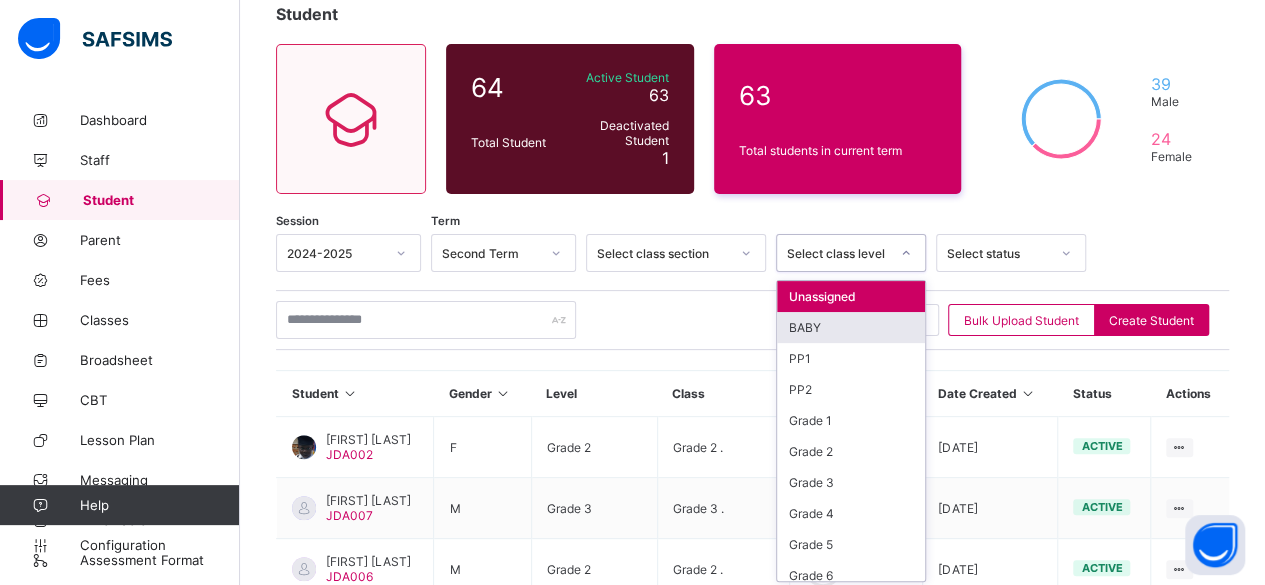 click on "option BABY focused, 2 of 10. 10 results available. Use Up and Down to choose options, press Enter to select the currently focused option, press Escape to exit the menu, press Tab to select the option and exit the menu. Select class level Unassigned BABY PP1 PP2 Grade 1 Grade 2 Grade 3 Grade 4 Grade 5 Grade 6" at bounding box center [851, 253] 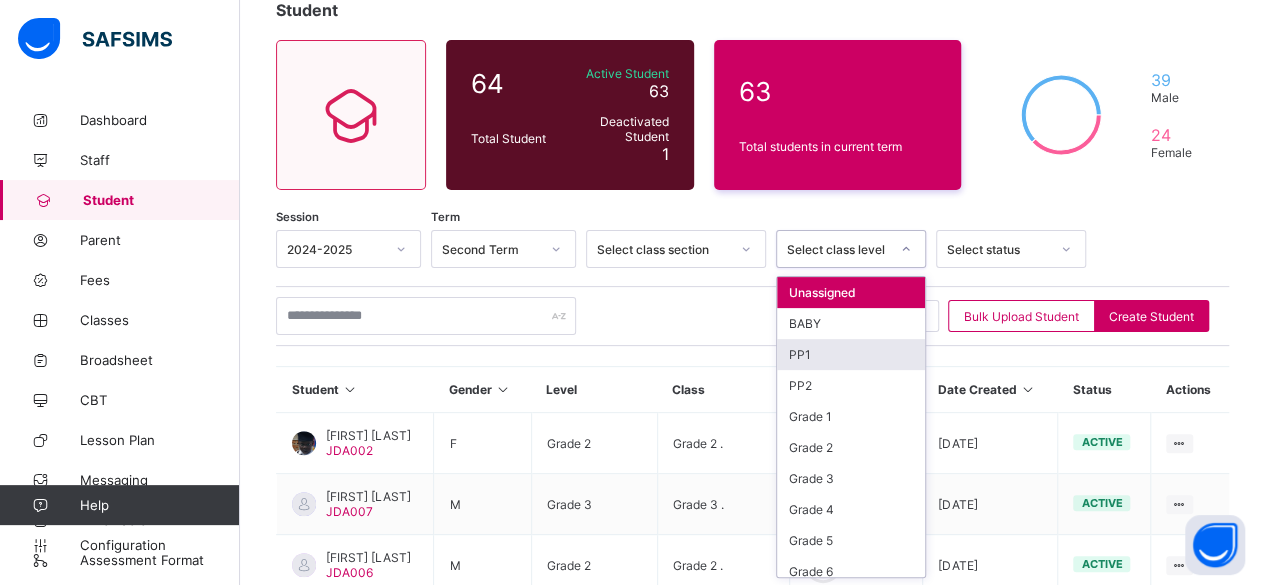 click on "PP1" at bounding box center [851, 354] 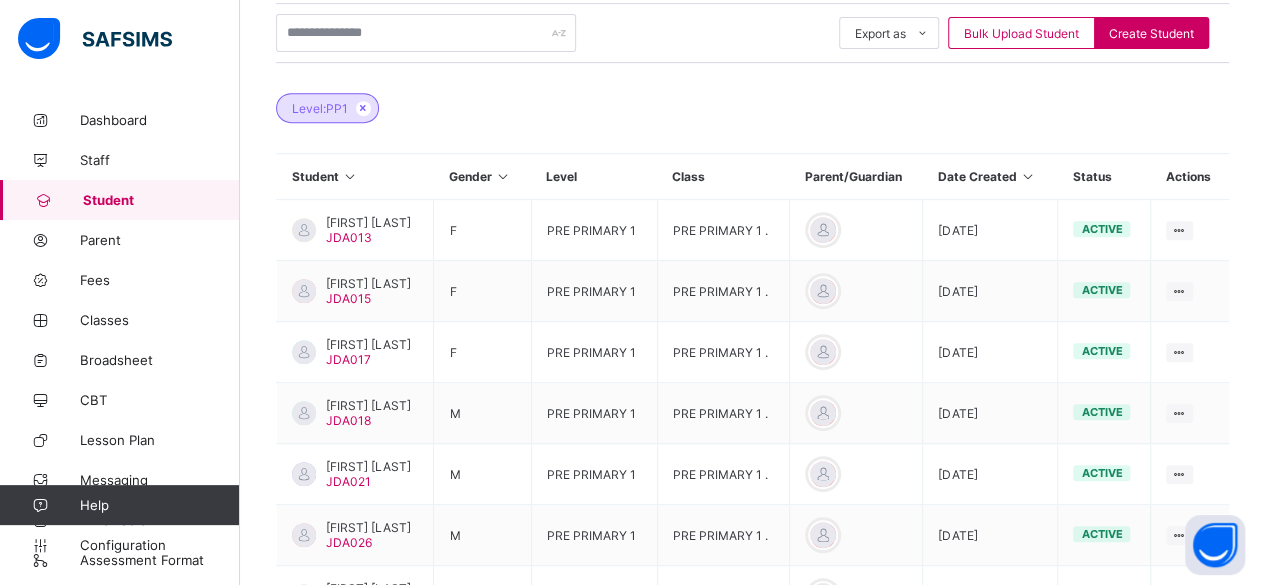 scroll, scrollTop: 751, scrollLeft: 0, axis: vertical 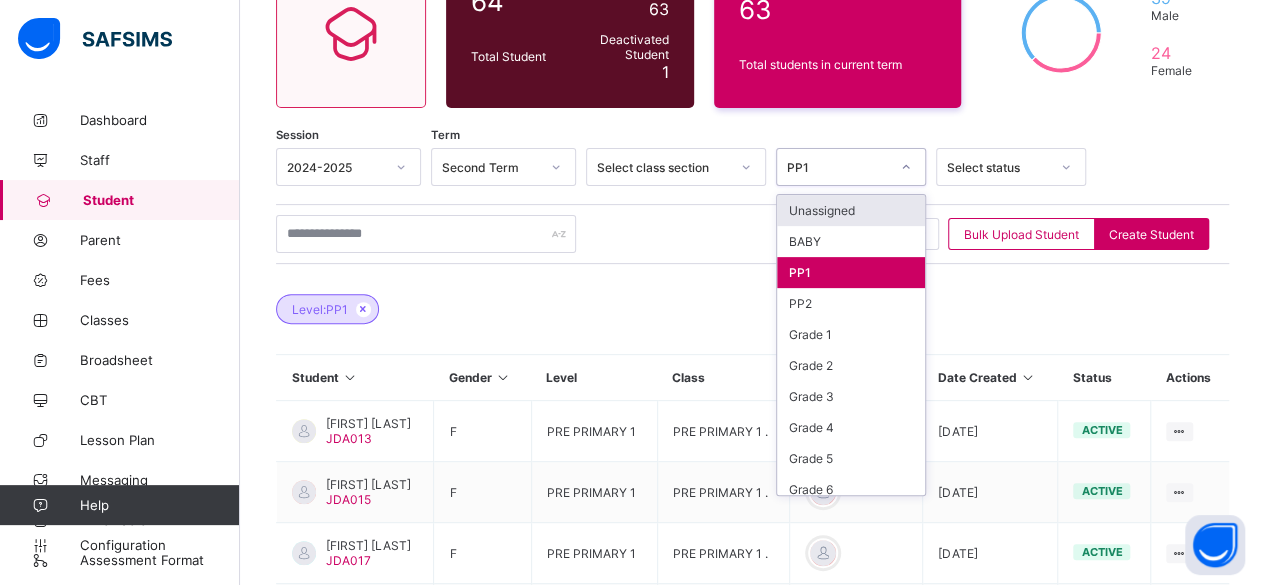 click at bounding box center [906, 167] 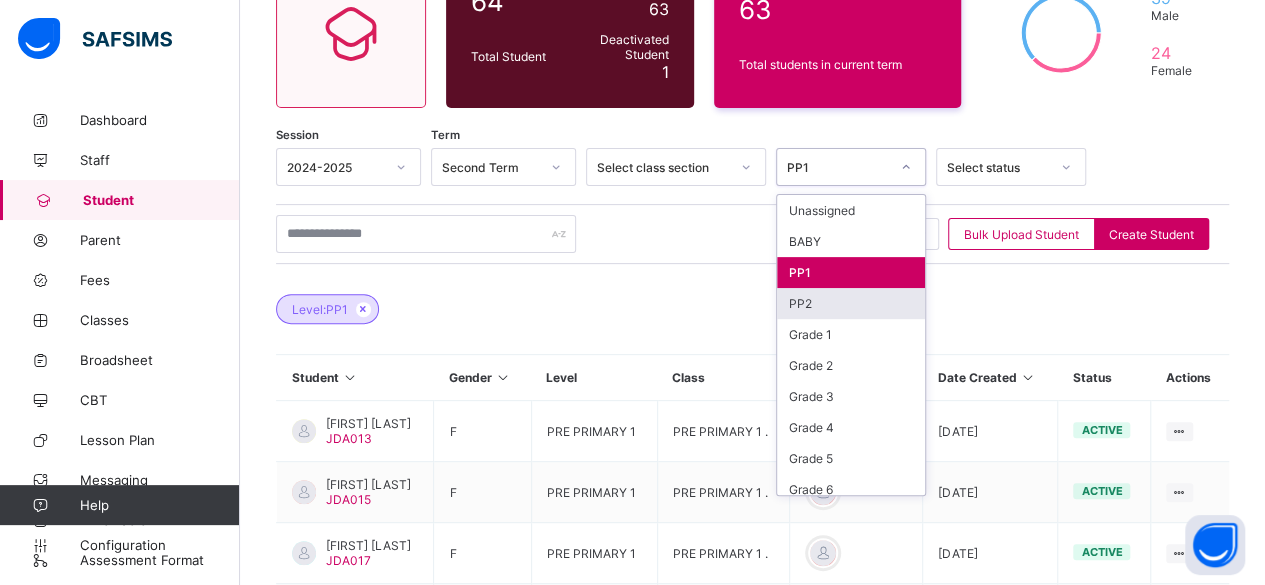click on "PP2" at bounding box center [851, 303] 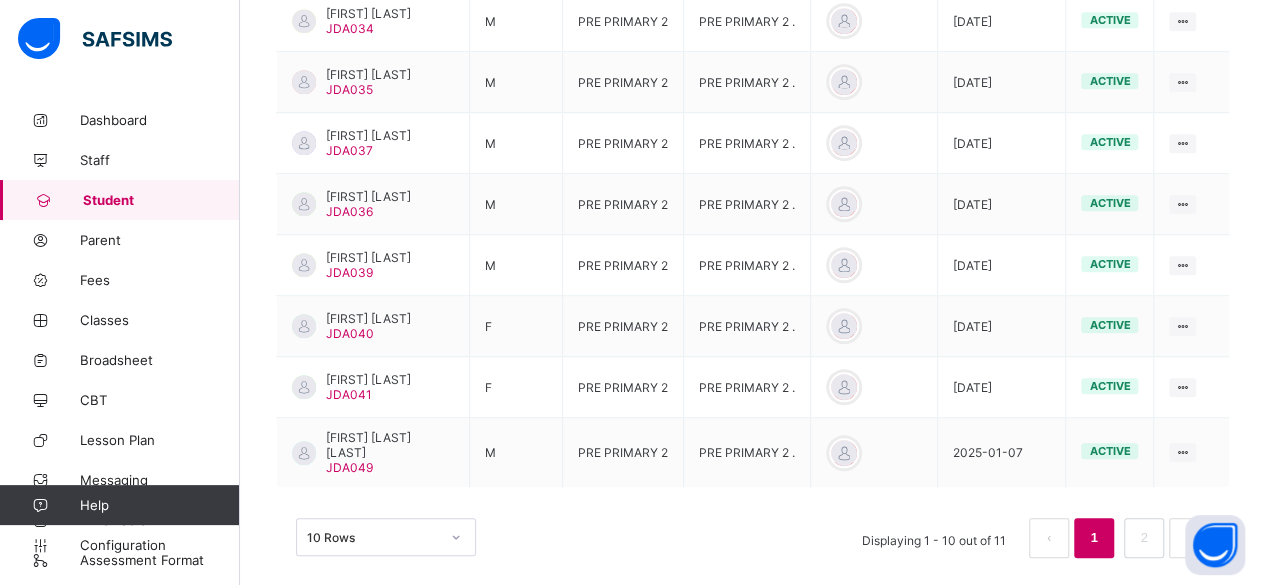 scroll, scrollTop: 771, scrollLeft: 0, axis: vertical 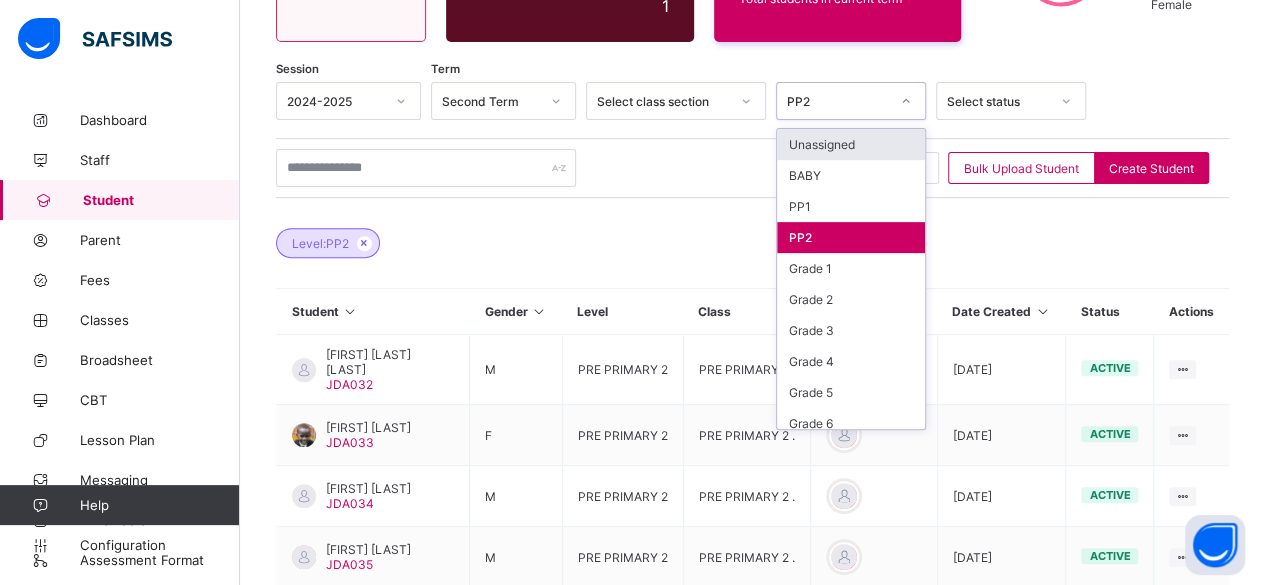 click at bounding box center [906, 101] 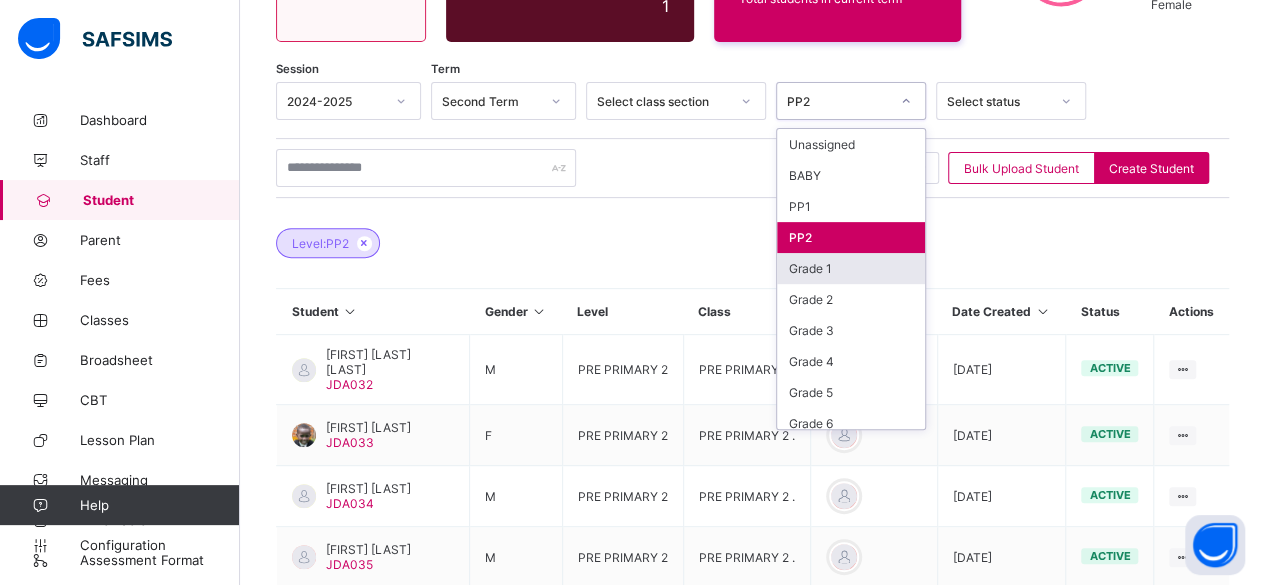 click on "Grade 1" at bounding box center (851, 268) 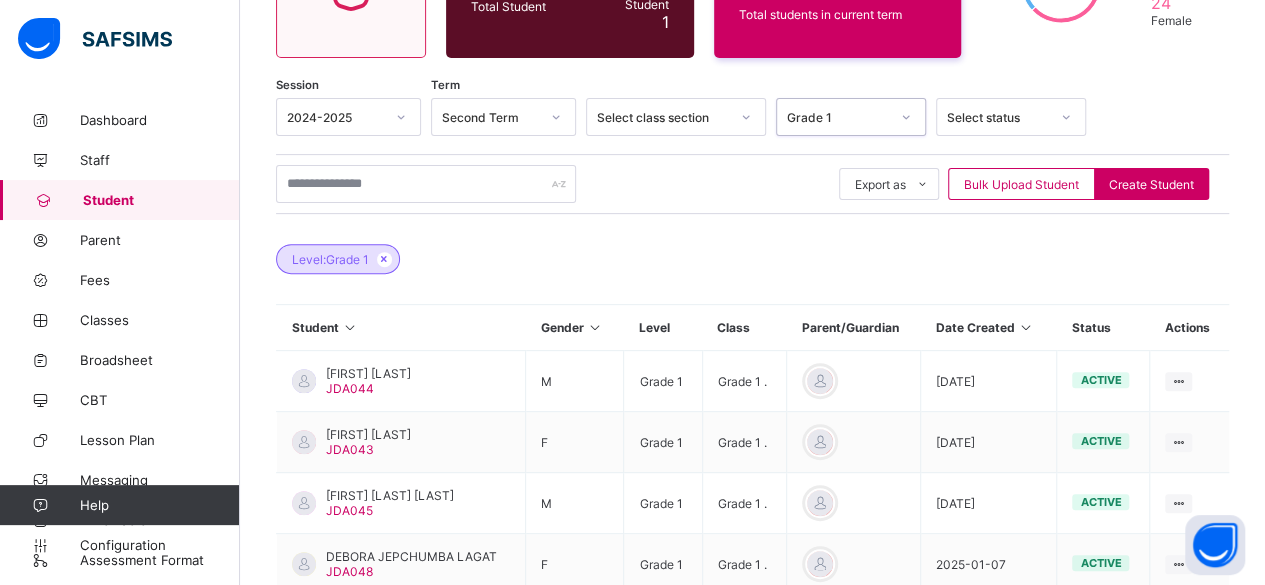 scroll, scrollTop: 211, scrollLeft: 0, axis: vertical 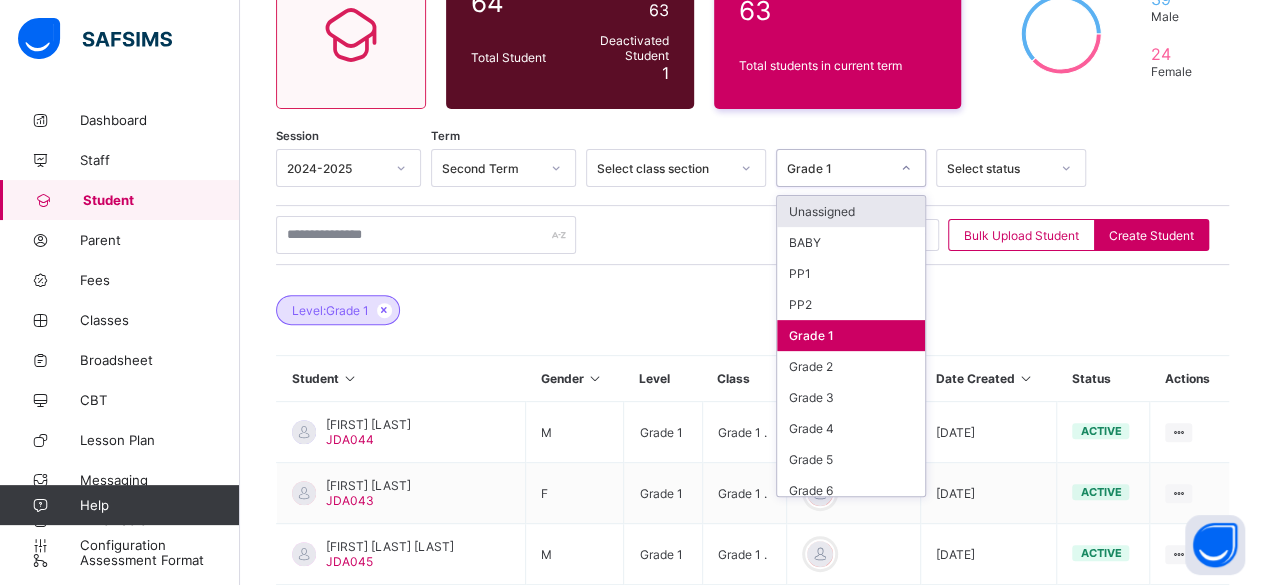 click 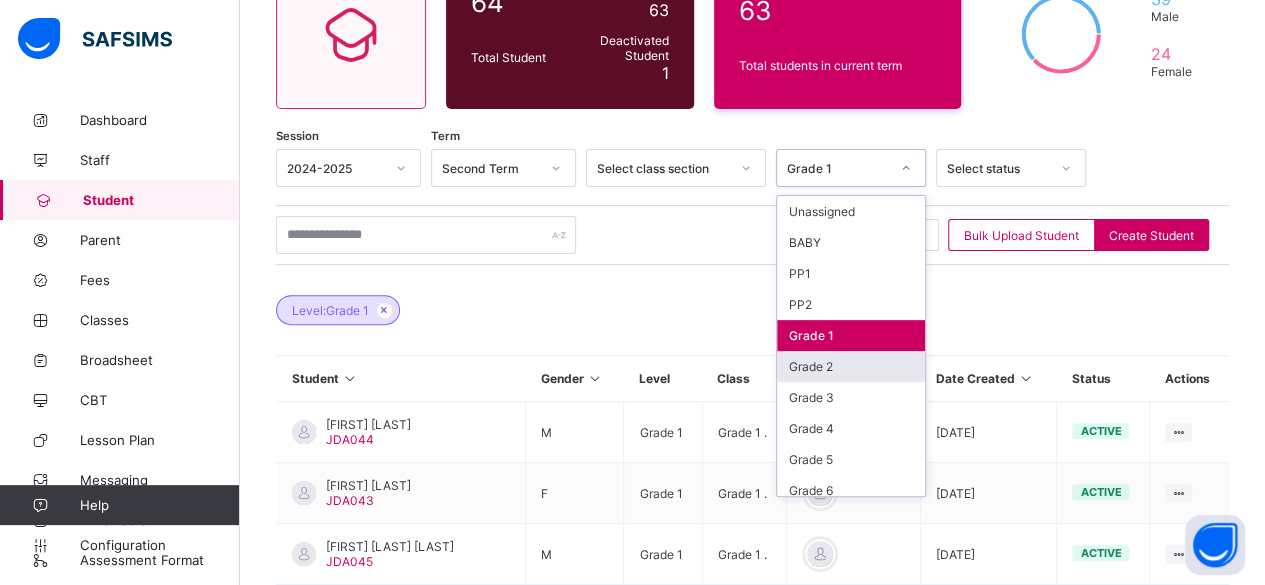 click on "Grade 2" at bounding box center [851, 366] 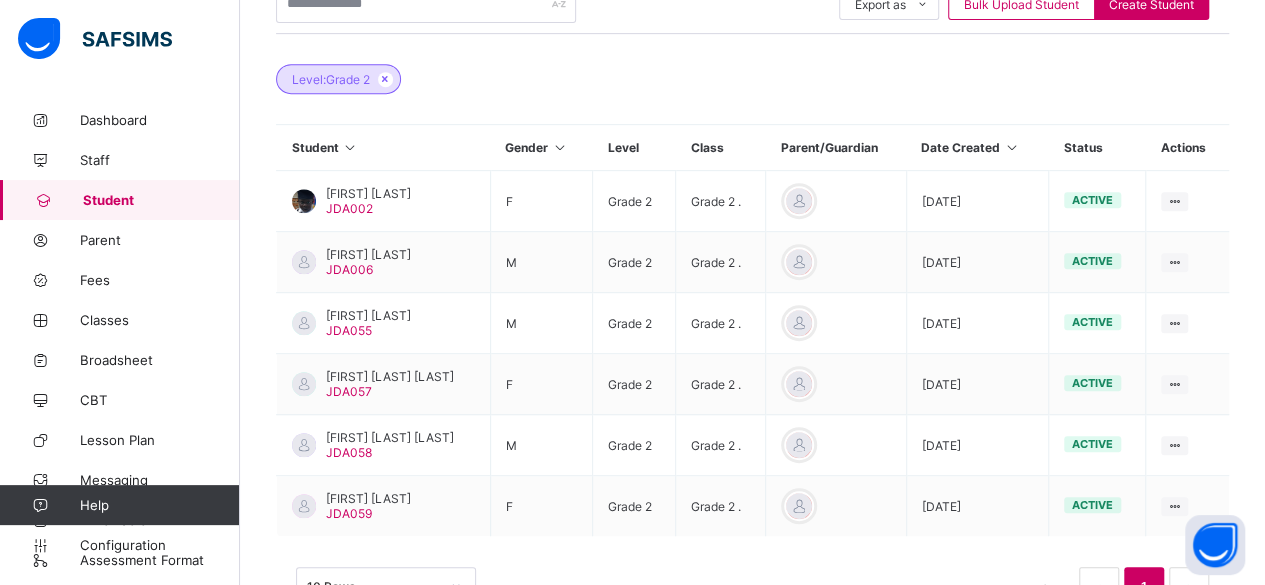 scroll, scrollTop: 508, scrollLeft: 0, axis: vertical 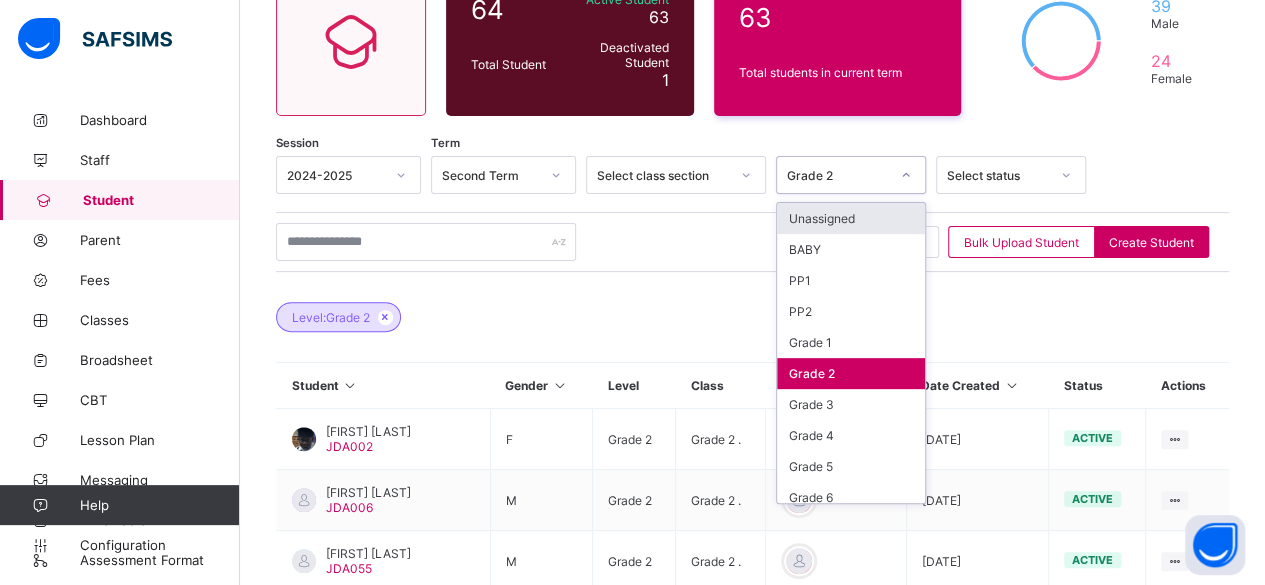 click 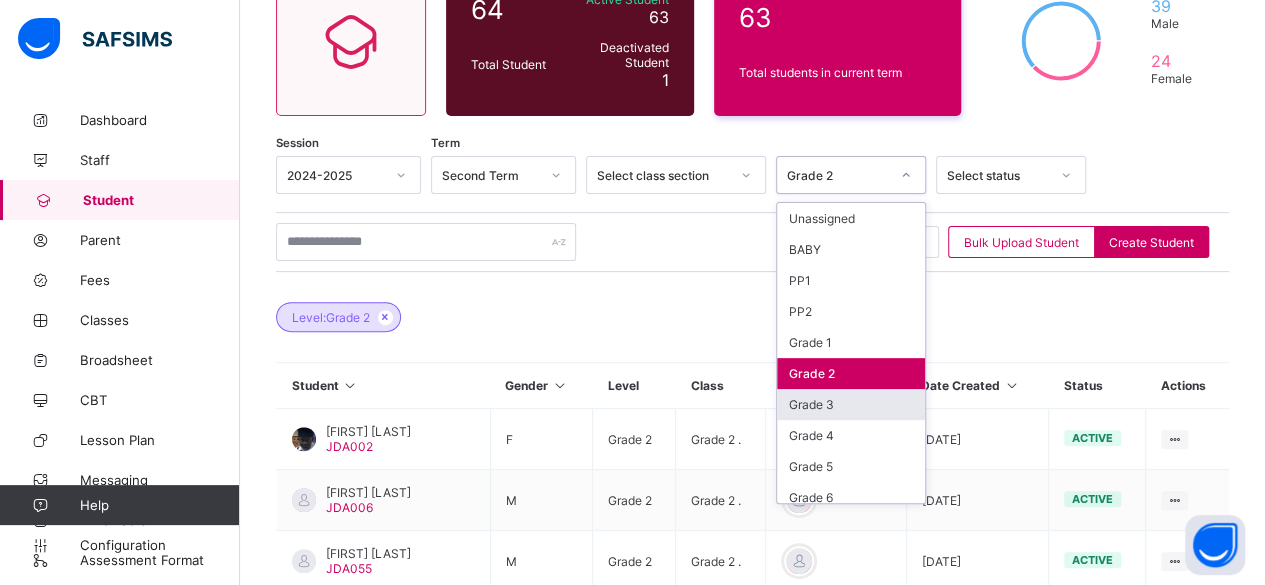 click on "Grade 3" at bounding box center (851, 404) 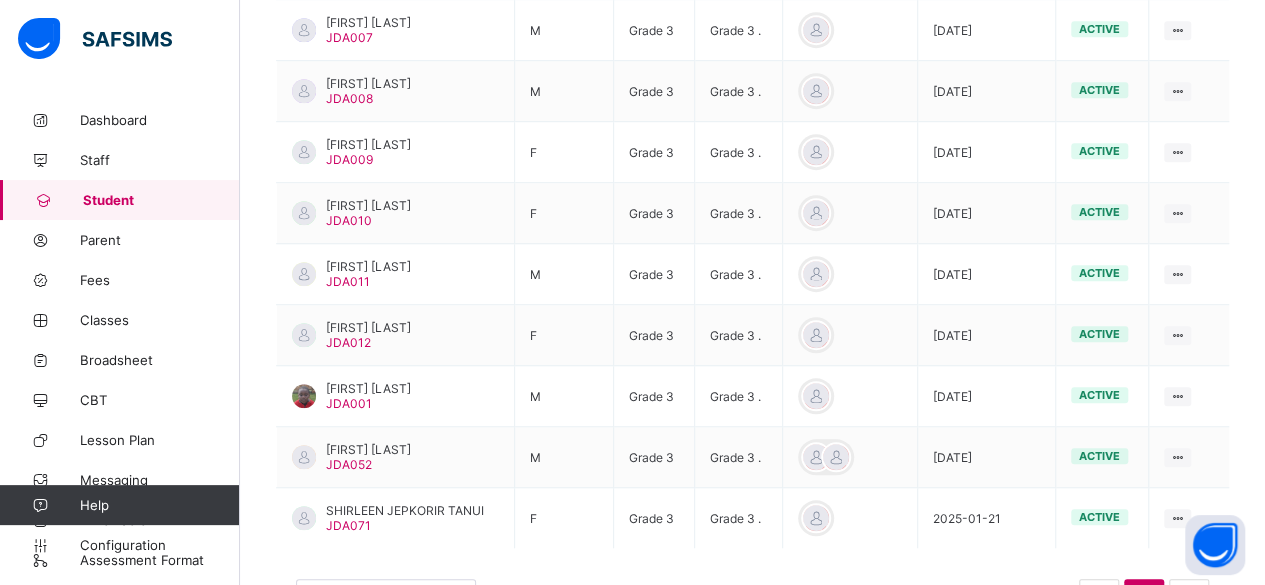 scroll, scrollTop: 690, scrollLeft: 0, axis: vertical 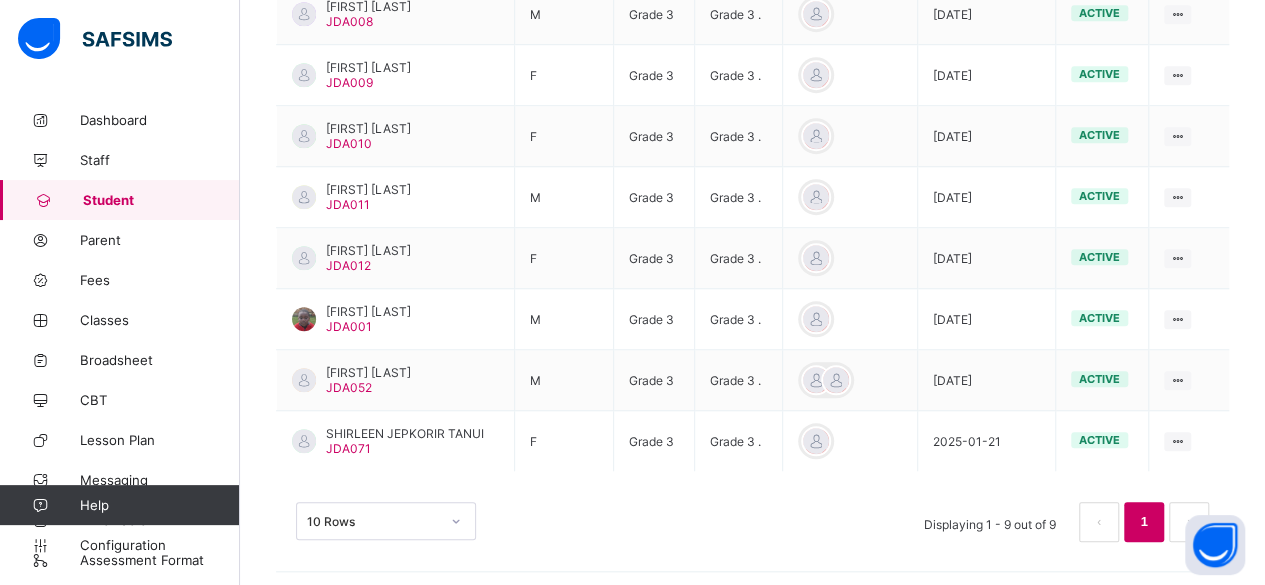 click on "10 Rows Displaying 1 - 9 out of 9 1" at bounding box center [752, 522] 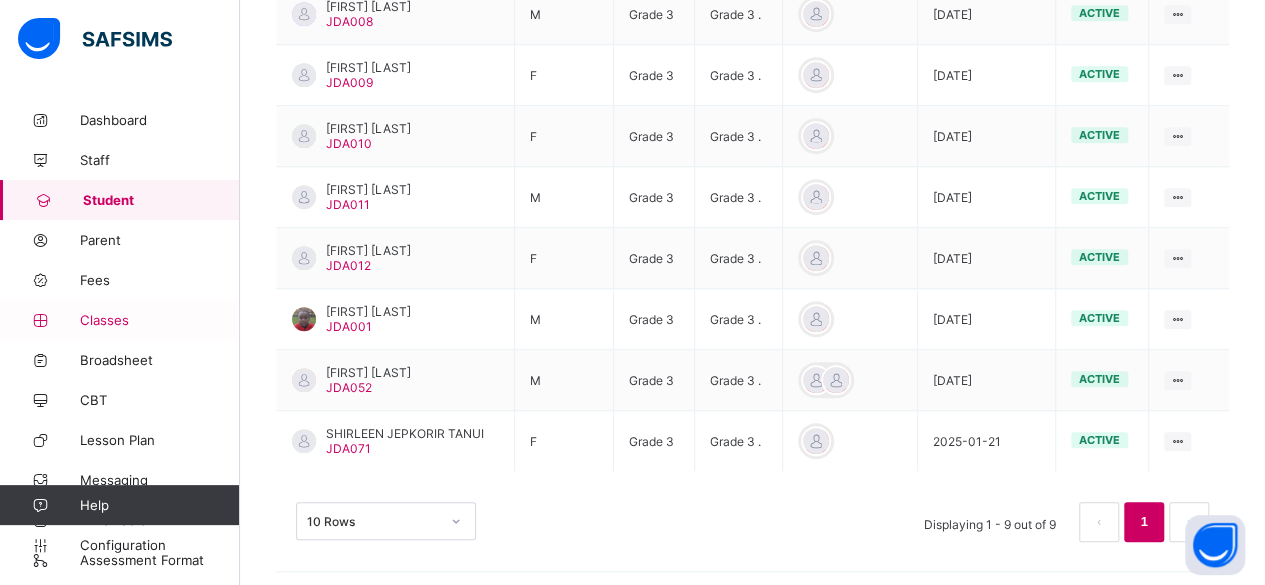 click on "Classes" at bounding box center [160, 320] 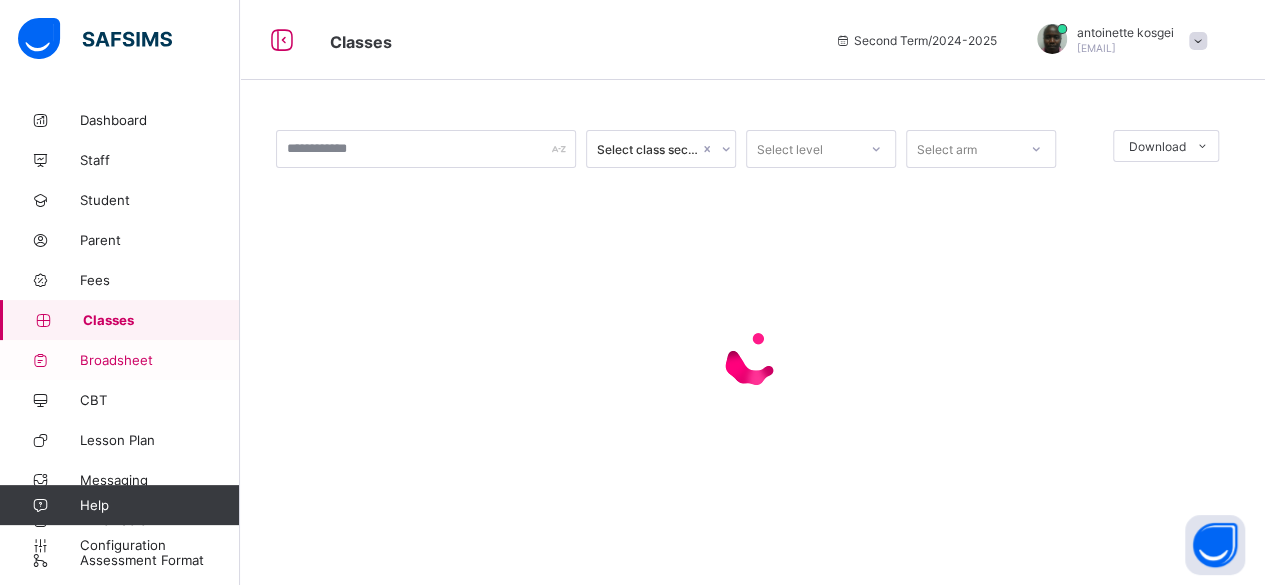 scroll, scrollTop: 0, scrollLeft: 0, axis: both 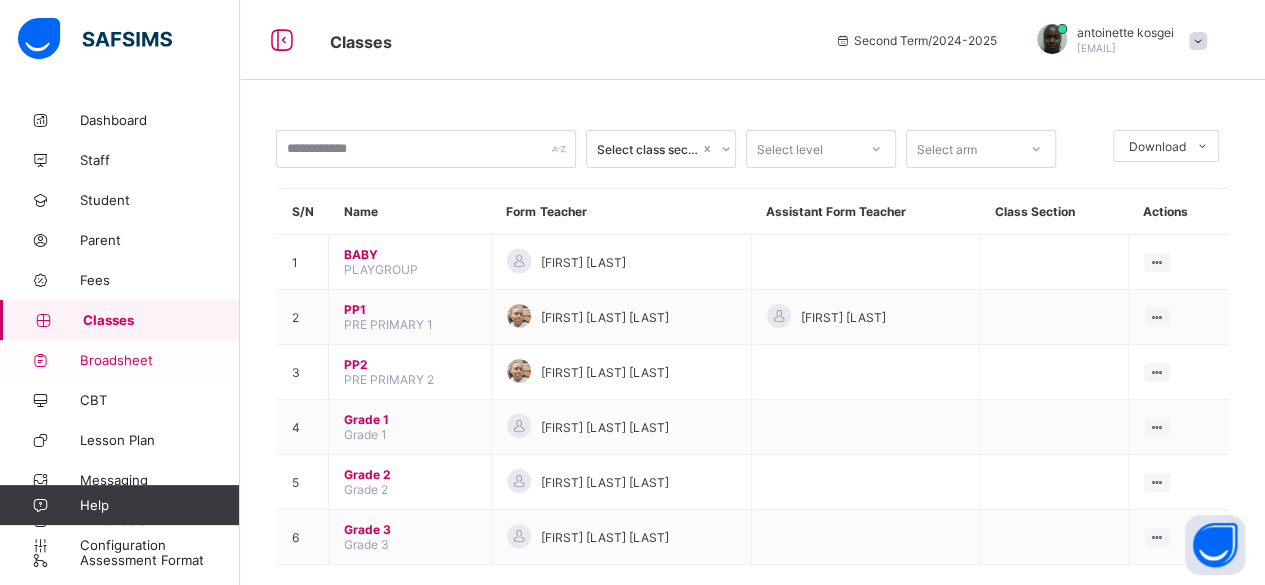 click on "Broadsheet" at bounding box center [160, 360] 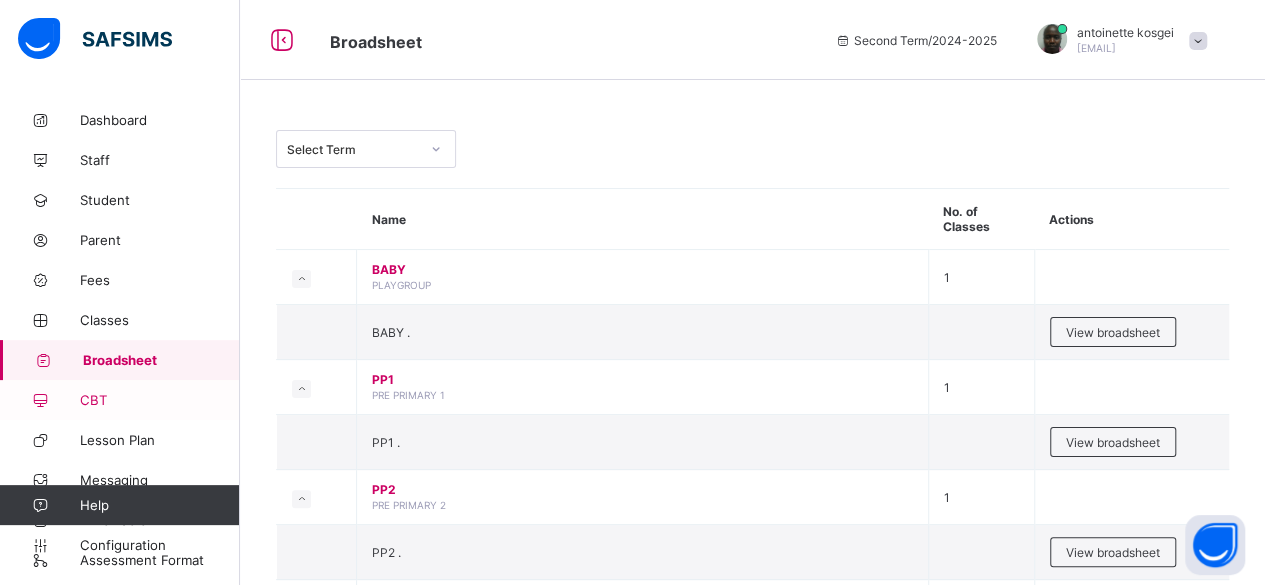 click on "CBT" at bounding box center [160, 400] 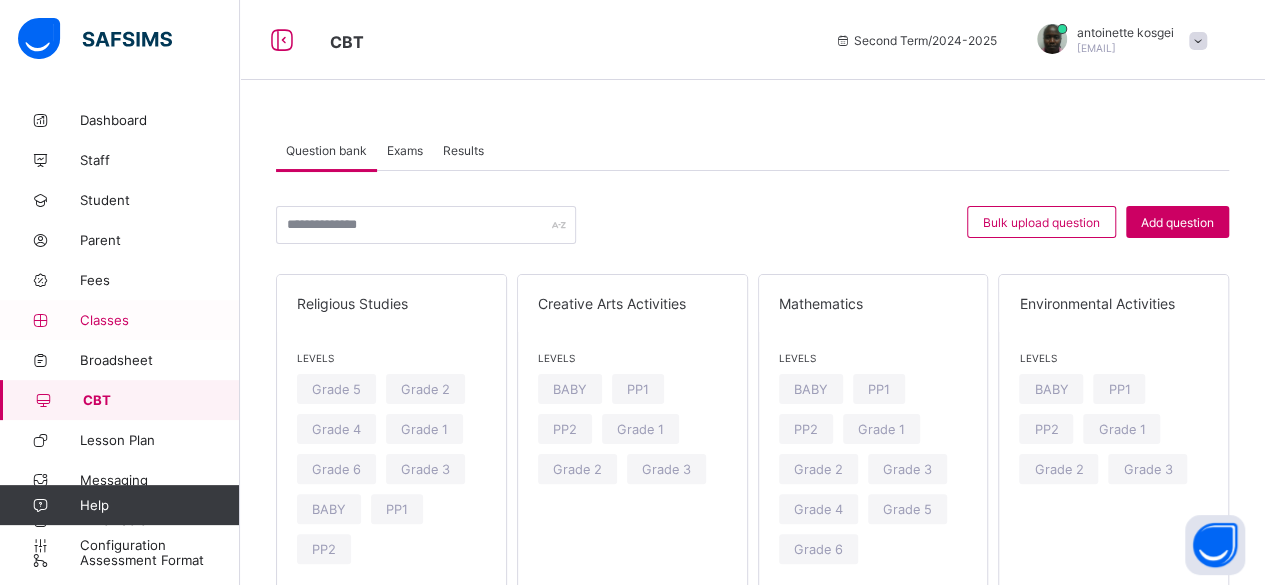 click on "Classes" at bounding box center [160, 320] 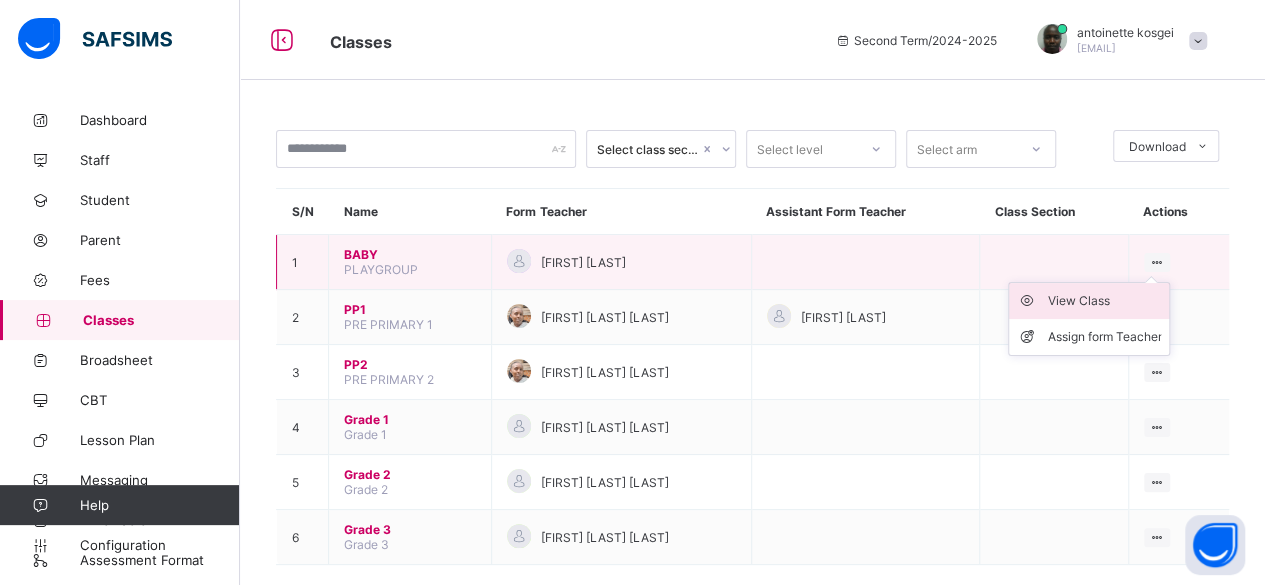 click on "View Class" at bounding box center (1104, 301) 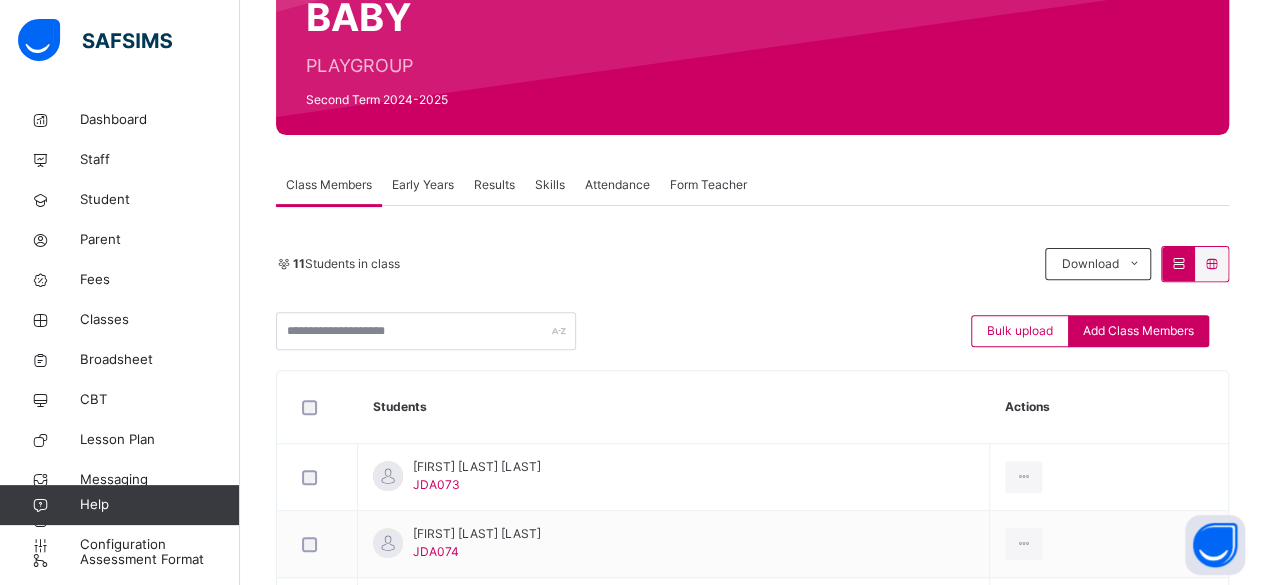 scroll, scrollTop: 231, scrollLeft: 0, axis: vertical 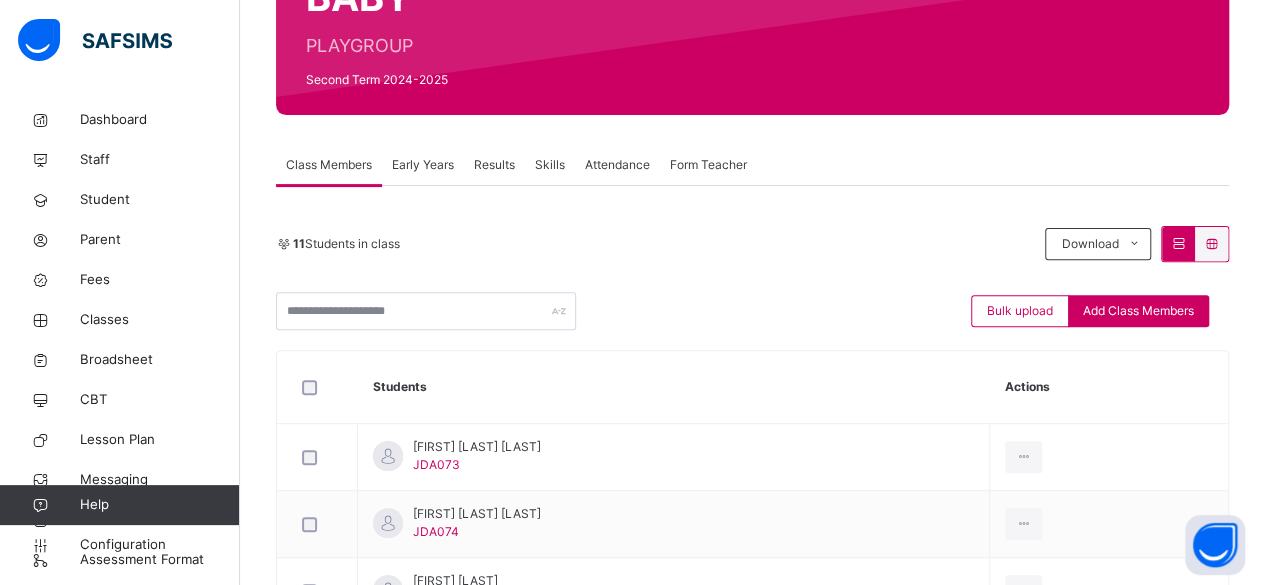 click on "Early Years" at bounding box center (423, 165) 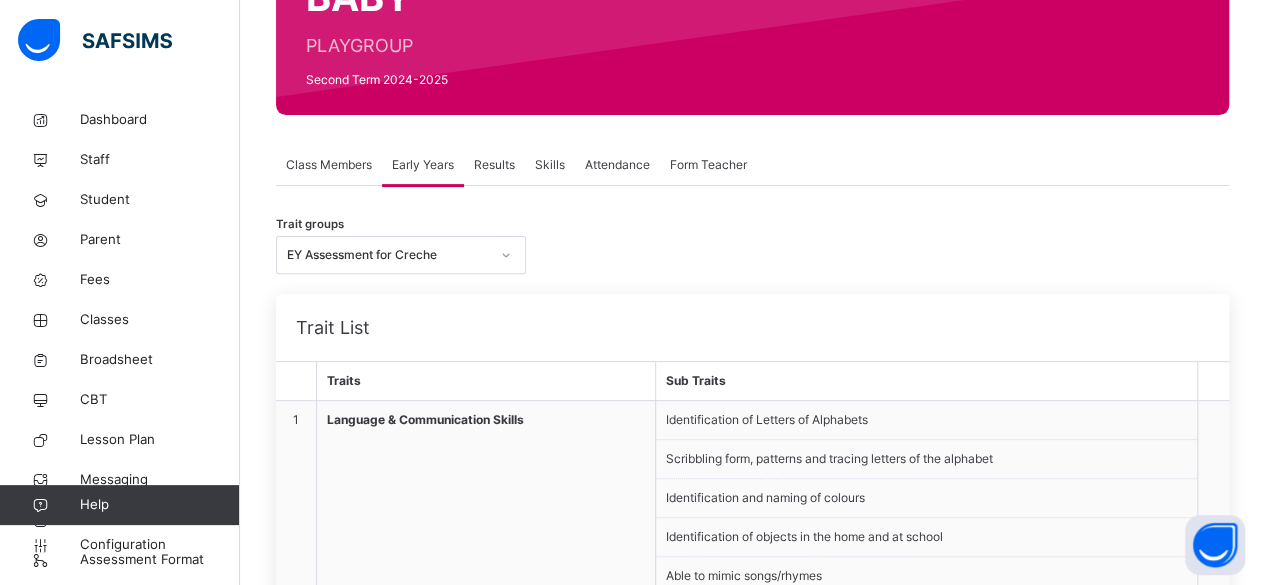 click on "Results" at bounding box center [494, 165] 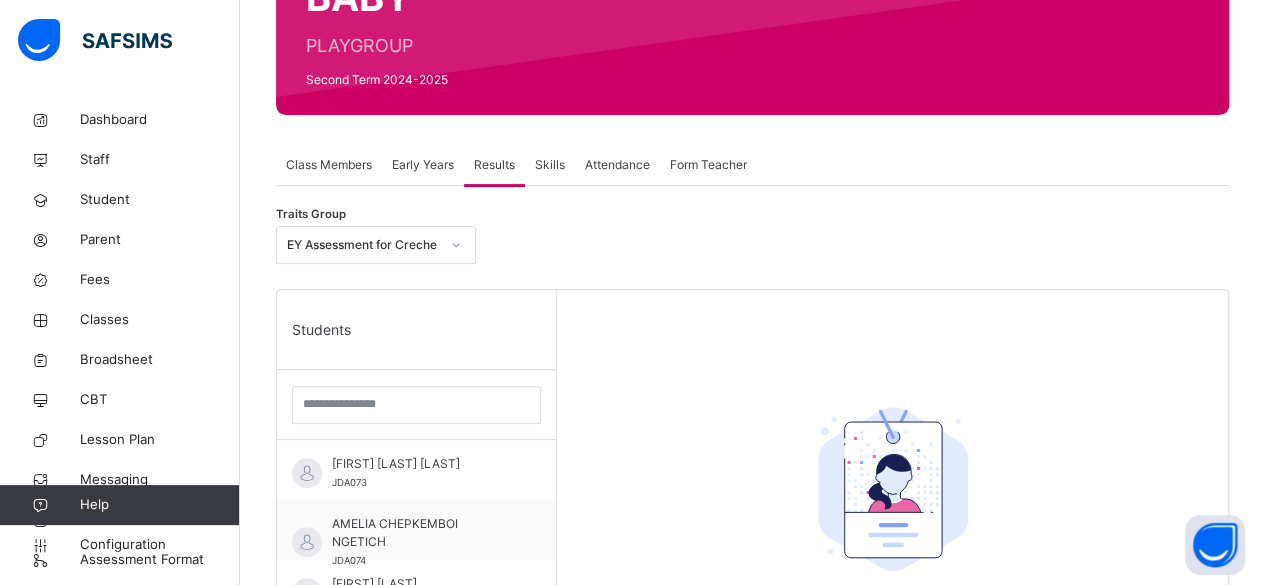 click on "Skills" at bounding box center (550, 165) 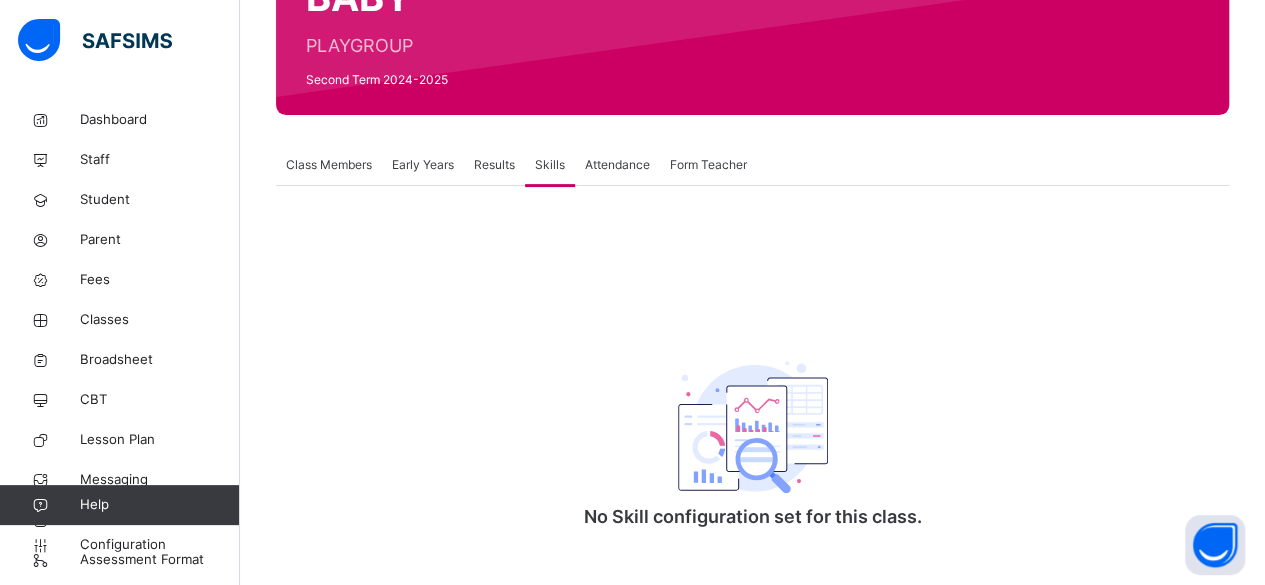 click on "Attendance" at bounding box center [617, 165] 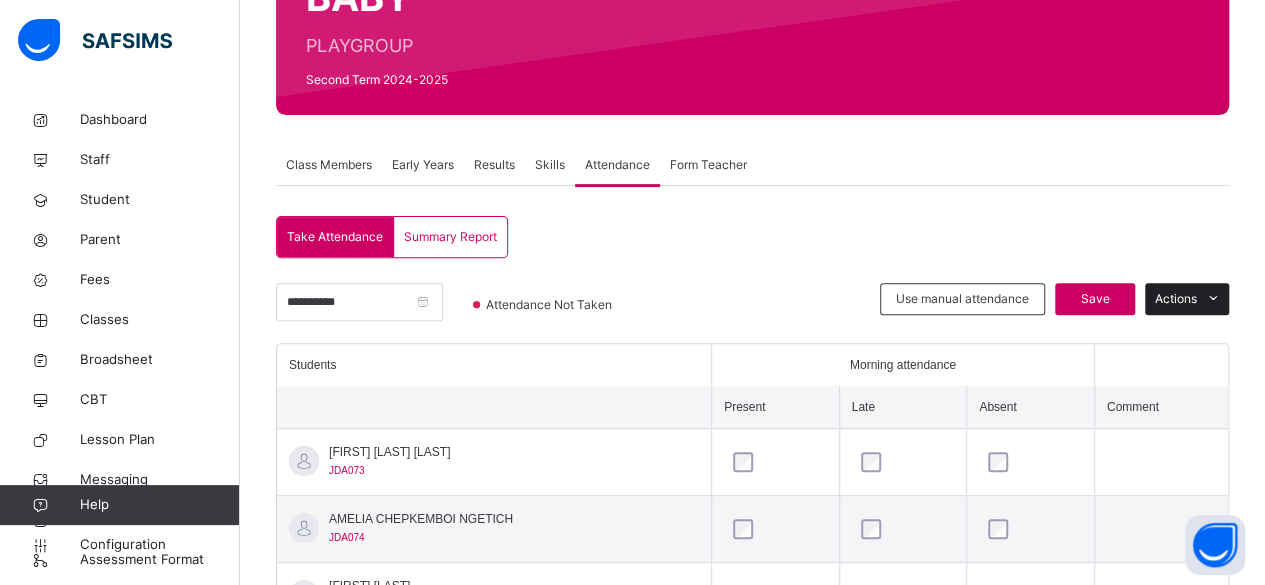 click at bounding box center (1213, 299) 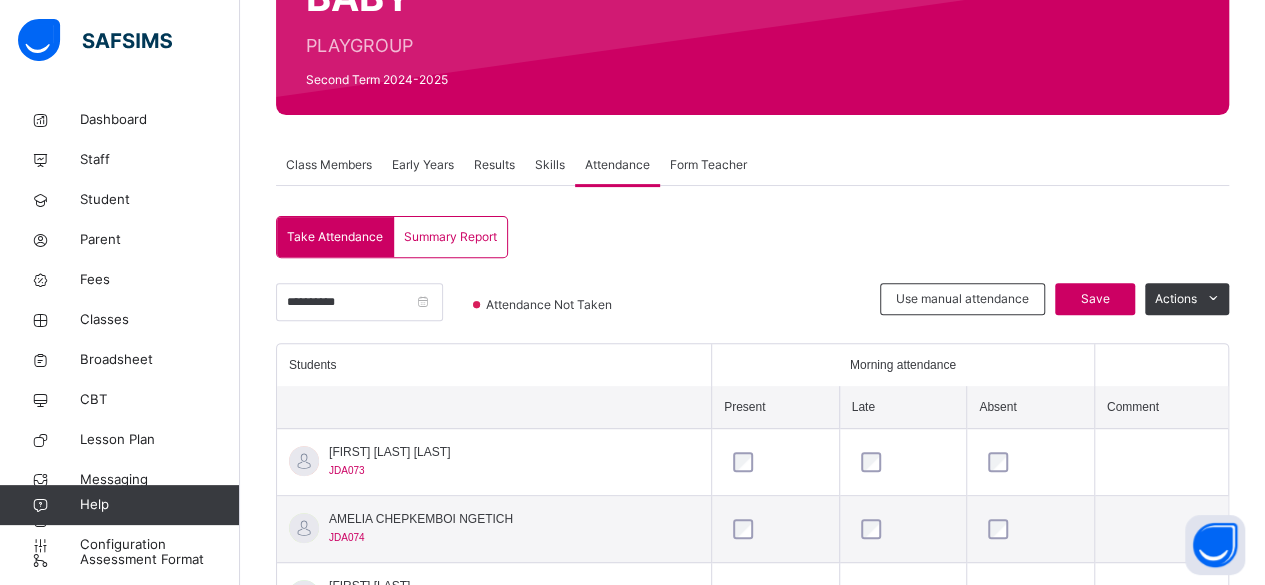 click on "Summary Report" at bounding box center (450, 237) 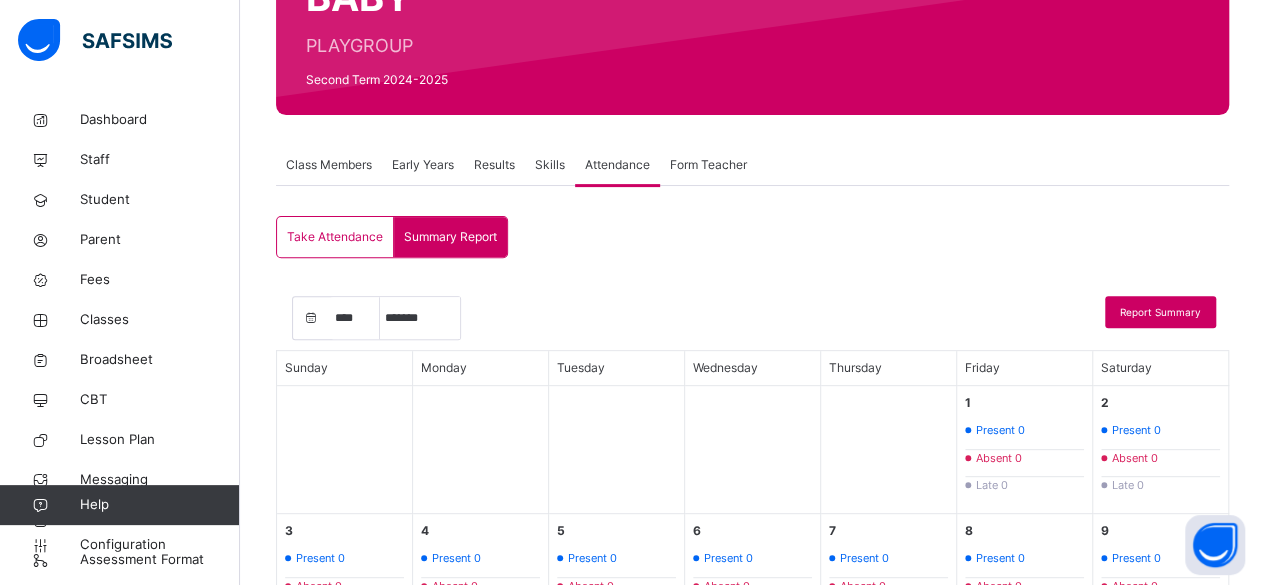 click on "Class Members" at bounding box center [329, 165] 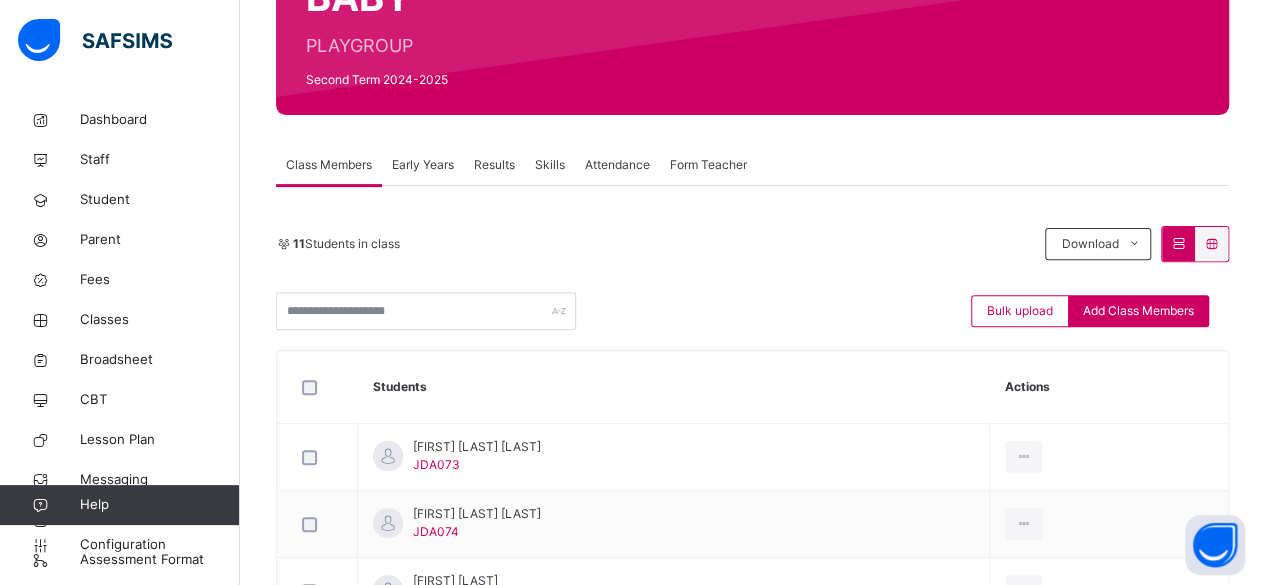click on "Early Years" at bounding box center [423, 165] 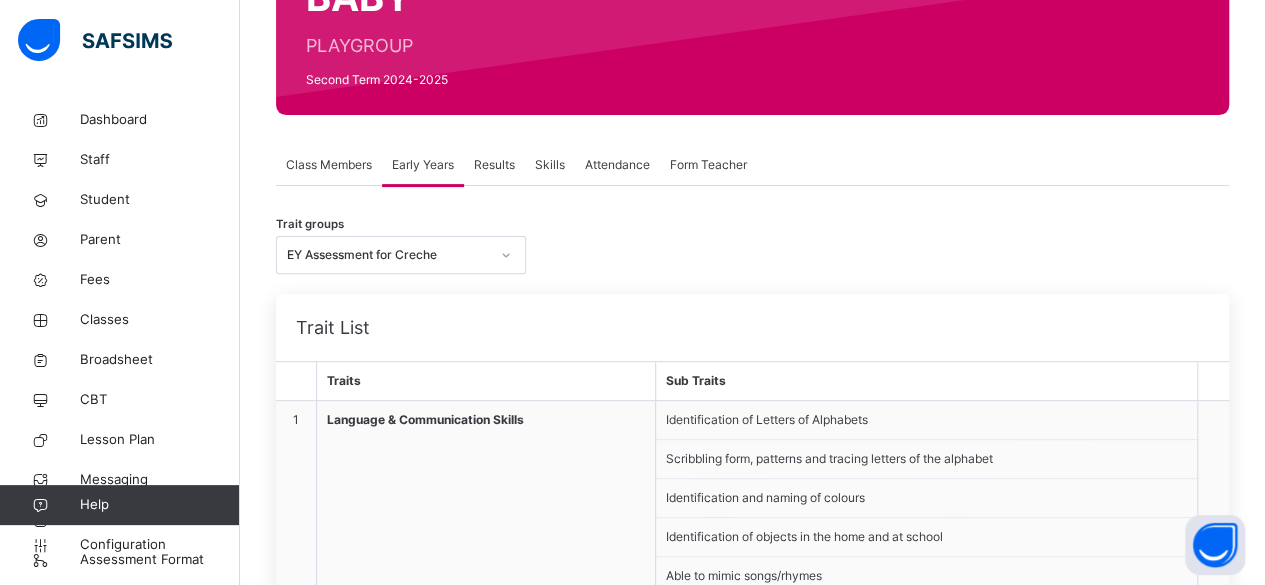 click on "Results" at bounding box center (494, 165) 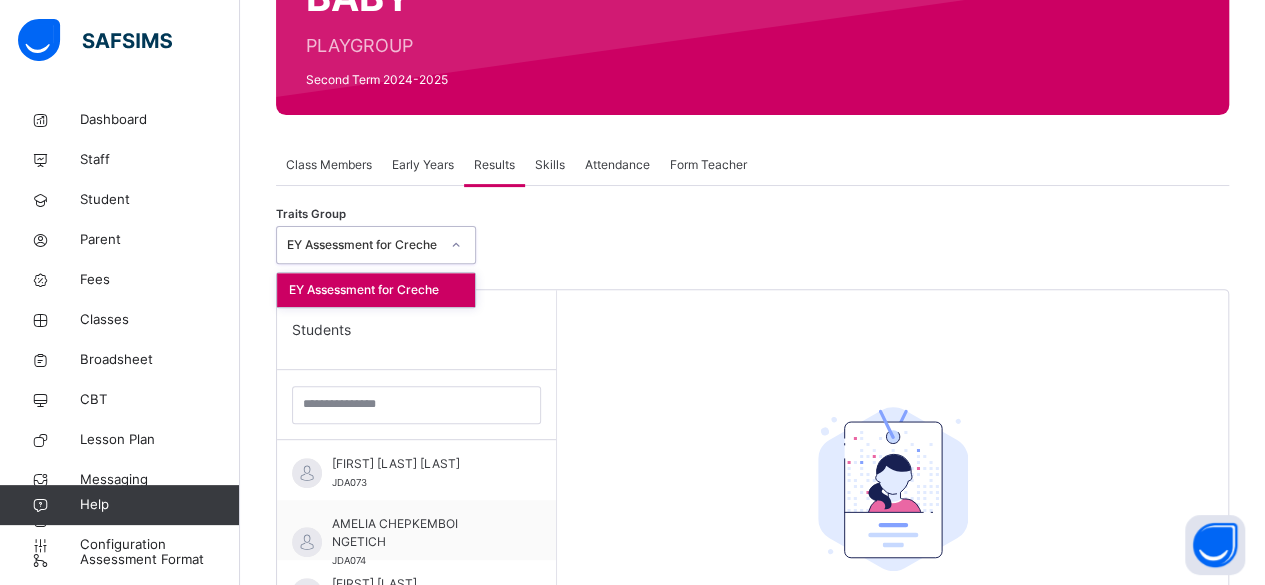 click at bounding box center (456, 245) 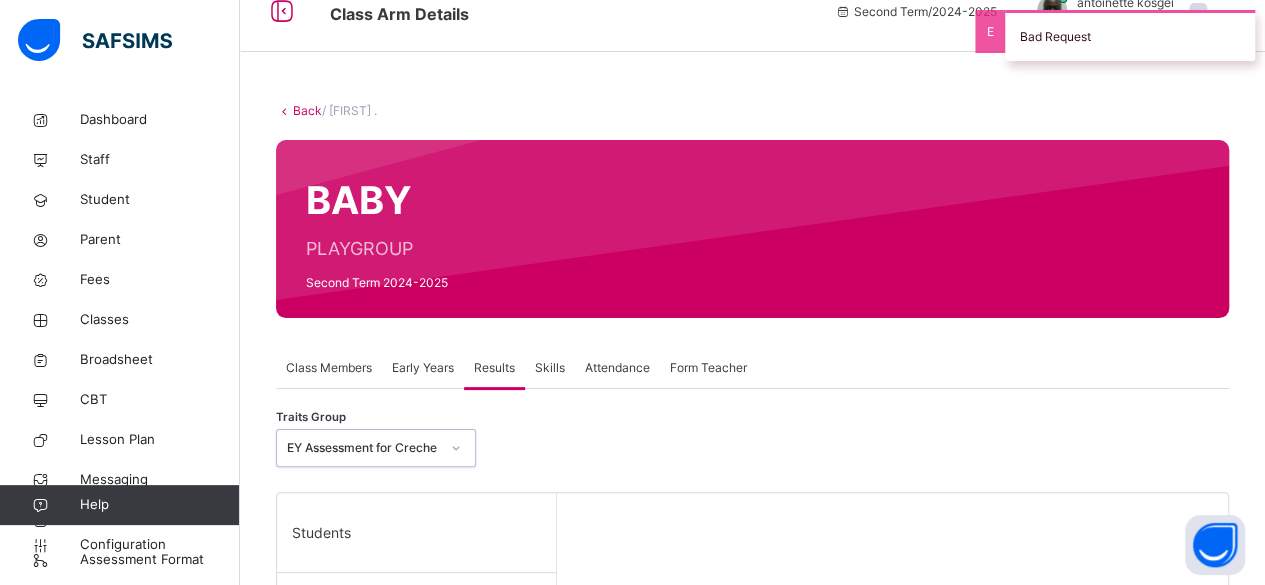 scroll, scrollTop: 0, scrollLeft: 0, axis: both 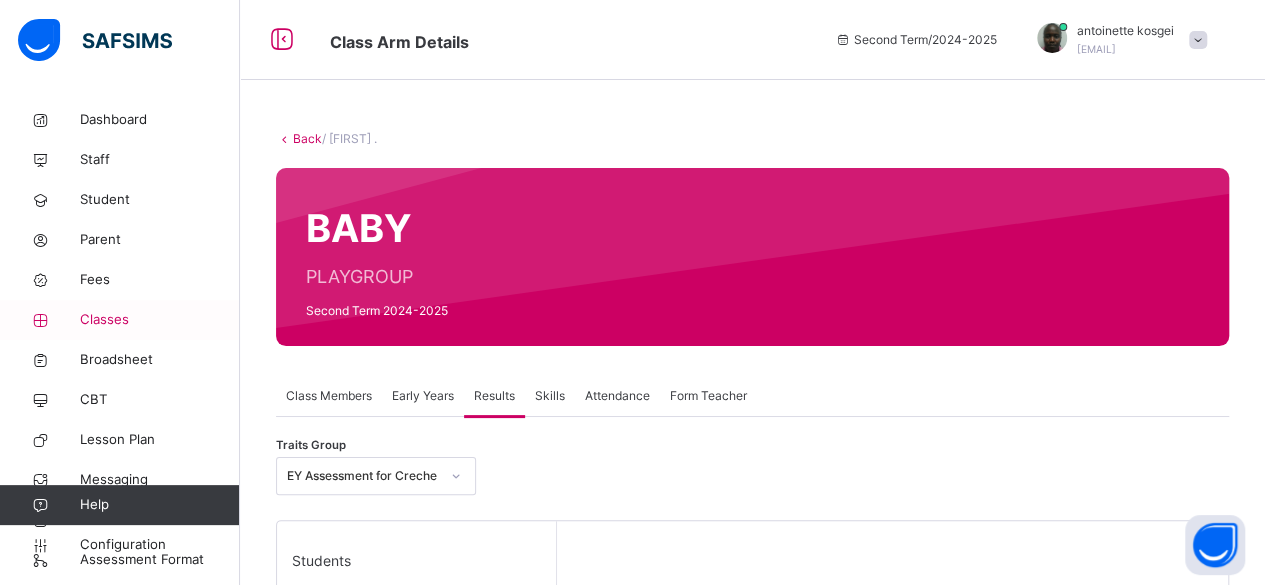 click on "Classes" at bounding box center (160, 320) 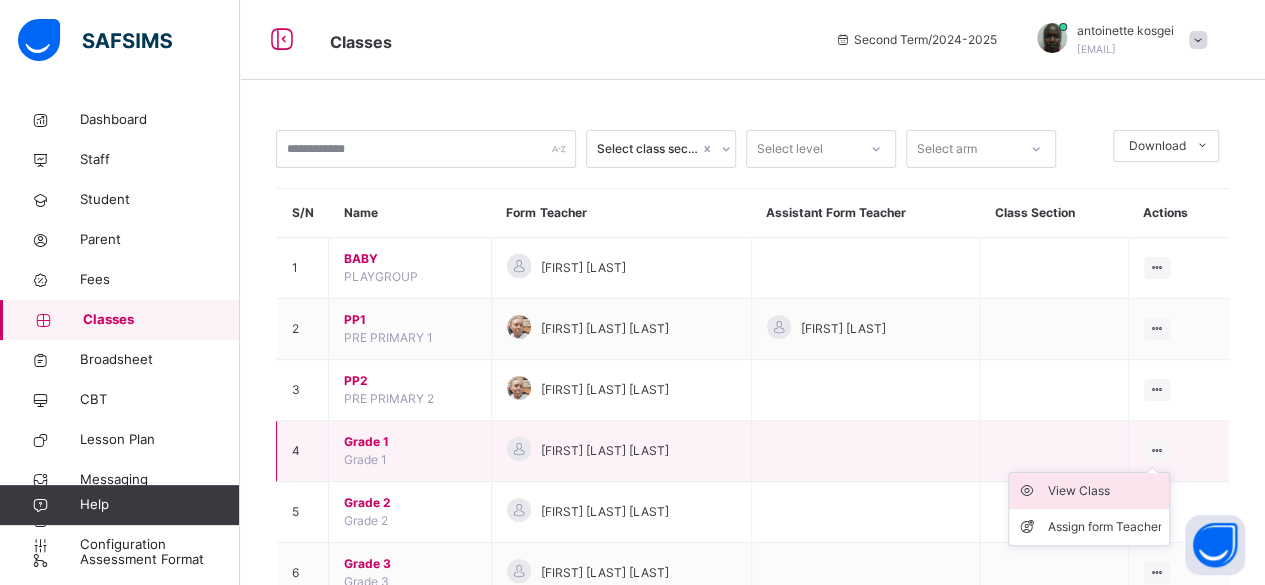click on "View Class" at bounding box center [1104, 491] 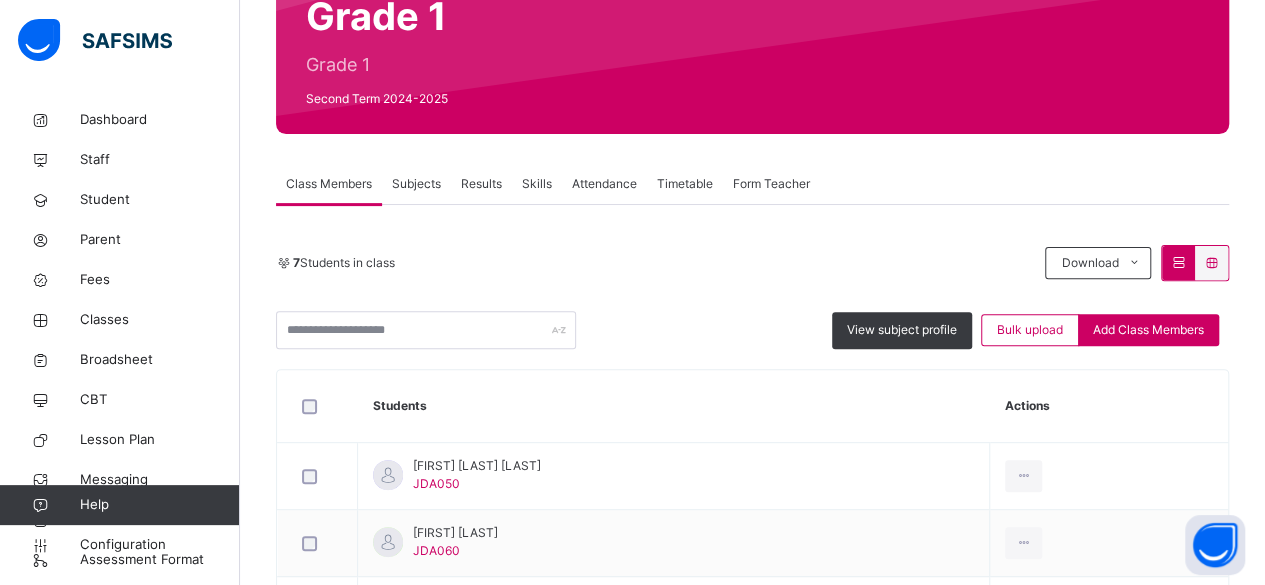 scroll, scrollTop: 218, scrollLeft: 0, axis: vertical 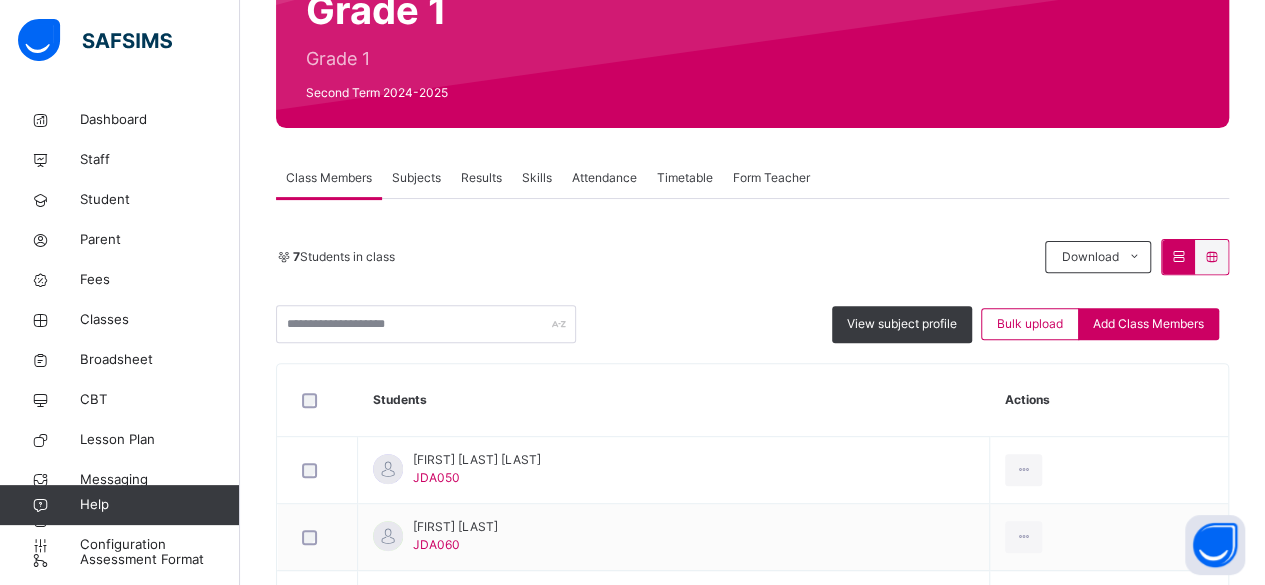 click on "Subjects" at bounding box center [416, 178] 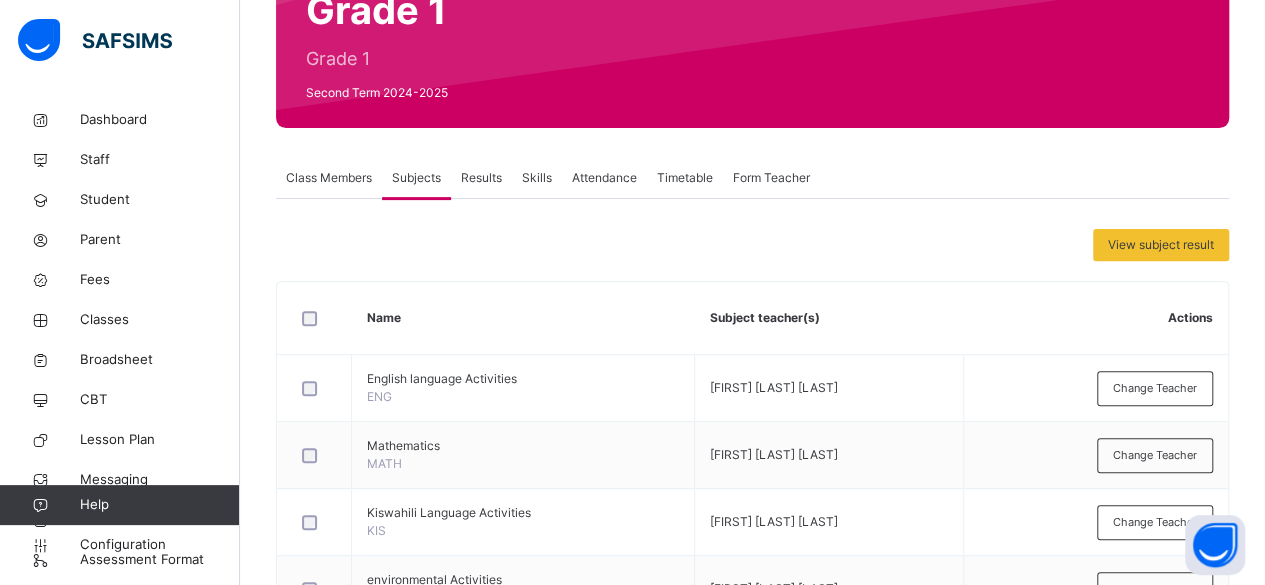 click on "Results" at bounding box center (481, 178) 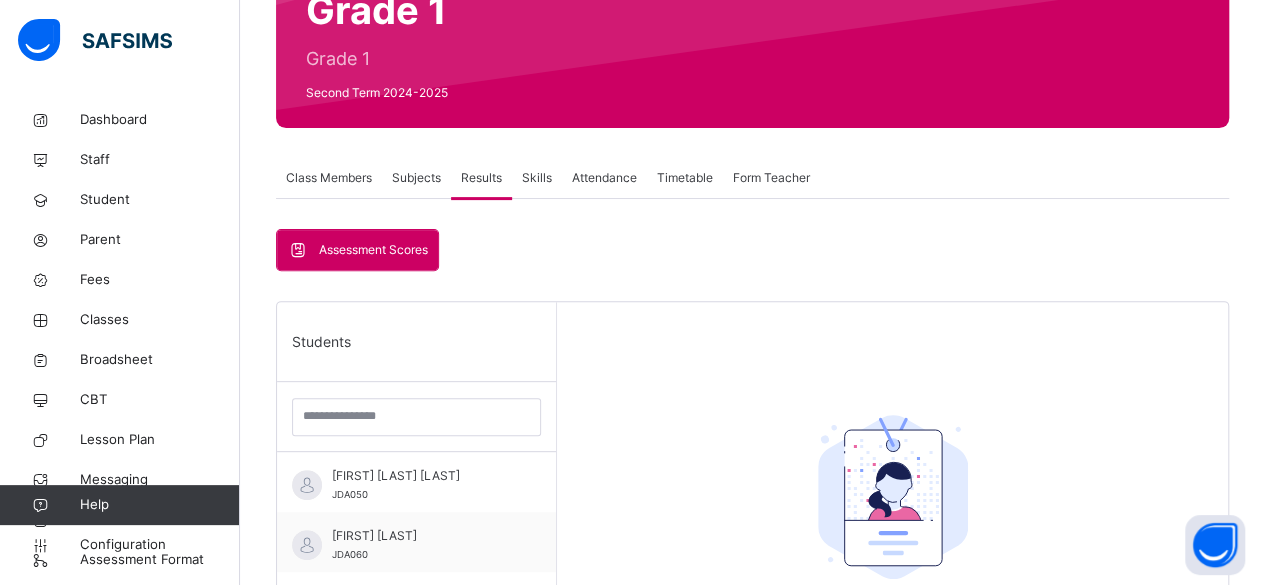 click on "Timetable" at bounding box center [685, 178] 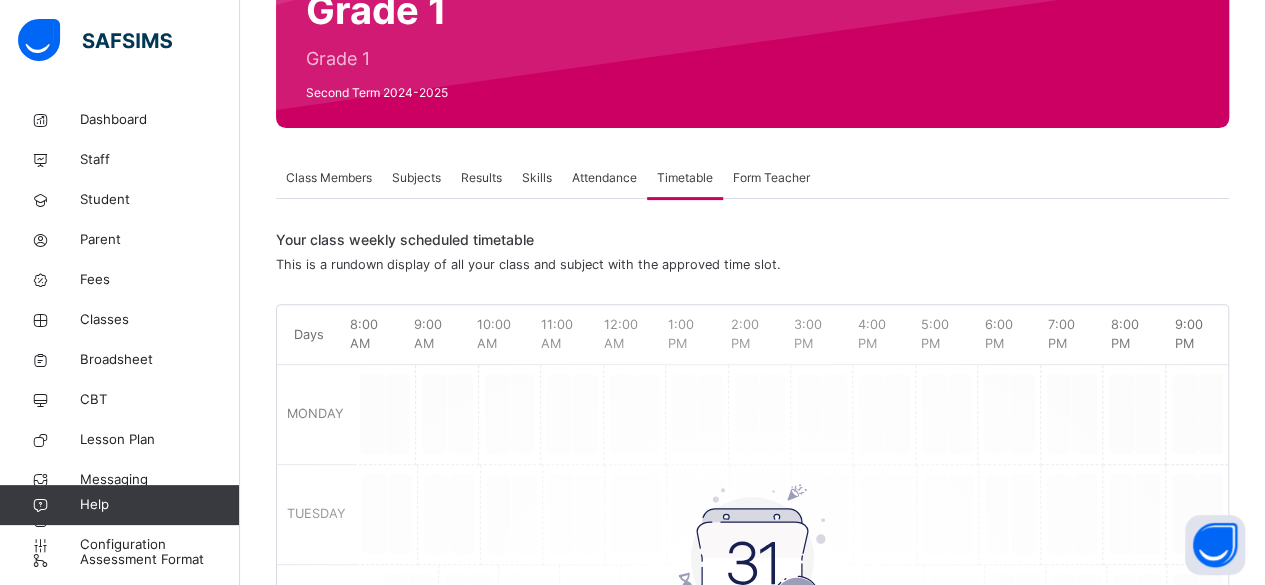 click on "Form Teacher" at bounding box center [771, 178] 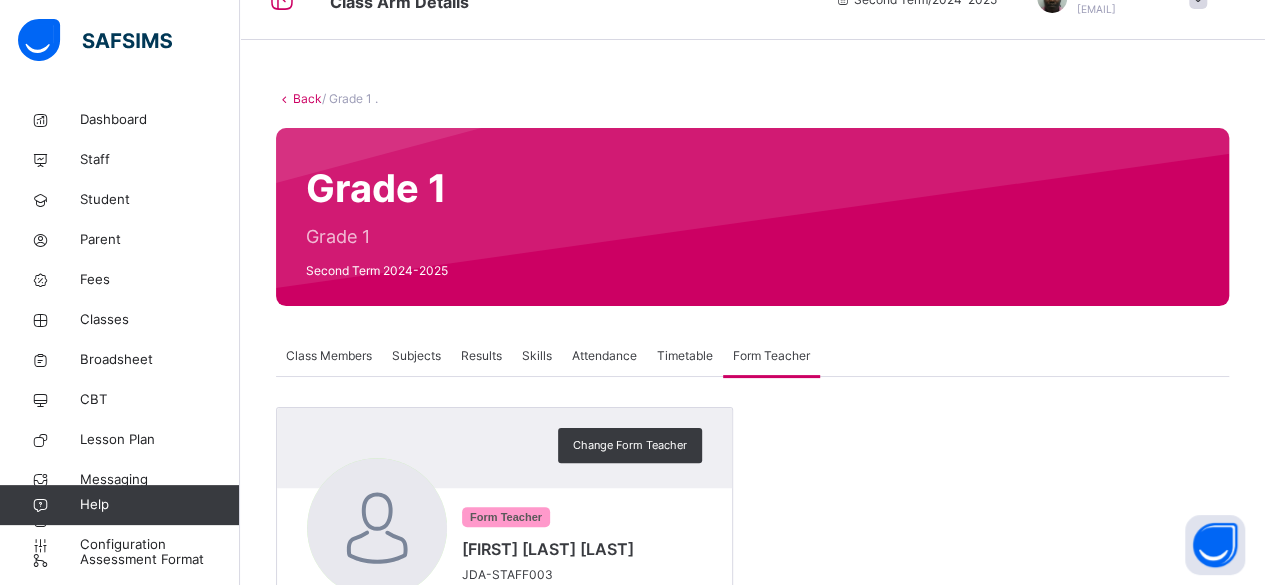 scroll, scrollTop: 28, scrollLeft: 0, axis: vertical 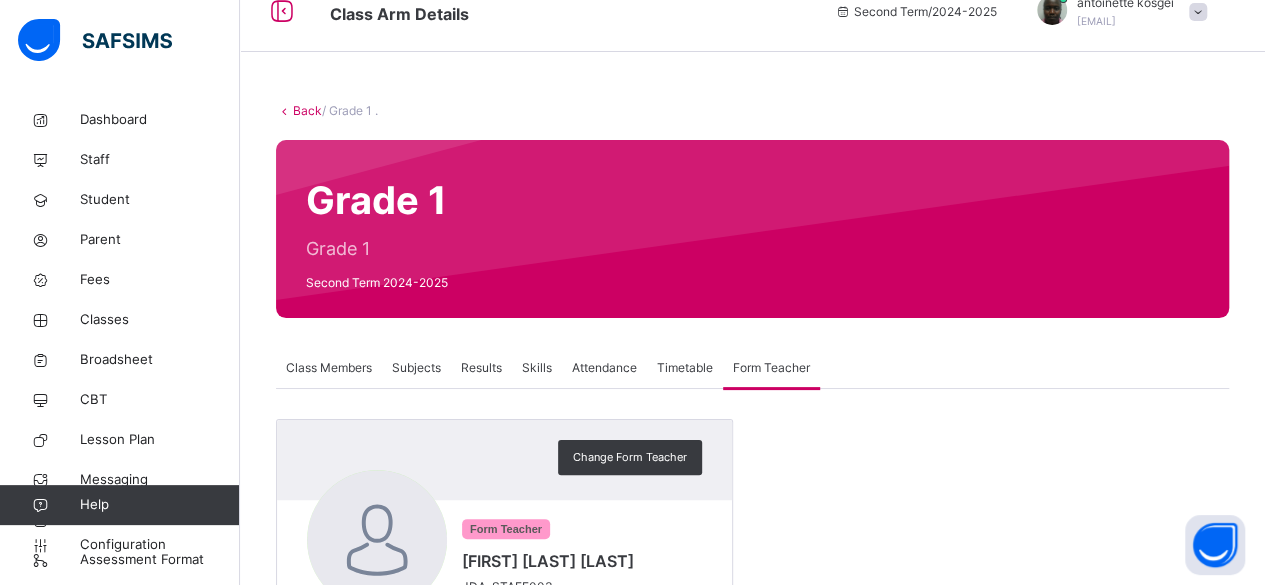 click on "Class Members" at bounding box center [329, 368] 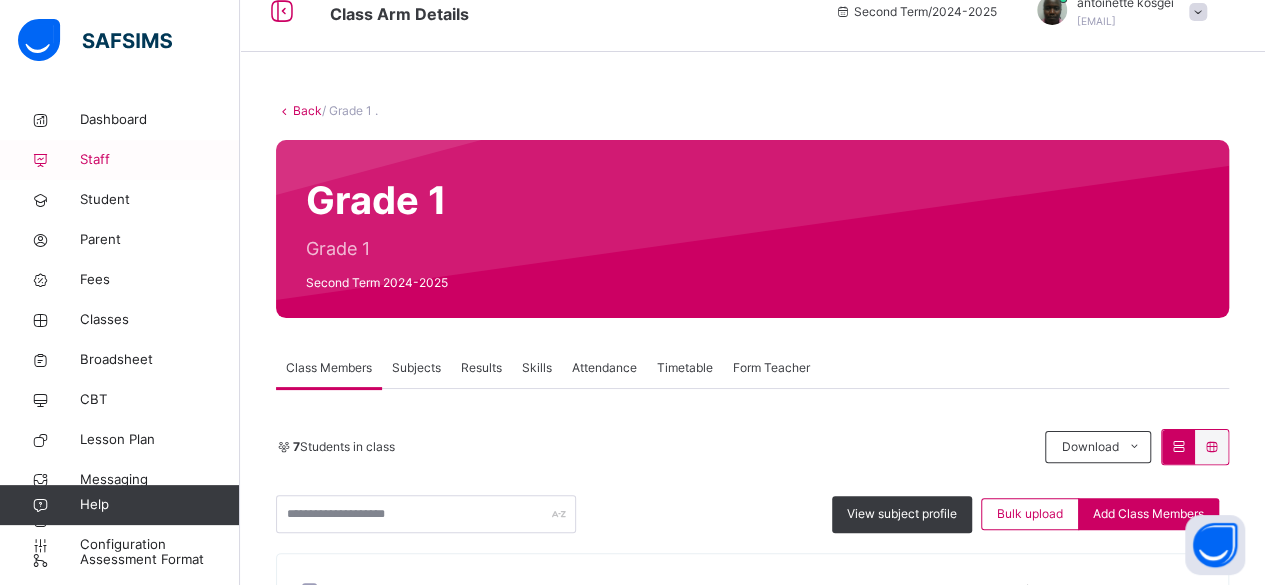 click on "Staff" at bounding box center (120, 160) 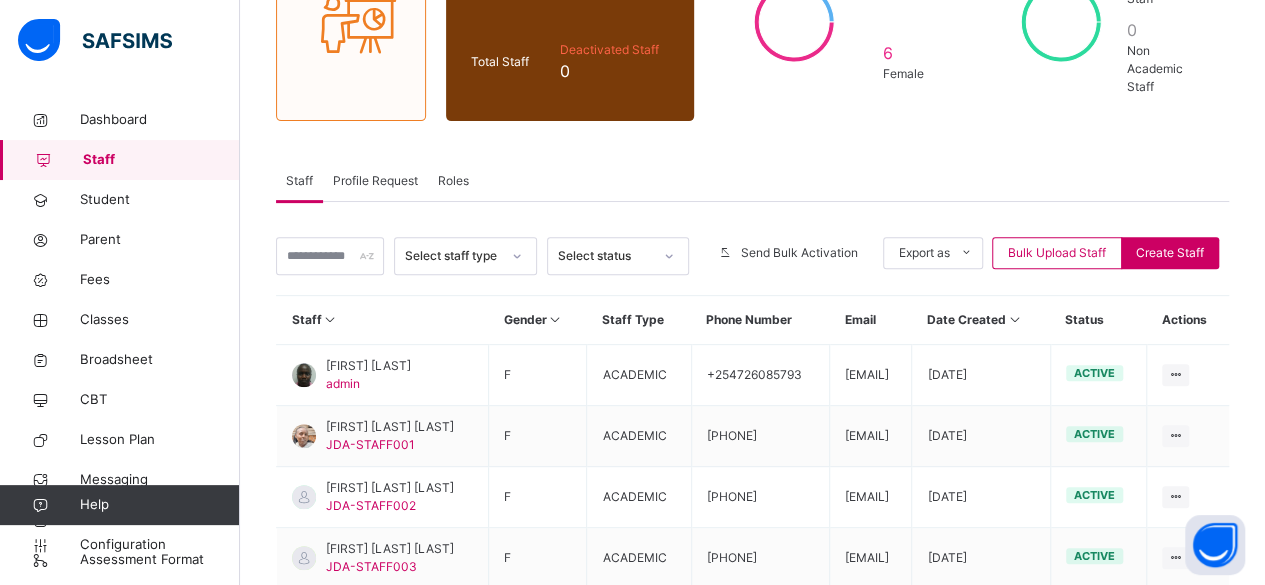 scroll, scrollTop: 254, scrollLeft: 0, axis: vertical 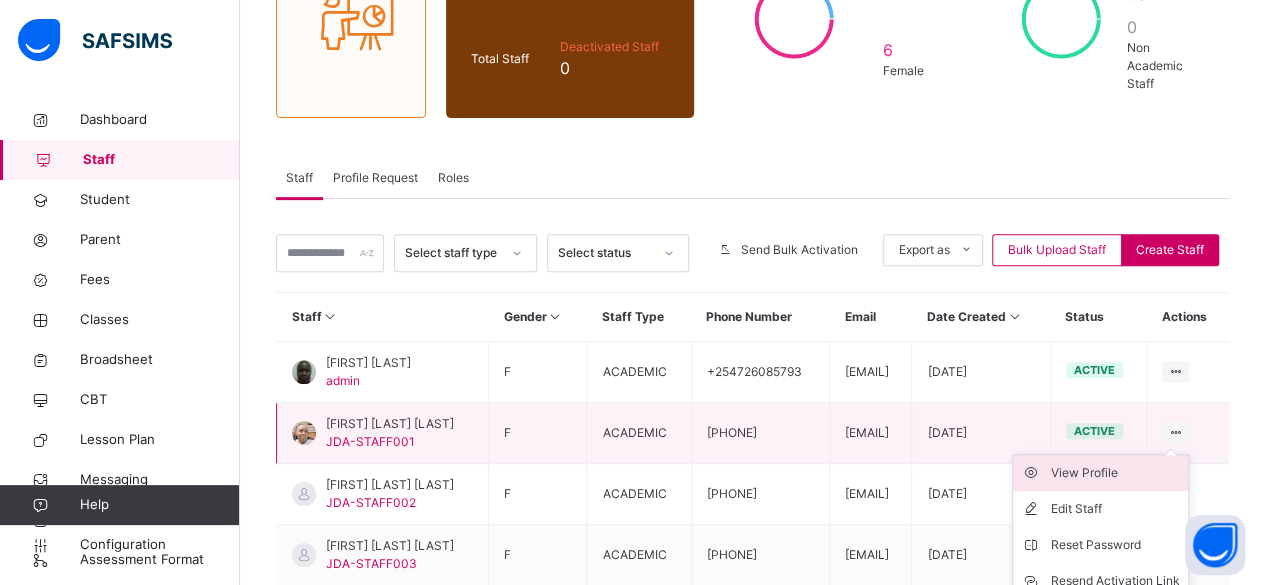 click on "View Profile" at bounding box center (1115, 473) 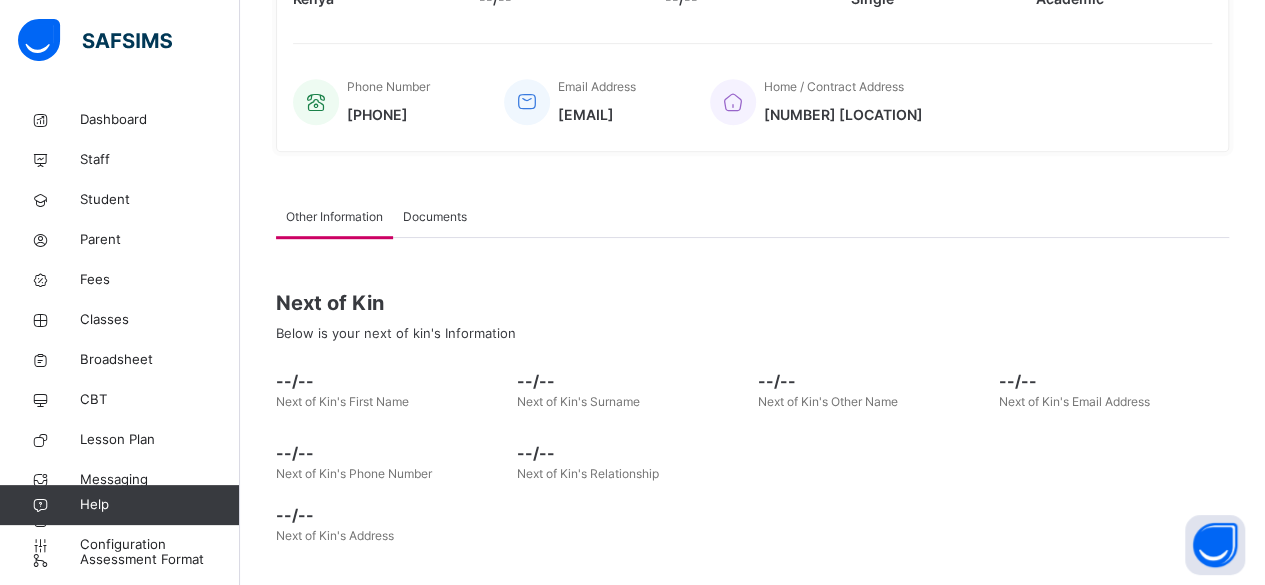scroll, scrollTop: 564, scrollLeft: 0, axis: vertical 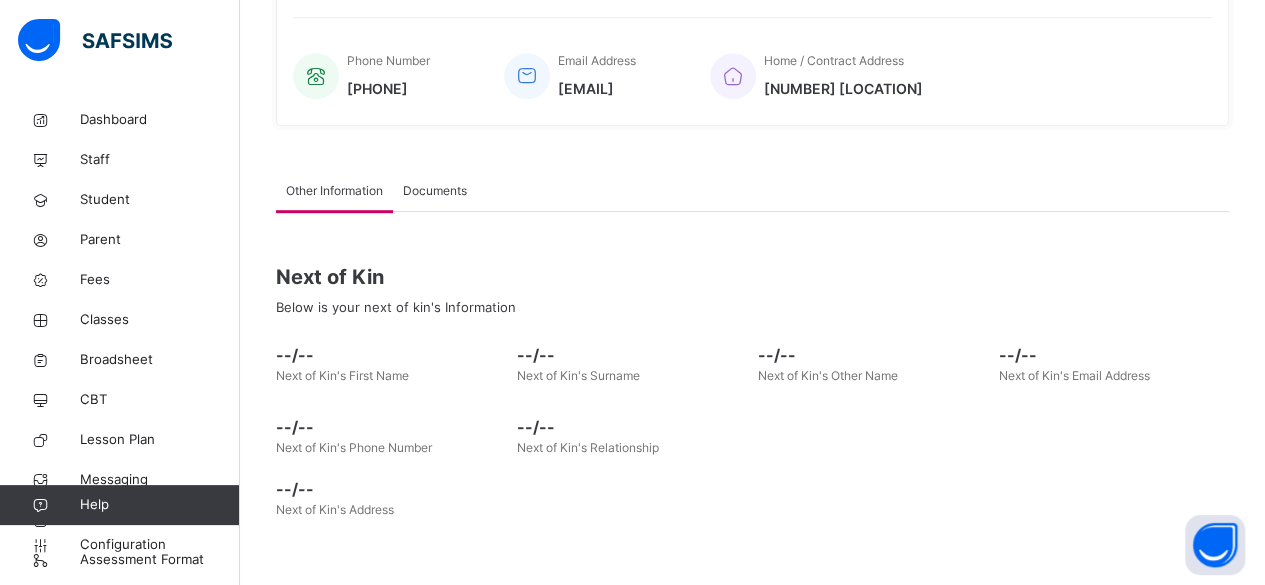 click on "Documents" at bounding box center (435, 191) 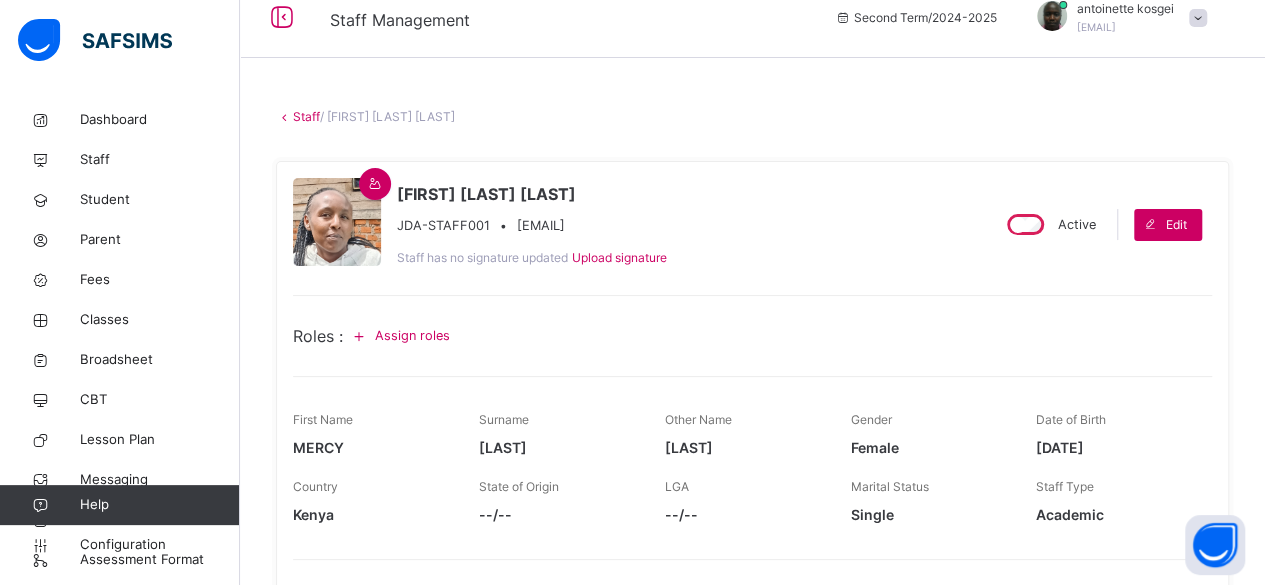 scroll, scrollTop: 0, scrollLeft: 0, axis: both 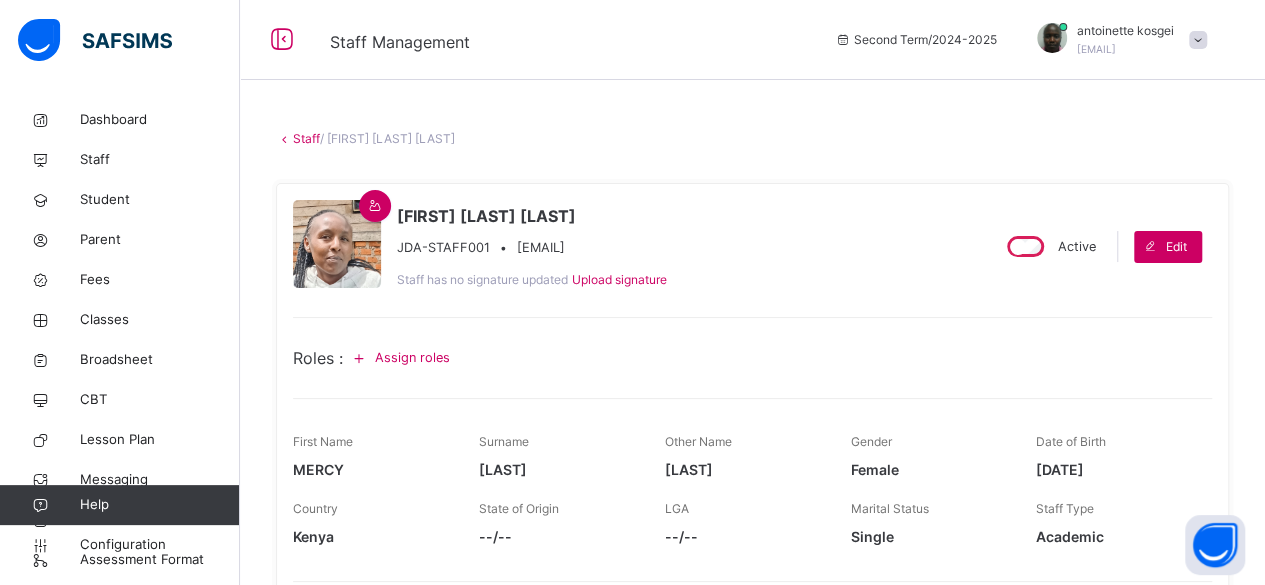 click on "Staff" at bounding box center (306, 138) 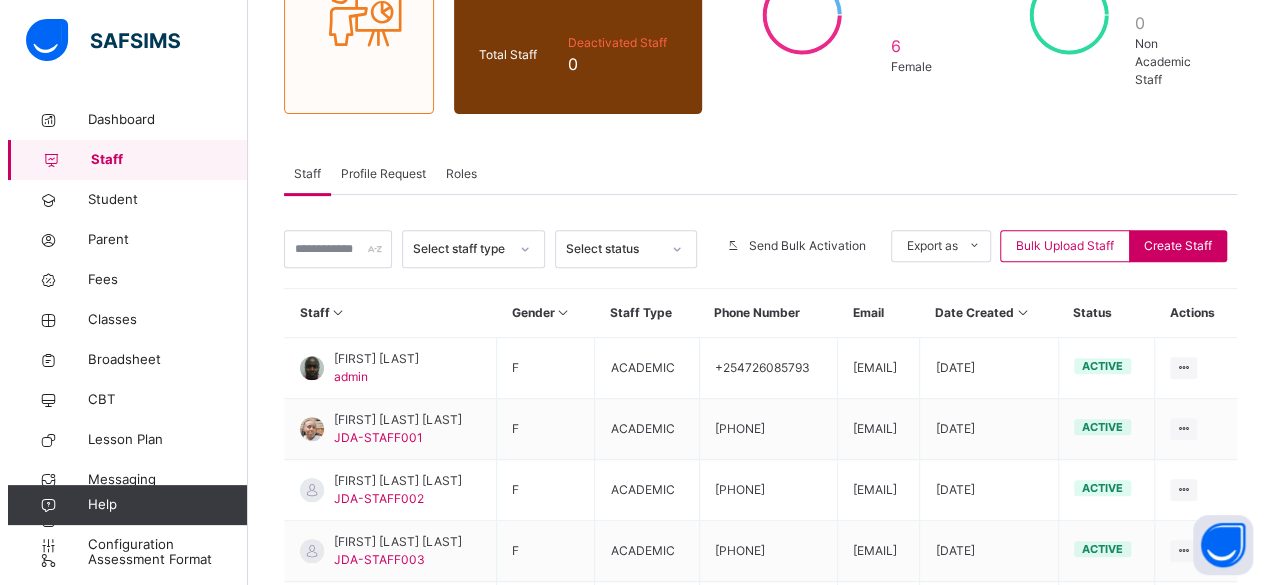 scroll, scrollTop: 260, scrollLeft: 0, axis: vertical 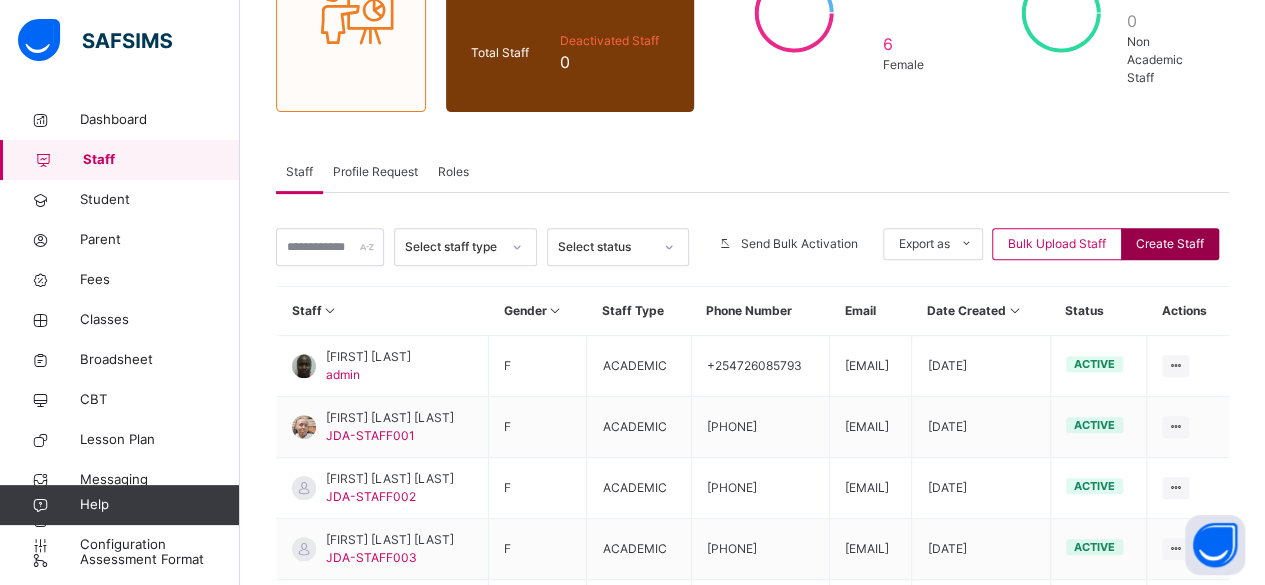 click on "Create Staff" at bounding box center (1170, 244) 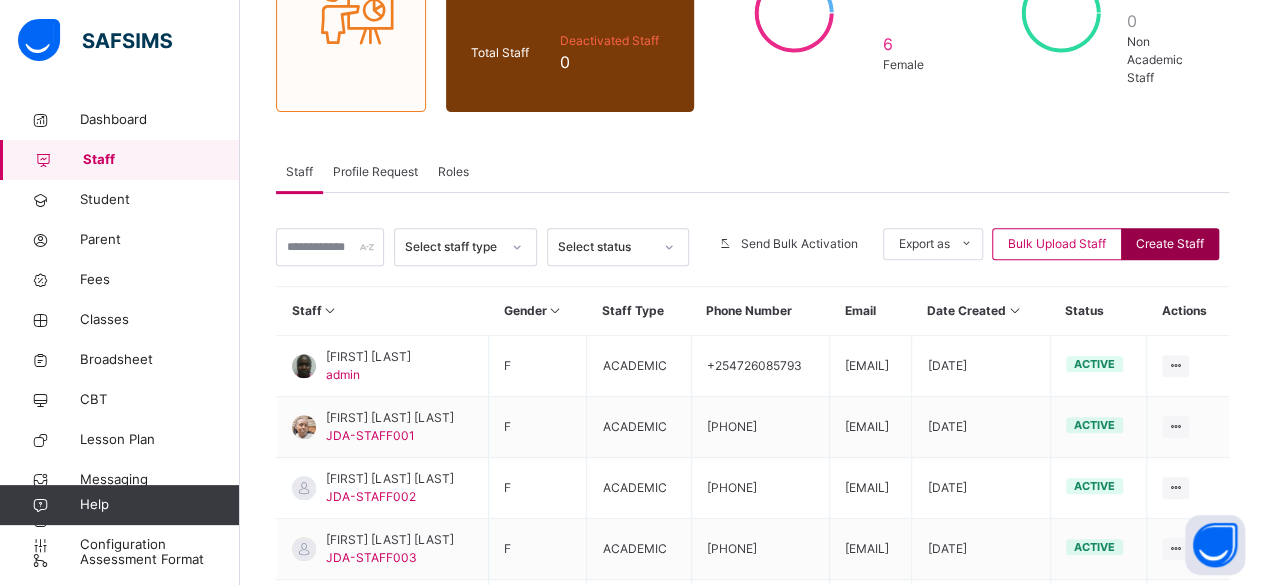 select on "**" 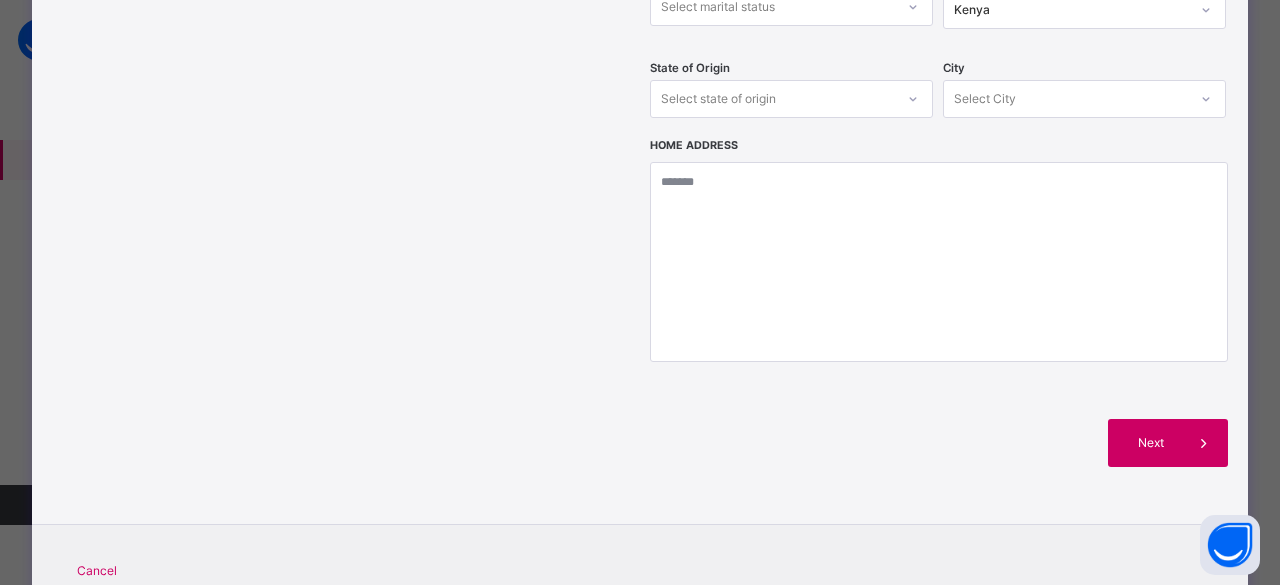 scroll, scrollTop: 774, scrollLeft: 0, axis: vertical 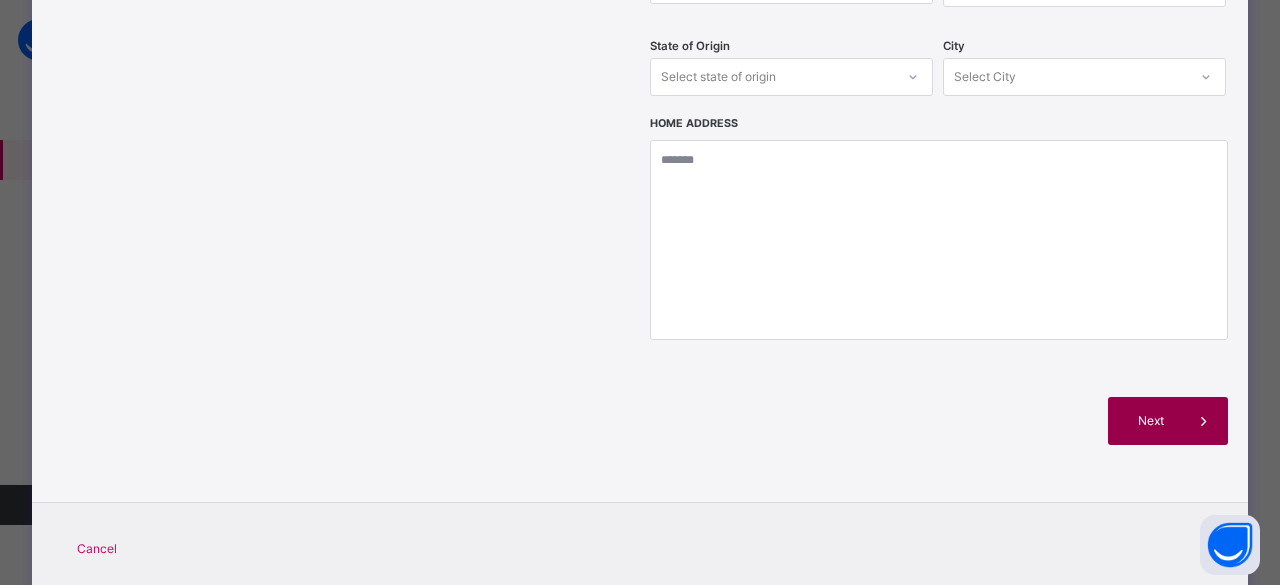 click on "Next" at bounding box center [1151, 421] 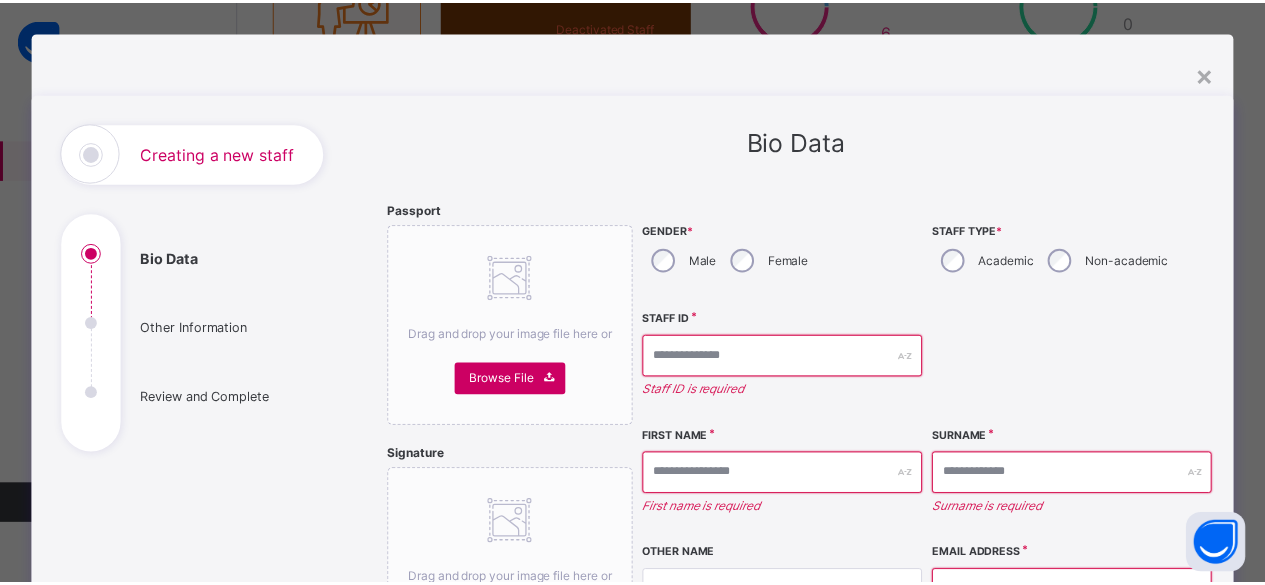scroll, scrollTop: 0, scrollLeft: 0, axis: both 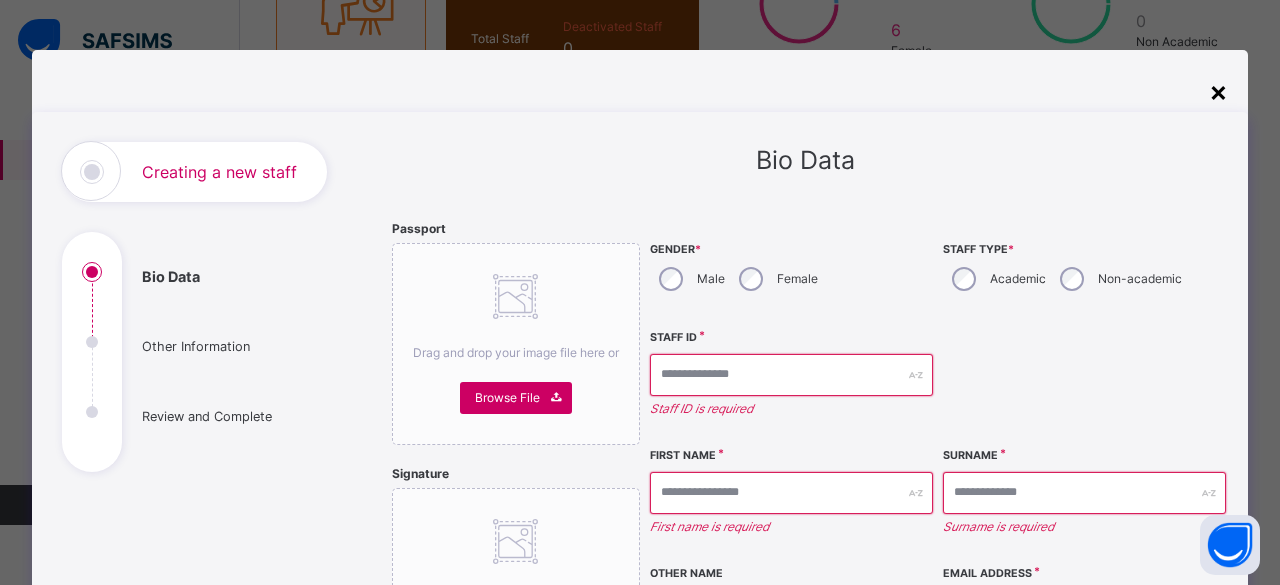 click on "×" at bounding box center [1218, 91] 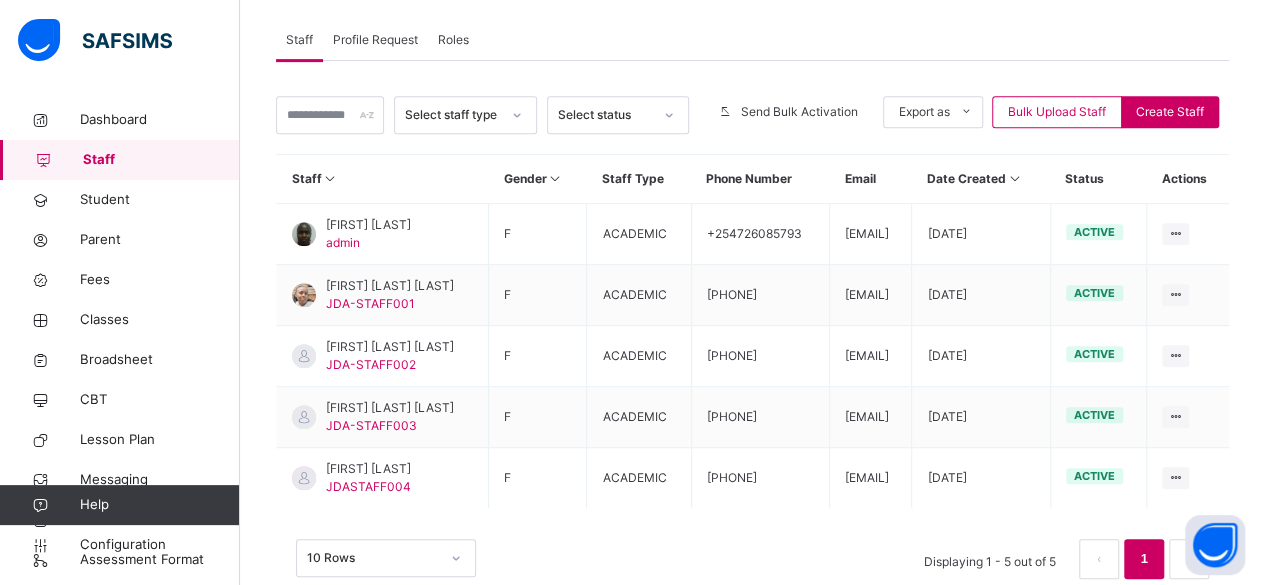 scroll, scrollTop: 396, scrollLeft: 0, axis: vertical 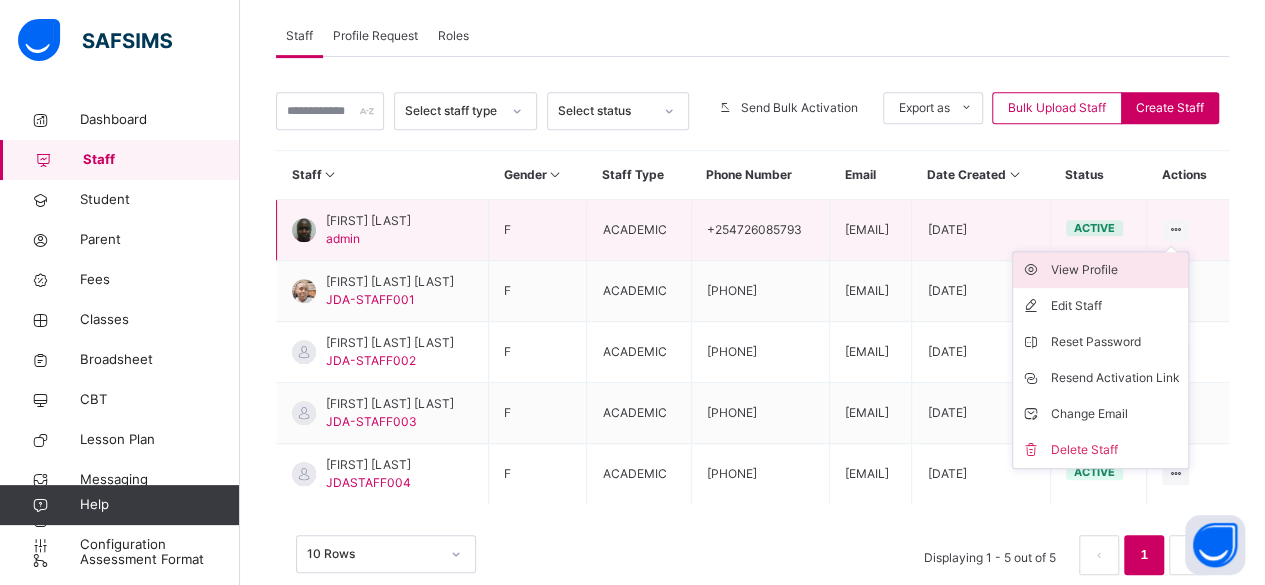 click on "View Profile" at bounding box center [1115, 270] 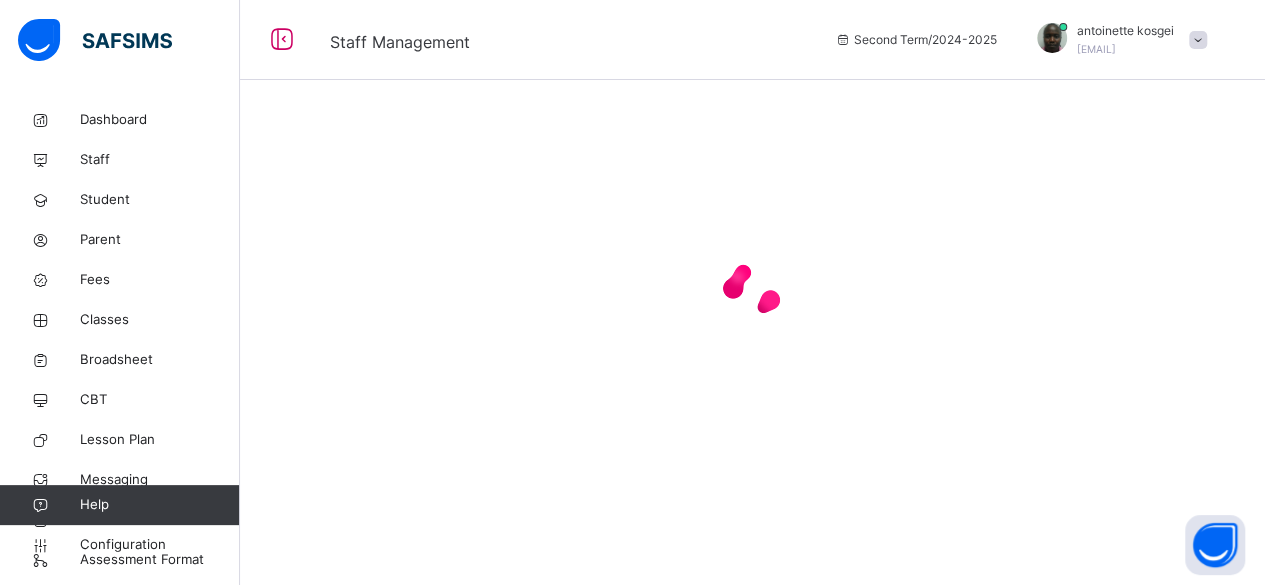 scroll, scrollTop: 0, scrollLeft: 0, axis: both 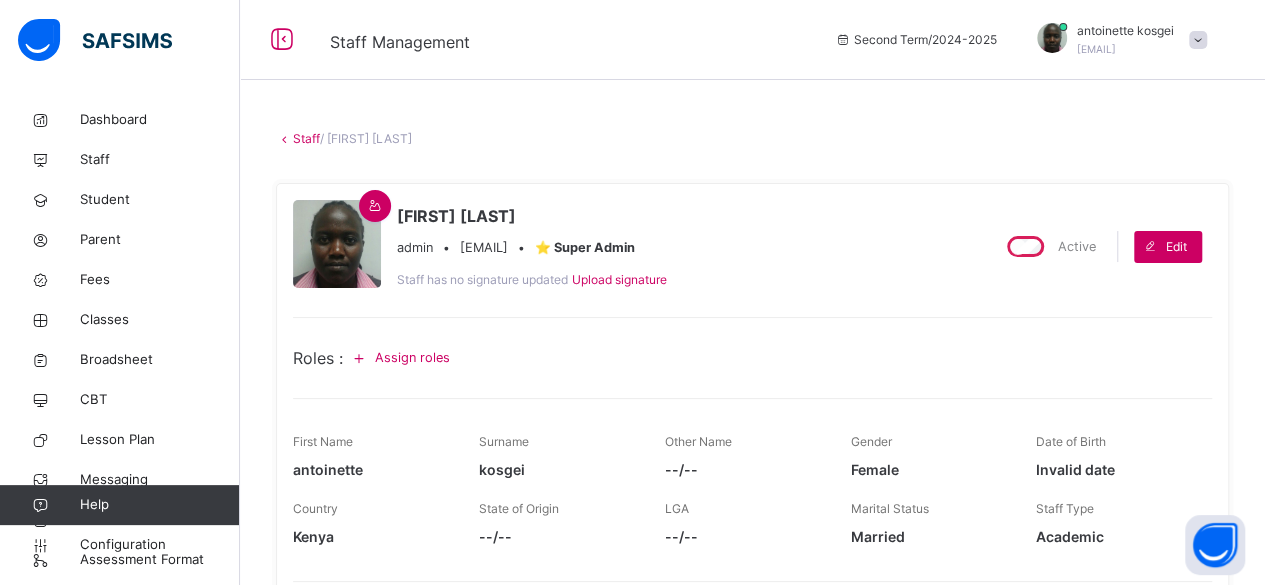 click on "Assign roles" at bounding box center (412, 357) 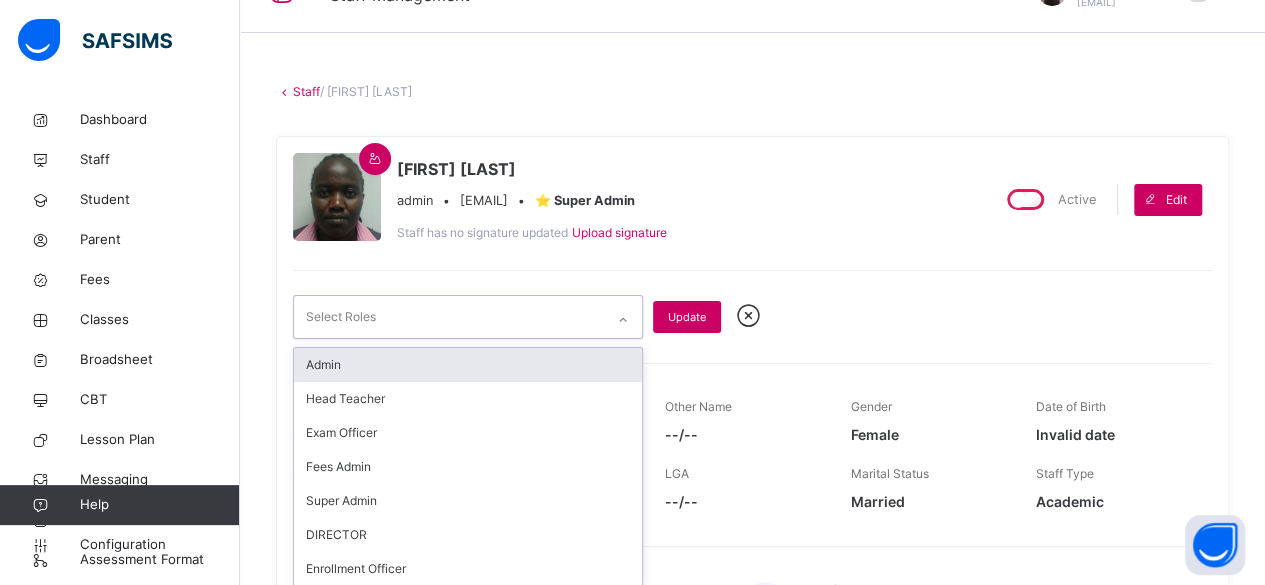 click on "option Admin focused, 1 of 7. 7 results available. Use Up and Down to choose options, press Enter to select the currently focused option, press Escape to exit the menu, press Tab to select the option and exit the menu. Select Roles Admin Head Teacher Exam Officer Fees Admin Super Admin DIRECTOR Enrollment Officer" at bounding box center [468, 317] 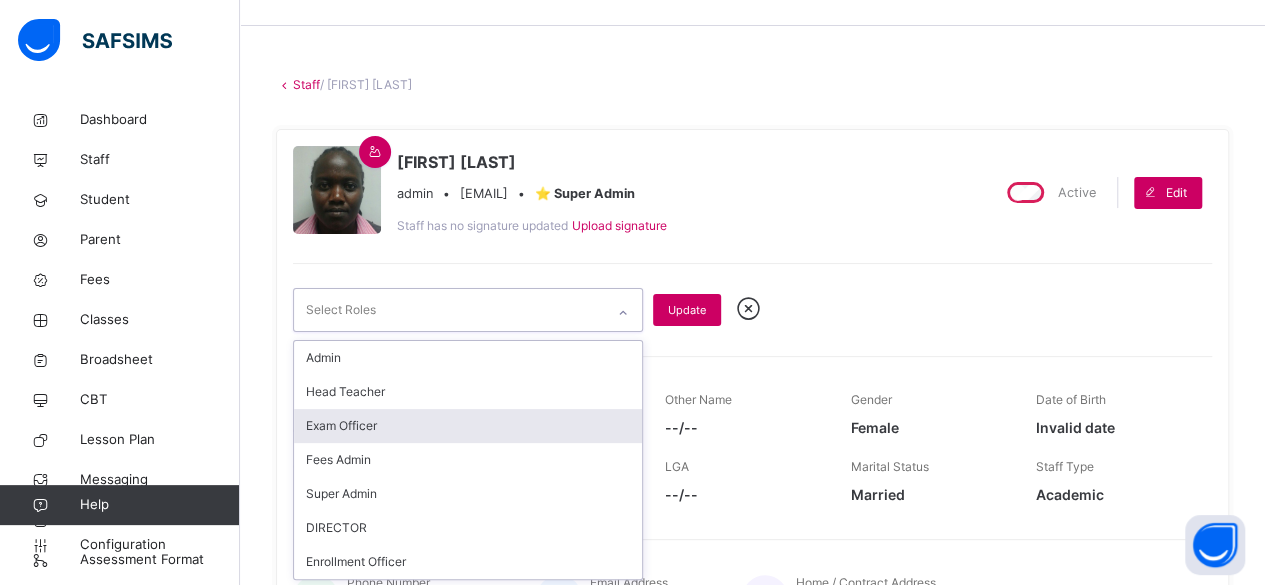 click on "Exam Officer" at bounding box center [468, 426] 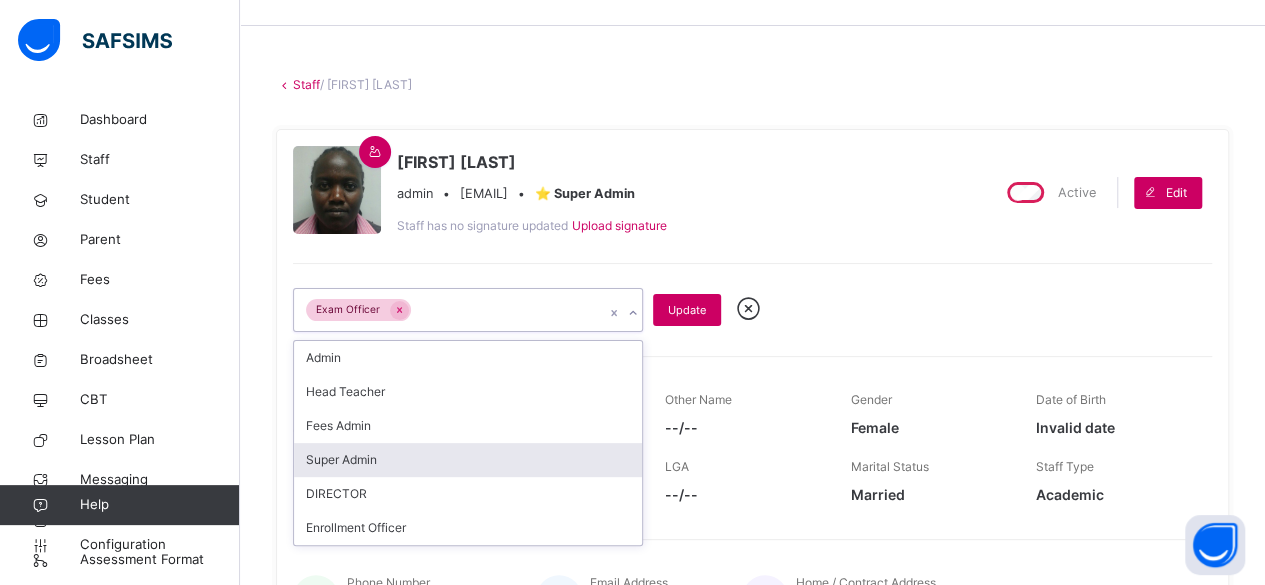 click on "Super Admin" at bounding box center [468, 460] 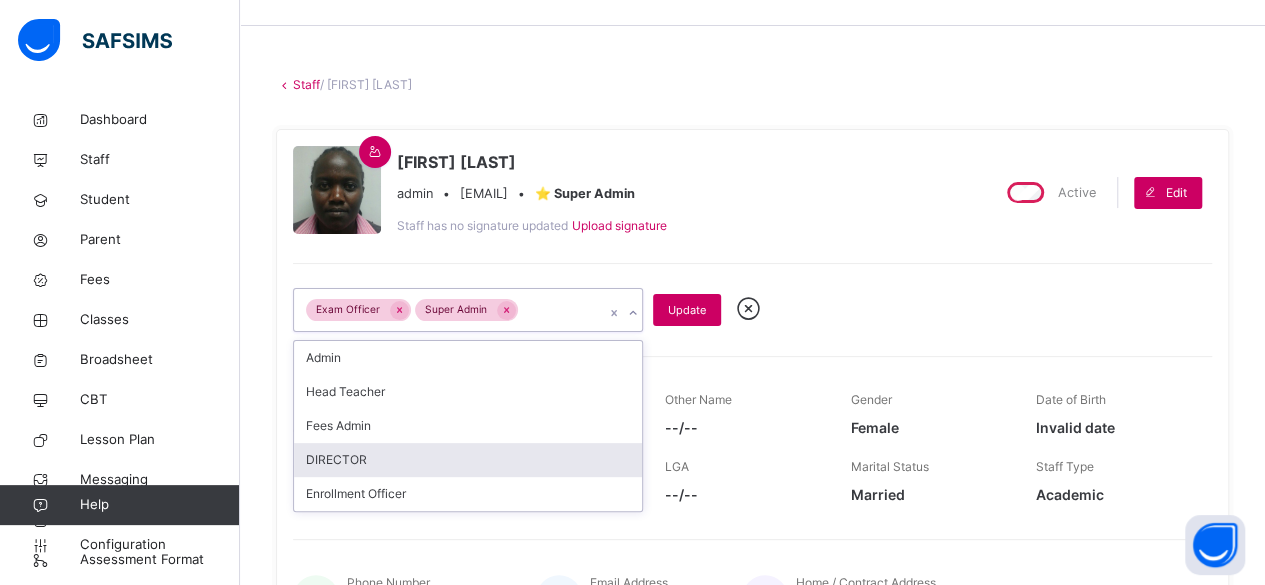 click on "DIRECTOR" at bounding box center [468, 460] 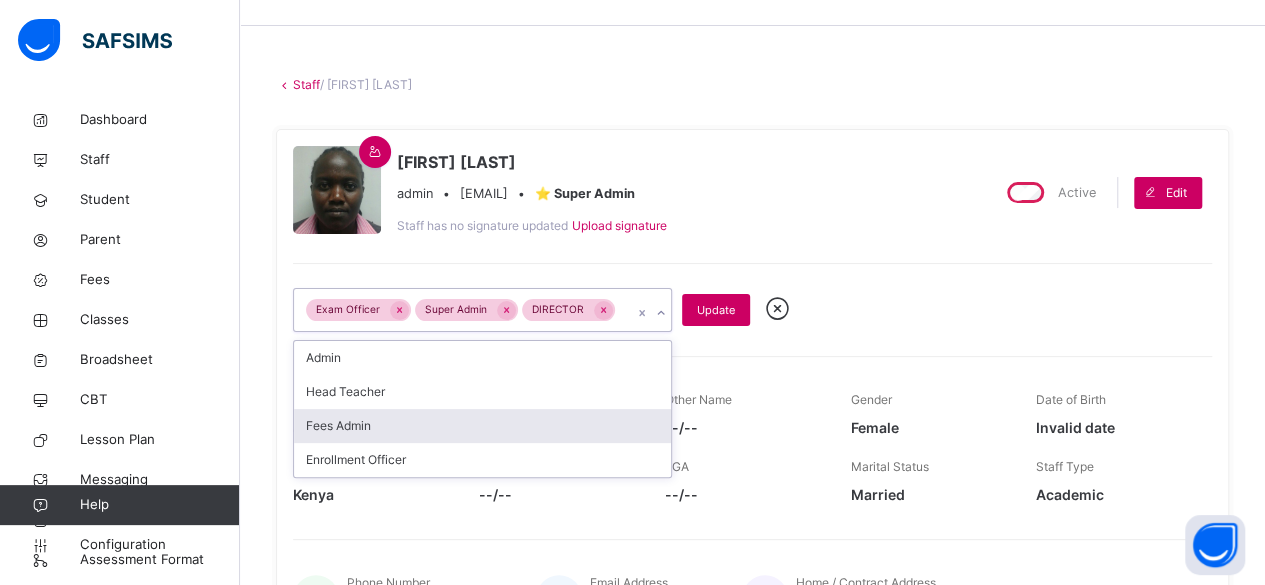 click on "Fees Admin" at bounding box center [482, 426] 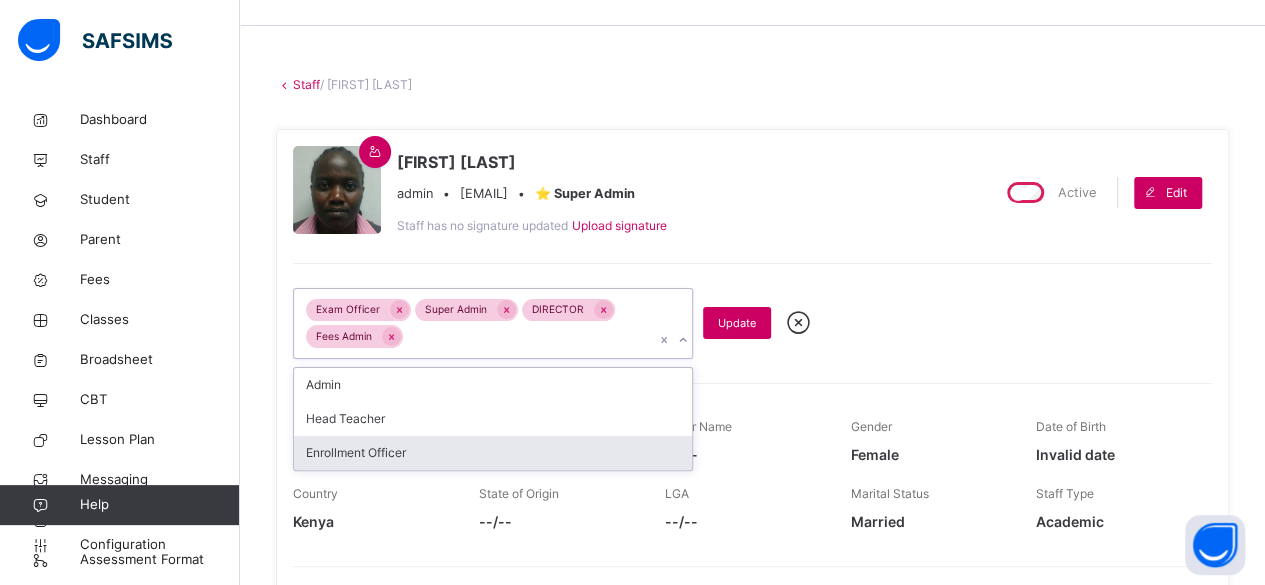 click on "Enrollment Officer" at bounding box center [493, 453] 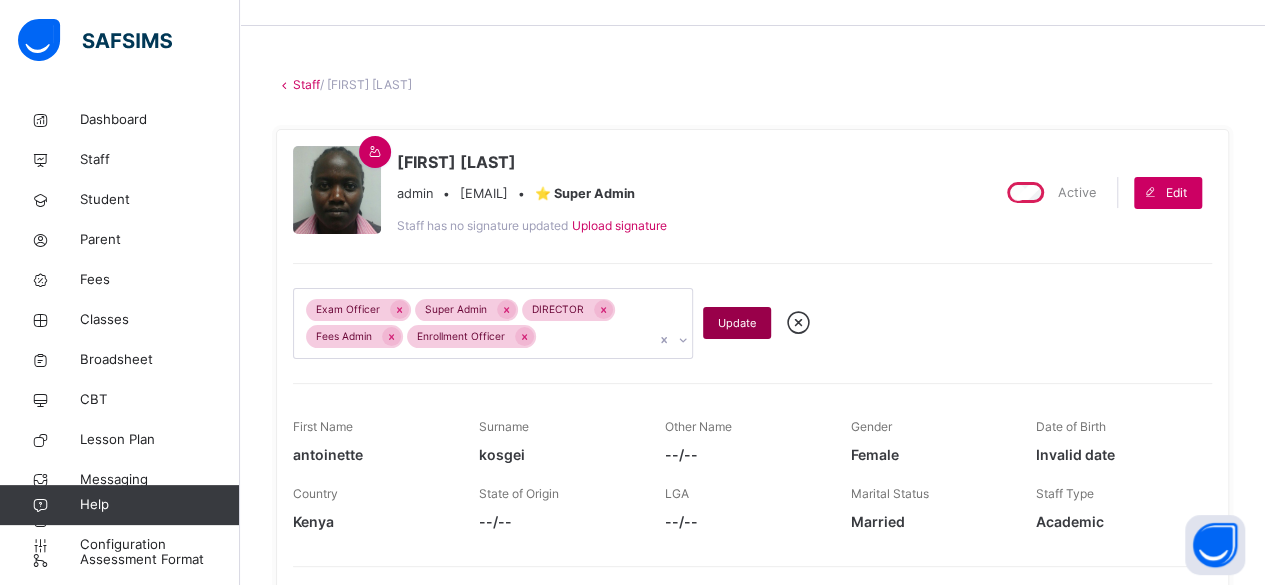click on "Update" at bounding box center (737, 323) 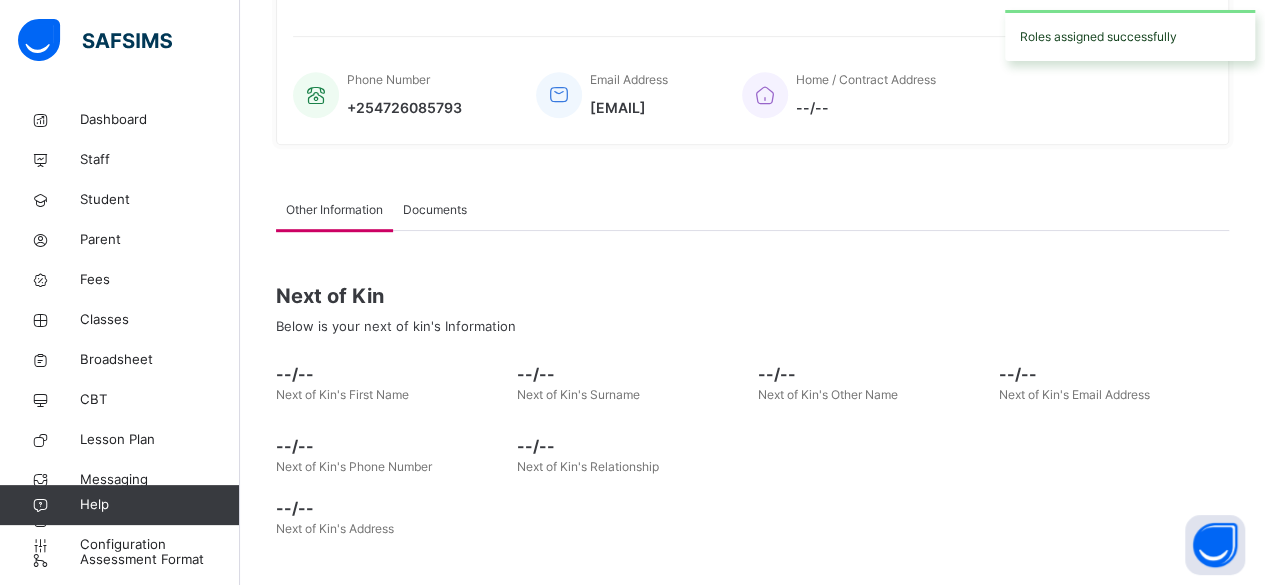 scroll, scrollTop: 564, scrollLeft: 0, axis: vertical 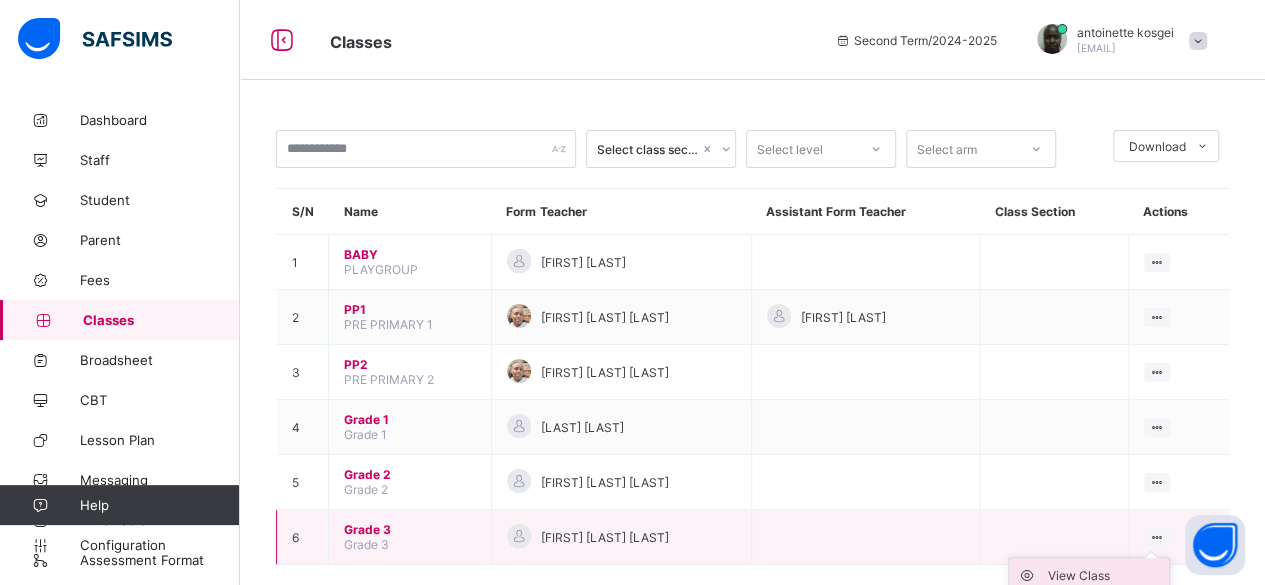 click on "View Class" at bounding box center (1104, 576) 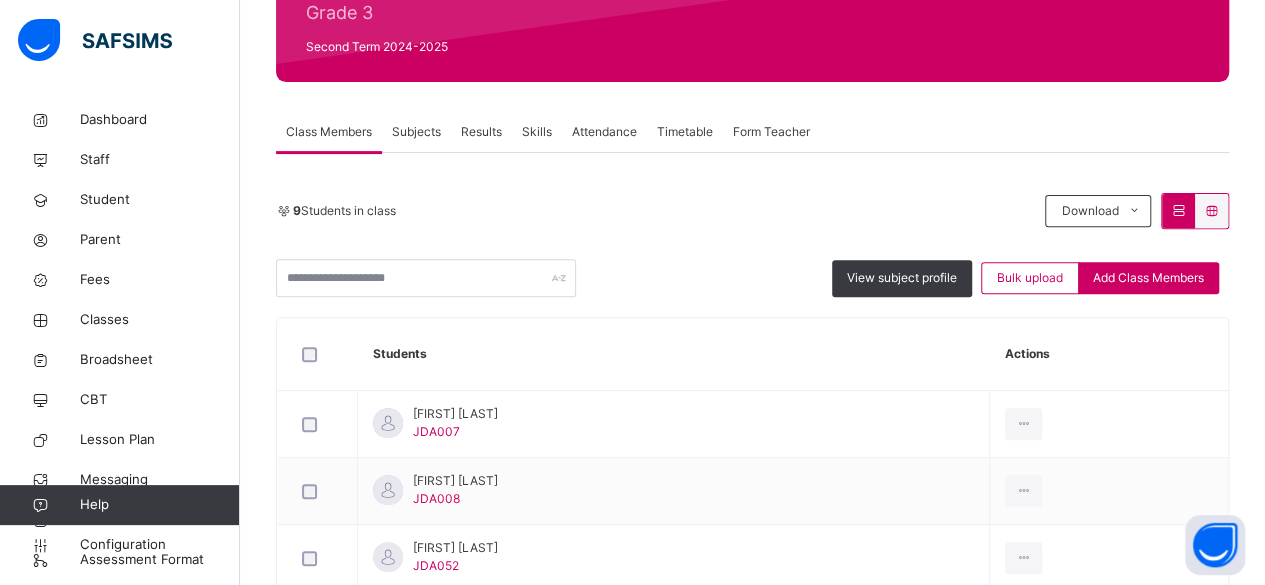 scroll, scrollTop: 277, scrollLeft: 0, axis: vertical 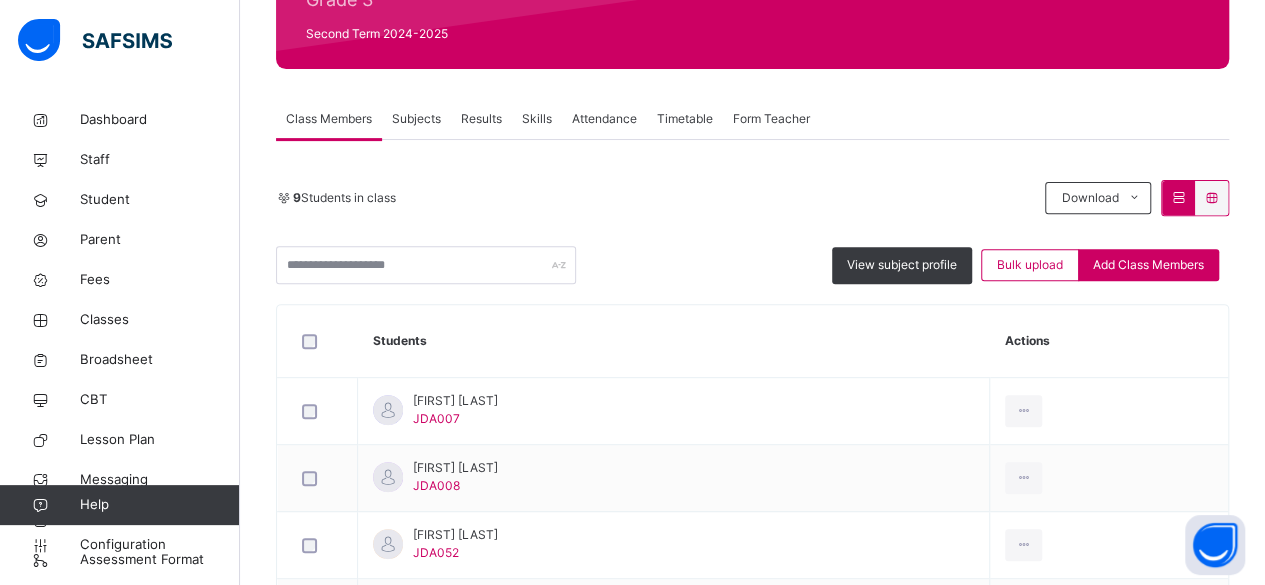 click on "Subjects" at bounding box center [416, 119] 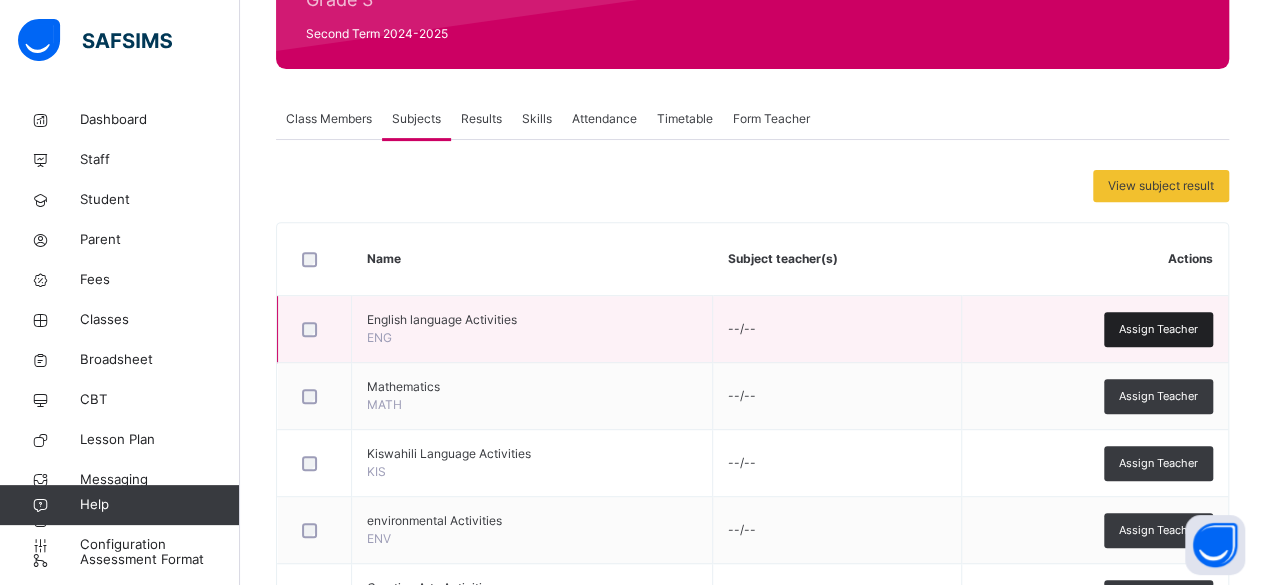 click on "Assign Teacher" at bounding box center (1158, 329) 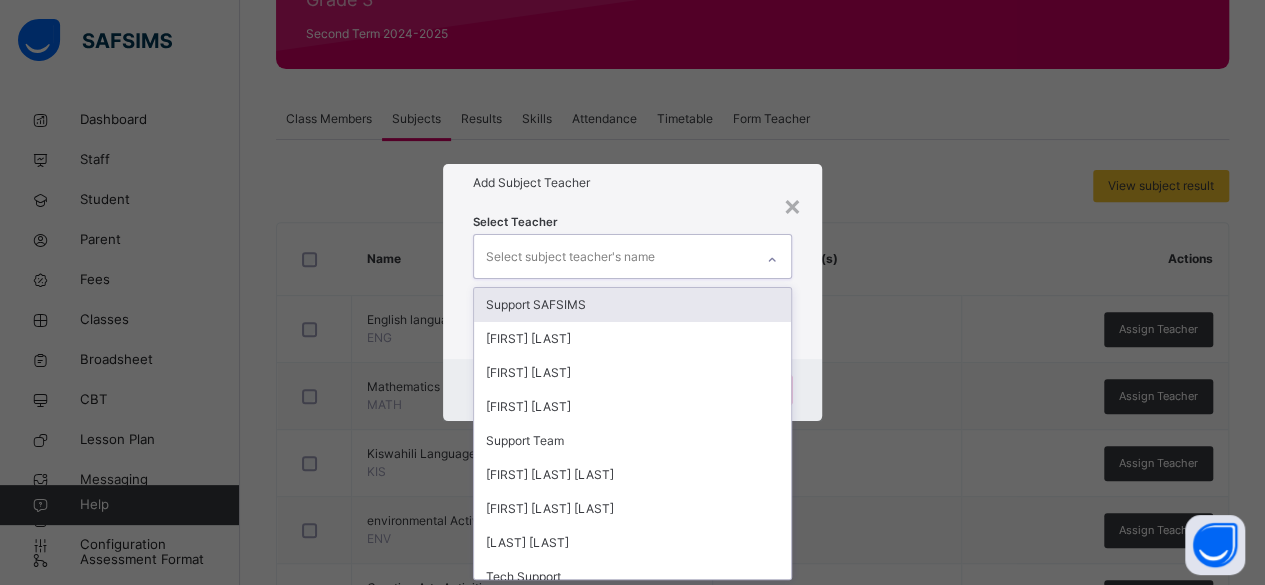 scroll, scrollTop: 0, scrollLeft: 0, axis: both 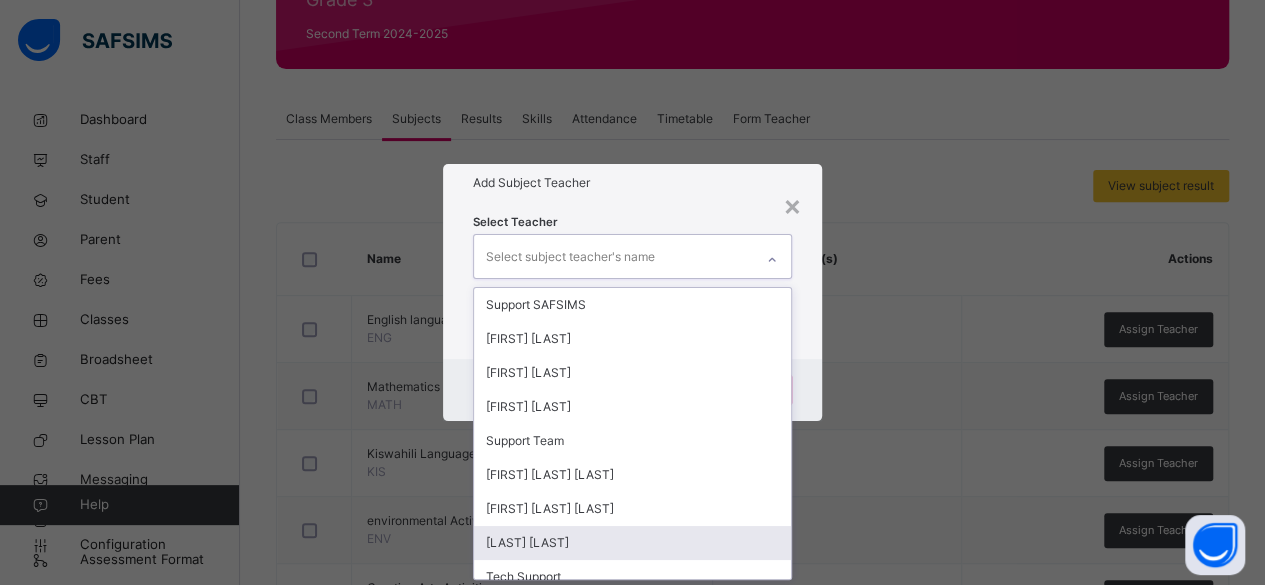 click on "[LAST] [LAST]" at bounding box center (633, 543) 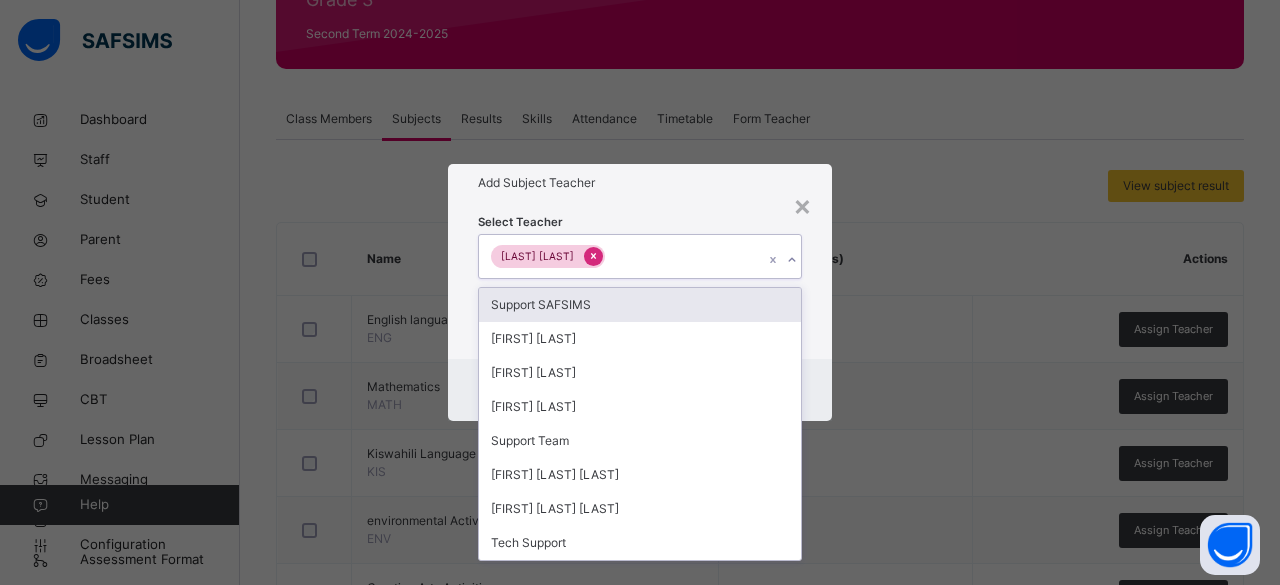 click 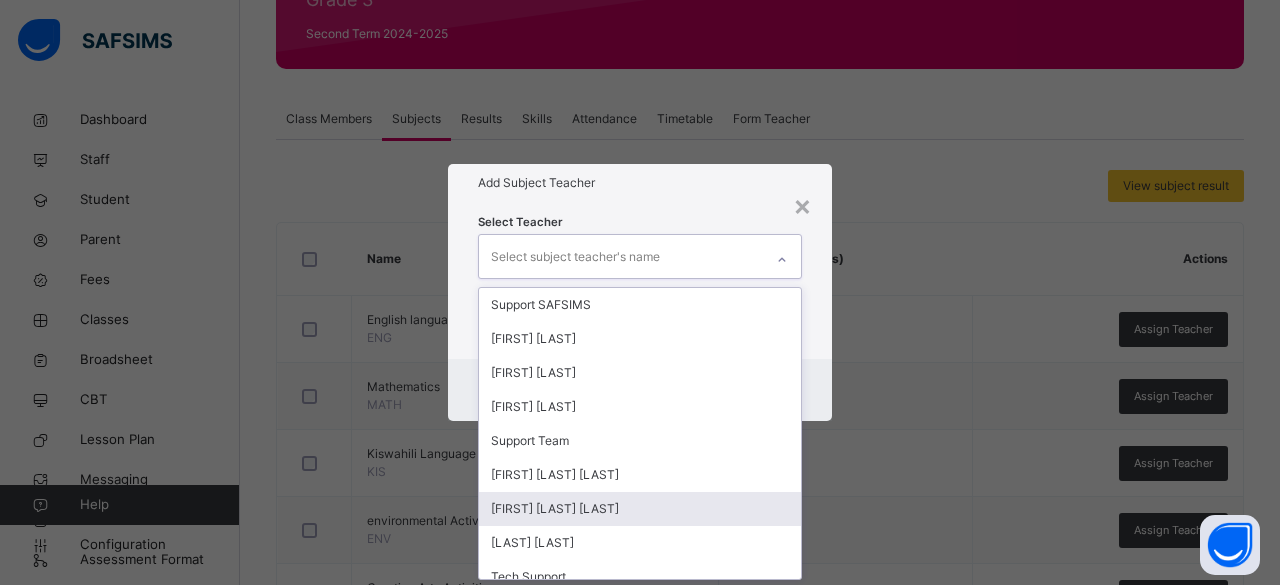click on "[FIRST] [LAST] [LAST]" at bounding box center [640, 509] 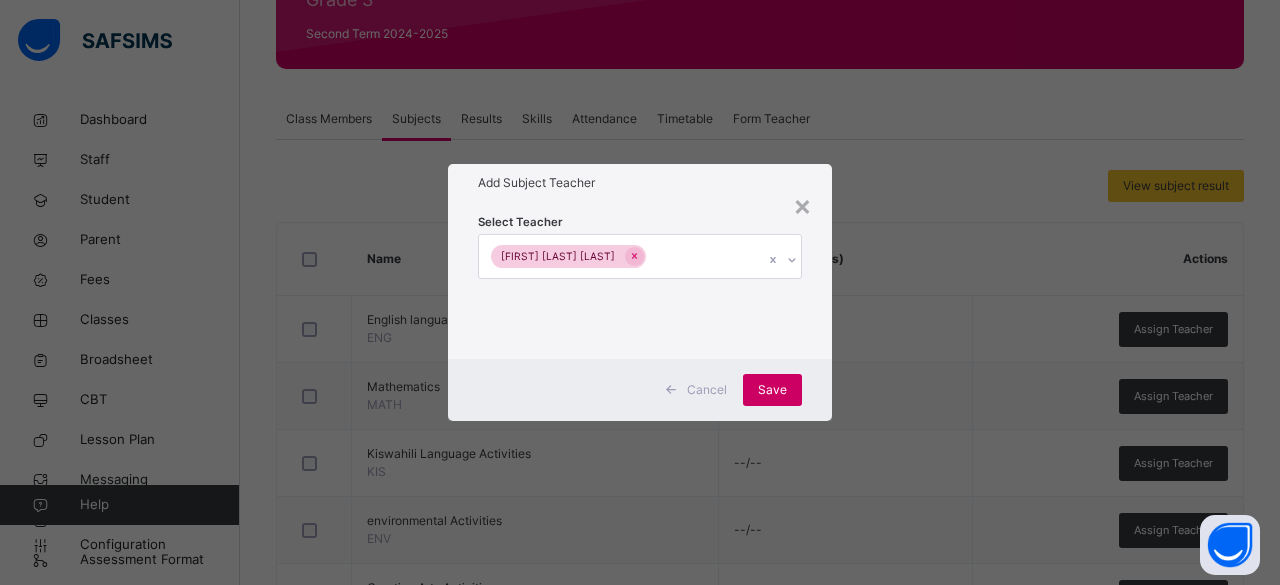 click on "Select Teacher [FIRST] [LAST] [LAST]" at bounding box center (640, 280) 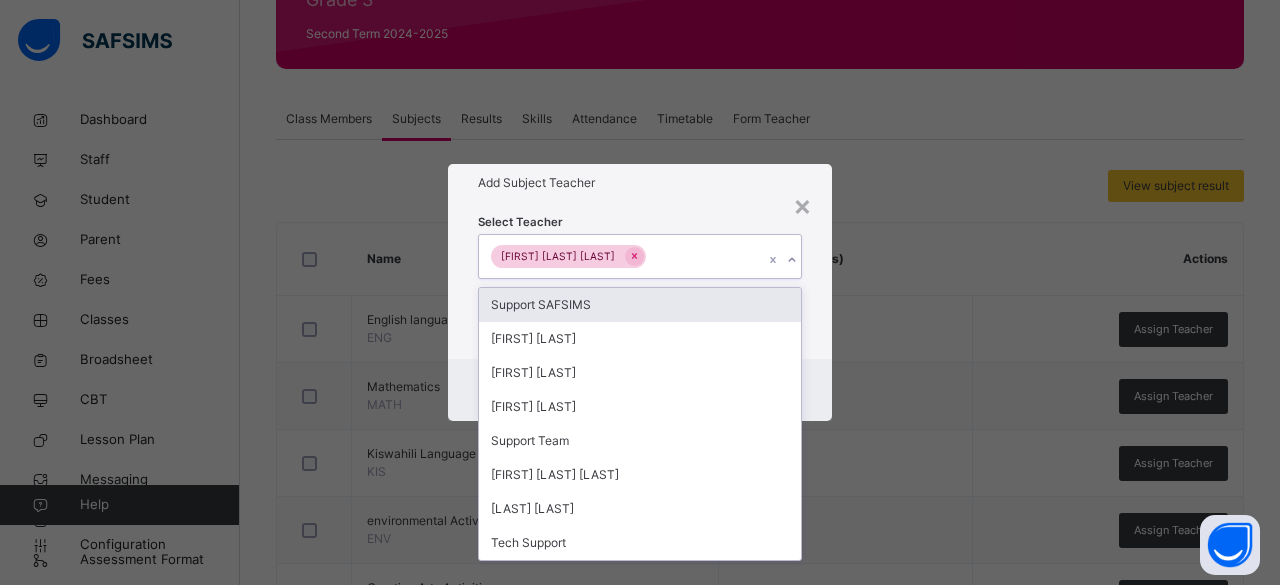 click 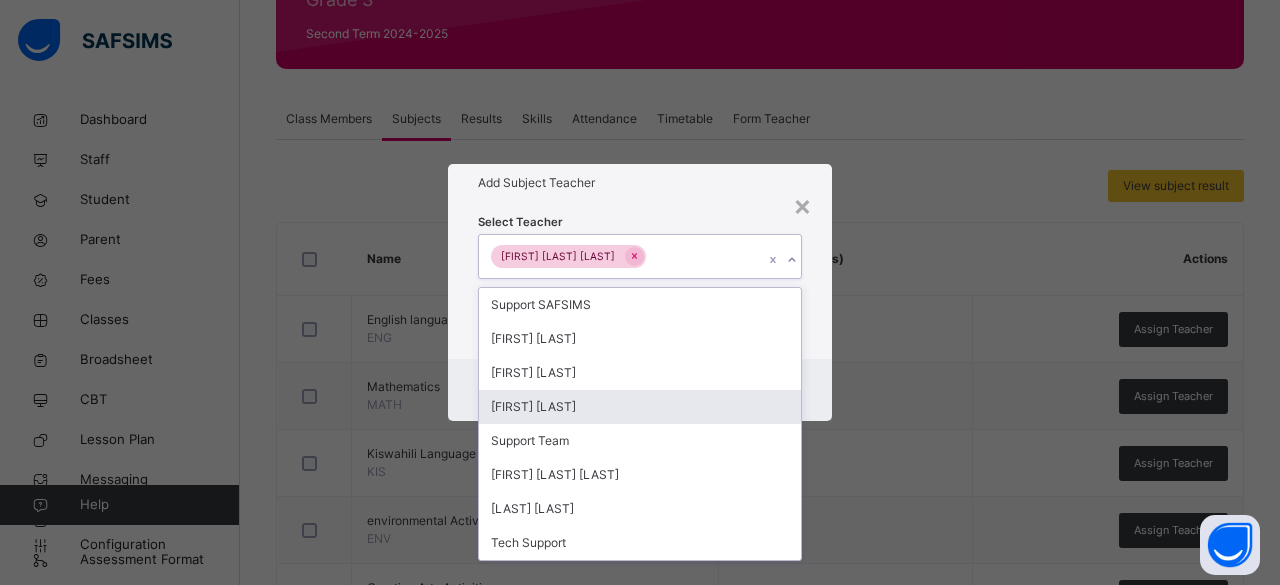click on "[FIRST] [LAST]" at bounding box center [640, 407] 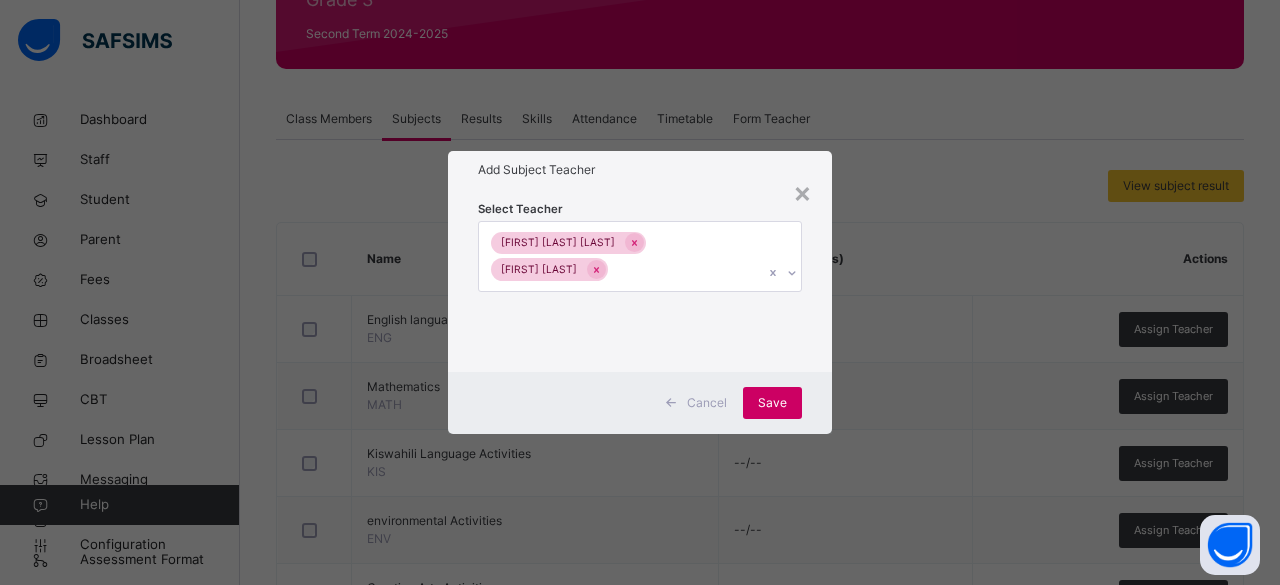 click on "Select Teacher [FIRST] [LAST] [LAST]" at bounding box center [640, 280] 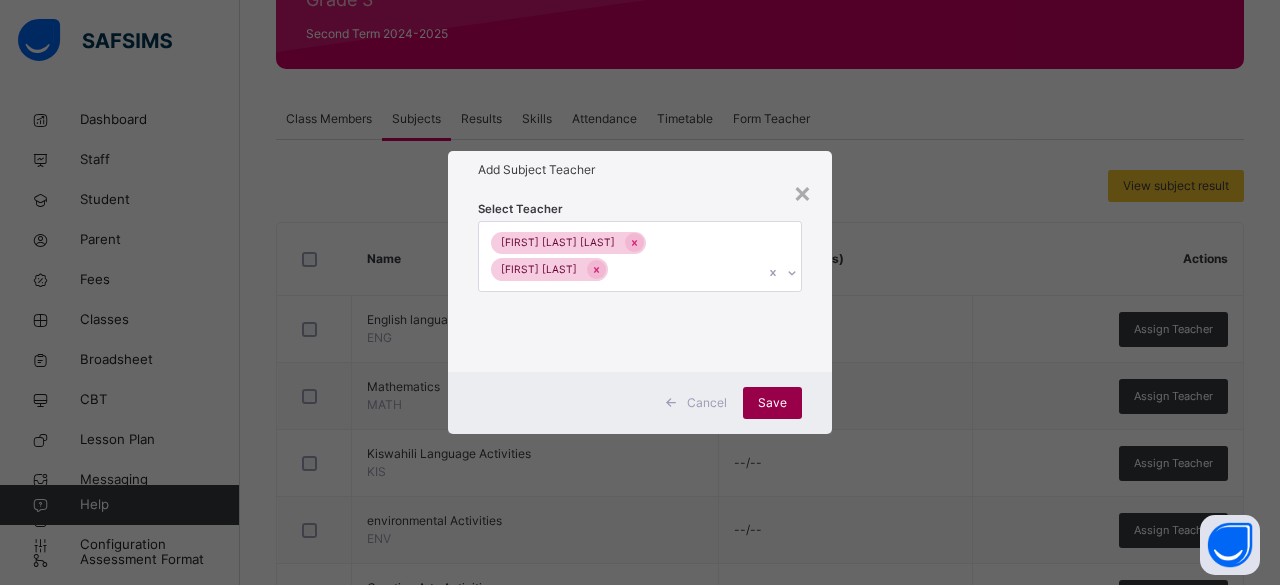 click on "Save" at bounding box center [772, 403] 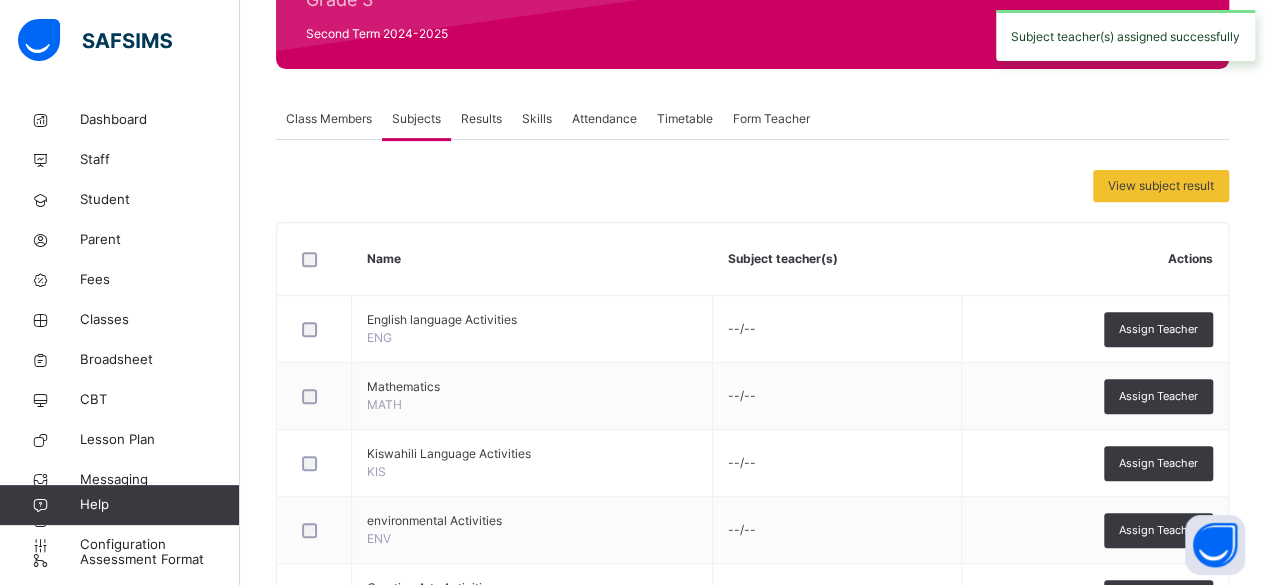 click on "Results" at bounding box center [481, 119] 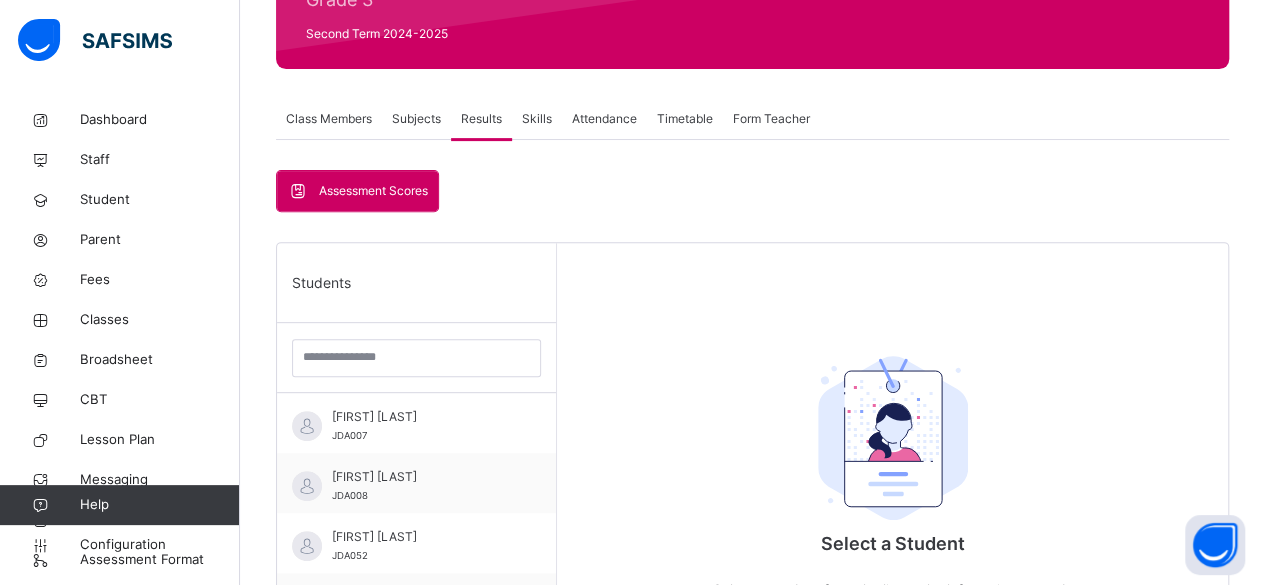 click on "Assessment Scores" at bounding box center [373, 191] 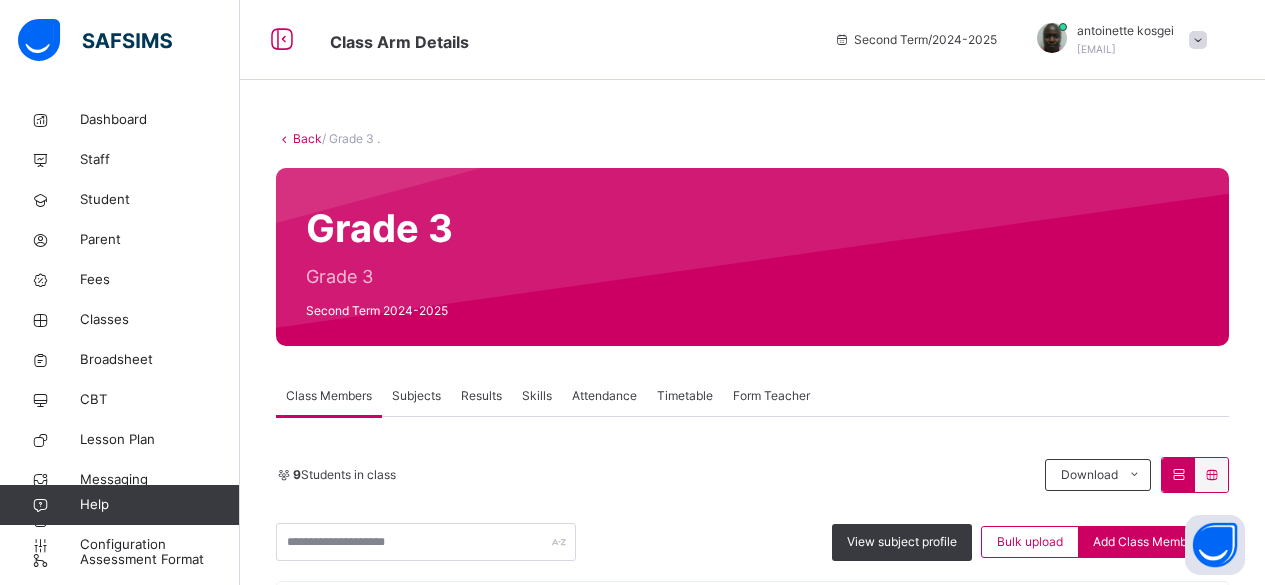 scroll, scrollTop: 226, scrollLeft: 0, axis: vertical 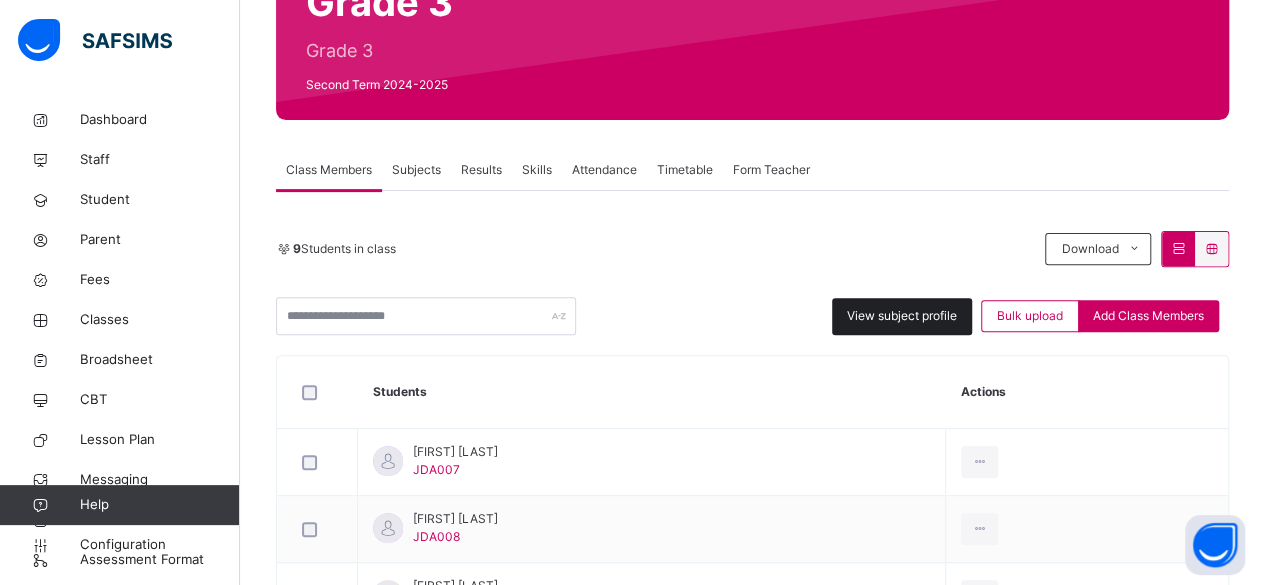 click on "View subject profile" at bounding box center [902, 316] 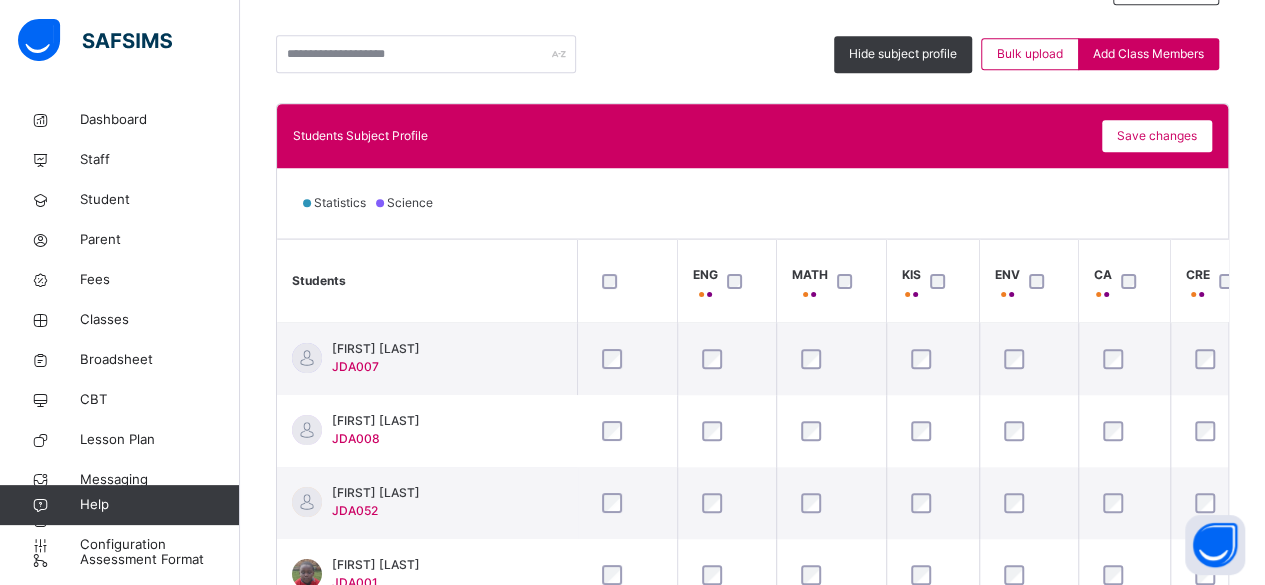 scroll, scrollTop: 486, scrollLeft: 0, axis: vertical 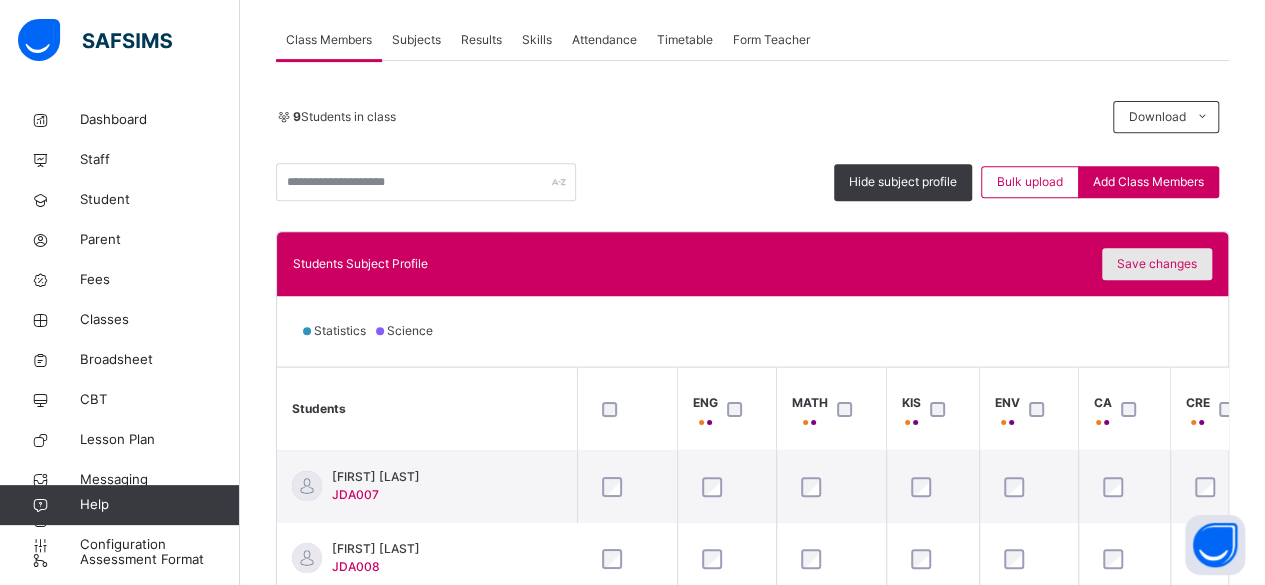click on "Save changes" at bounding box center (1157, 264) 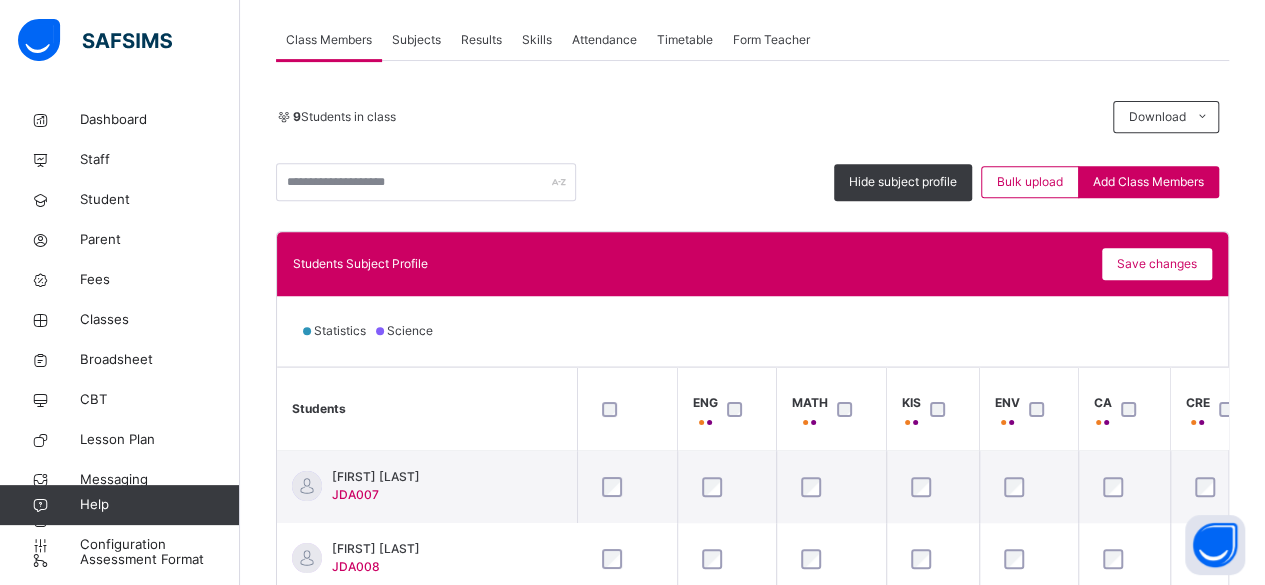click on "Subjects" at bounding box center (416, 40) 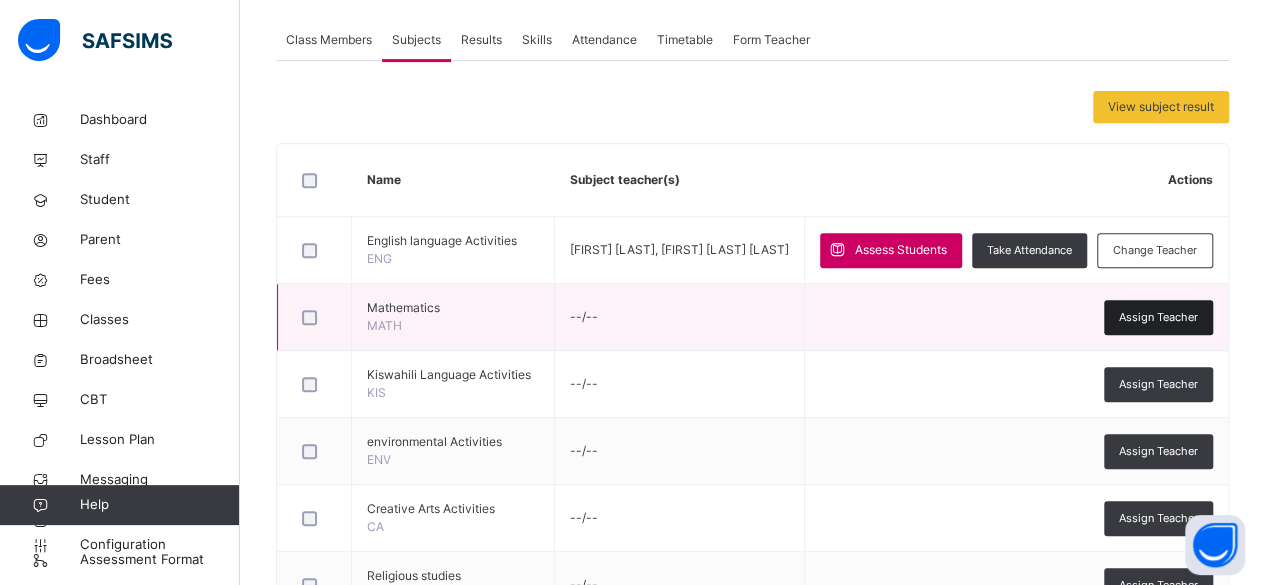 click on "Assign Teacher" at bounding box center (1158, 317) 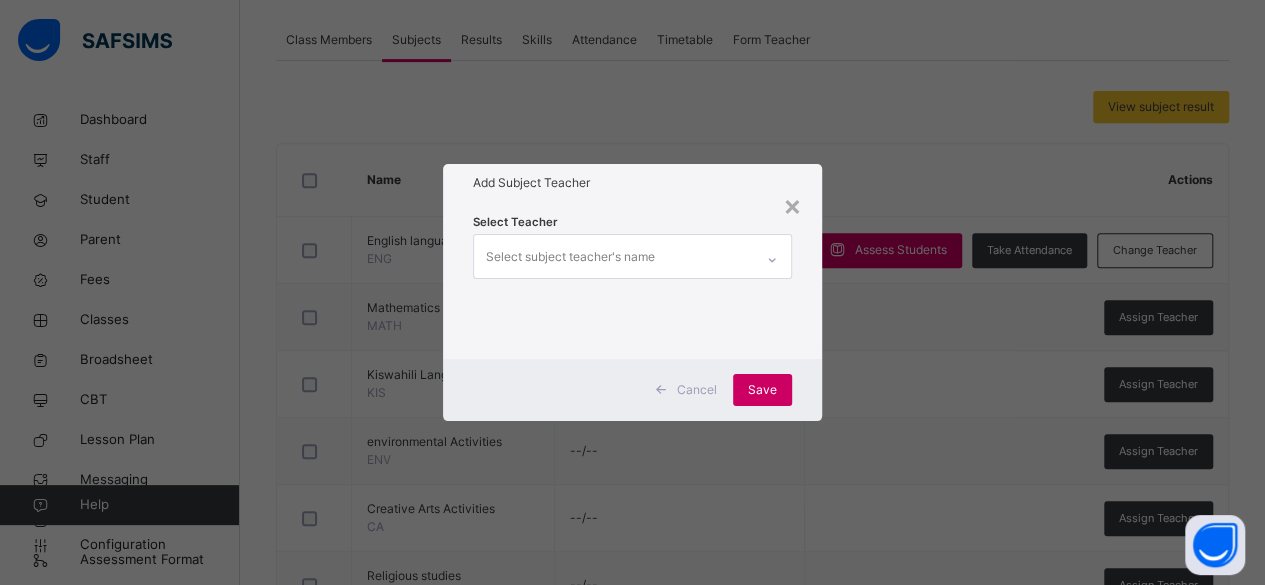 scroll, scrollTop: 0, scrollLeft: 0, axis: both 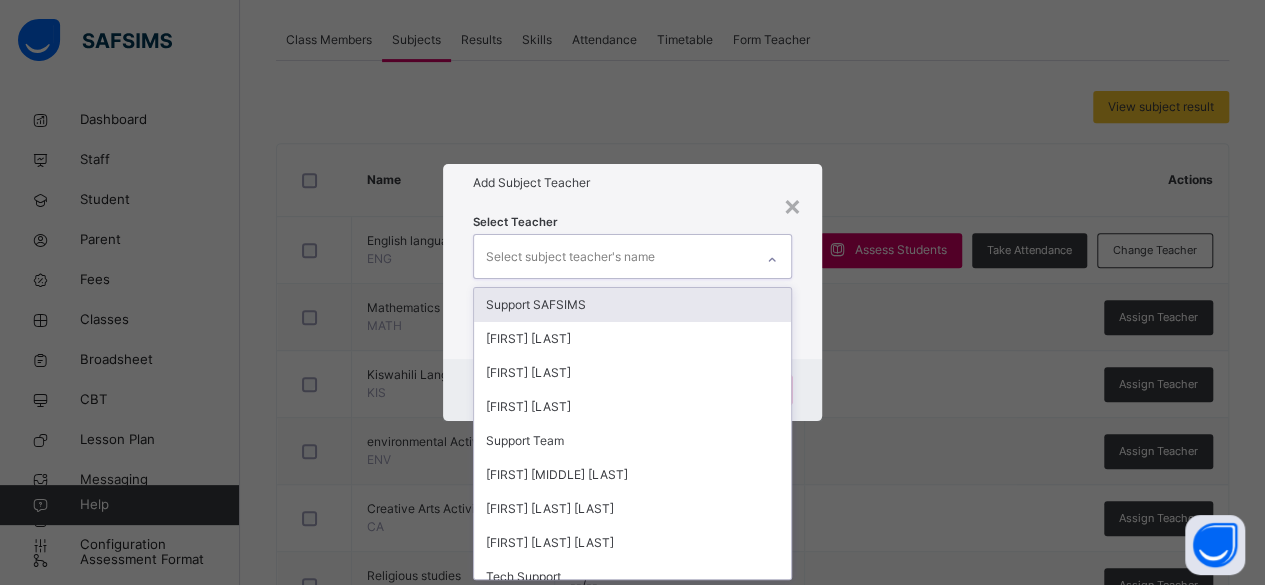 click at bounding box center [772, 260] 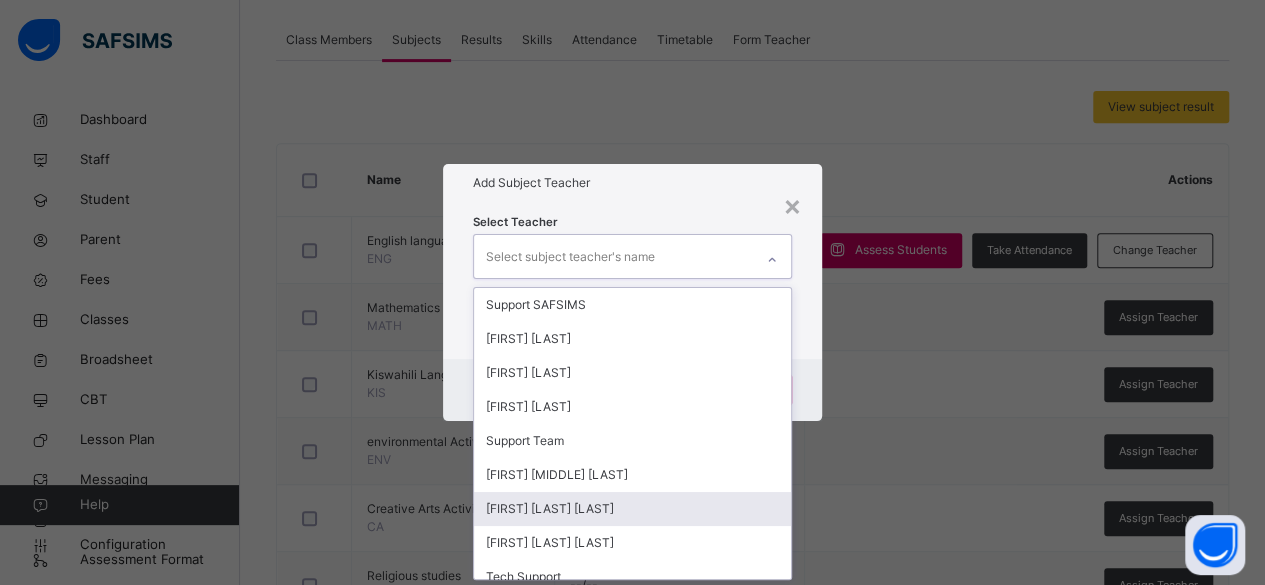 click on "[FIRST] [LAST] [LAST]" at bounding box center (633, 509) 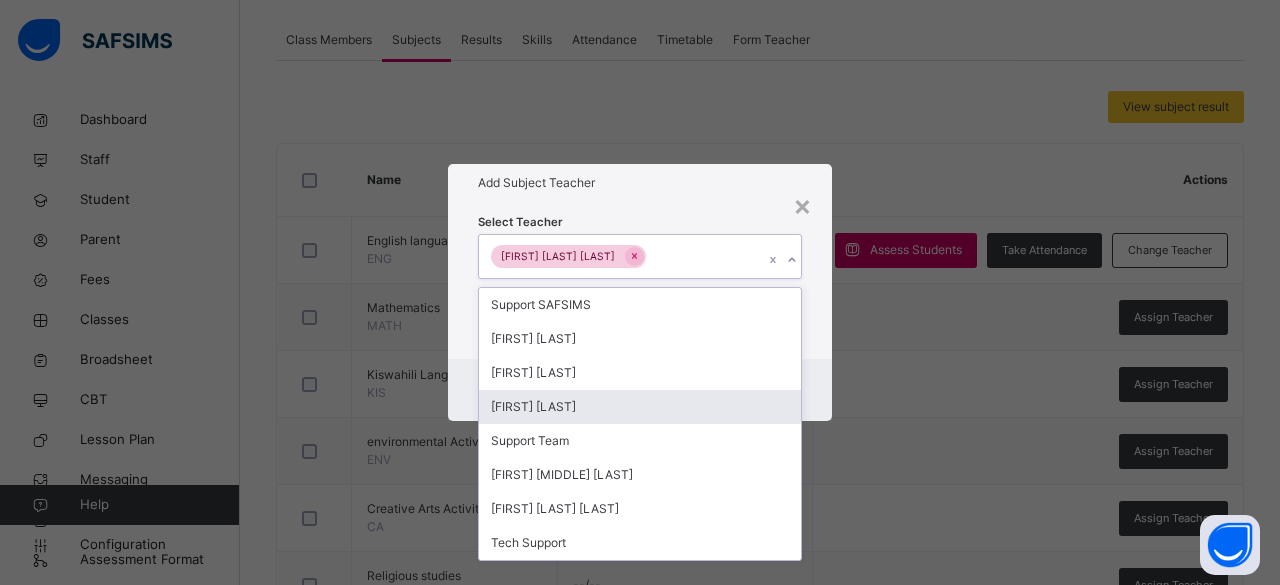 click on "[FIRST]  [LAST]" at bounding box center [640, 407] 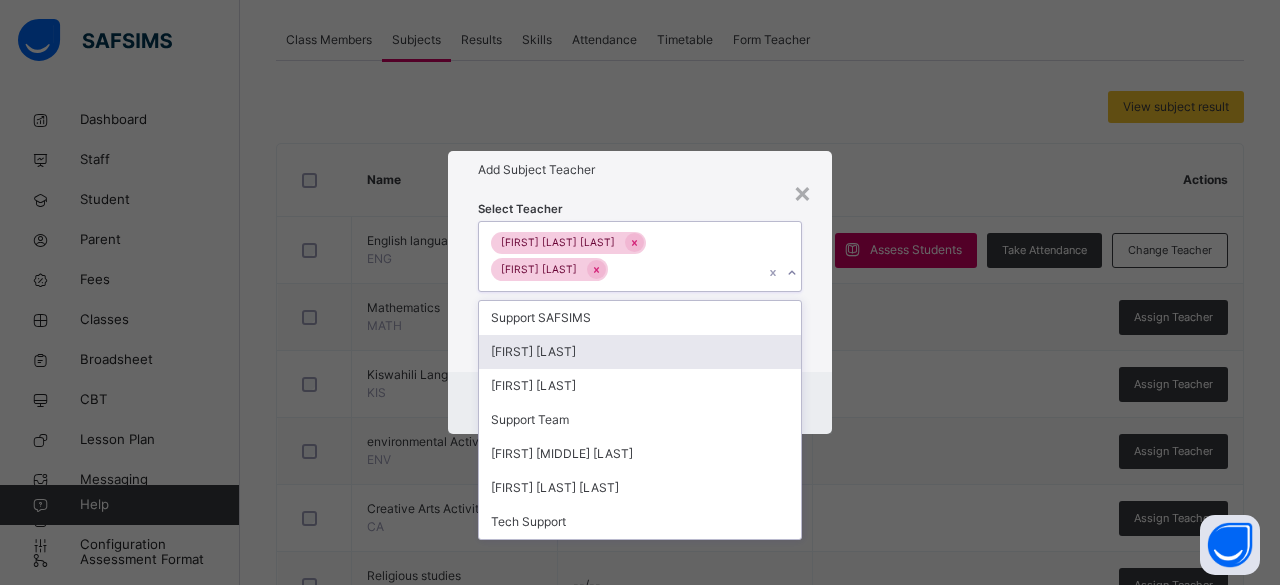 click on "Select Teacher   option antoinette  kosgei, selected.    option Femi  Flexisaf focused, 2 of 9. 7 results available. Use Up and Down to choose options, press Enter to select the currently focused option, press Escape to exit the menu, press Tab to select the option and exit the menu. PURITY JEPKOSGEI KIPLAGAT antoinette  kosgei Support  SAFSIMS Femi  Flexisaf ZEDDY  MANDAGO Support  Team MERCY JEBIWOTT KIPKEMBOI VARSITY JEPKORIR KIPTANUI Tech  Support" at bounding box center (640, 280) 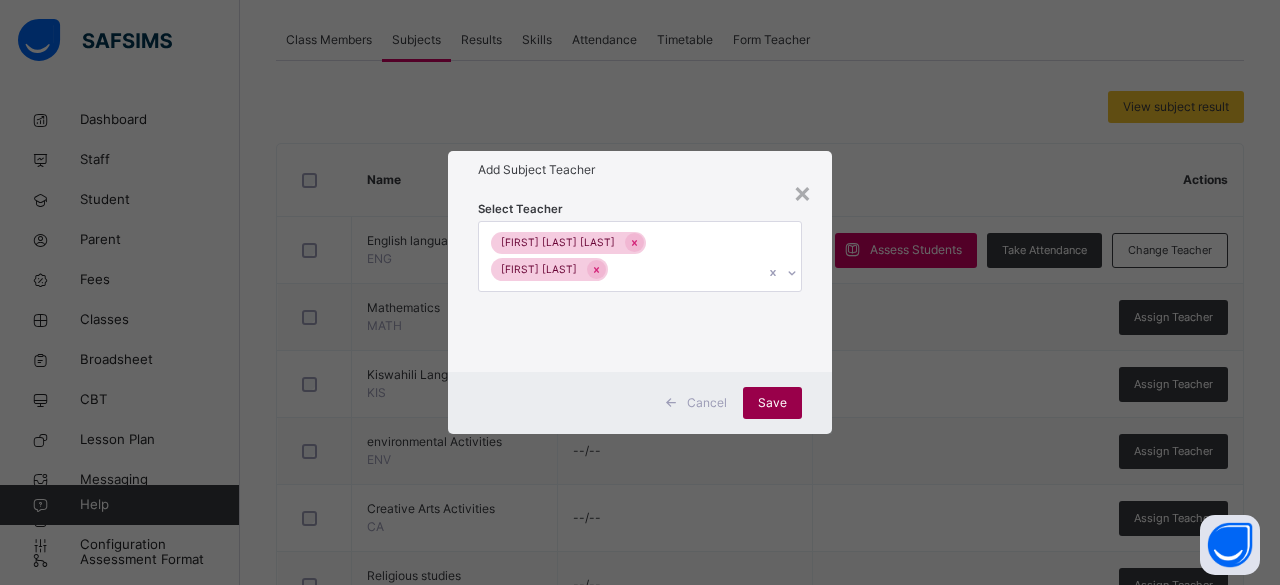 click on "Save" at bounding box center (772, 403) 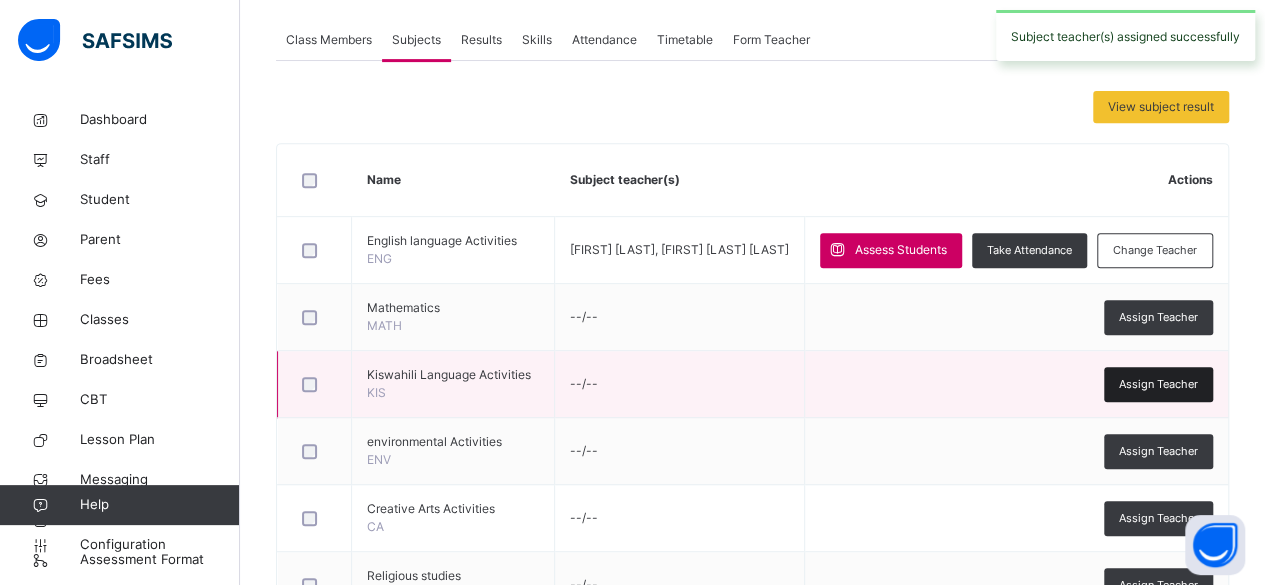 click on "Assign Teacher" at bounding box center [1158, 384] 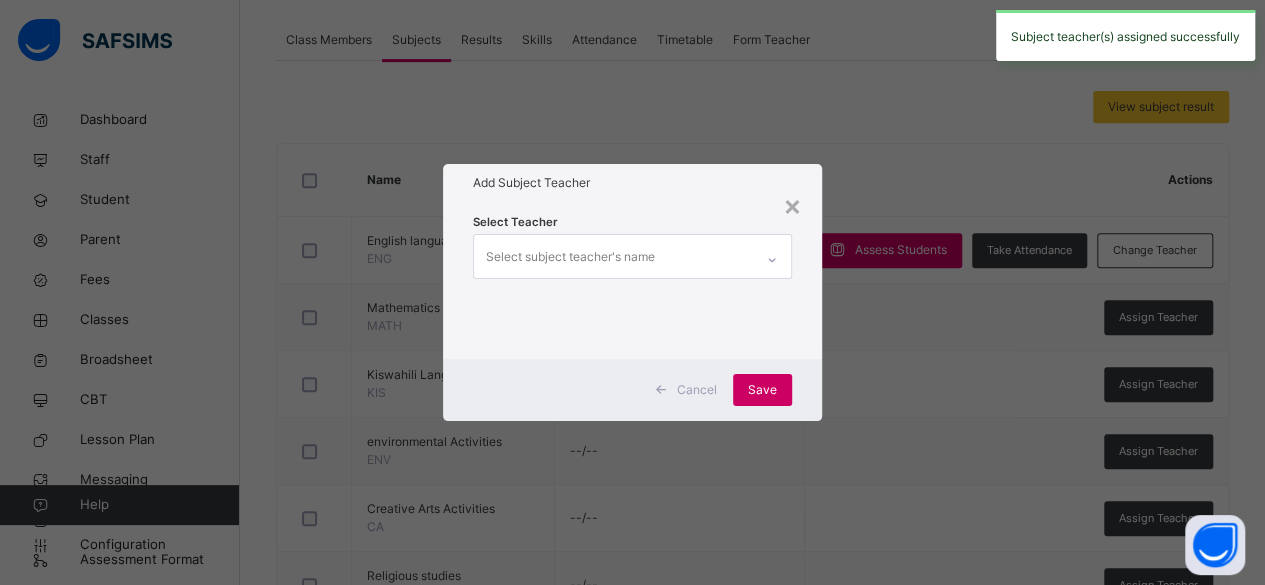 scroll, scrollTop: 0, scrollLeft: 0, axis: both 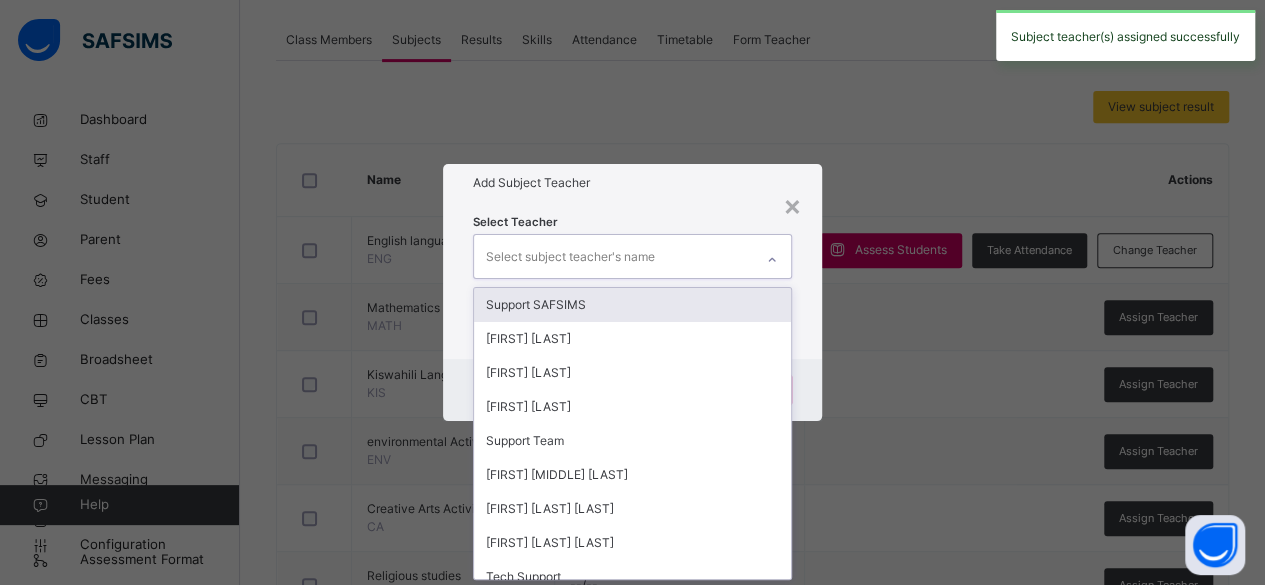 click at bounding box center (772, 260) 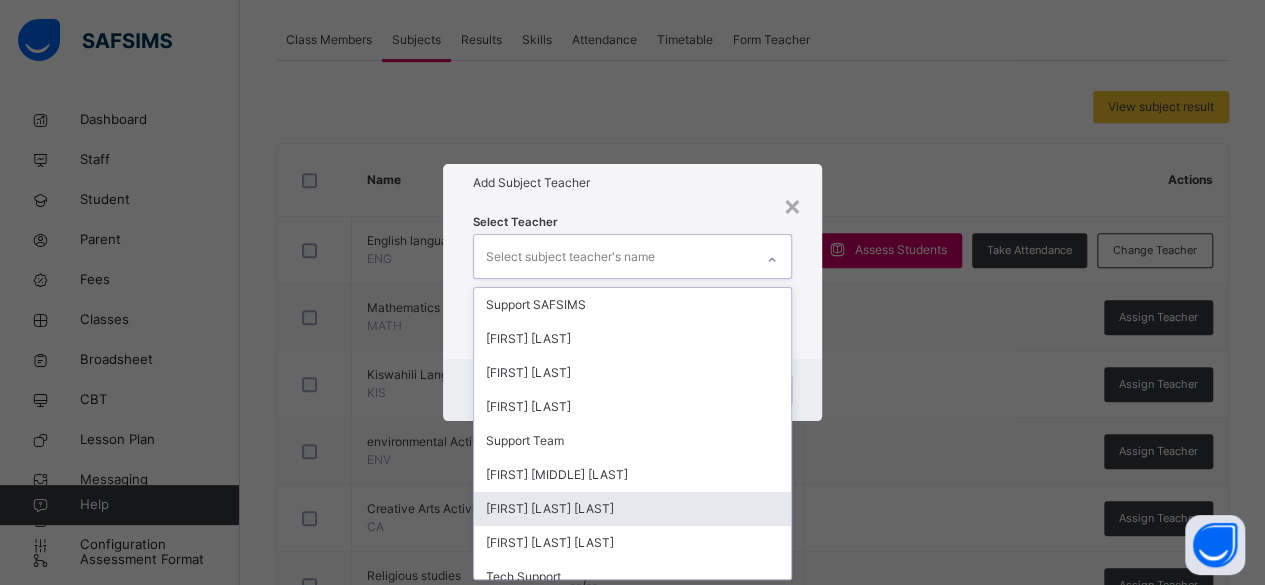 click on "[FIRST] [LAST] [LAST]" at bounding box center [633, 509] 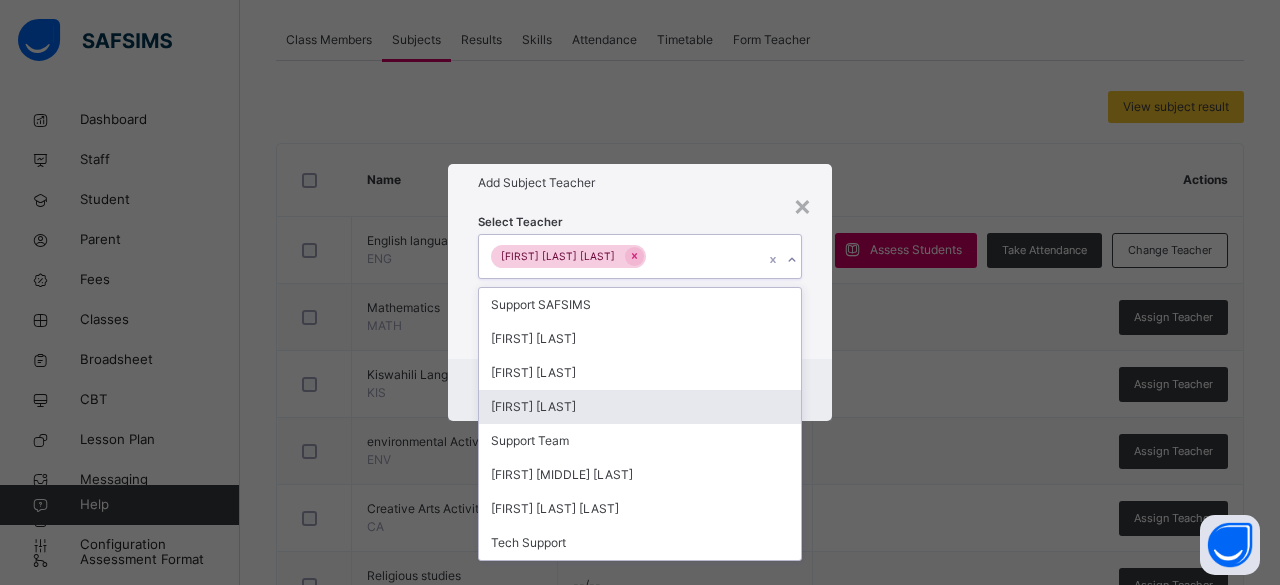 click on "[FIRST]  [LAST]" at bounding box center (640, 407) 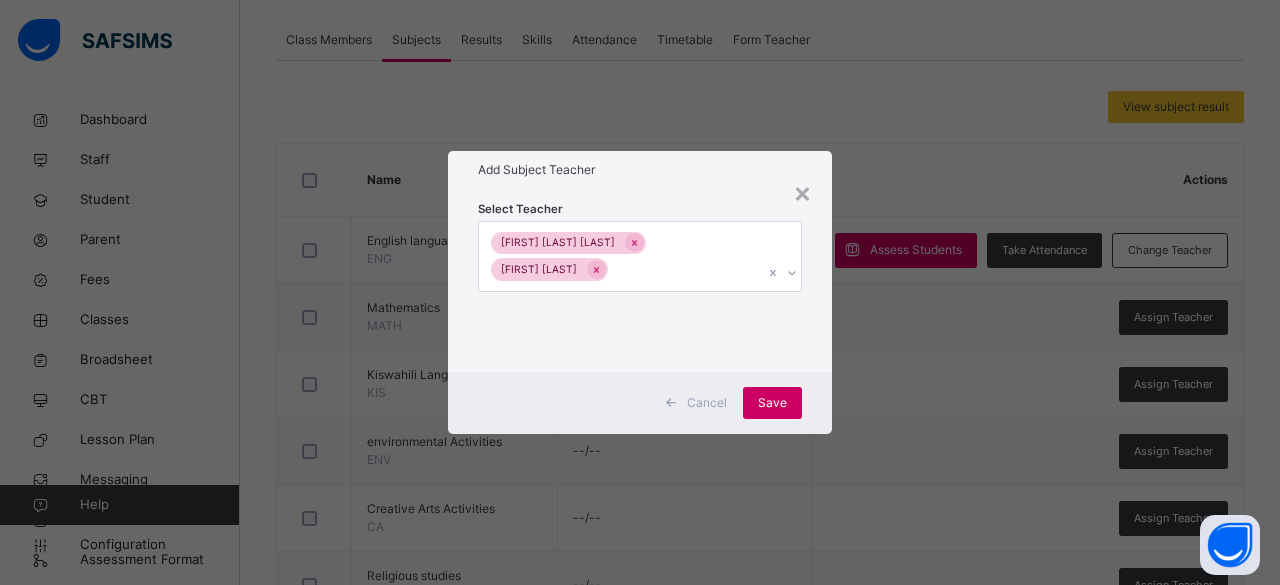 click on "Select Teacher [FIRST] [LAST] [LAST] [FIRST]  [LAST]" at bounding box center [640, 280] 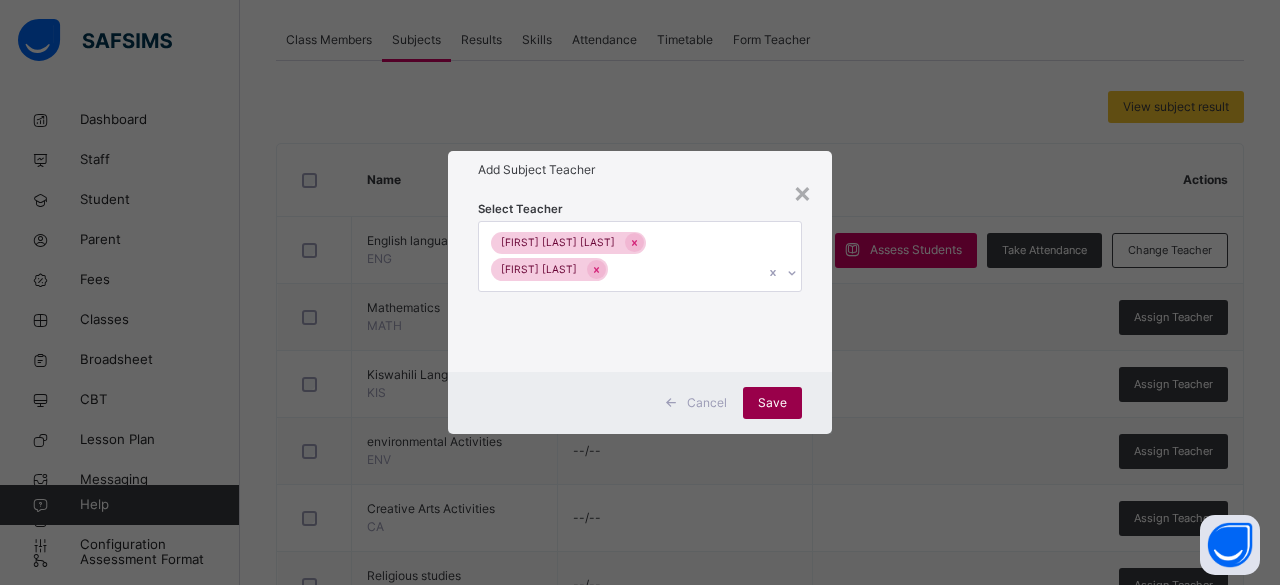 click on "Save" at bounding box center (772, 403) 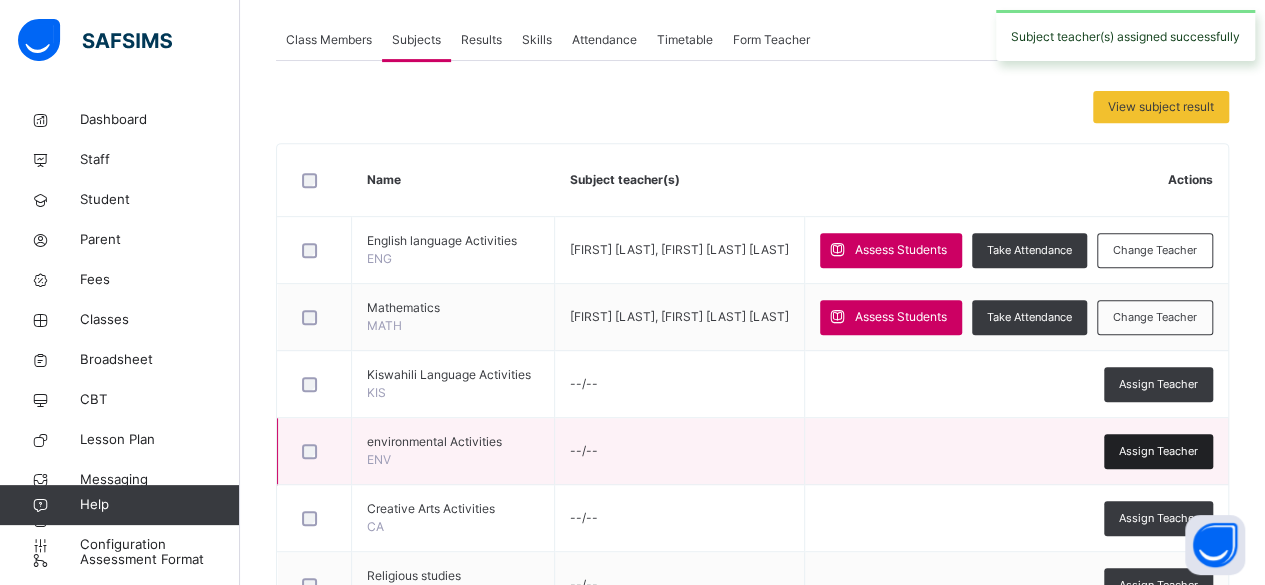 click on "Assign Teacher" at bounding box center (1158, 451) 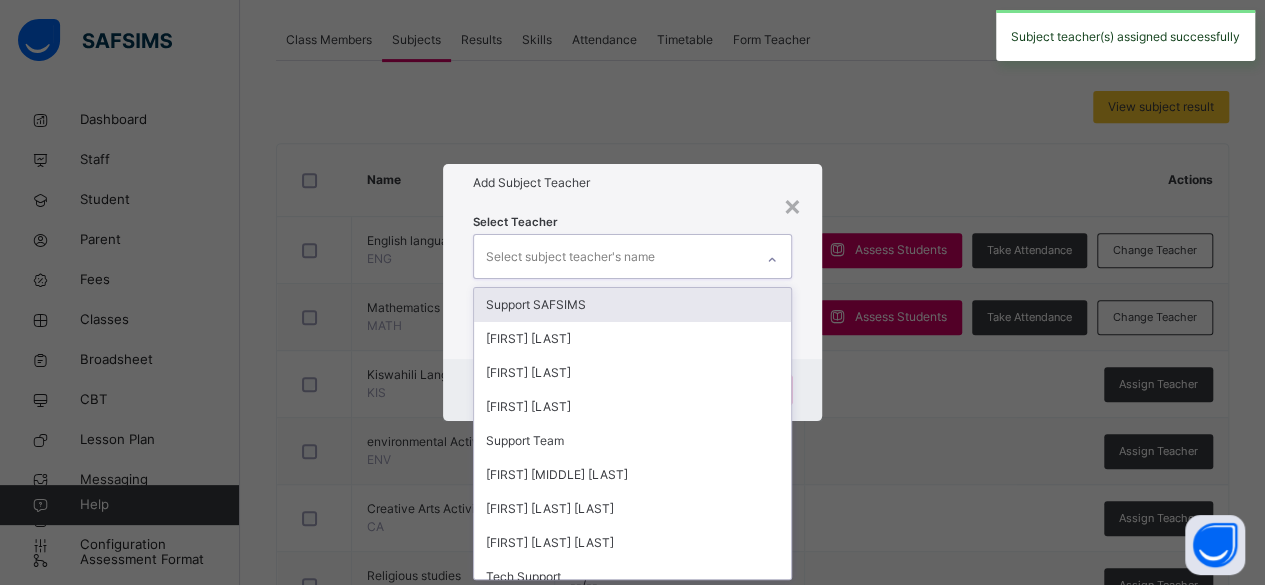 scroll, scrollTop: 0, scrollLeft: 0, axis: both 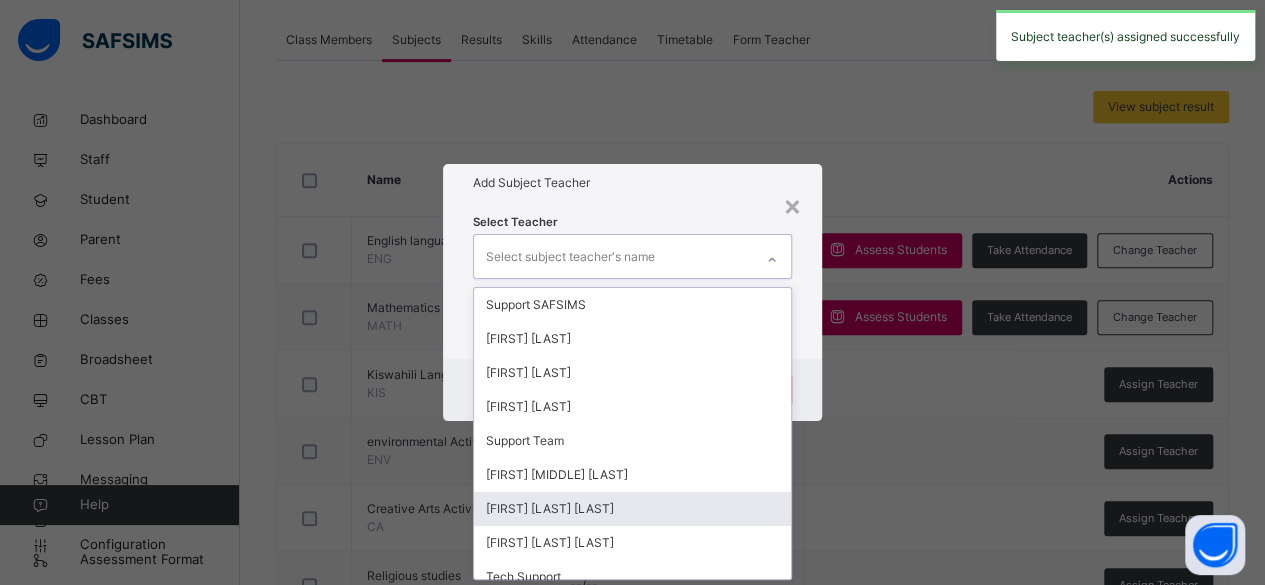 click on "[FIRST] [LAST] [LAST]" at bounding box center [633, 509] 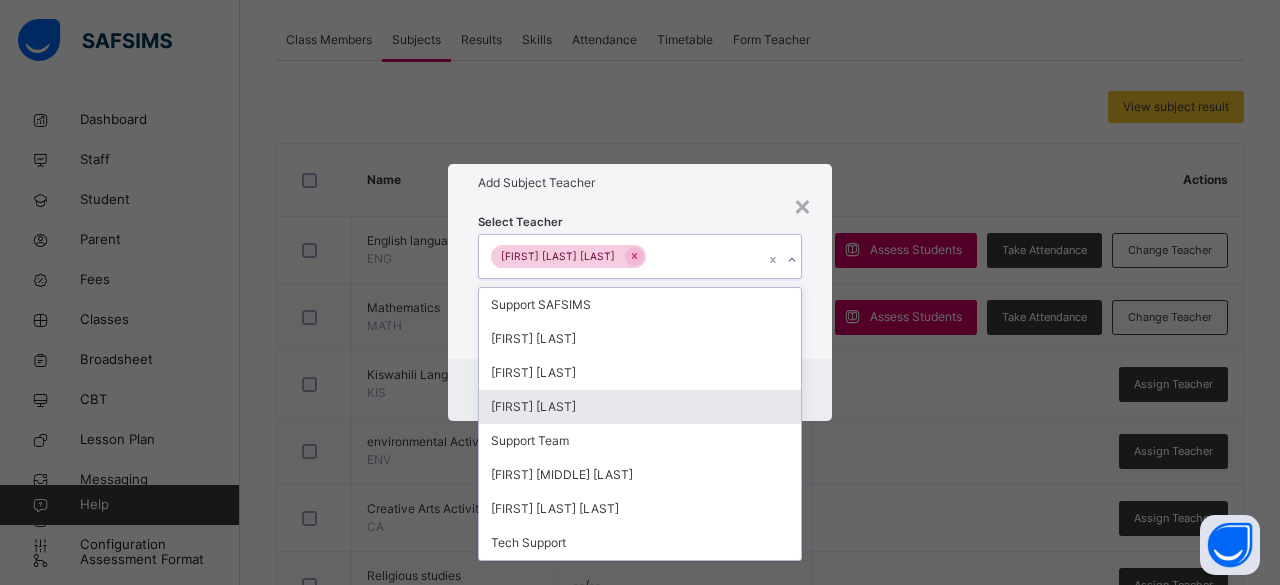click on "[FIRST]  [LAST]" at bounding box center [640, 407] 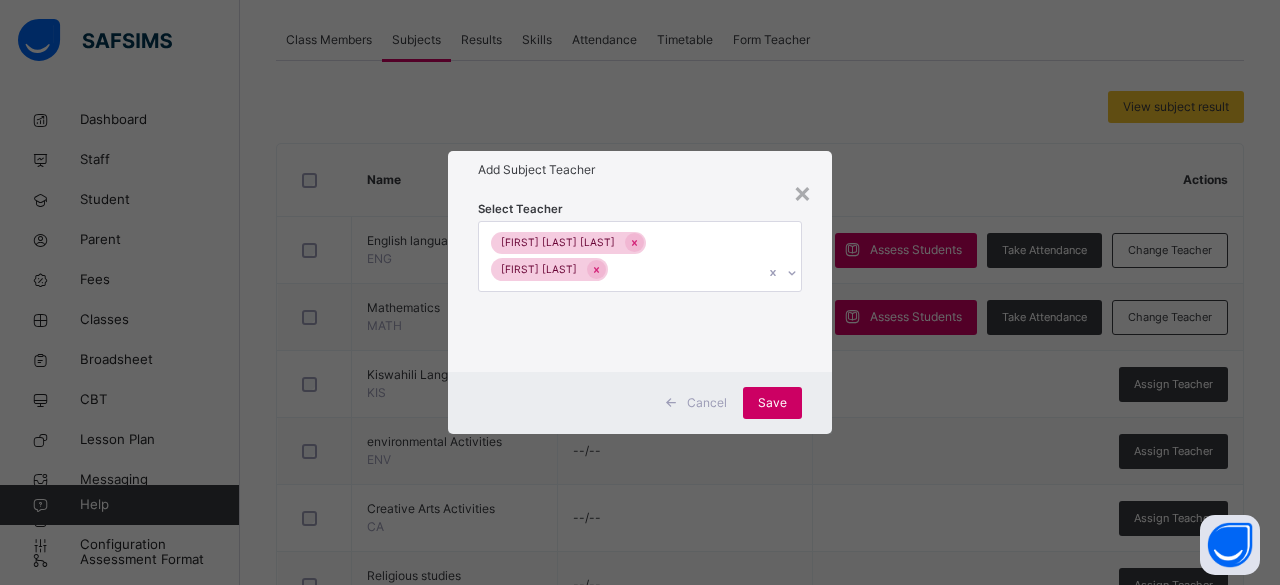 click on "Select Teacher [FIRST] [LAST] [LAST] [FIRST]  [LAST]" at bounding box center [640, 280] 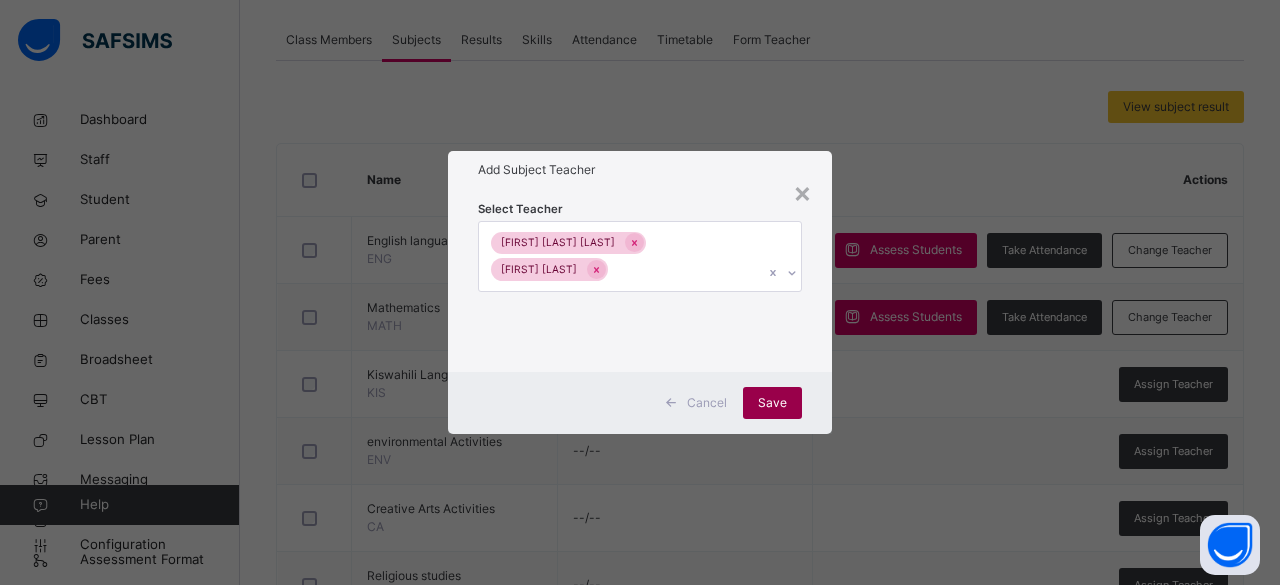 click on "Save" at bounding box center [772, 403] 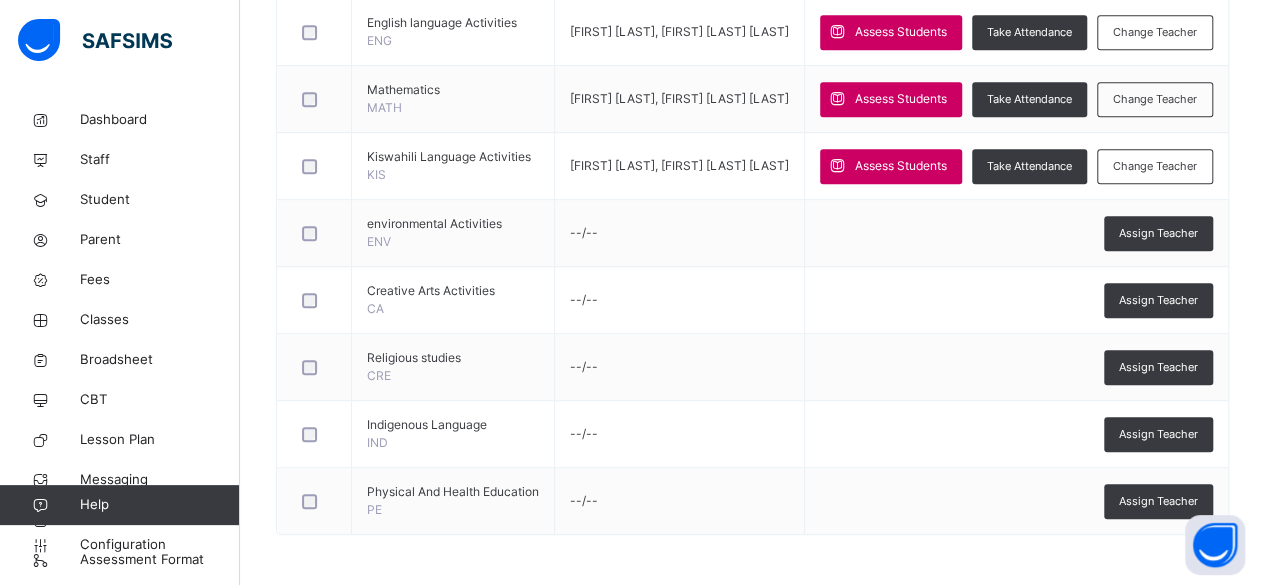 scroll, scrollTop: 666, scrollLeft: 0, axis: vertical 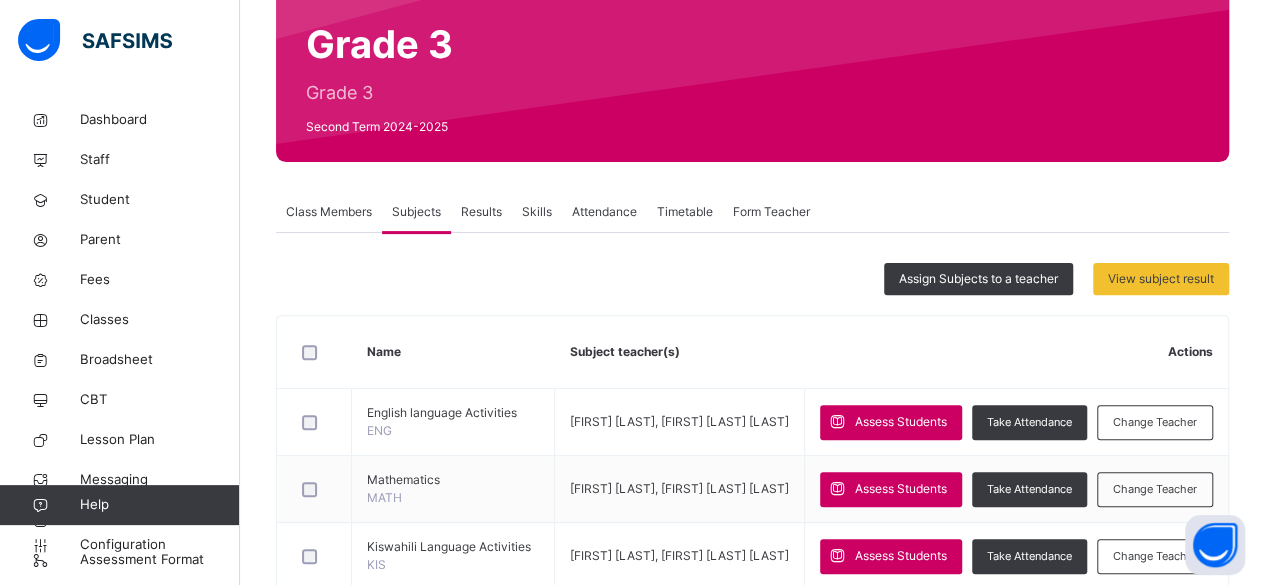 click on "Results" at bounding box center [481, 212] 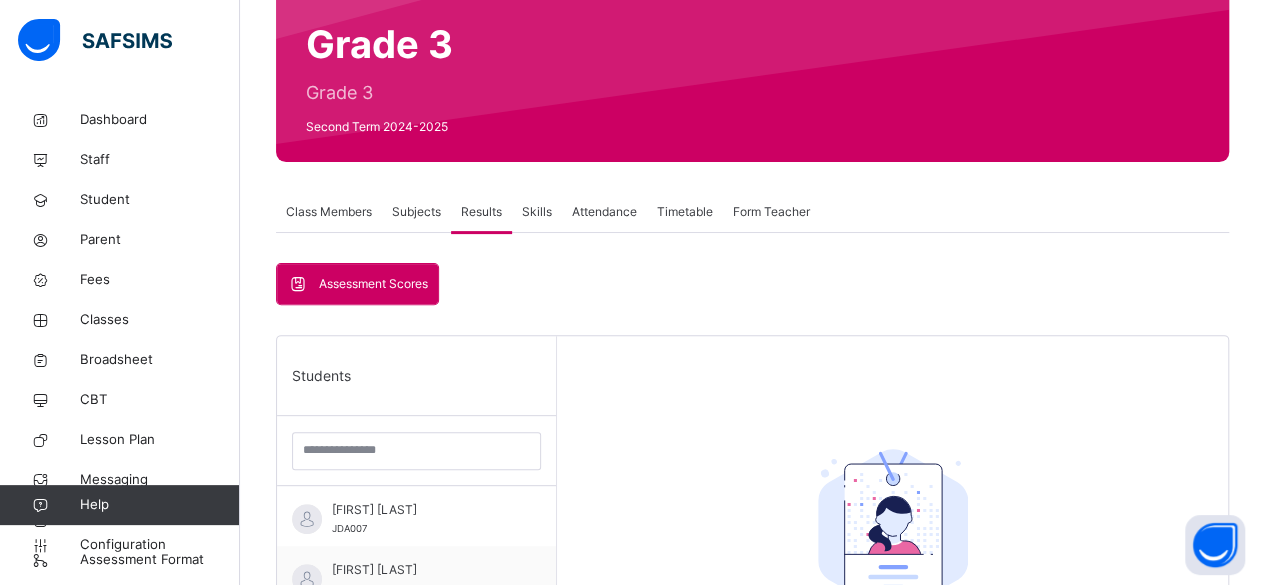 click on "Subjects" at bounding box center [416, 212] 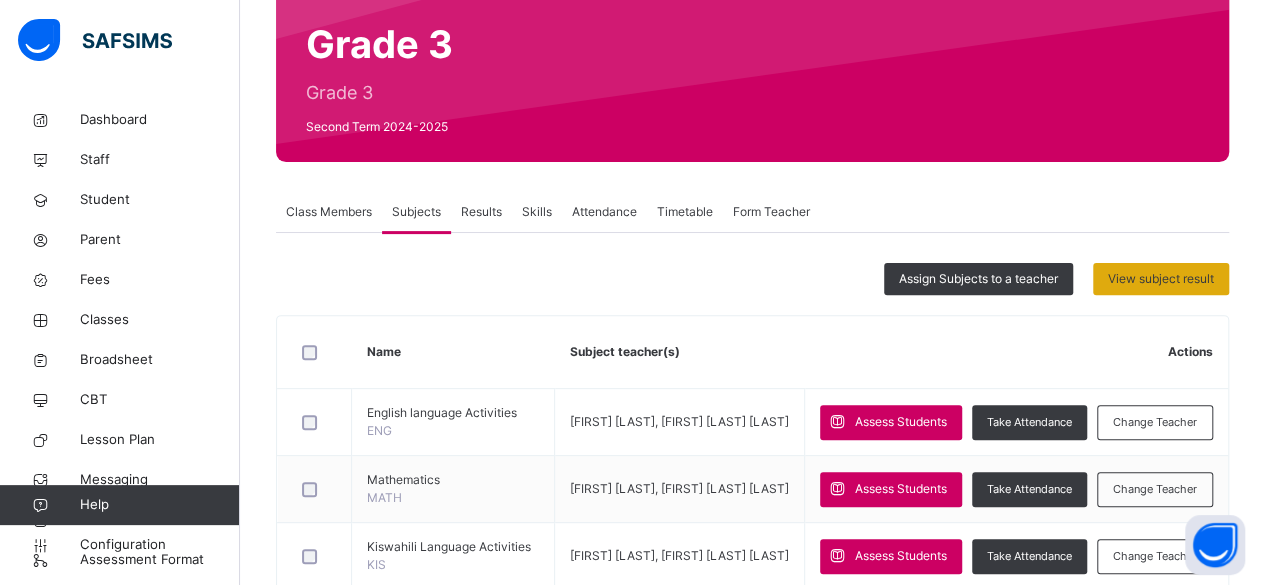 click on "View subject result" at bounding box center (1161, 279) 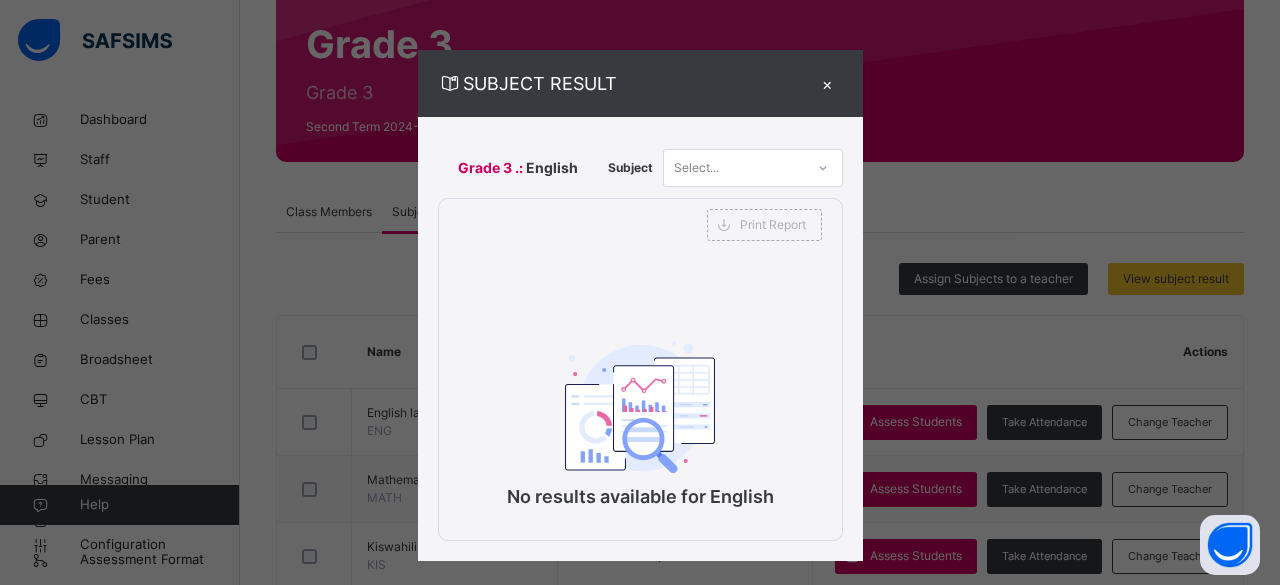 click on "×" at bounding box center [828, 83] 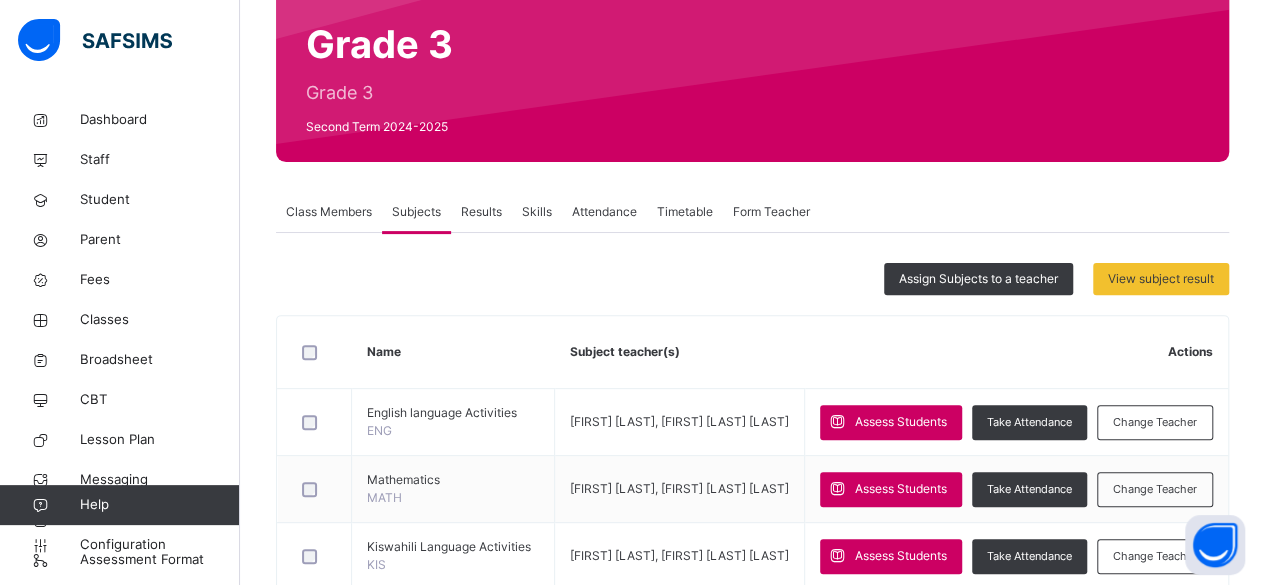 click on "Class Members" at bounding box center [329, 212] 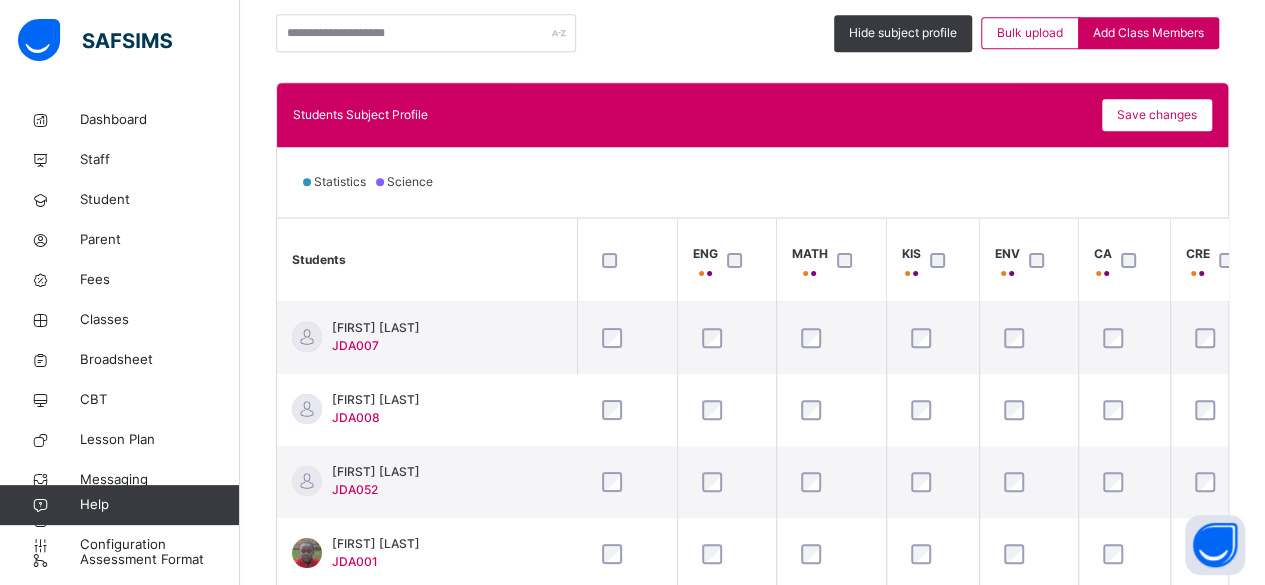 scroll, scrollTop: 516, scrollLeft: 0, axis: vertical 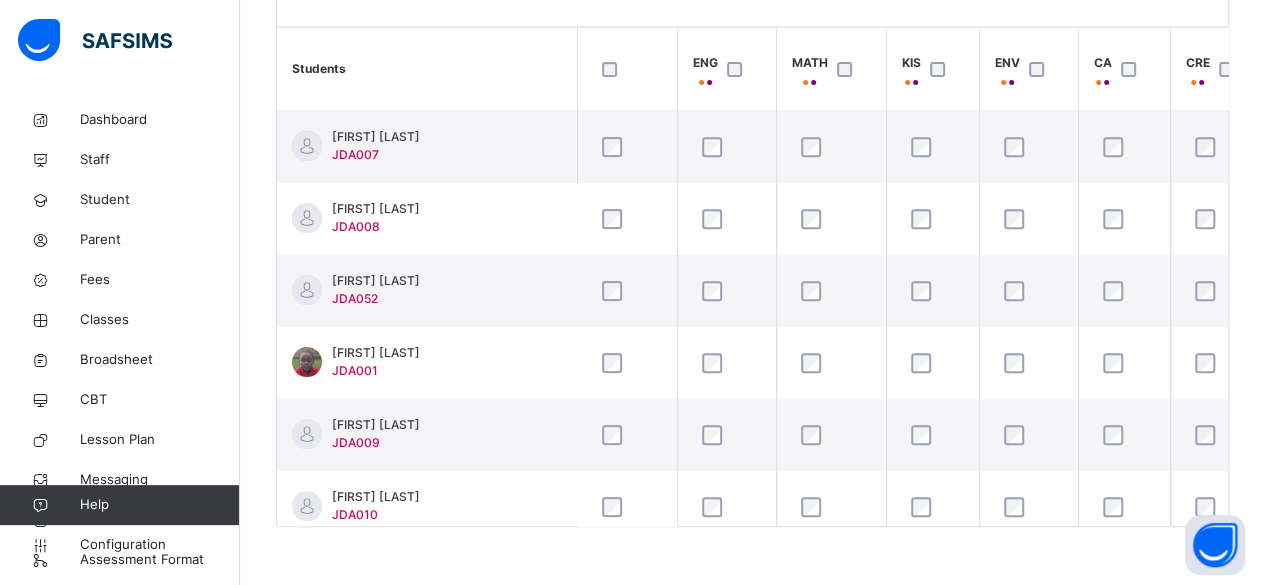 drag, startPoint x: 994, startPoint y: 526, endPoint x: 1080, endPoint y: 525, distance: 86.00581 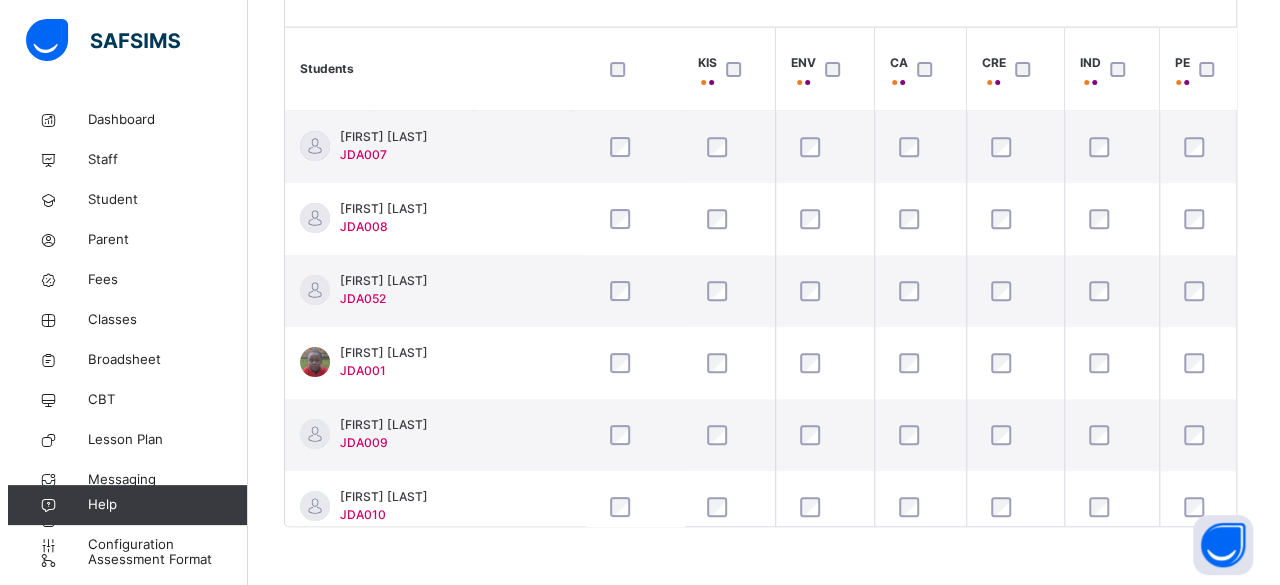 scroll, scrollTop: 0, scrollLeft: 214, axis: horizontal 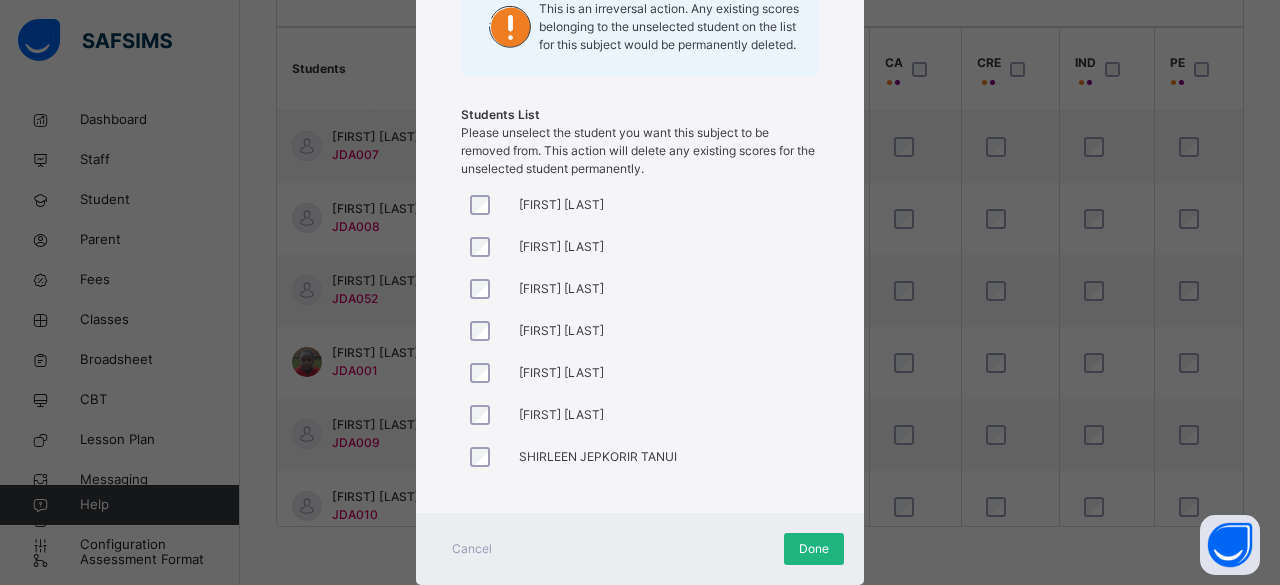click on "Done" at bounding box center [814, 549] 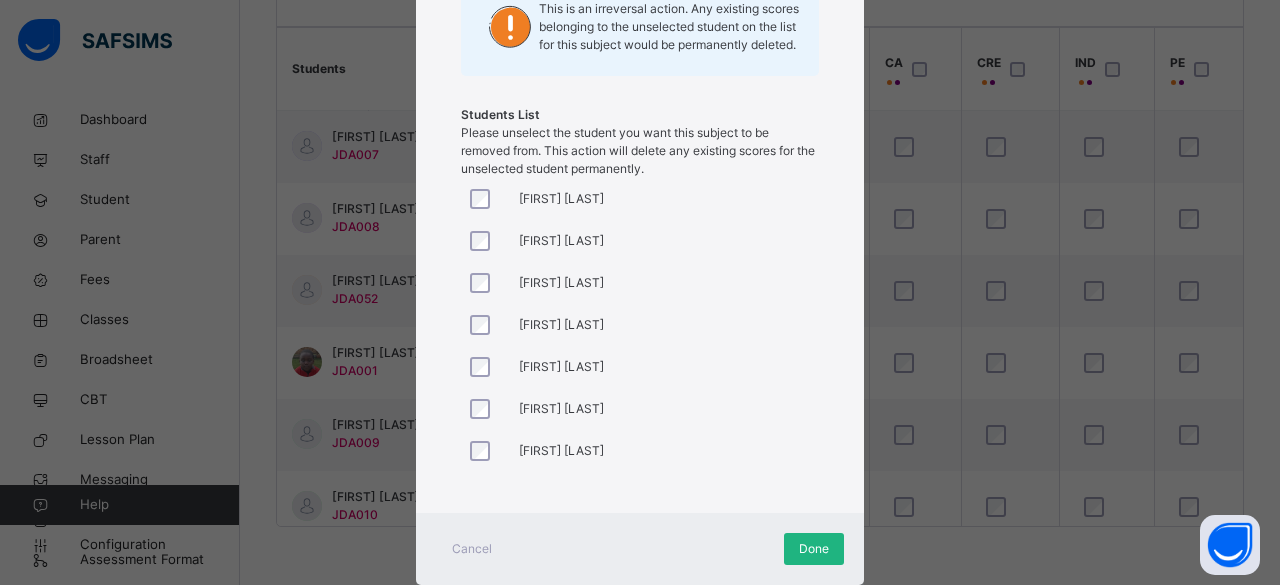 click on "Done" at bounding box center [814, 549] 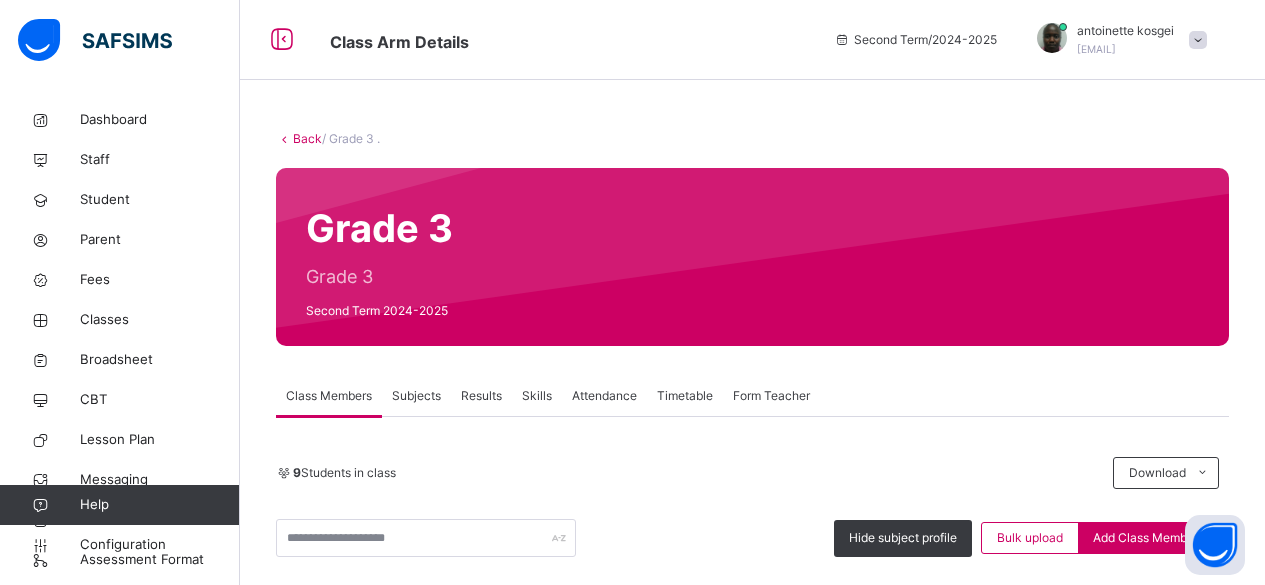 scroll, scrollTop: 295, scrollLeft: 0, axis: vertical 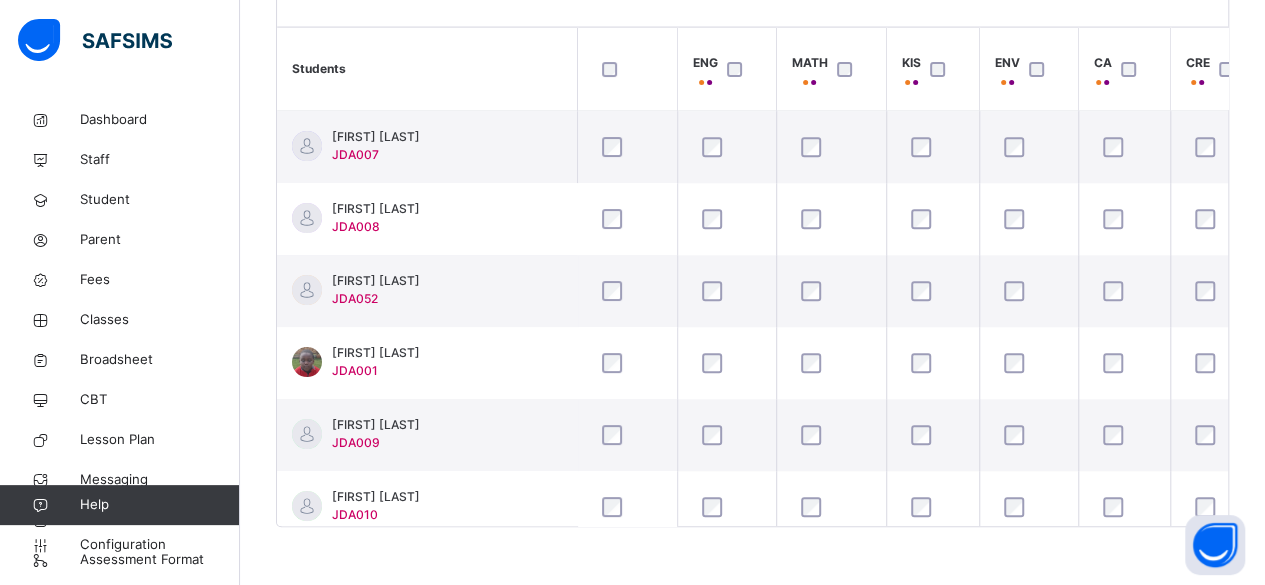 drag, startPoint x: 973, startPoint y: 526, endPoint x: 1046, endPoint y: 522, distance: 73.109505 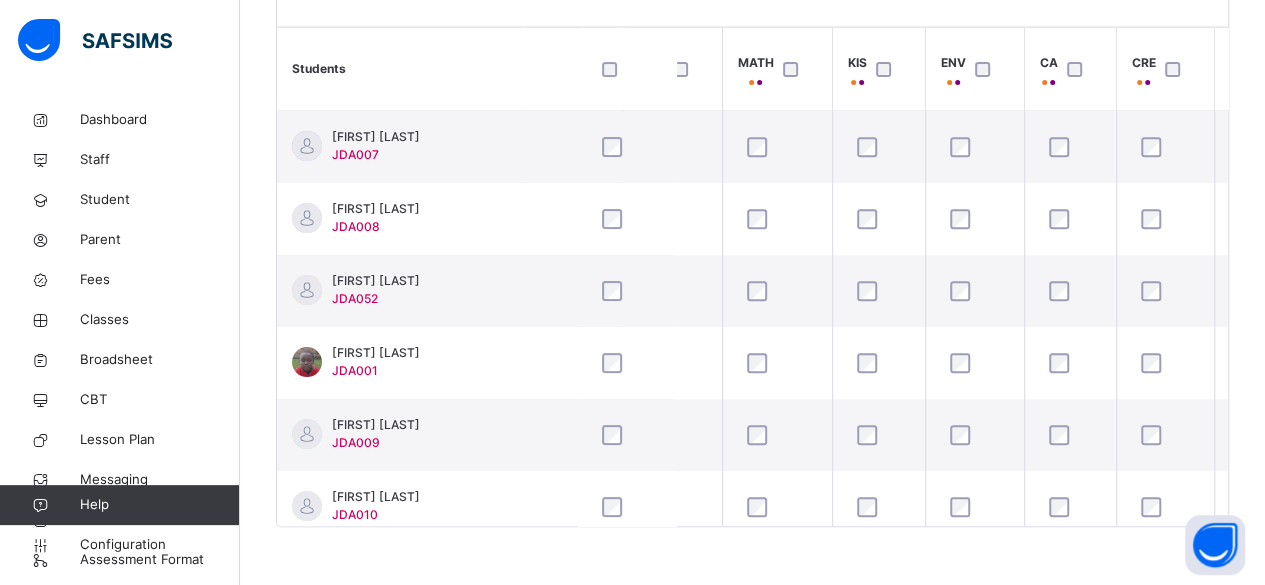 scroll, scrollTop: 0, scrollLeft: 0, axis: both 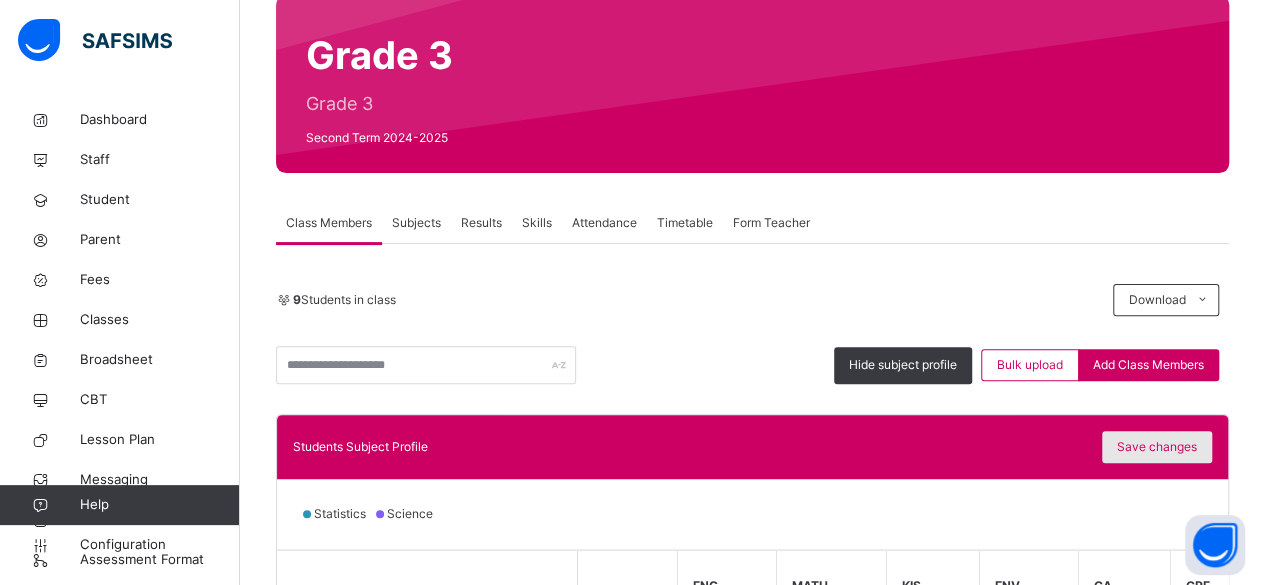 click on "Save changes" at bounding box center (1157, 447) 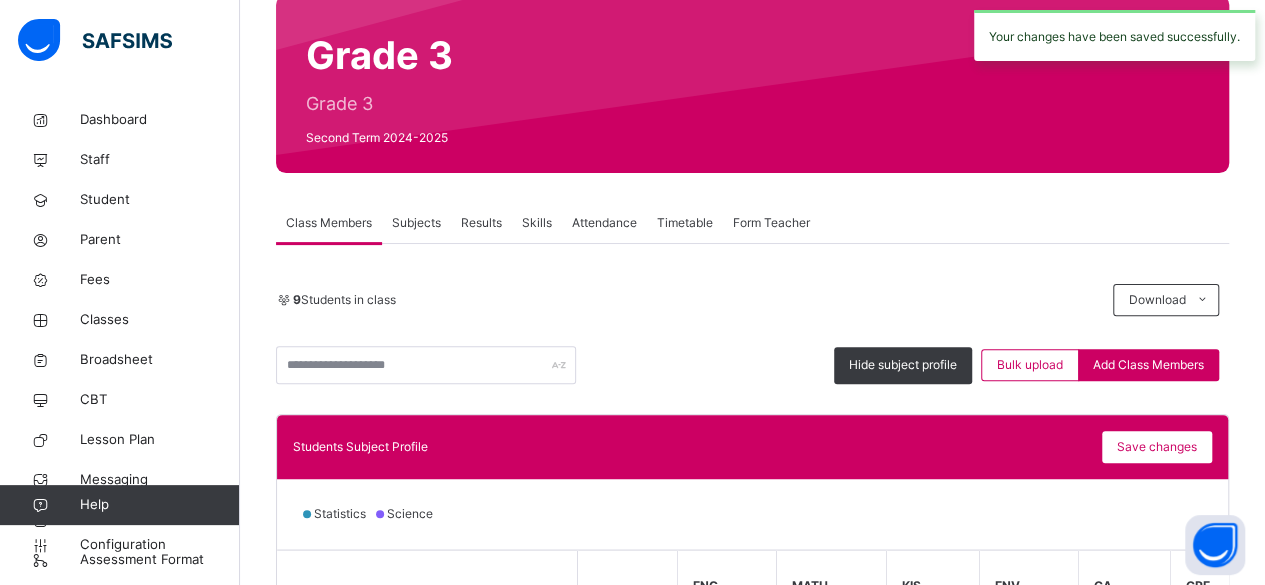 click on "Subjects" at bounding box center [416, 223] 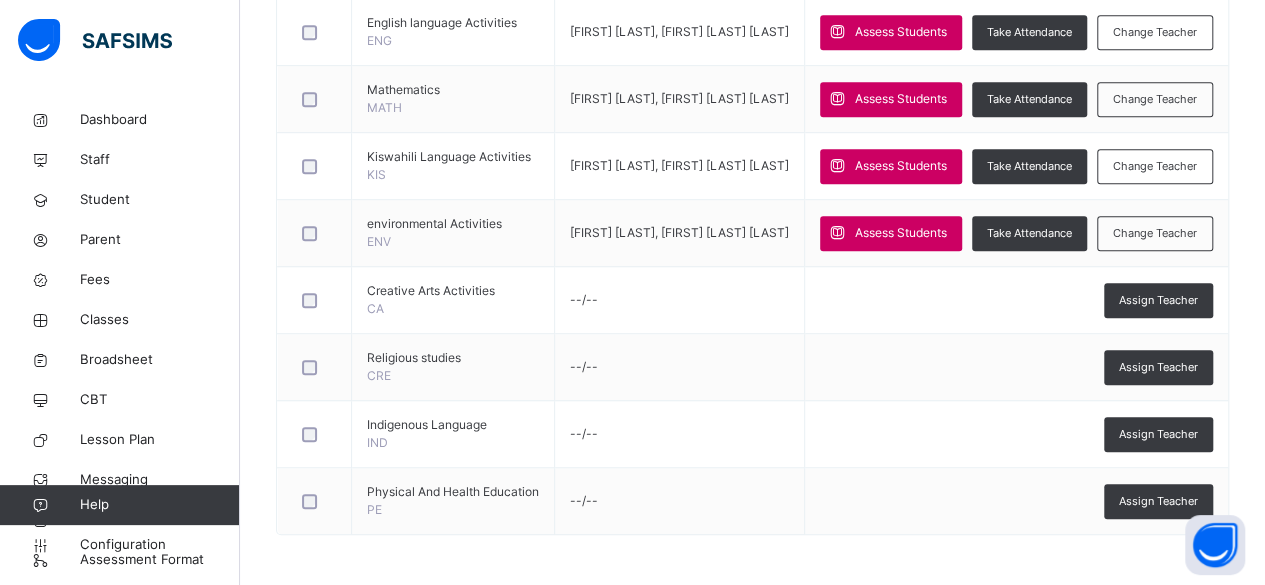 scroll, scrollTop: 694, scrollLeft: 0, axis: vertical 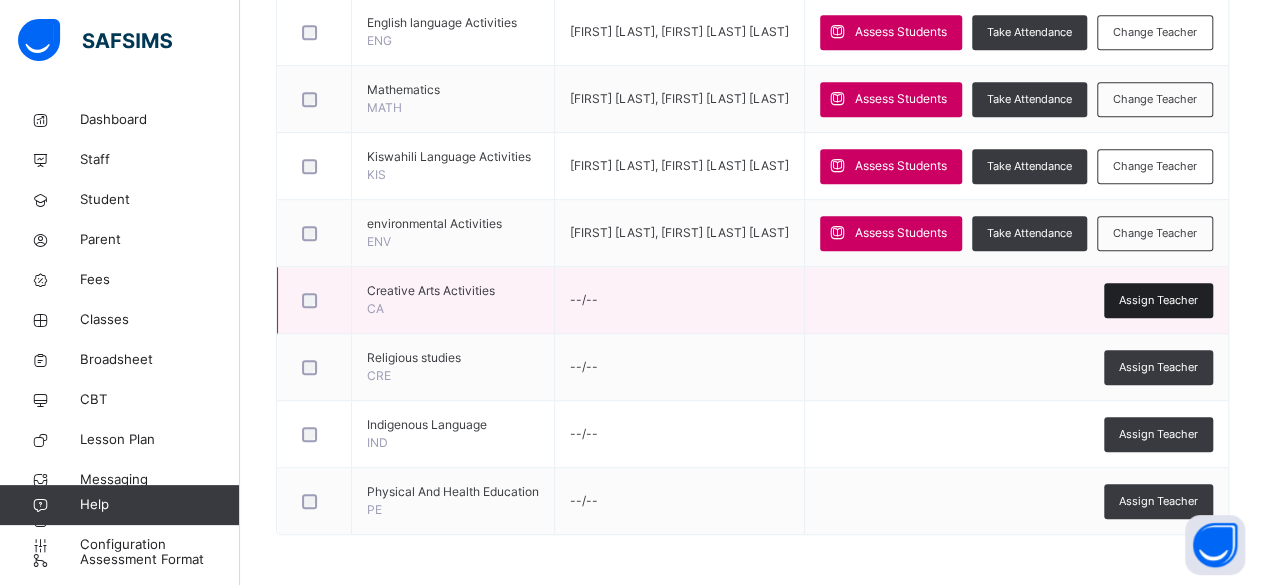 click on "Assign Teacher" at bounding box center (1158, 300) 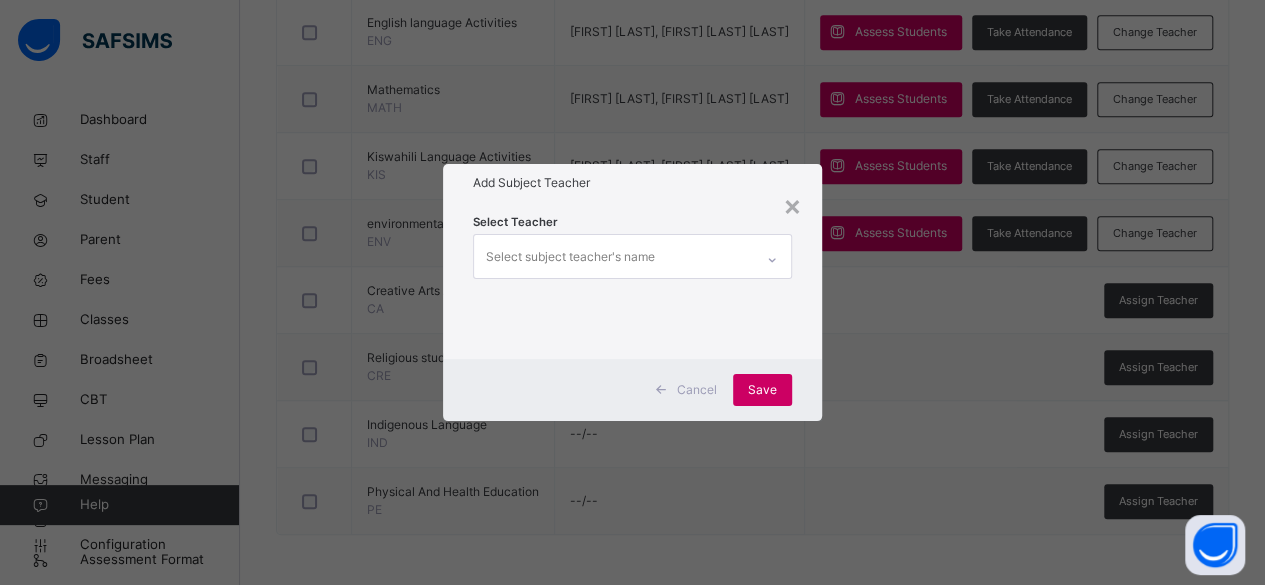 scroll, scrollTop: 0, scrollLeft: 0, axis: both 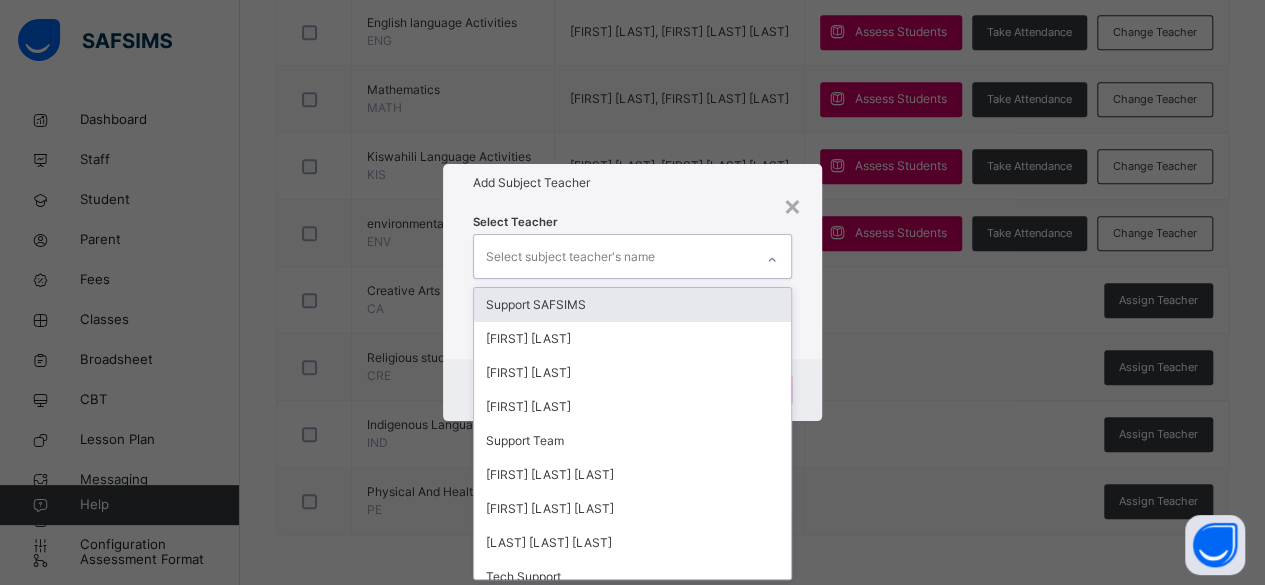click 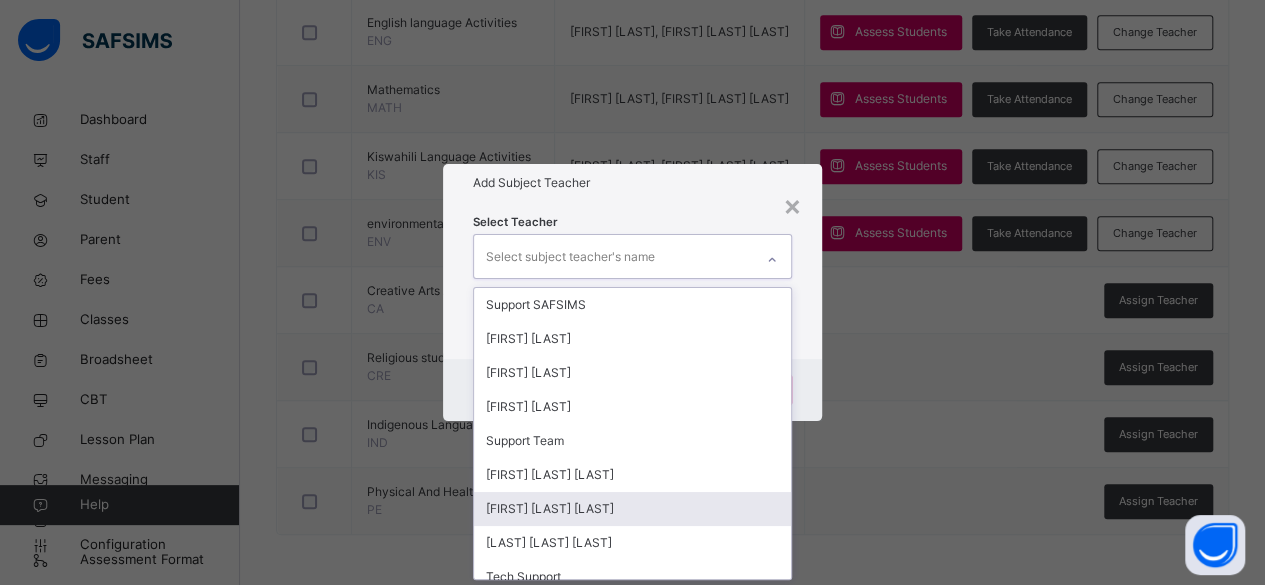 click on "[FIRST] [LAST] [LAST]" at bounding box center [633, 509] 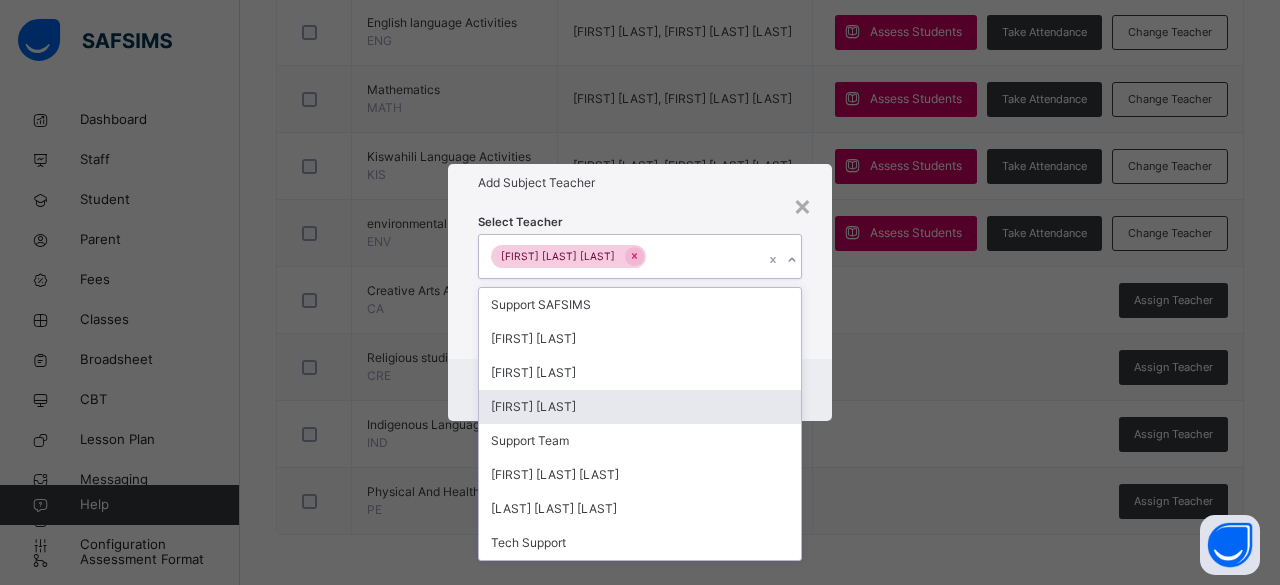 click on "[FIRST]  [LAST]" at bounding box center (640, 407) 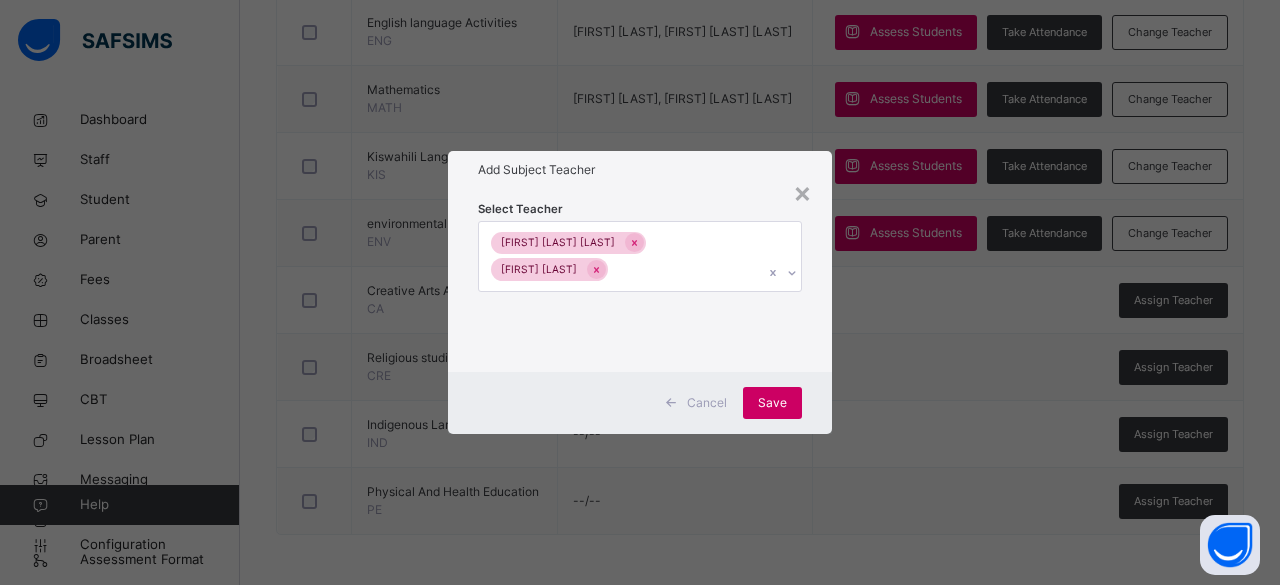click on "Select Teacher [FIRST] [LAST] [LAST] [FIRST]  [LAST]" at bounding box center (640, 280) 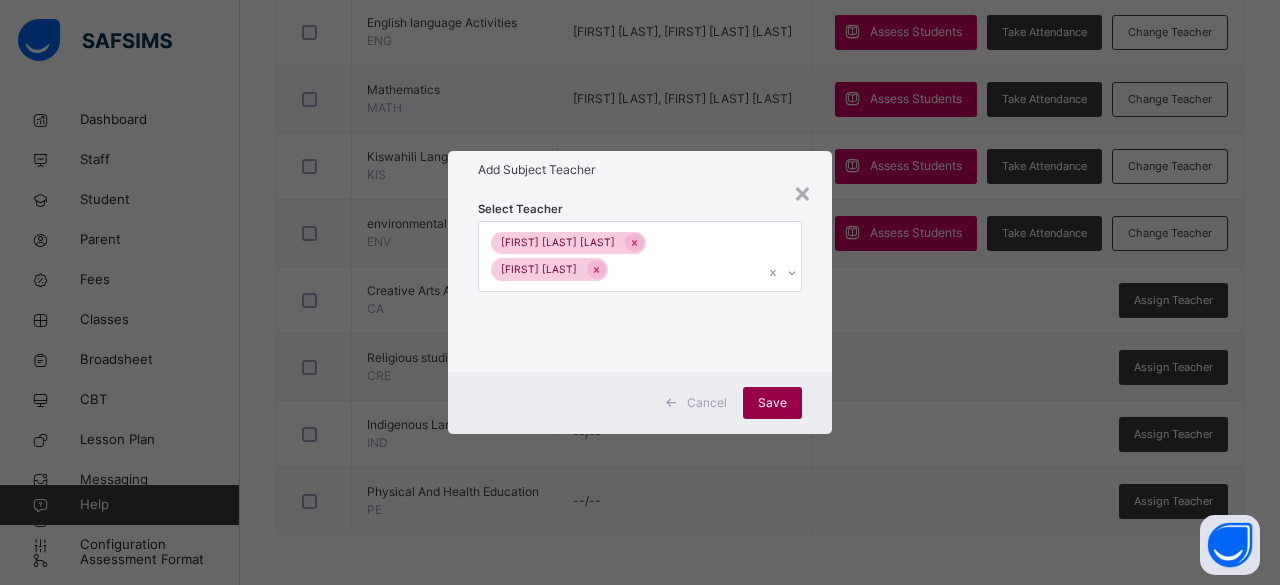 click on "Save" at bounding box center [772, 403] 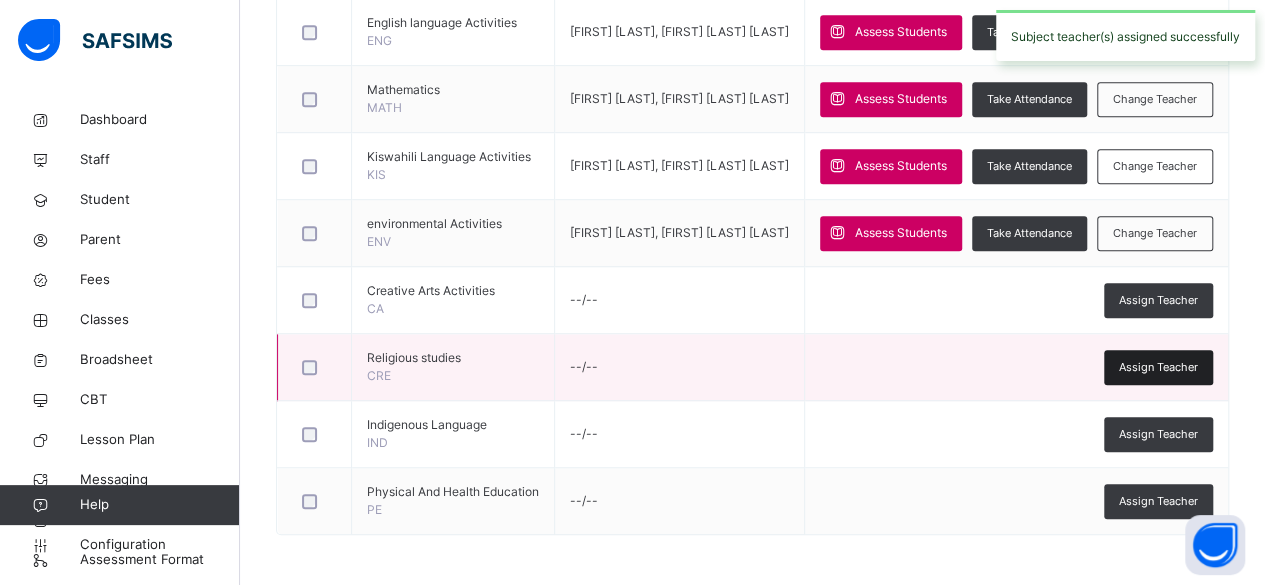 click on "Assign Teacher" at bounding box center [1158, 367] 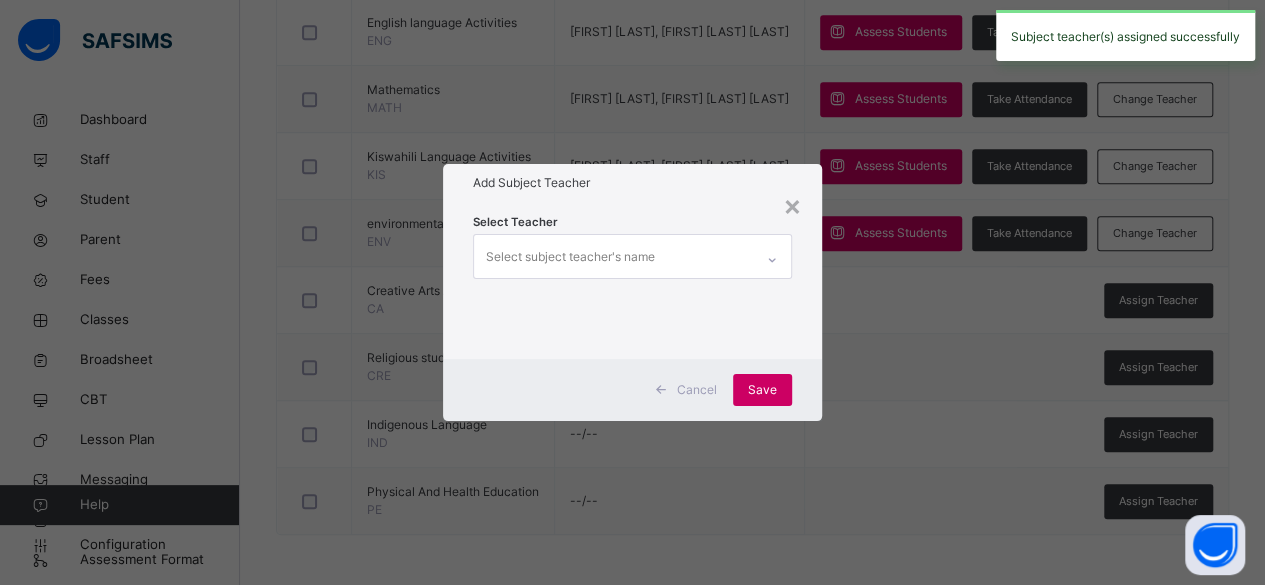 scroll, scrollTop: 0, scrollLeft: 0, axis: both 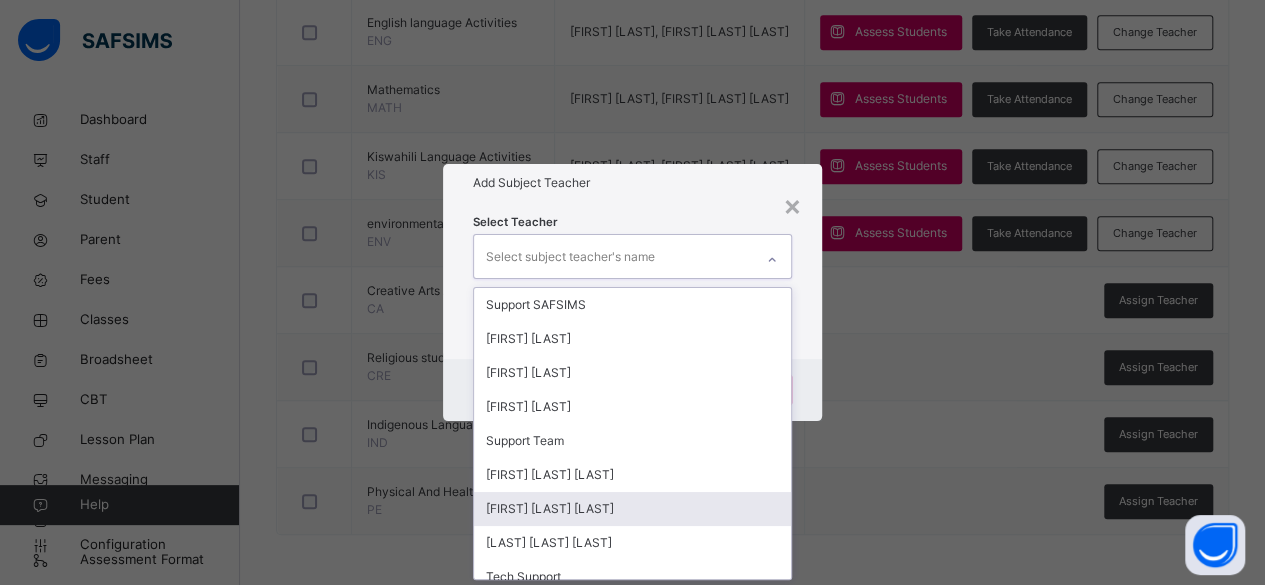 click on "[FIRST] [LAST] [LAST]" at bounding box center (633, 509) 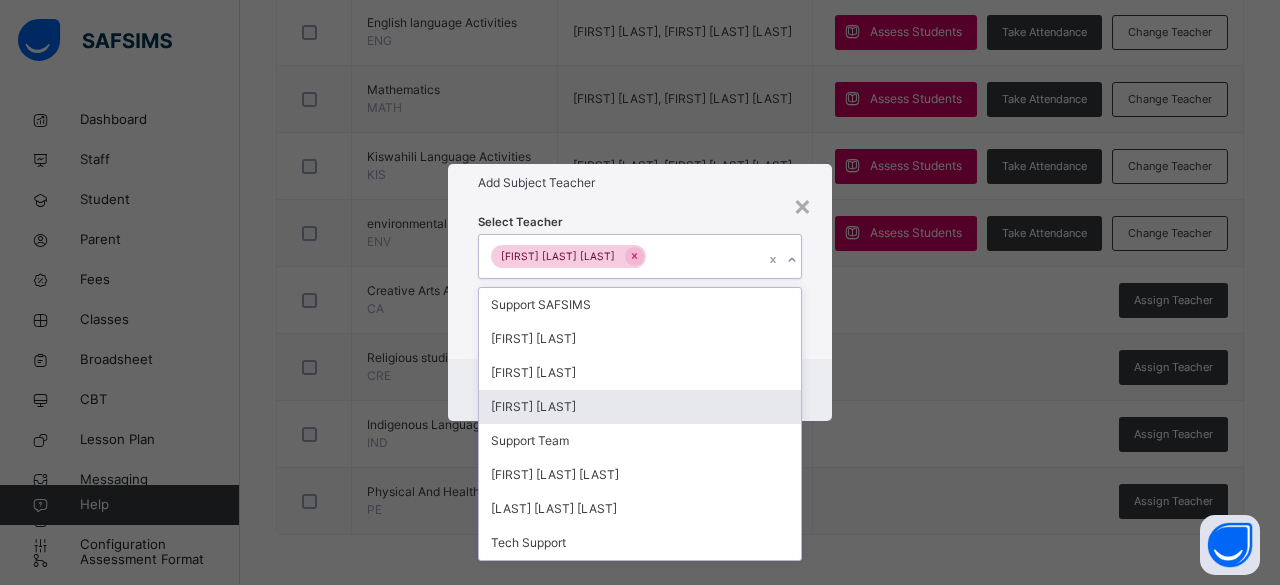 click on "[FIRST]  [LAST]" at bounding box center [640, 407] 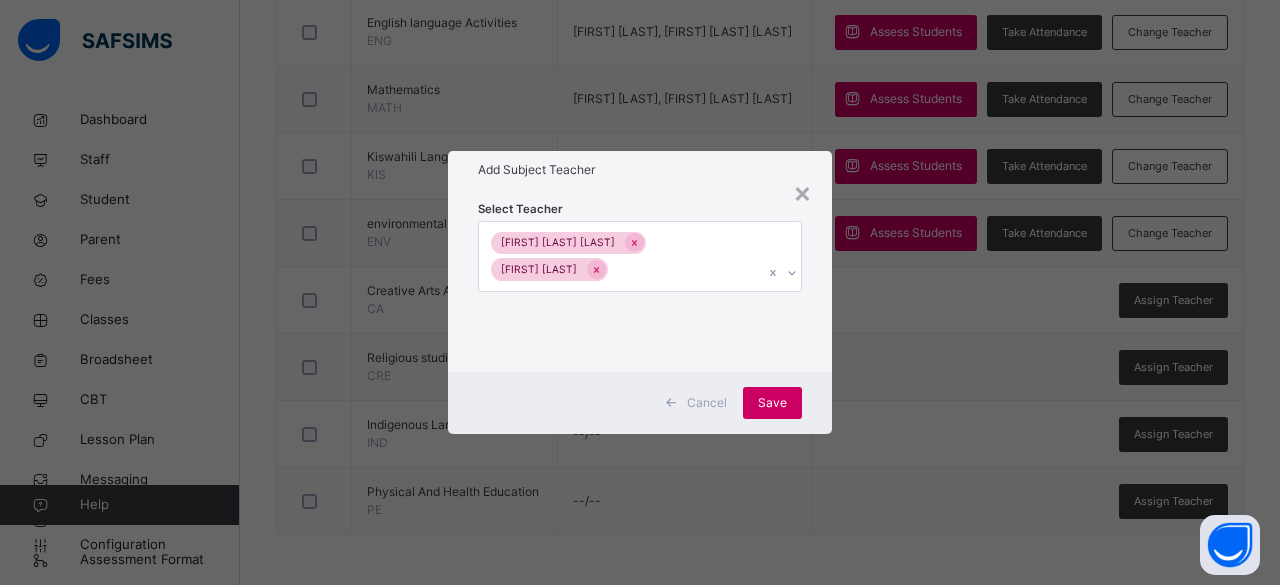 click on "Select Teacher [FIRST] [LAST] [LAST] [FIRST]  [LAST]" at bounding box center [640, 280] 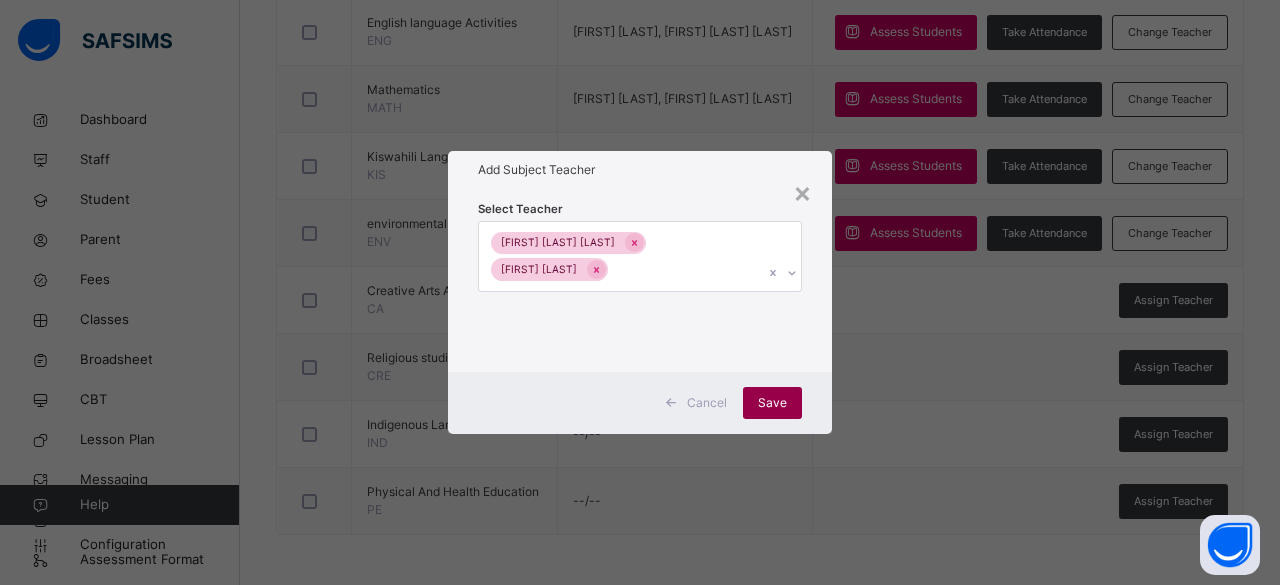 click on "Save" at bounding box center (772, 403) 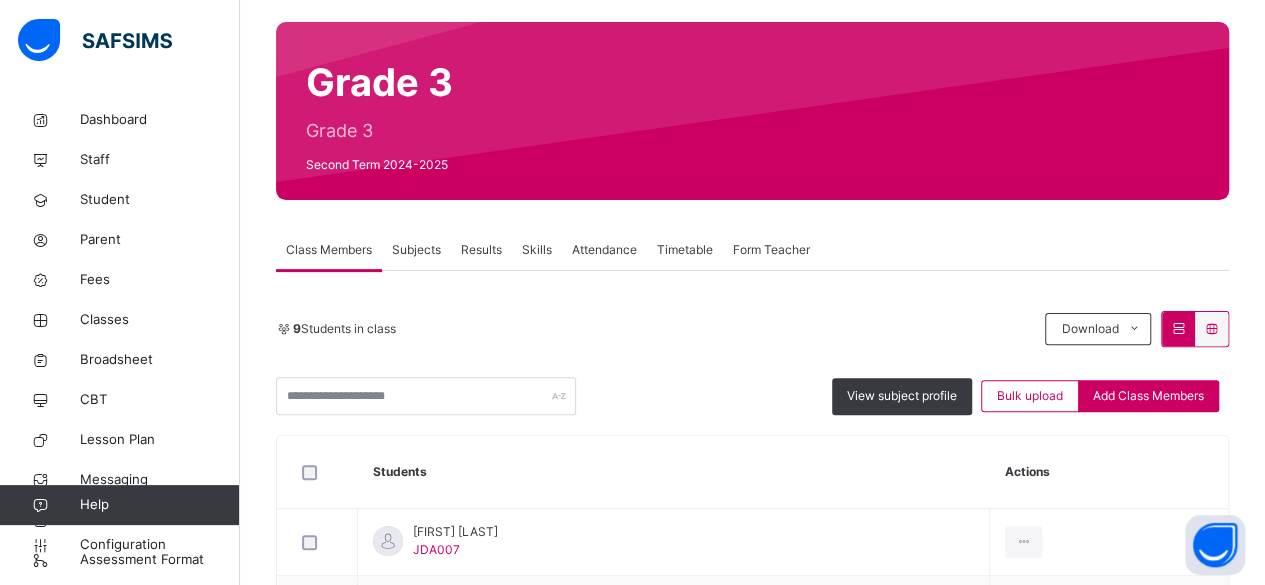 scroll, scrollTop: 141, scrollLeft: 0, axis: vertical 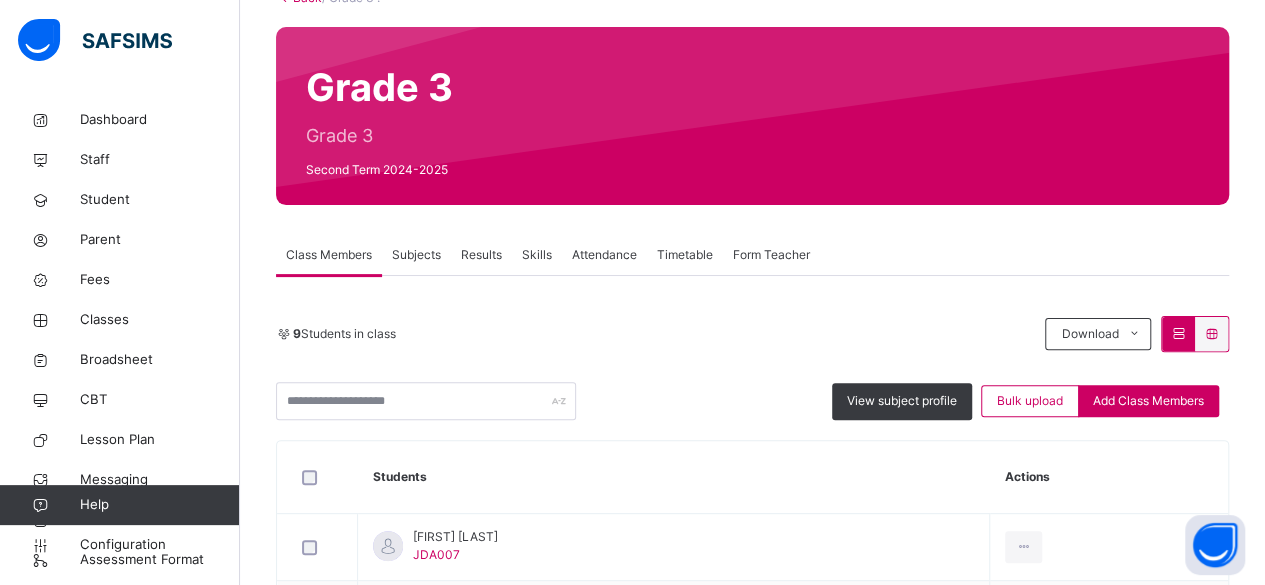 click on "Subjects" at bounding box center (416, 255) 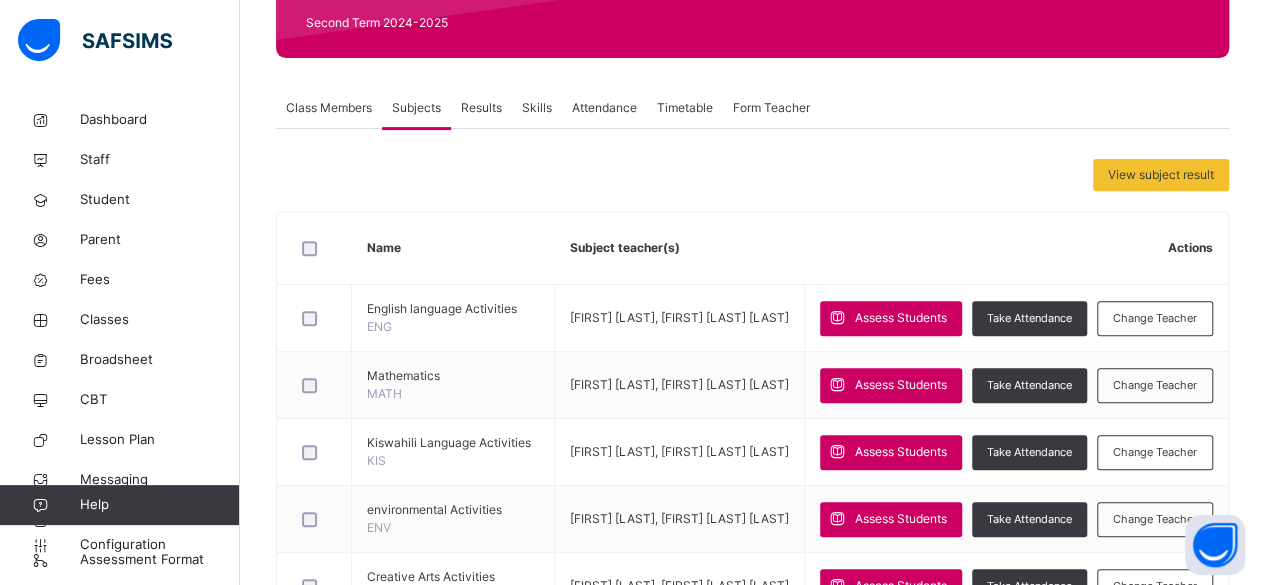 scroll, scrollTop: 286, scrollLeft: 0, axis: vertical 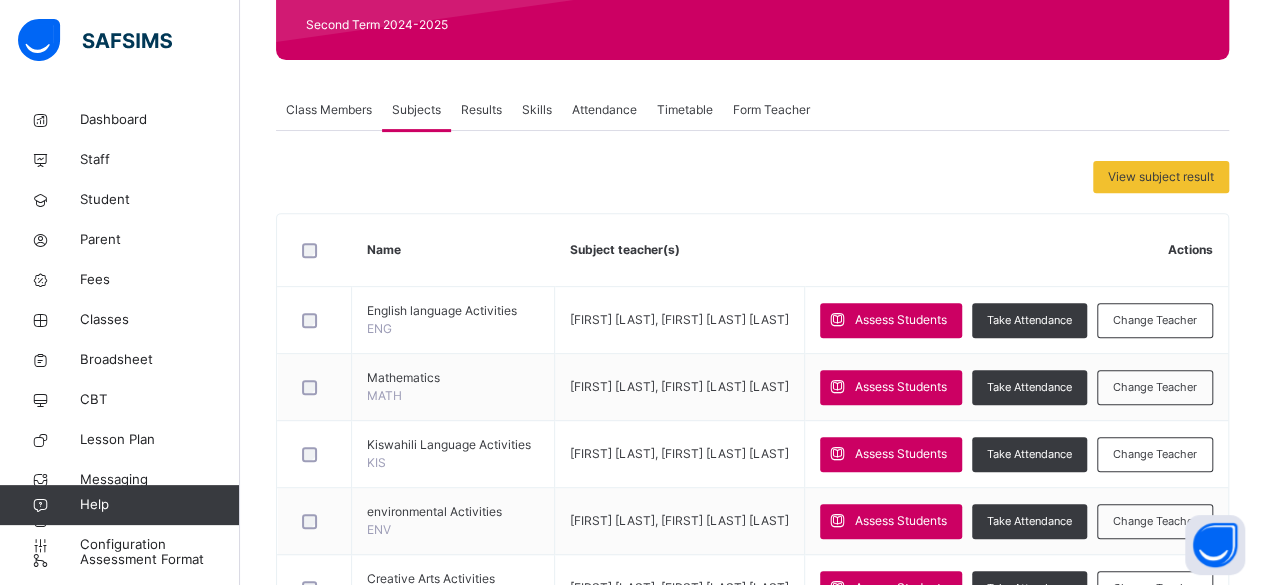 click on "Results" at bounding box center [481, 110] 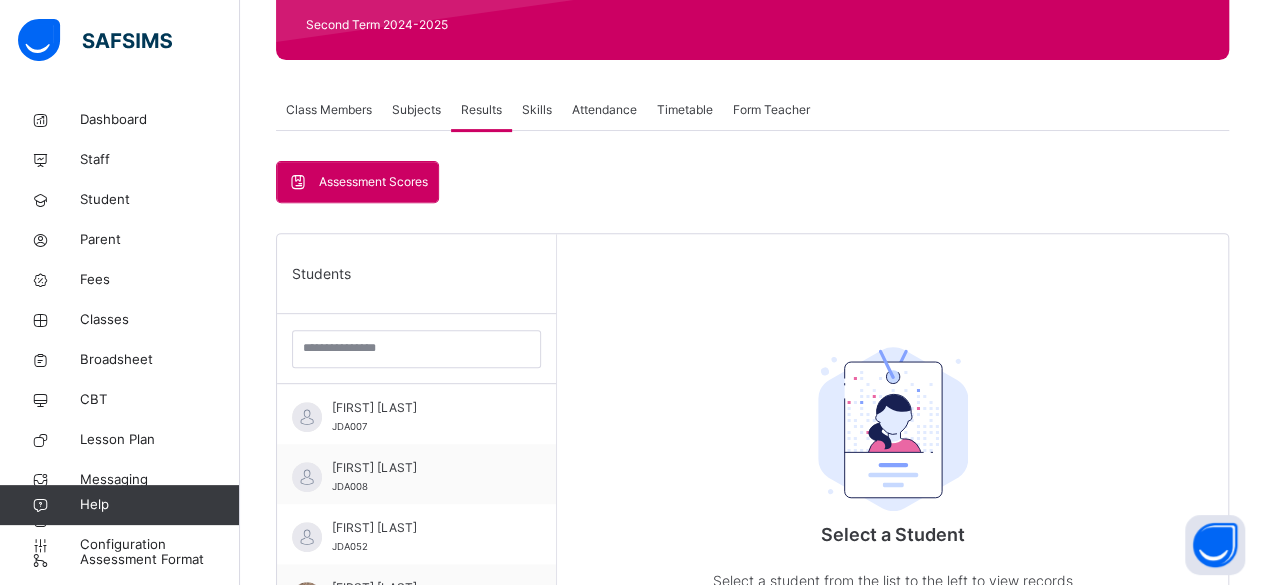 click on "Subjects" at bounding box center (416, 110) 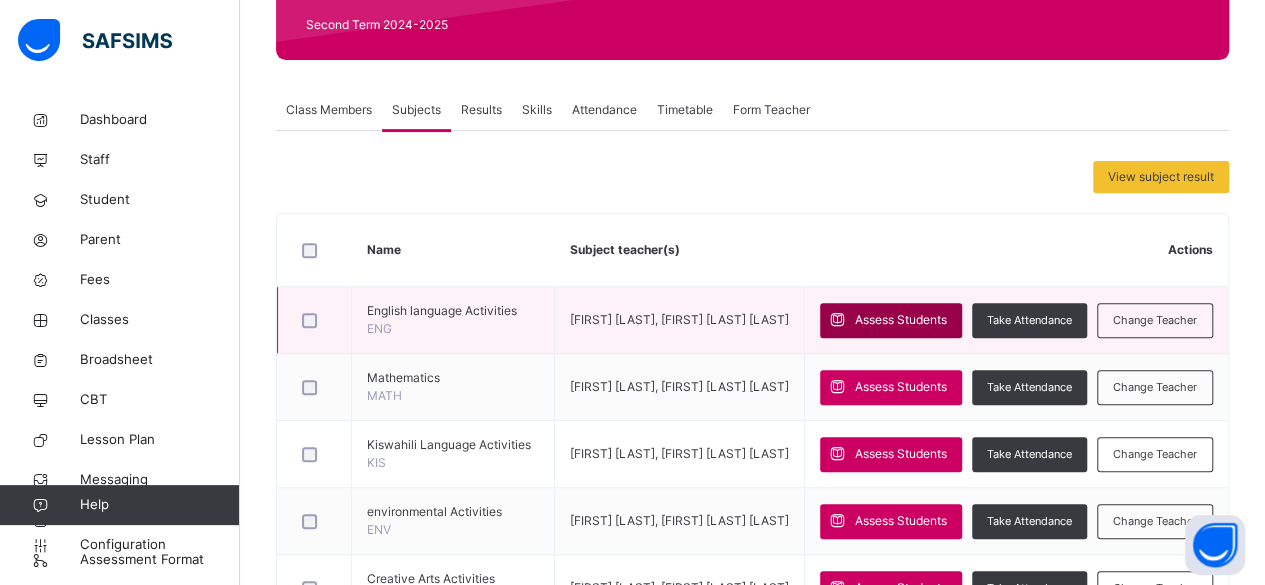 click on "Assess Students" at bounding box center [901, 320] 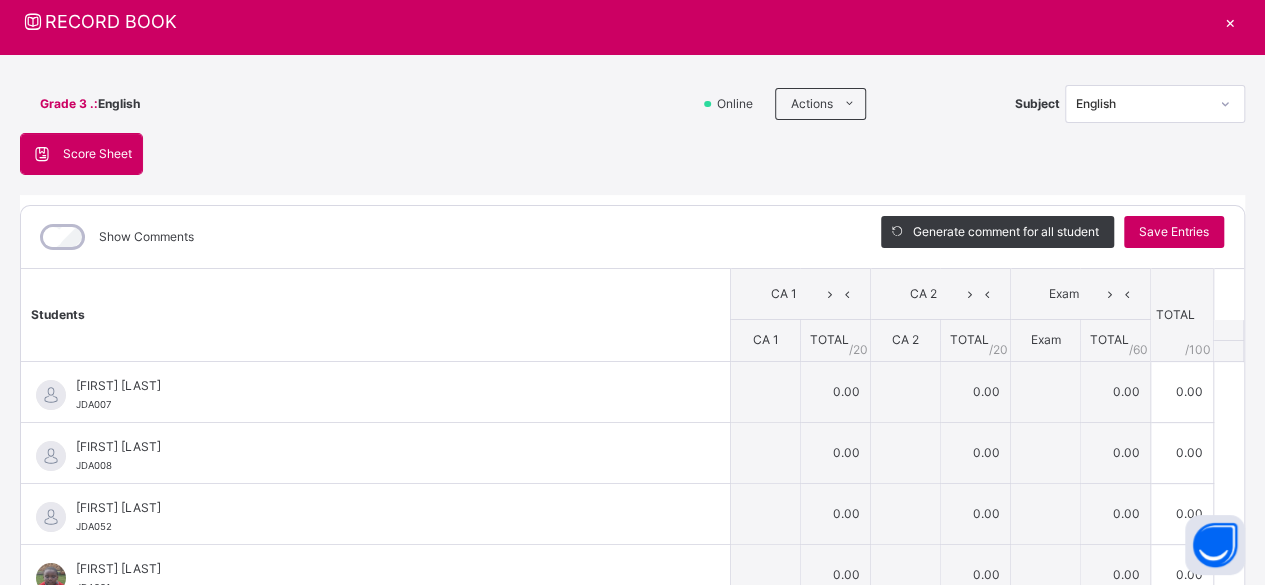 scroll, scrollTop: 63, scrollLeft: 0, axis: vertical 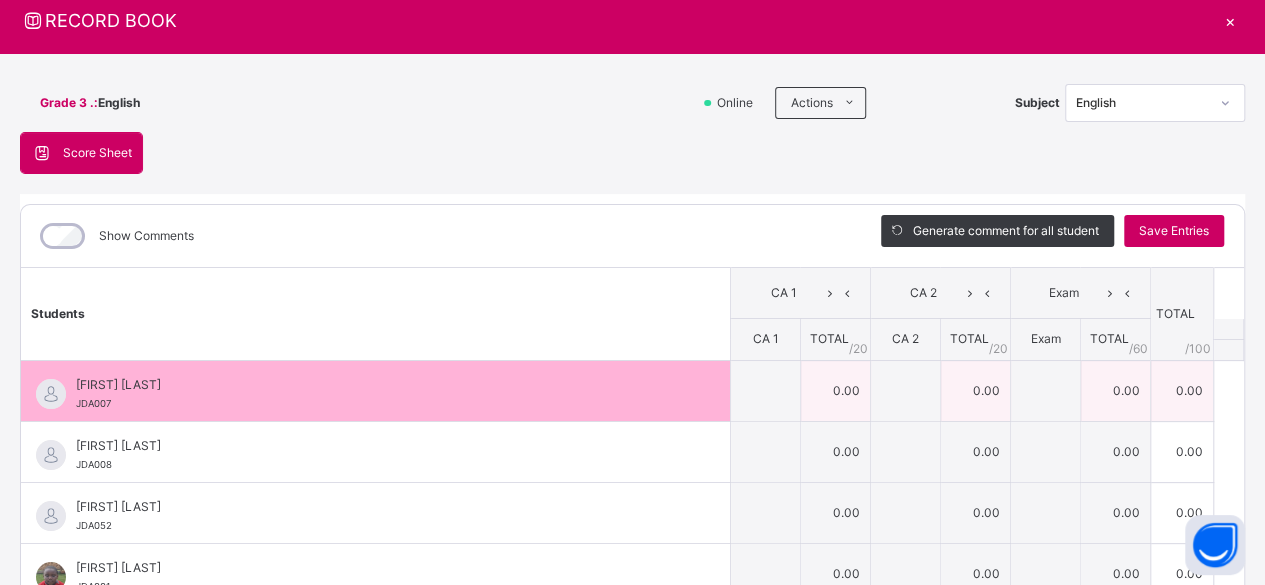 click on "0.00" at bounding box center [835, 390] 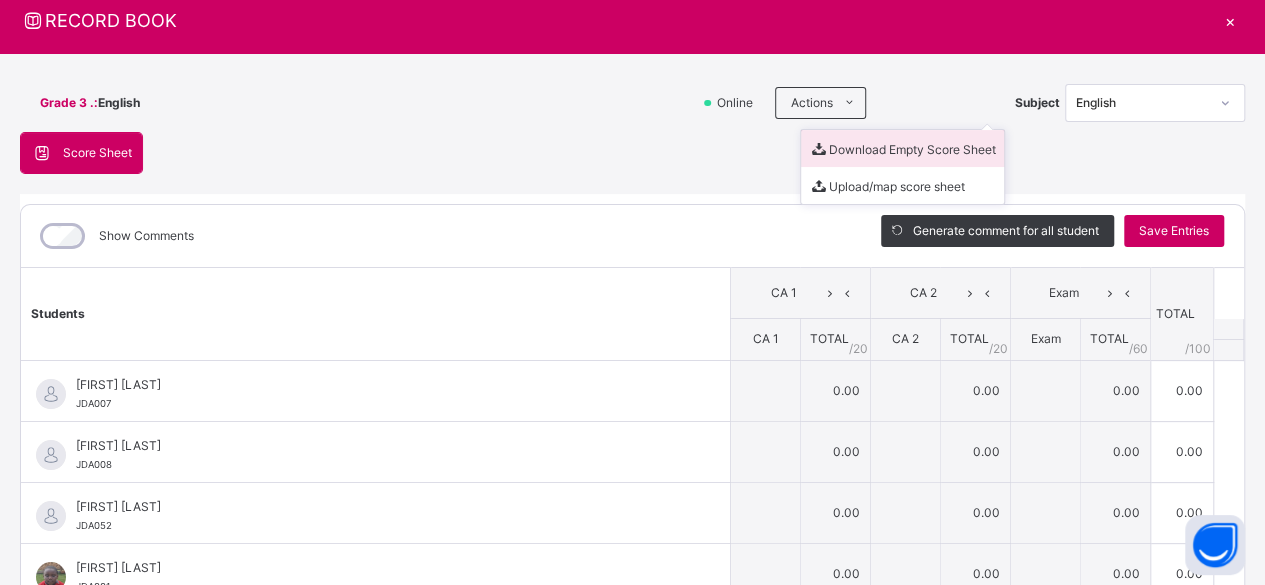 click on "Download Empty Score Sheet" at bounding box center [902, 148] 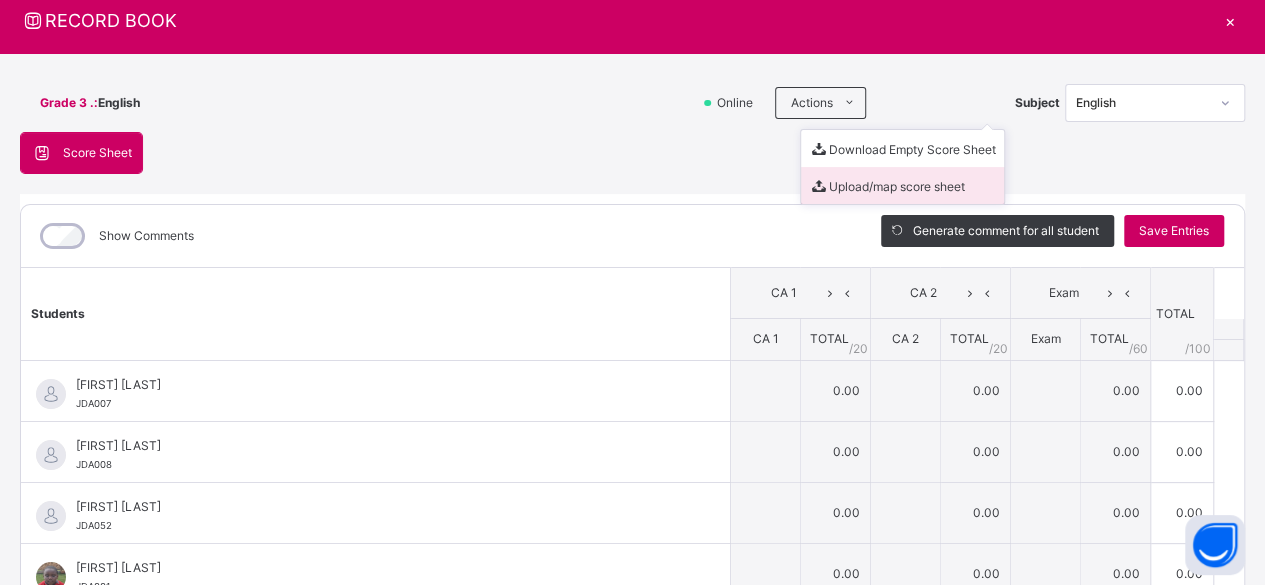click on "Upload/map score sheet" at bounding box center (902, 185) 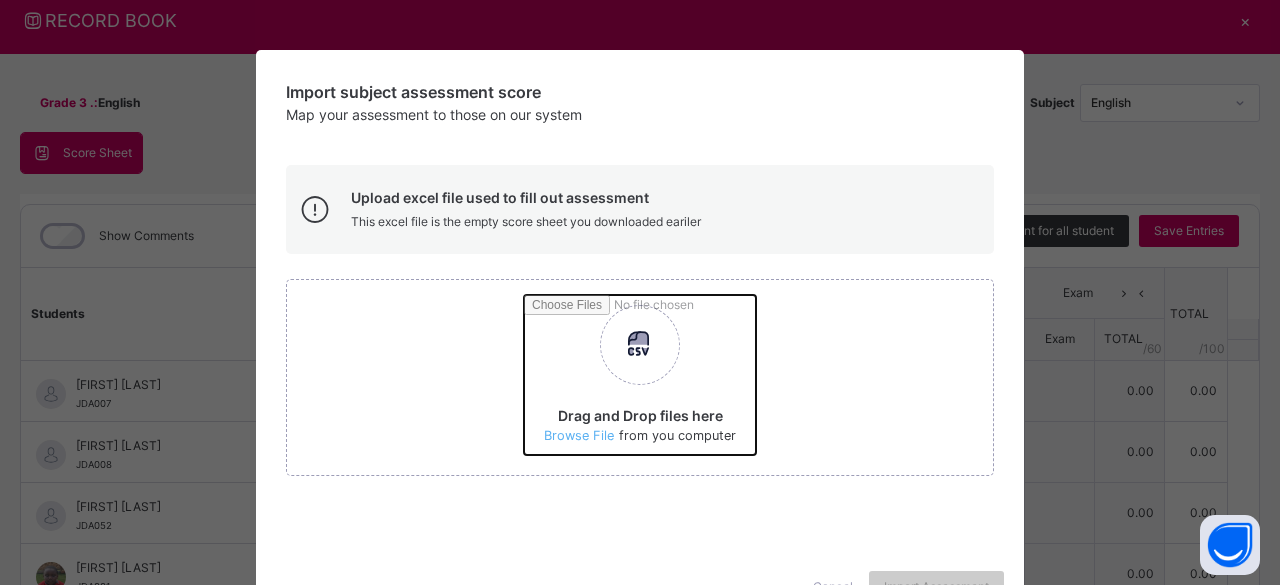 click on "Drag and Drop files here Select your Excel file Browse file Maximum size 2.5mb" at bounding box center [877, 382] 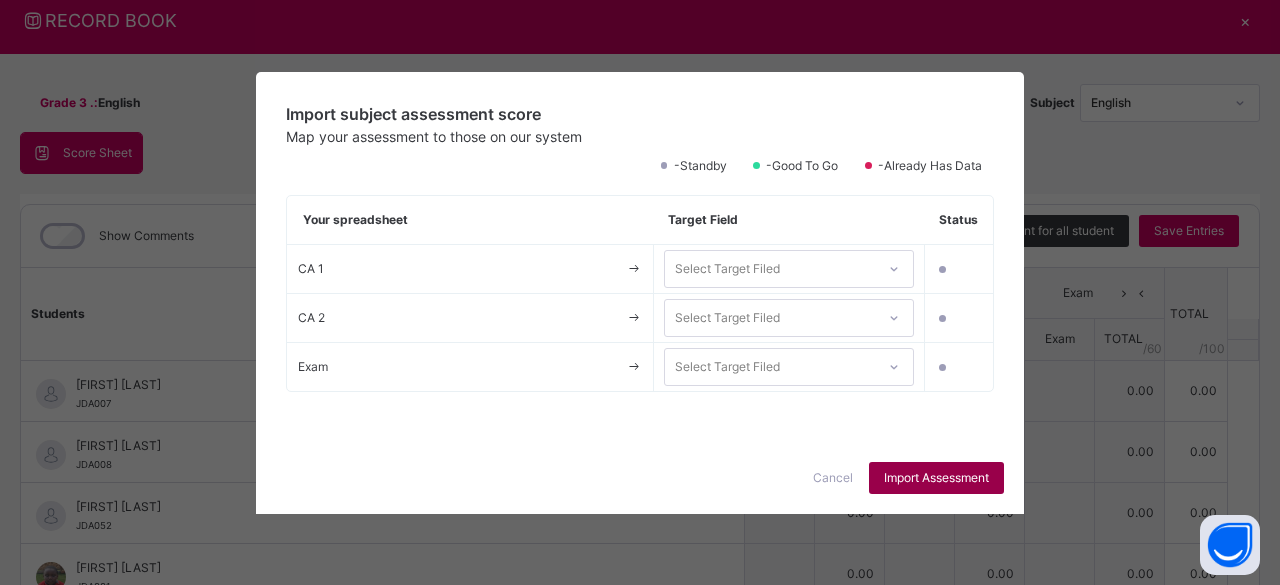click on "Import Assessment" at bounding box center [936, 478] 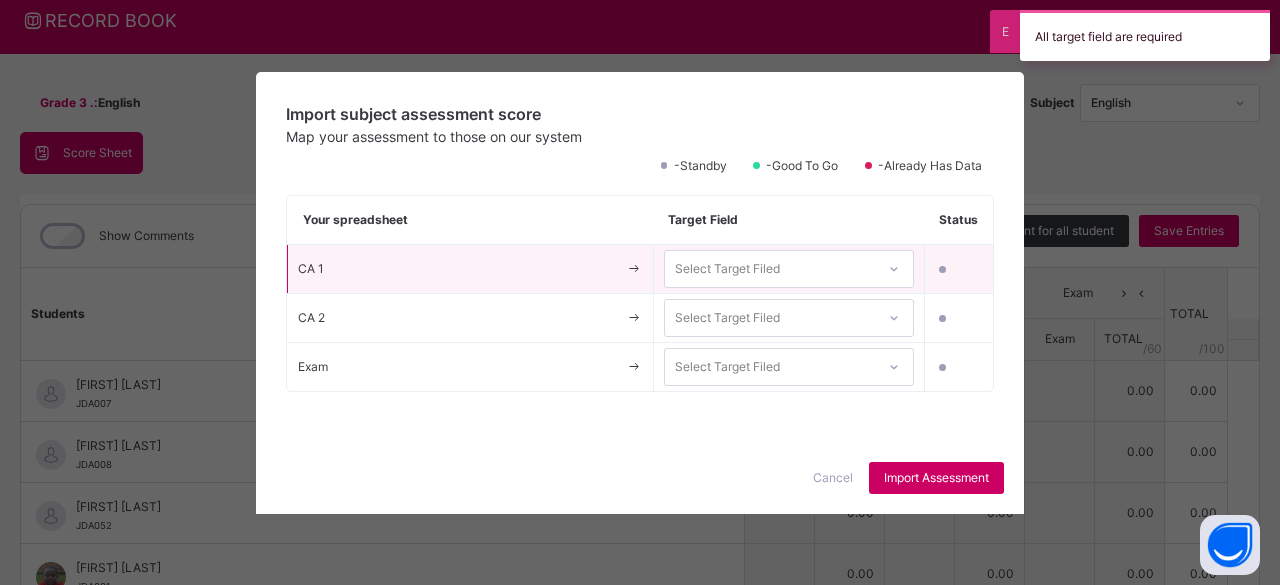 click on "Select Target Filed" at bounding box center (770, 268) 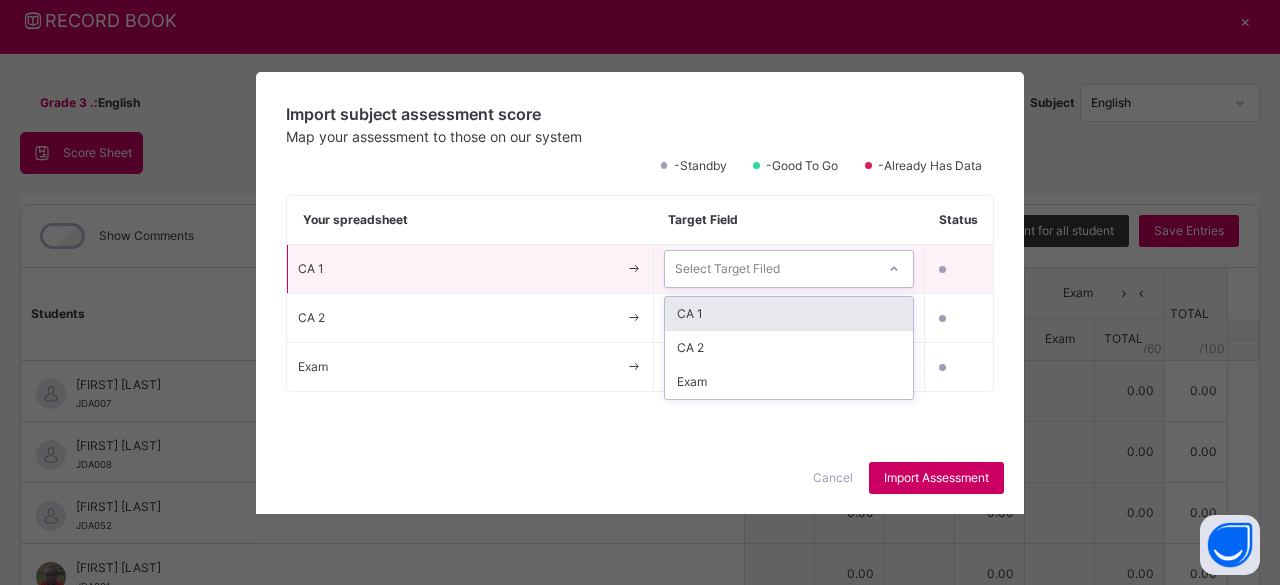 click on "CA 1" at bounding box center (789, 314) 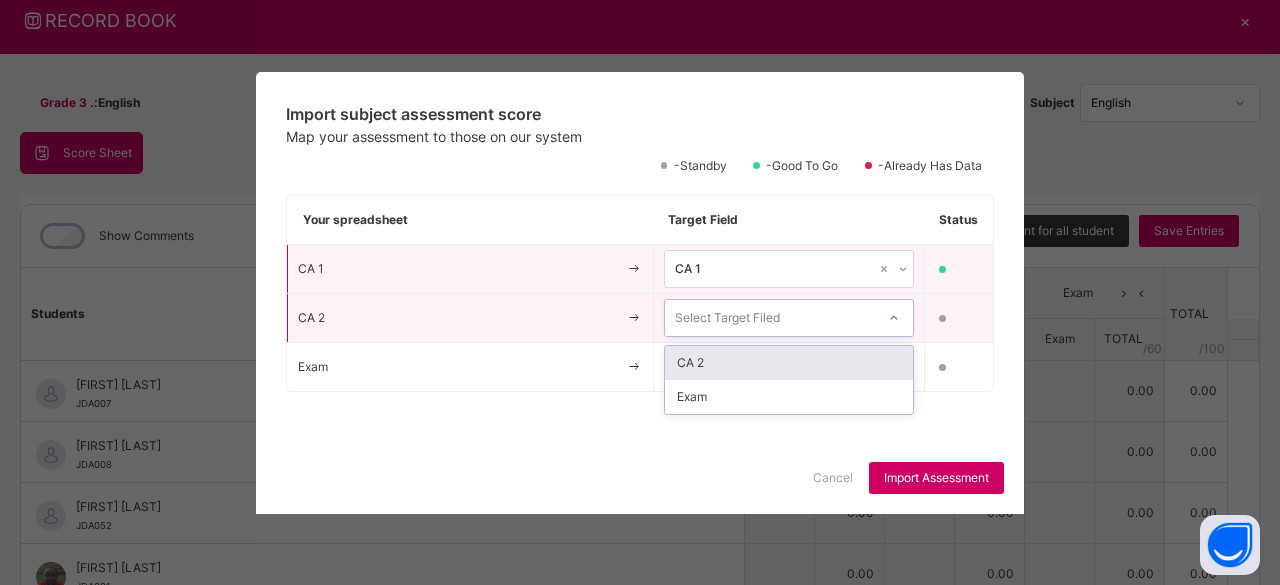 click 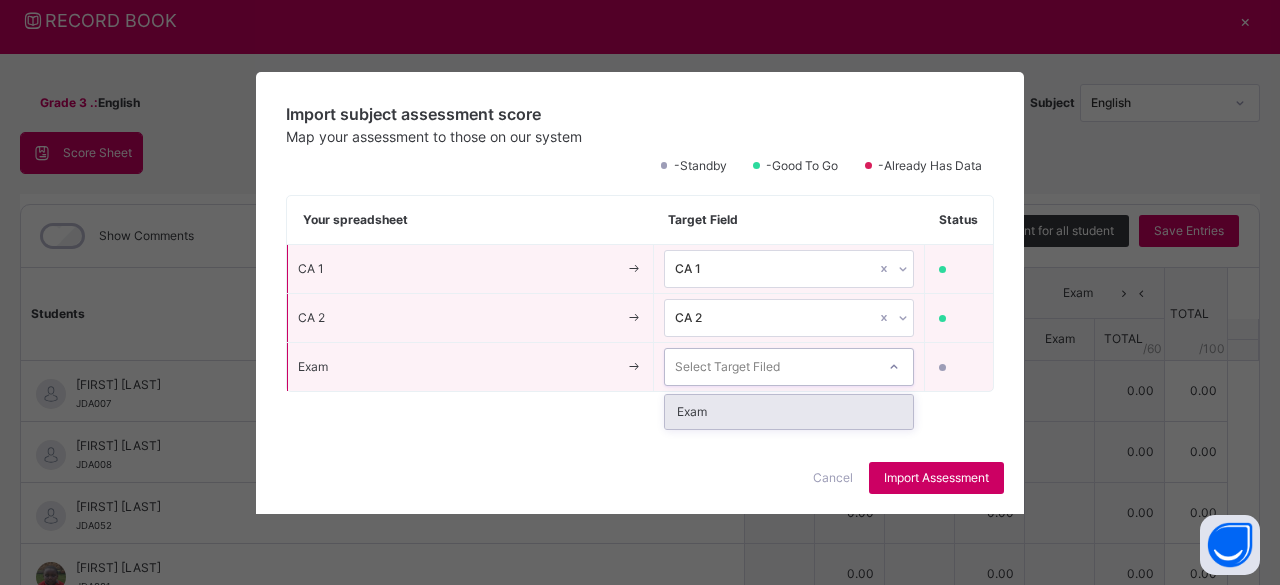 click 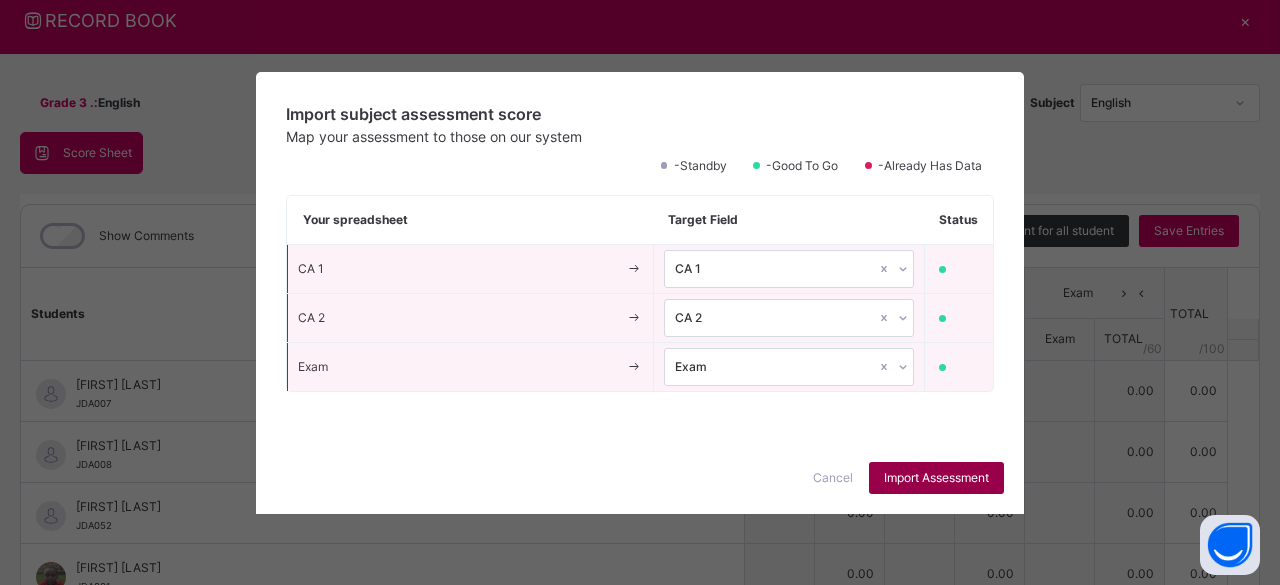 click on "Import Assessment" at bounding box center [936, 478] 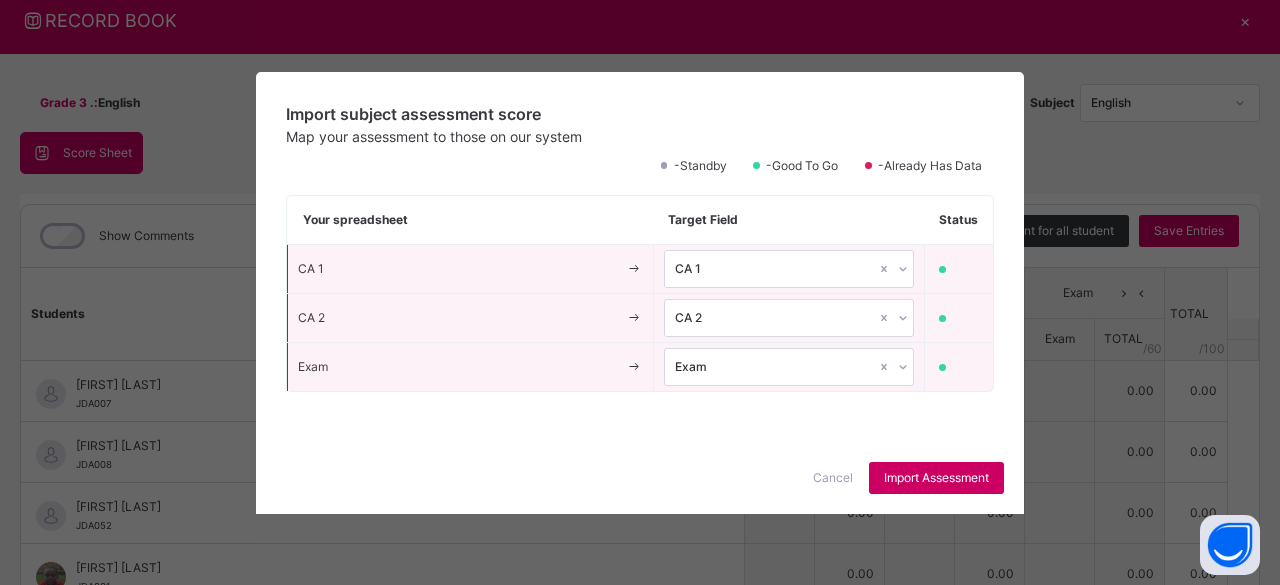 click on "Cancel" at bounding box center [833, 478] 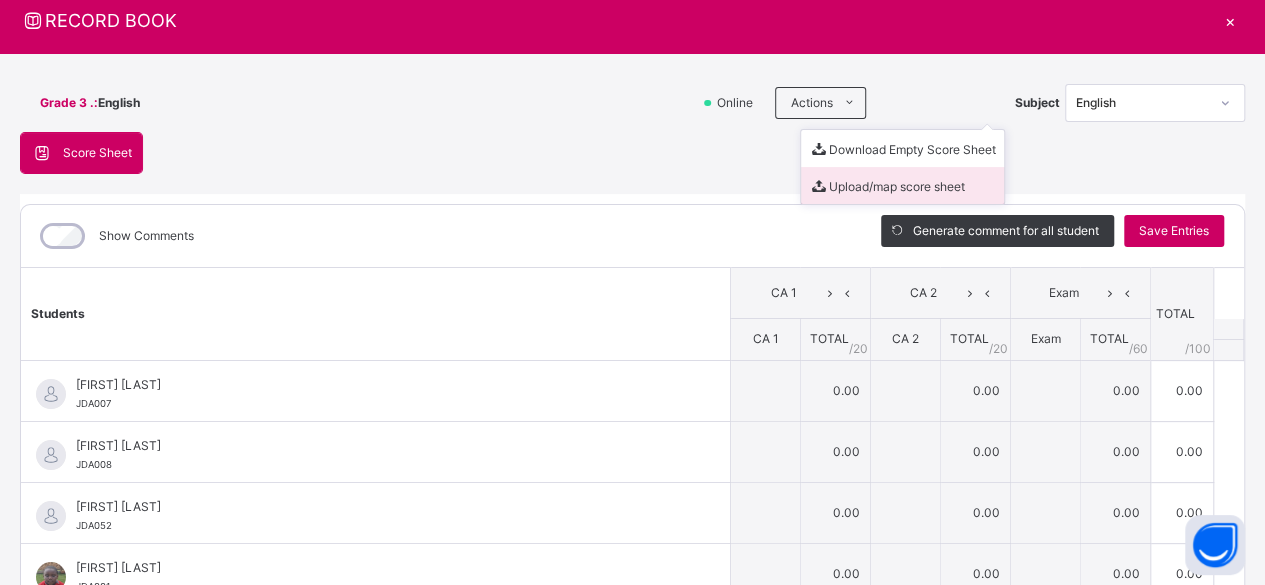 click on "Upload/map score sheet" at bounding box center (902, 185) 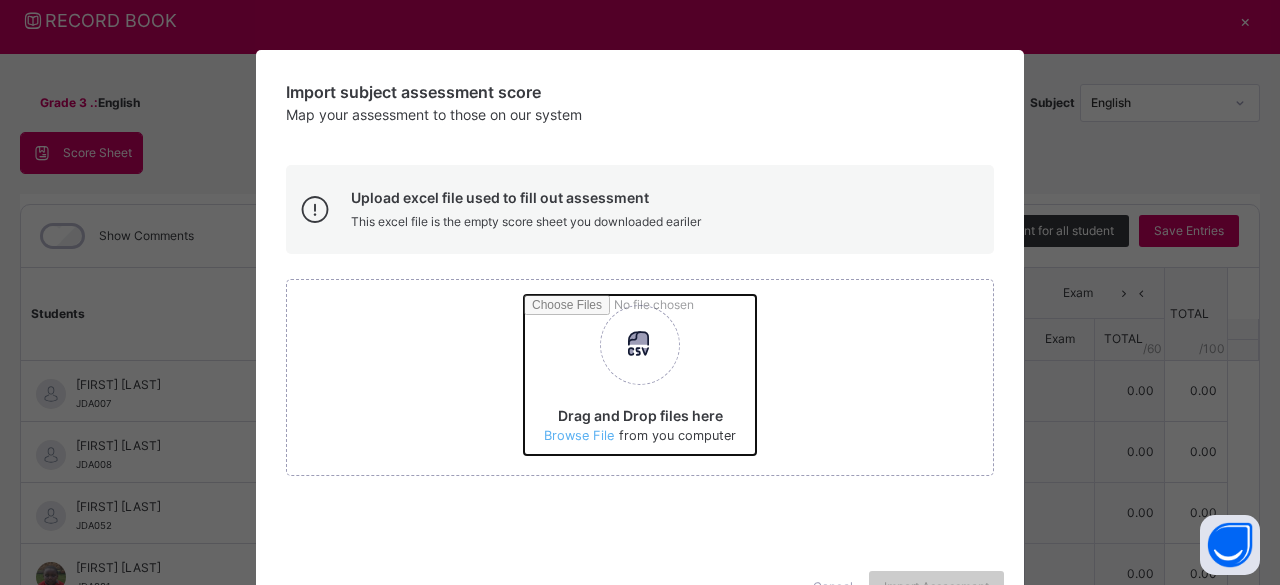 click on "Drag and Drop files here Select your Excel file Browse file Maximum size 2.5mb" at bounding box center [877, 382] 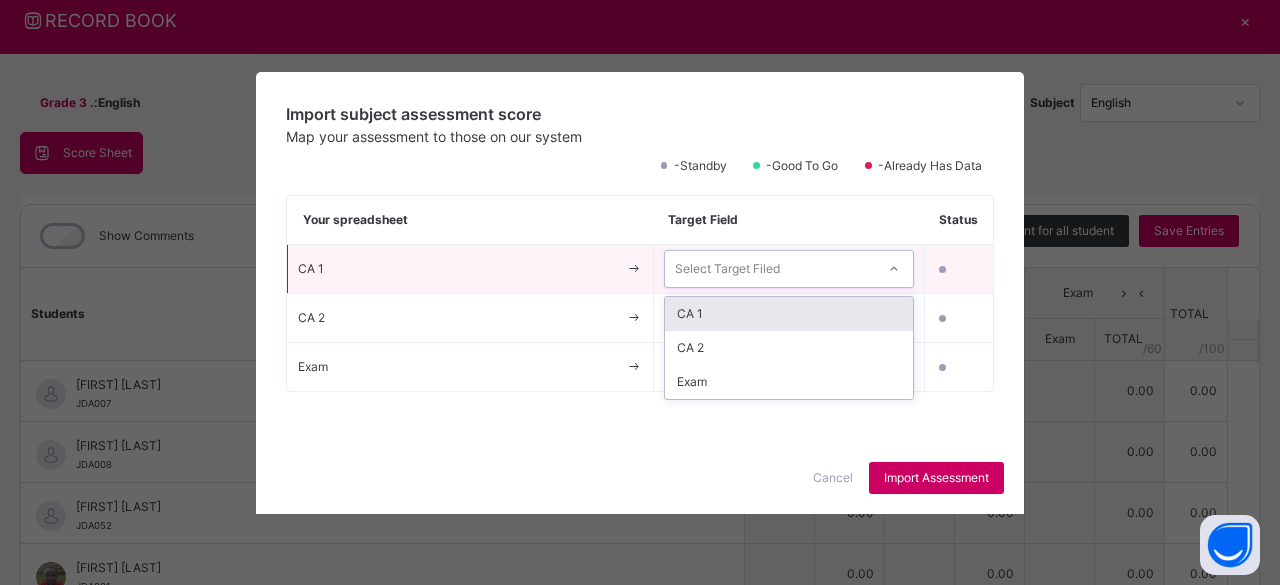 click at bounding box center (894, 269) 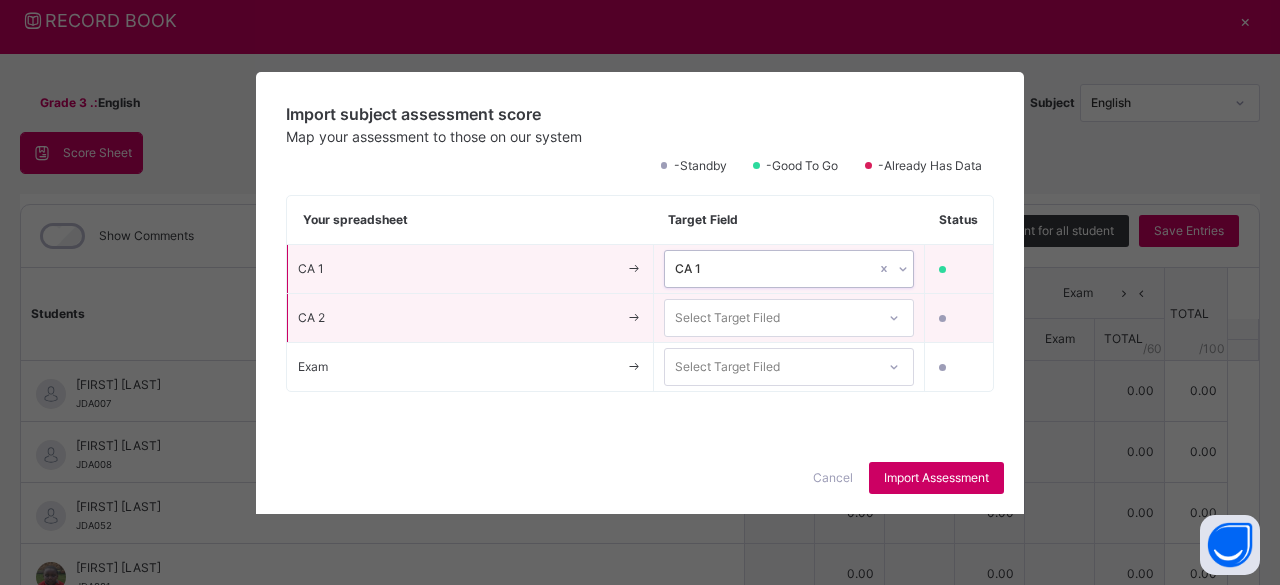 click 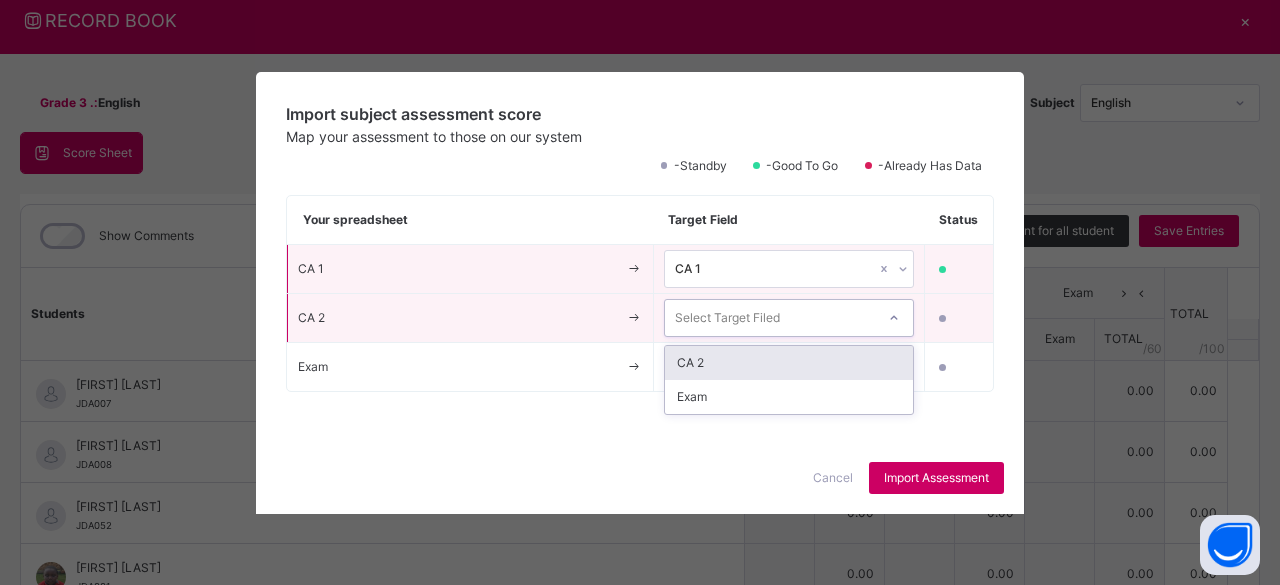 click on "CA 2" at bounding box center (789, 363) 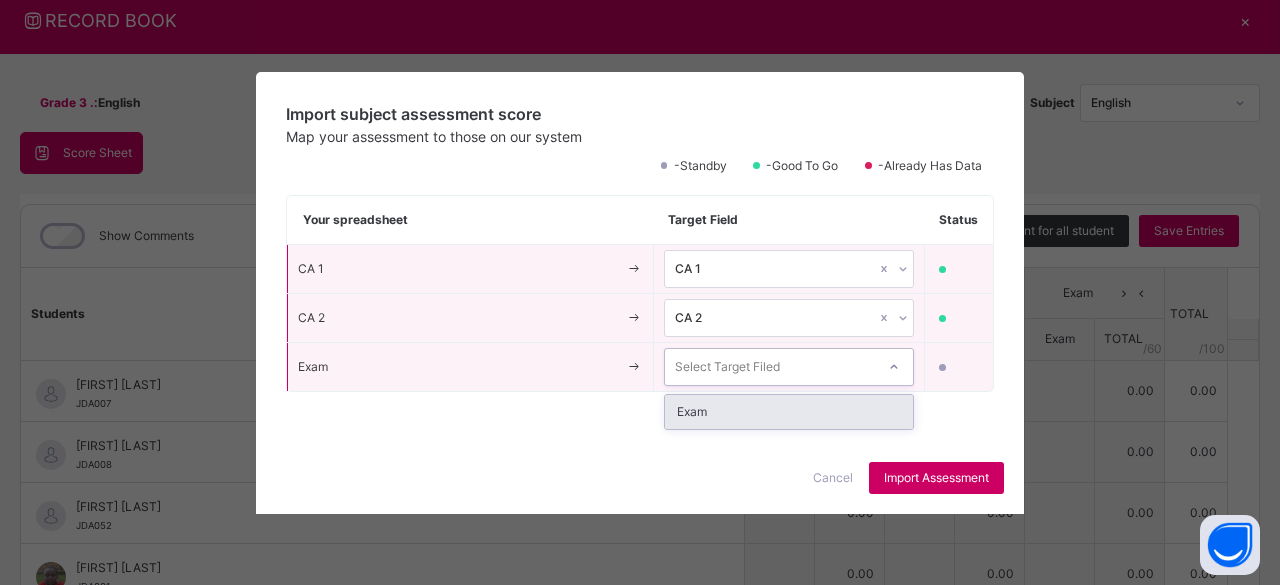 click 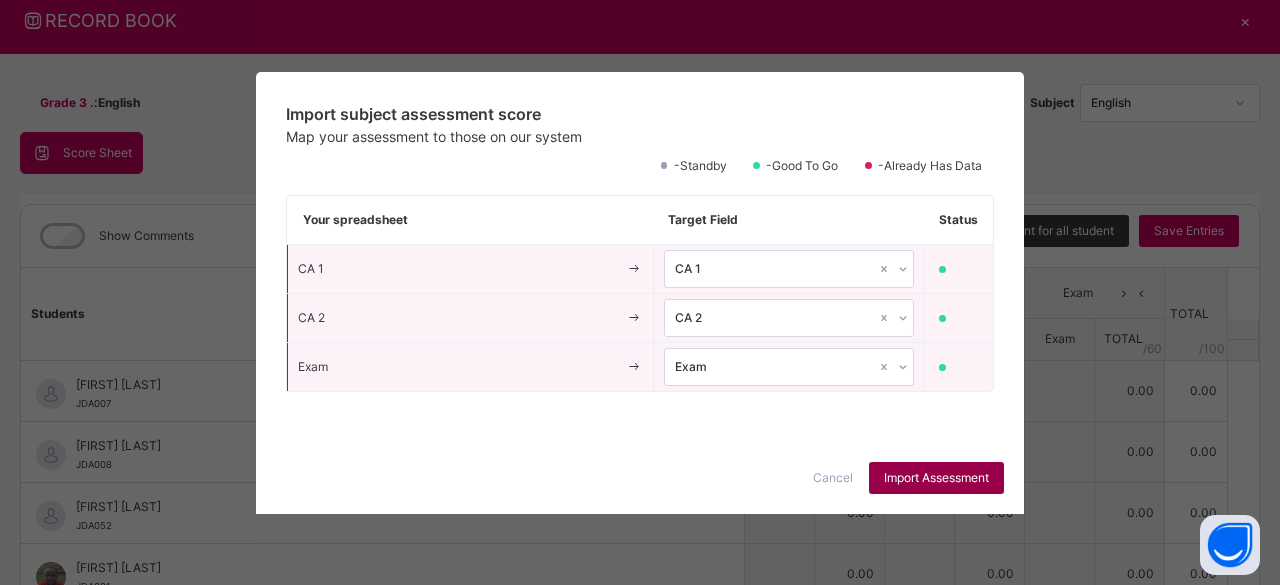 click on "Import Assessment" at bounding box center (936, 478) 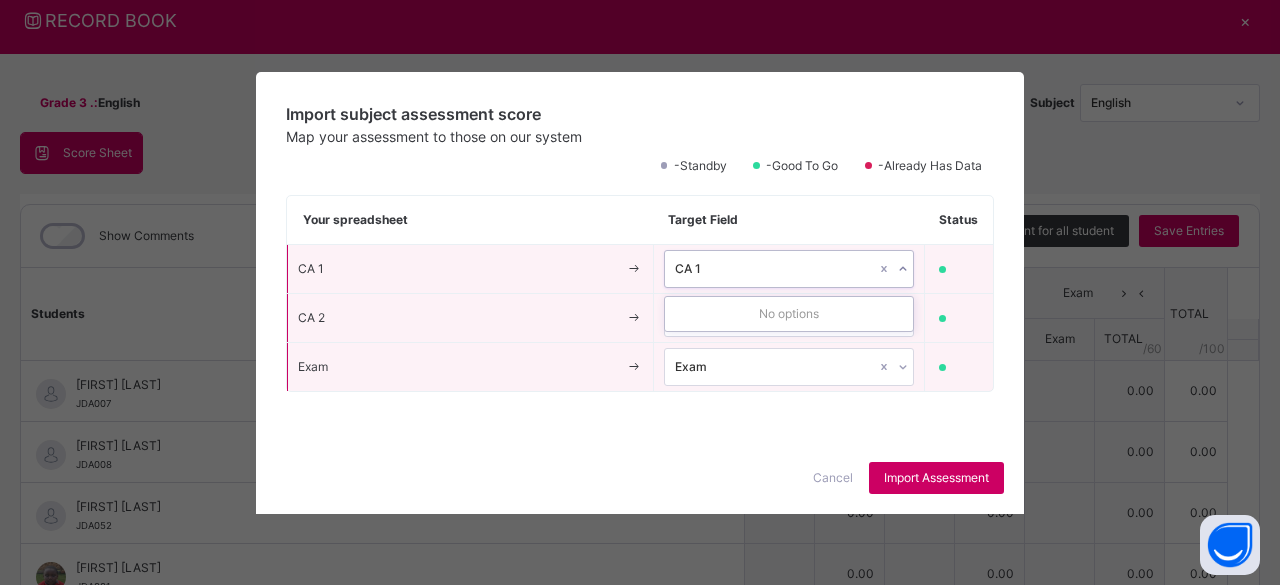 click 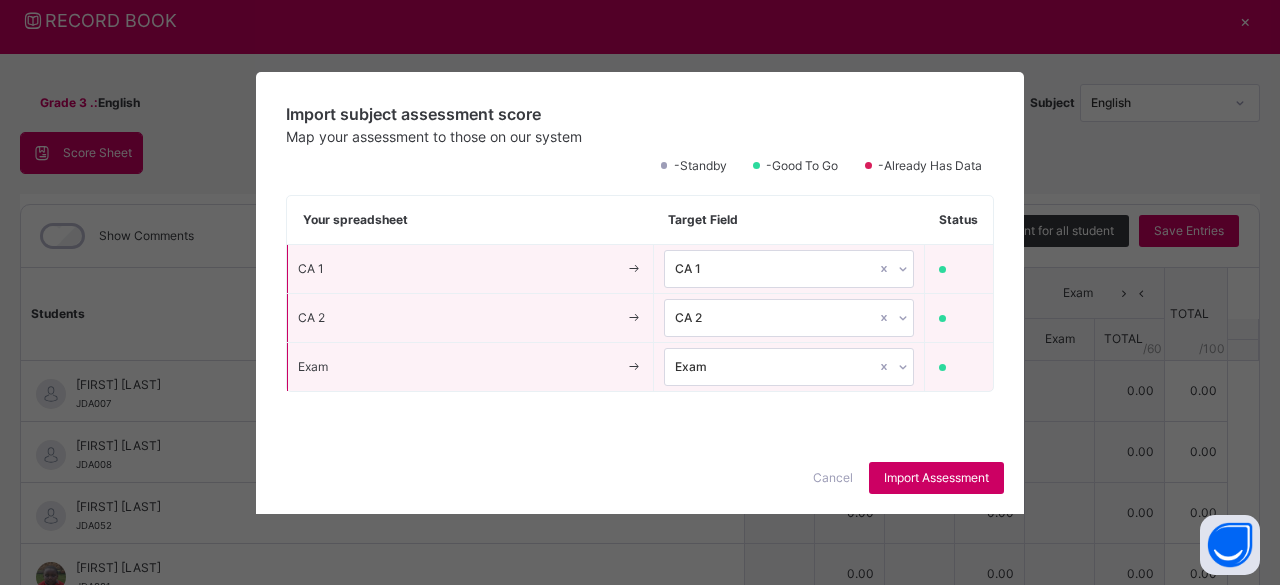 click at bounding box center (950, 269) 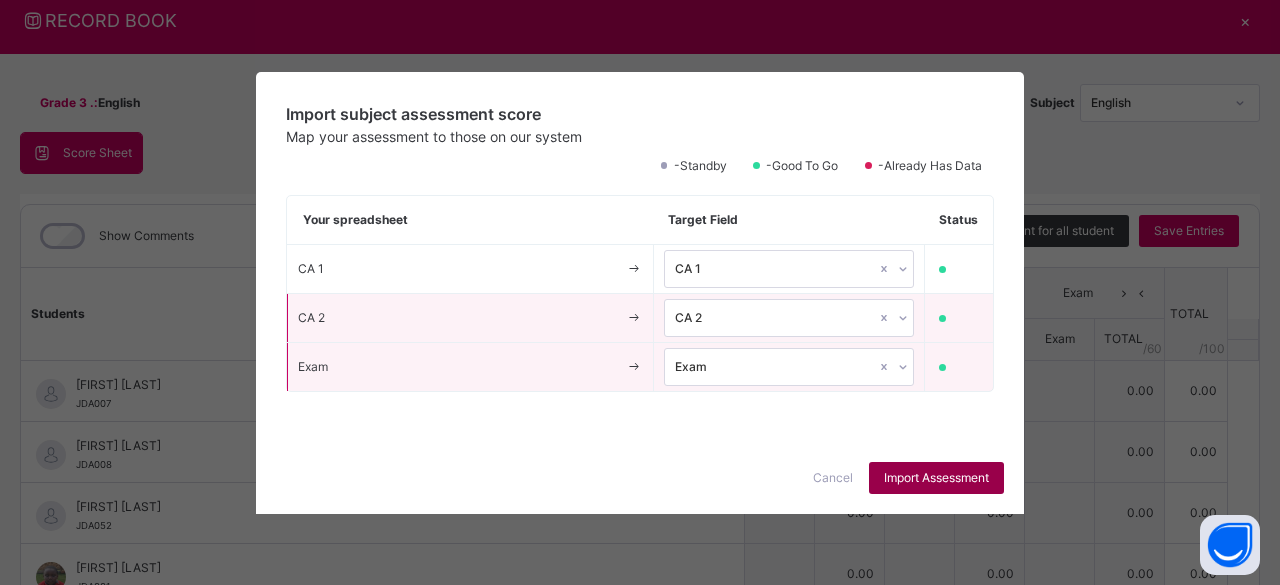 click on "Import Assessment" at bounding box center [936, 478] 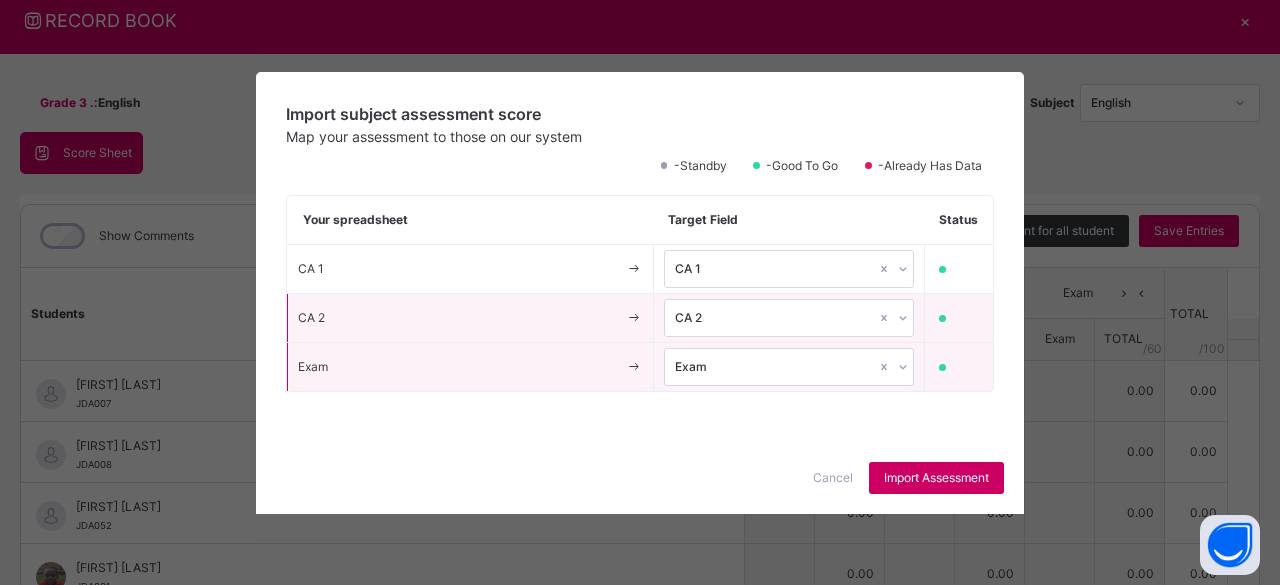 click on "Cancel" at bounding box center (833, 478) 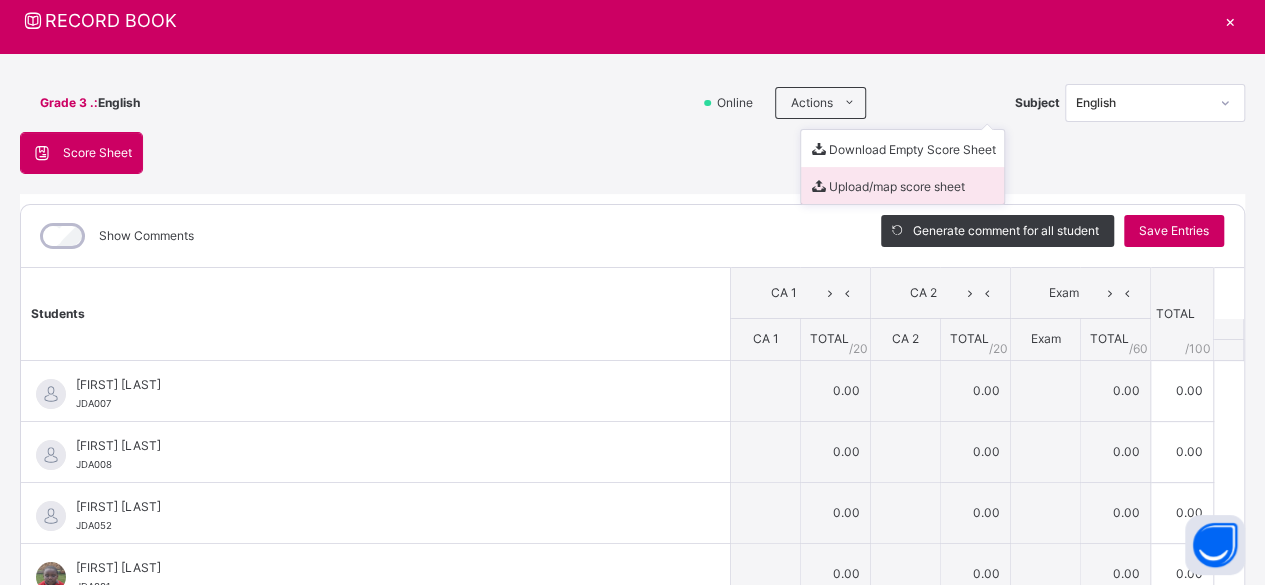 click on "Upload/map score sheet" at bounding box center [902, 185] 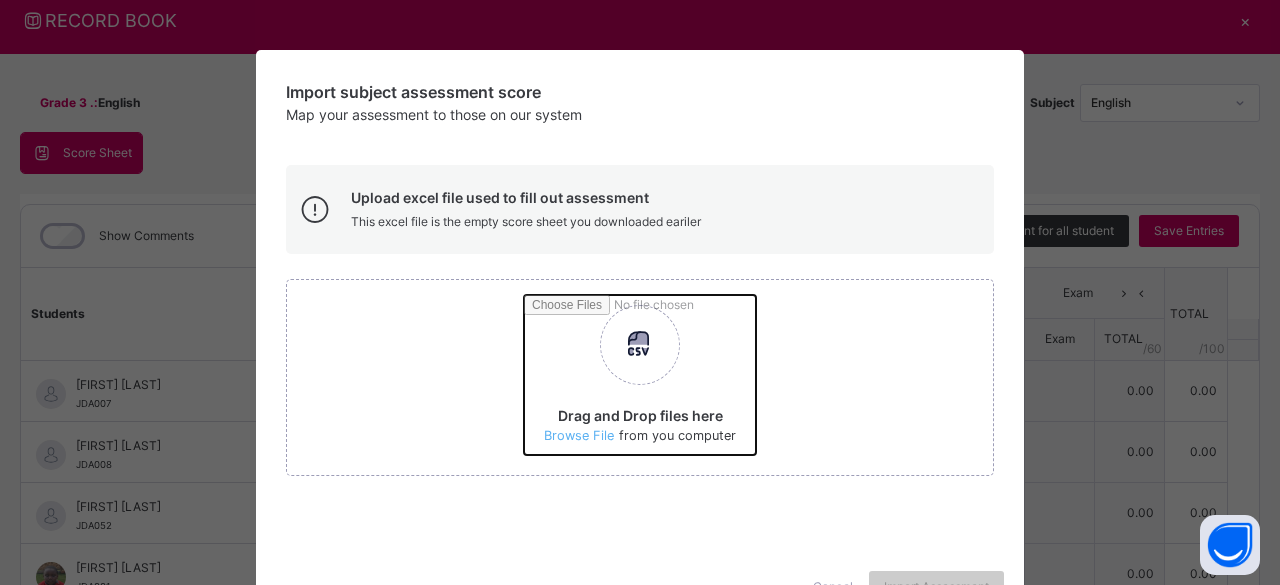 click on "Drag and Drop files here Select your Excel file Browse file Maximum size 2.5mb" at bounding box center (877, 382) 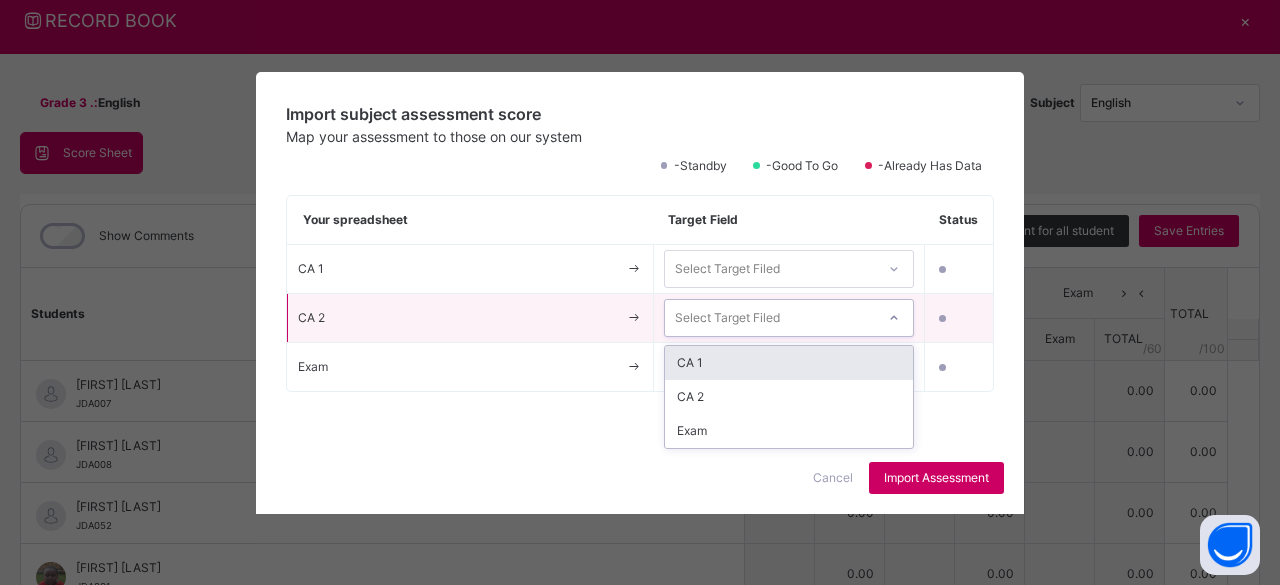 click at bounding box center [894, 318] 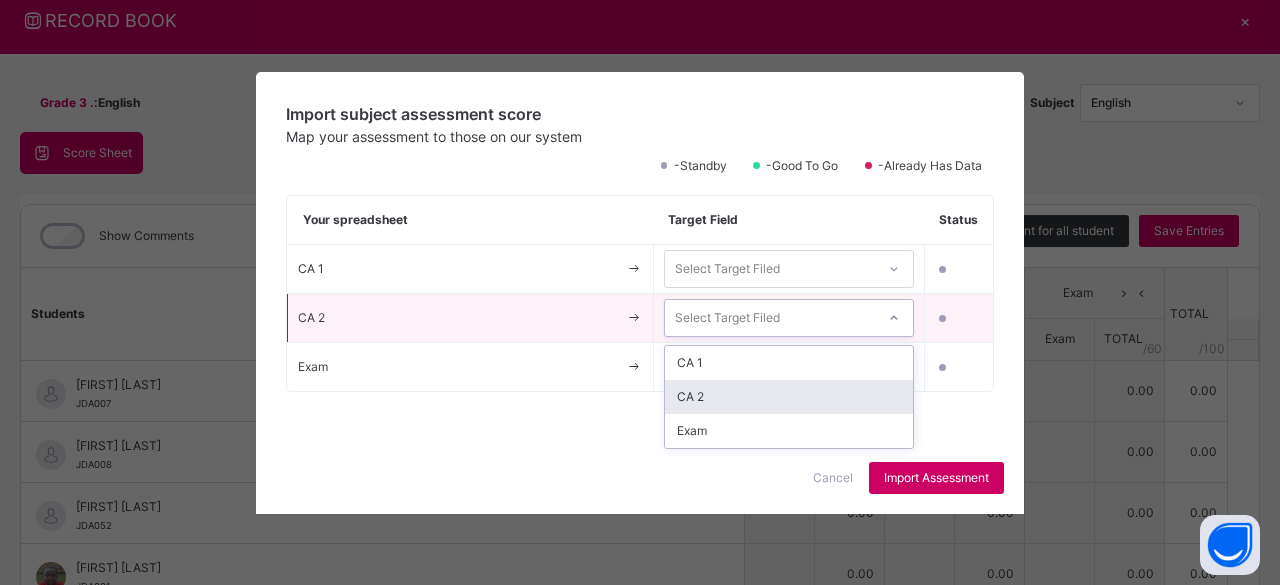 click on "CA 2" at bounding box center [789, 397] 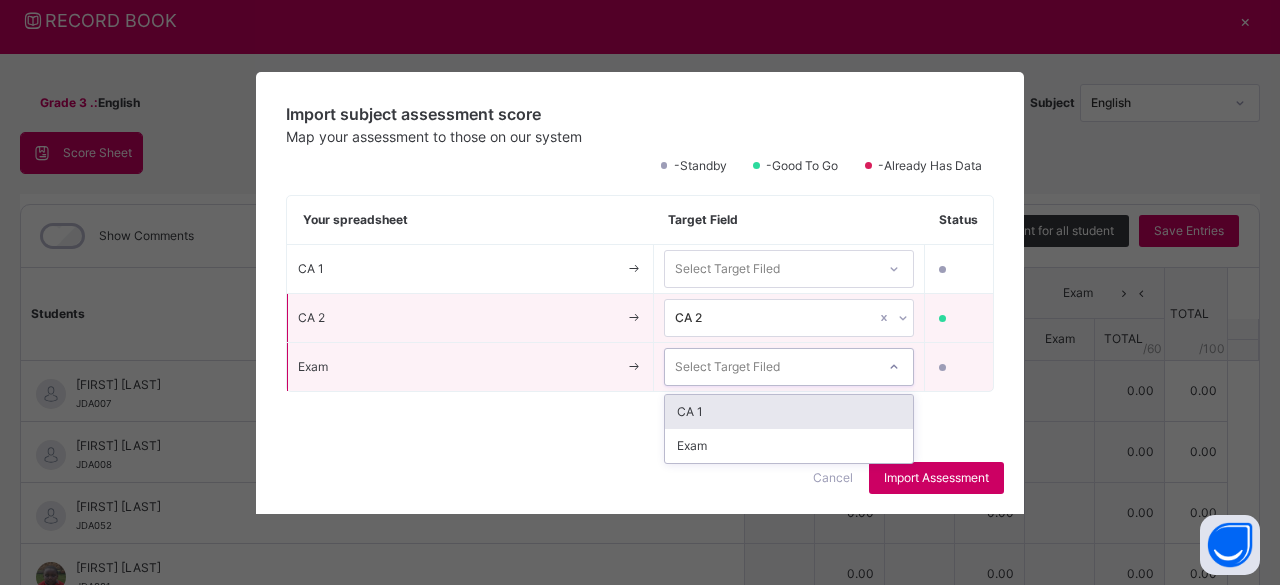 click 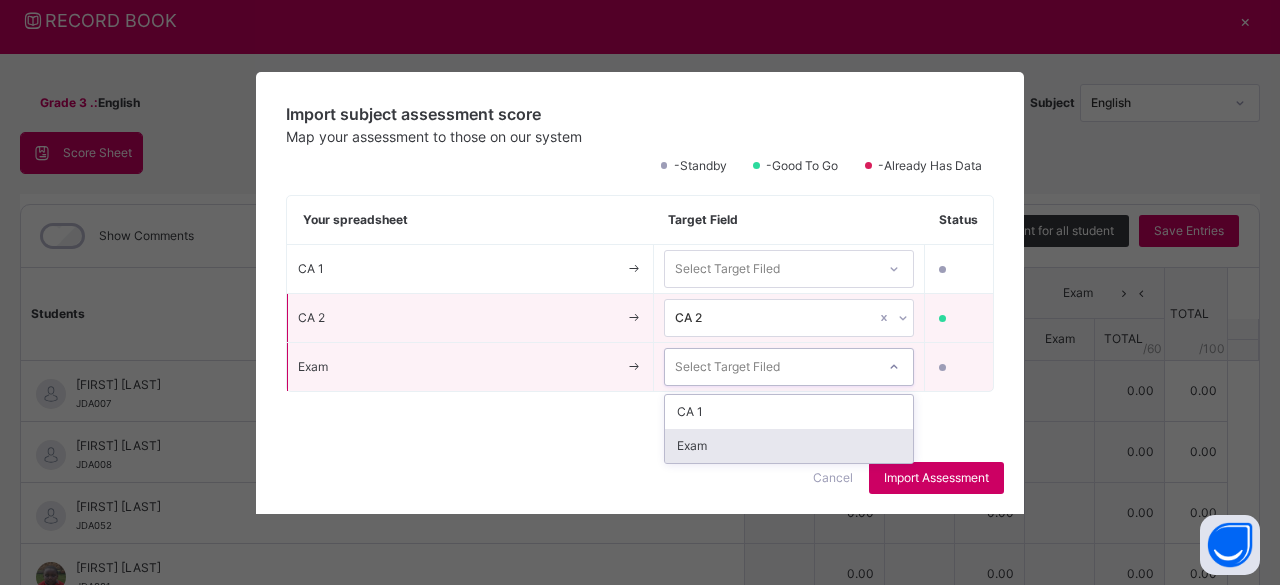click on "Exam" at bounding box center (789, 446) 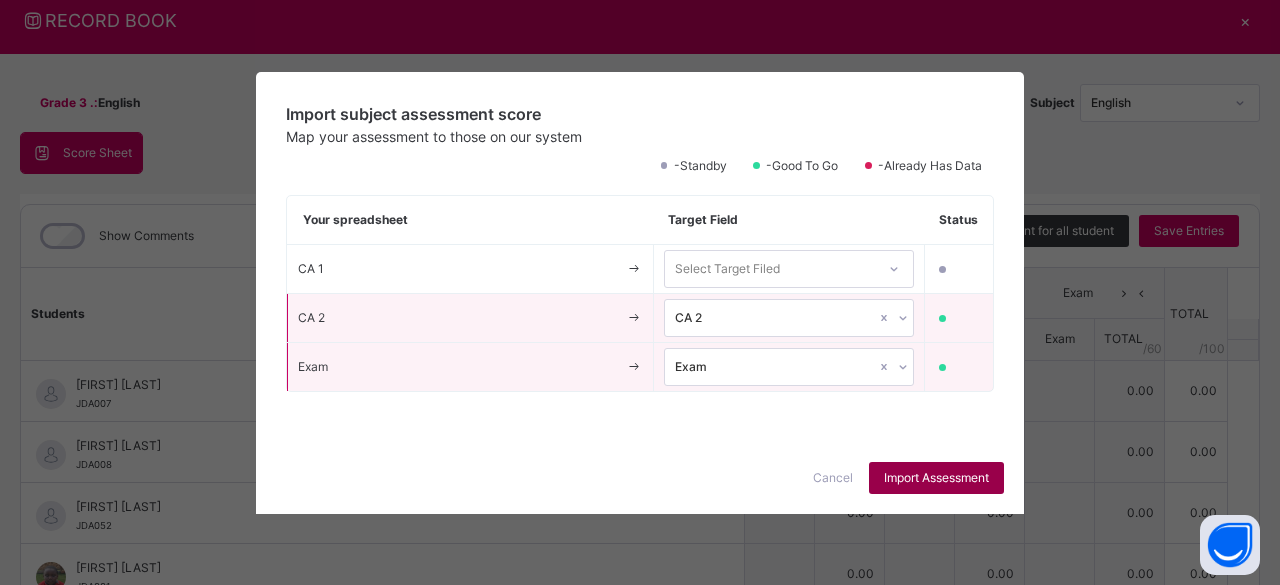 click on "Import Assessment" at bounding box center [936, 478] 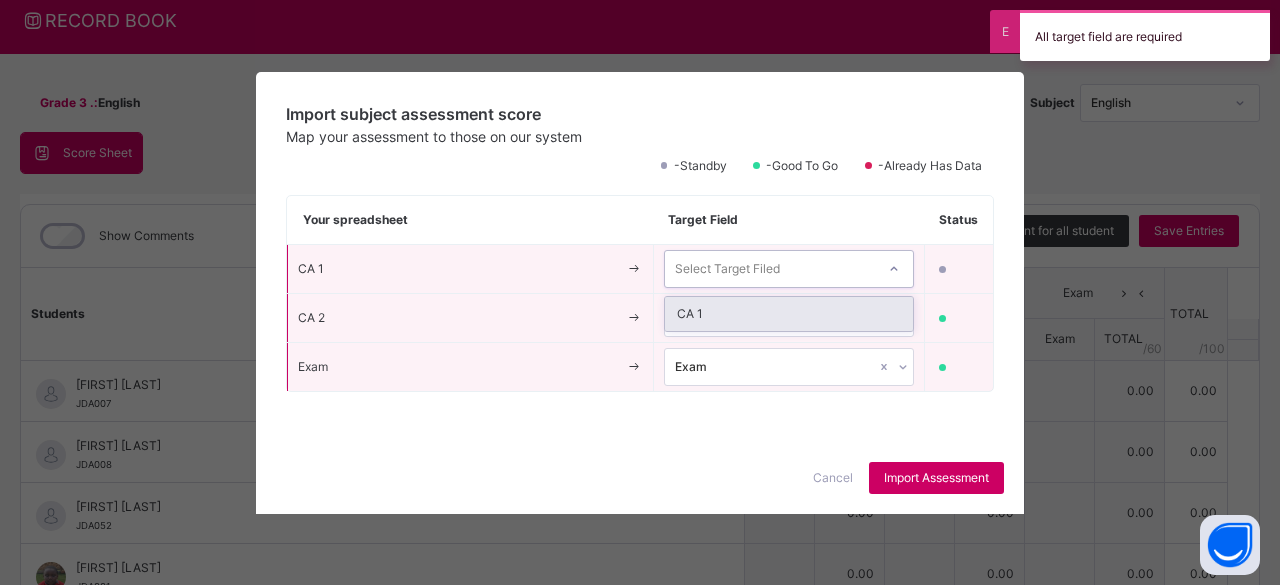 click 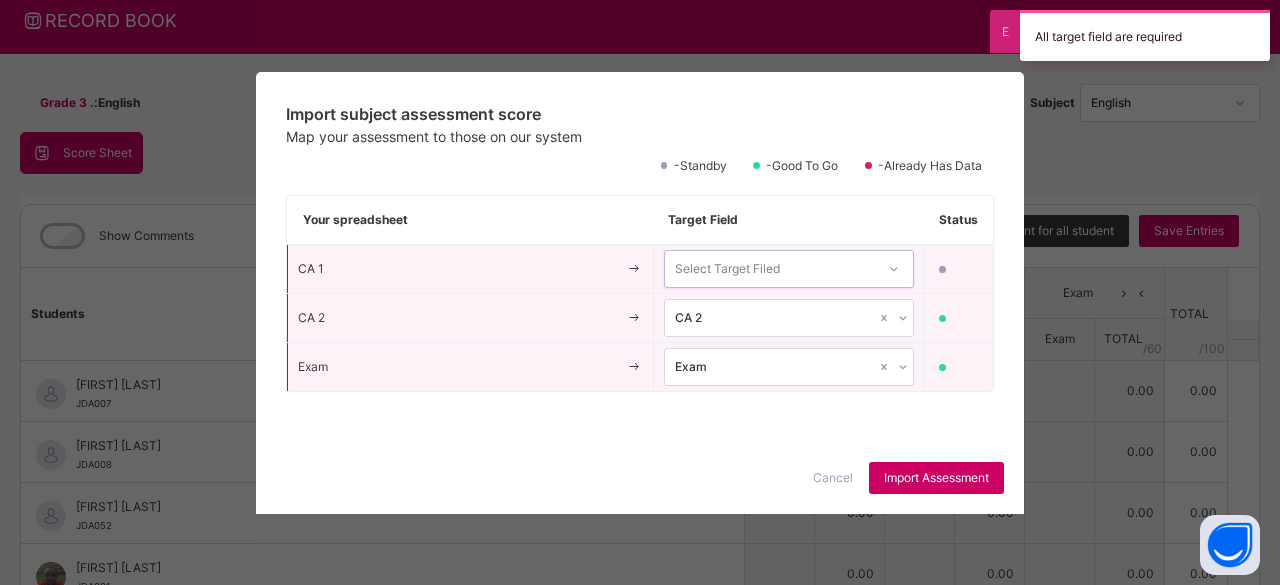 click 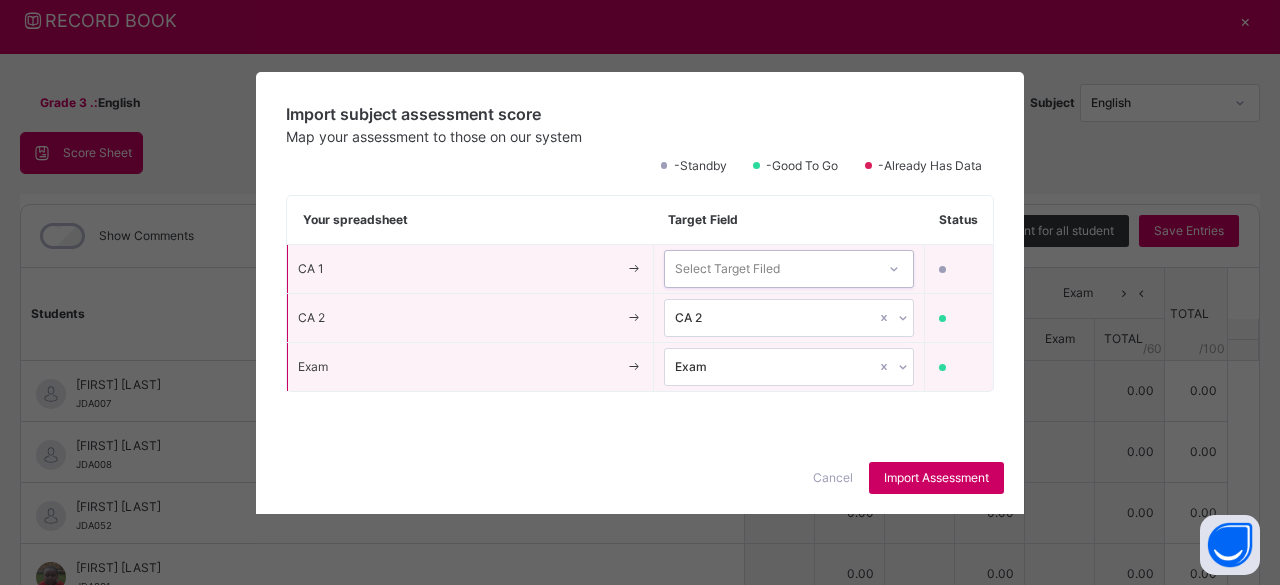 click 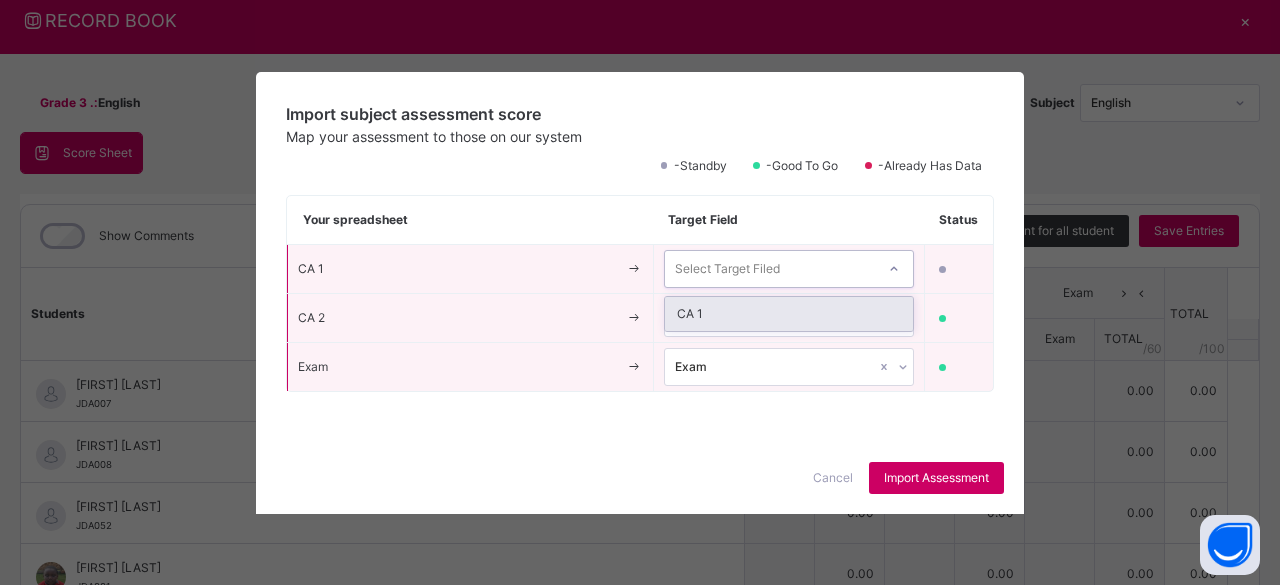 click 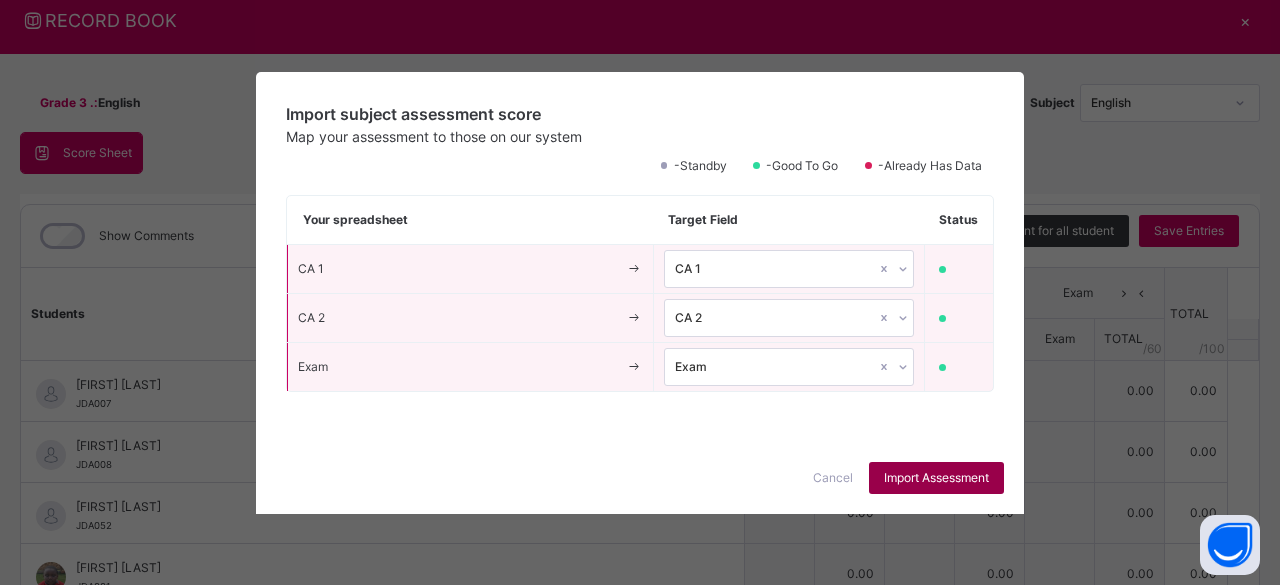 click on "Import Assessment" at bounding box center [936, 478] 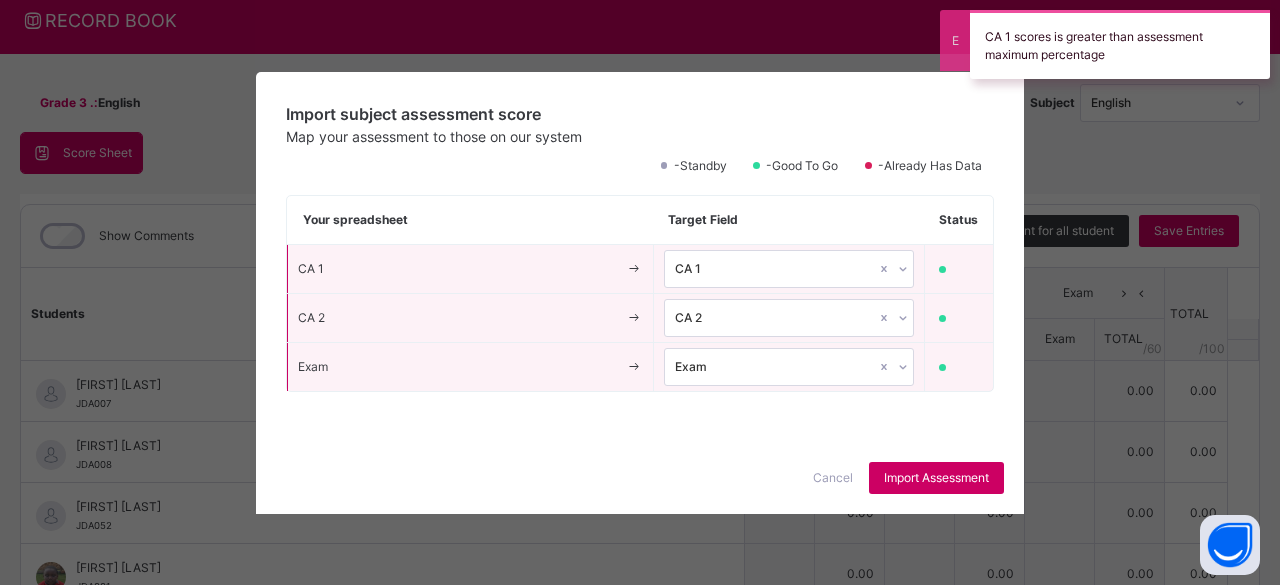 click on "Import subject assessment score Map your assessment to those on our system -Standby -Good to go -Already has data Your spreadsheet Target Field Status CA 1
CA 1 CA 2
CA 2 Exam
Exam" at bounding box center (640, 257) 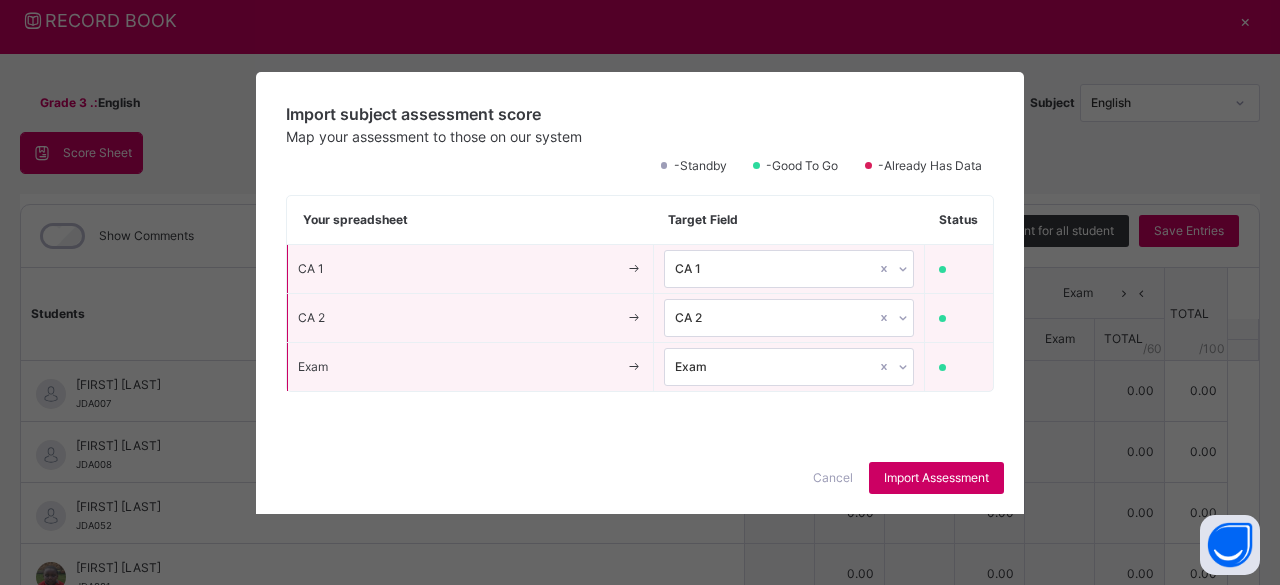 click on "Cancel" at bounding box center (833, 478) 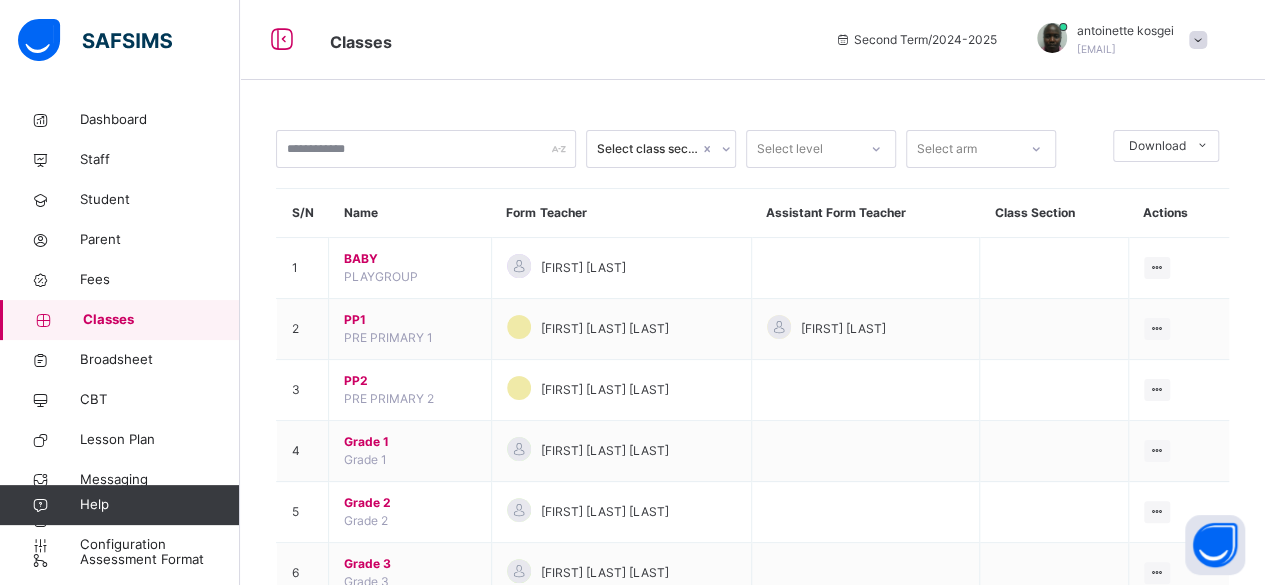 scroll, scrollTop: 66, scrollLeft: 0, axis: vertical 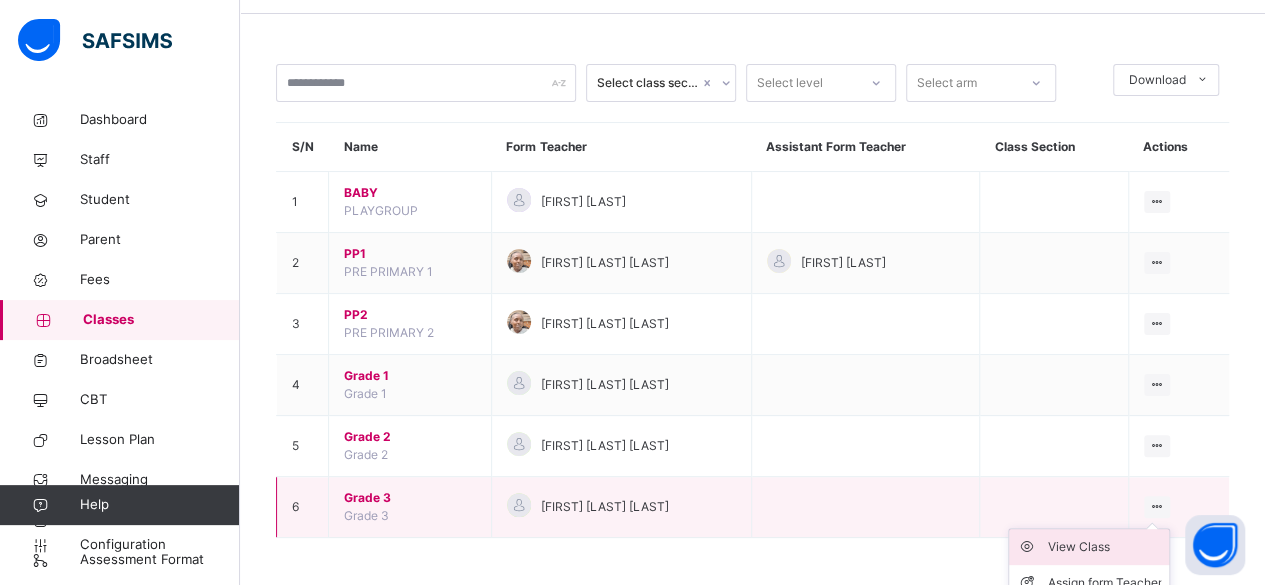 click on "View Class" at bounding box center [1104, 547] 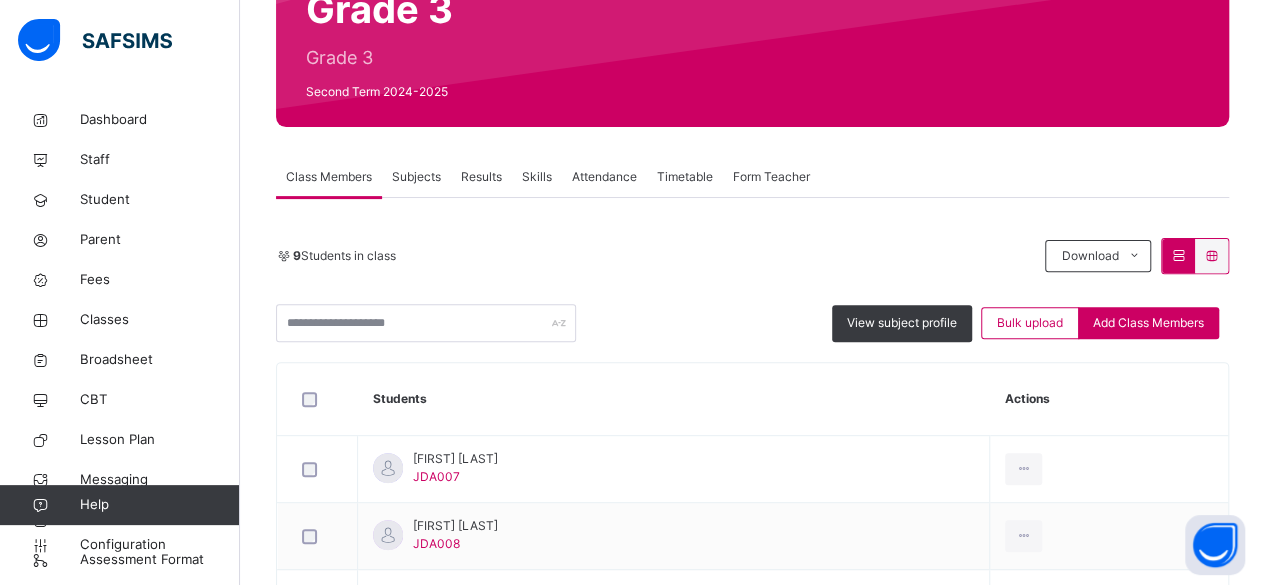 scroll, scrollTop: 232, scrollLeft: 0, axis: vertical 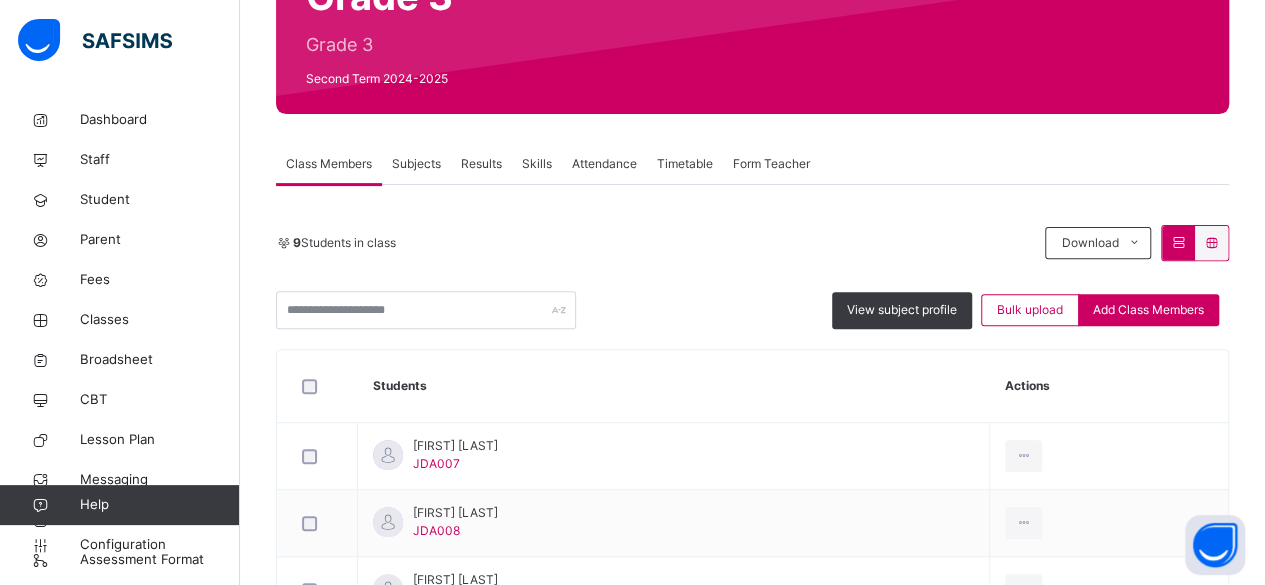 click on "Subjects" at bounding box center [416, 164] 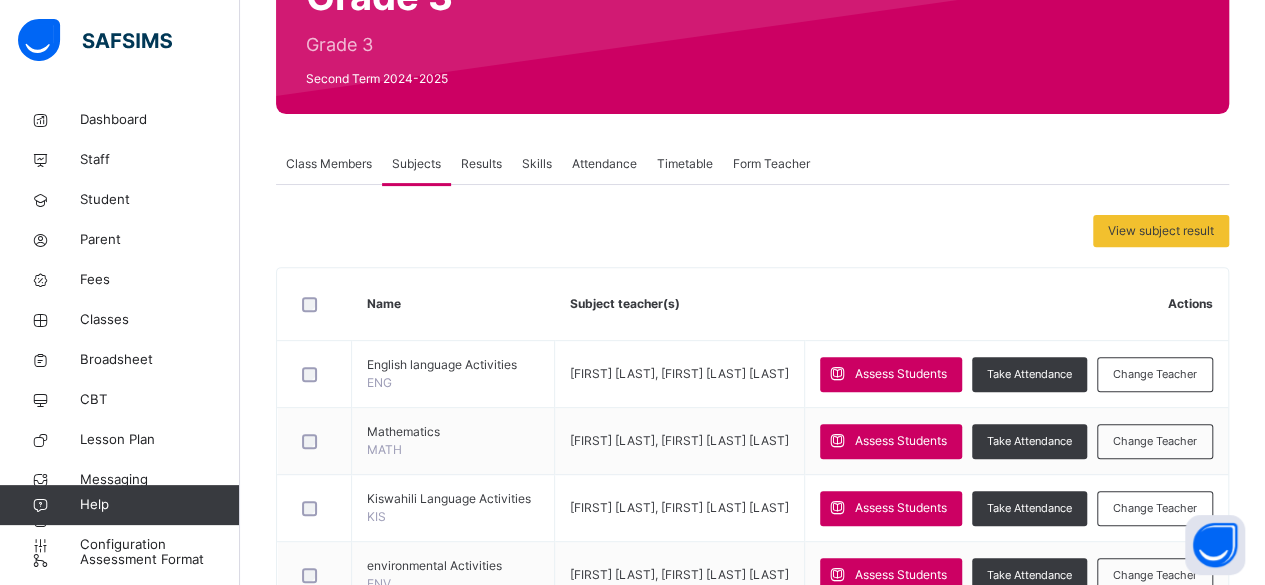 click on "Results" at bounding box center (481, 164) 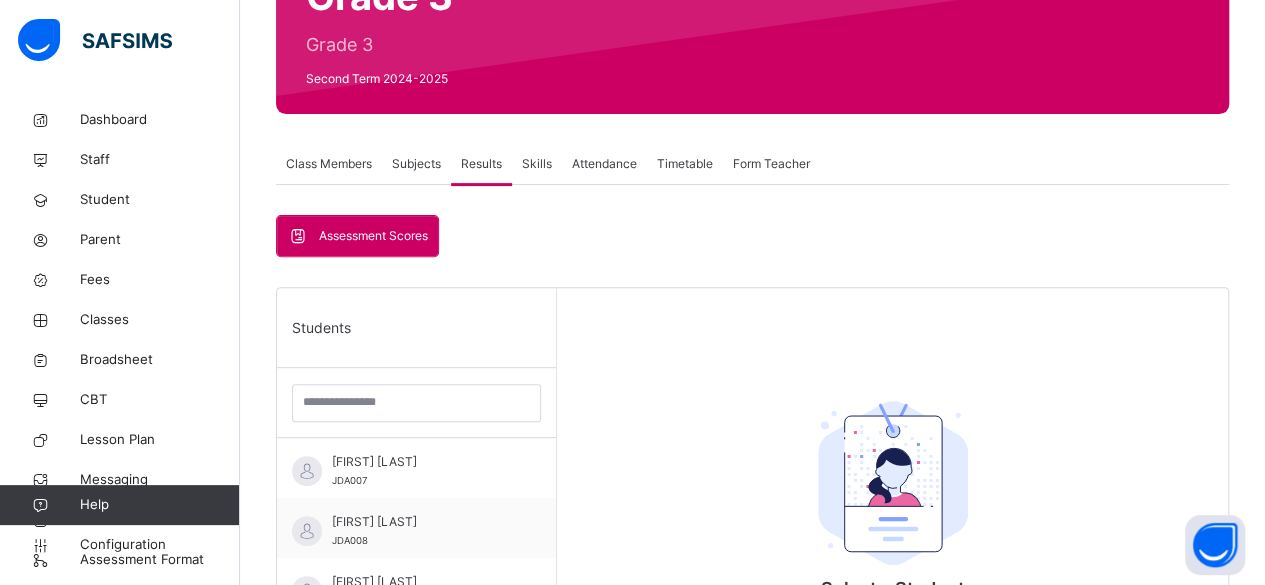 click on "Assessment Scores" at bounding box center (373, 236) 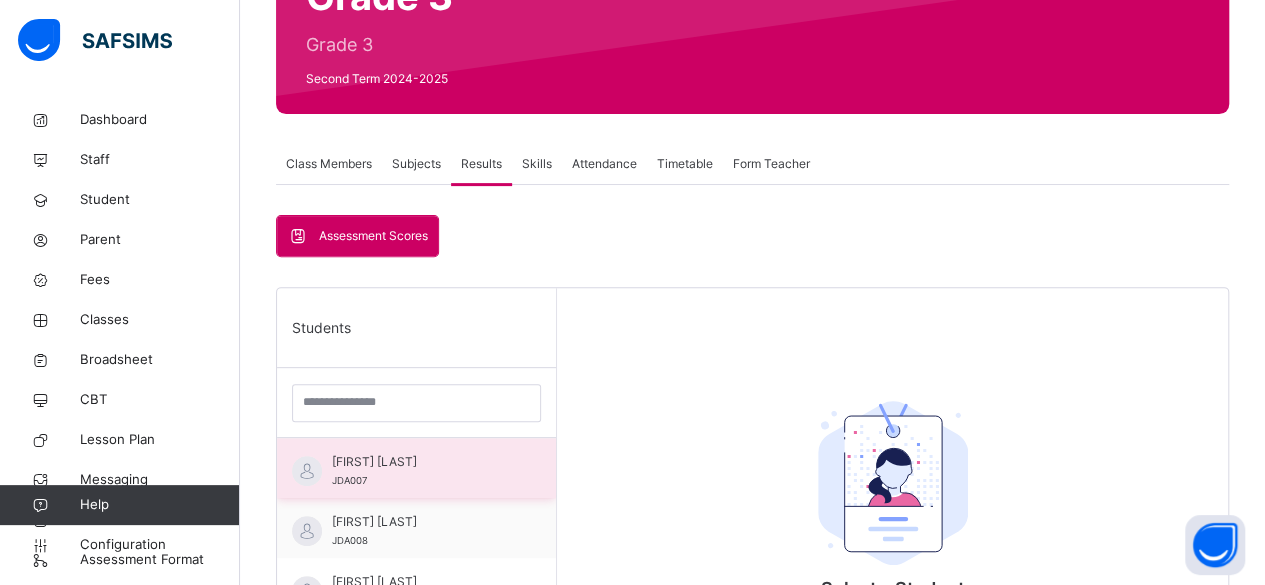 click on "[FIRST] [LAST] [ID]" at bounding box center [421, 471] 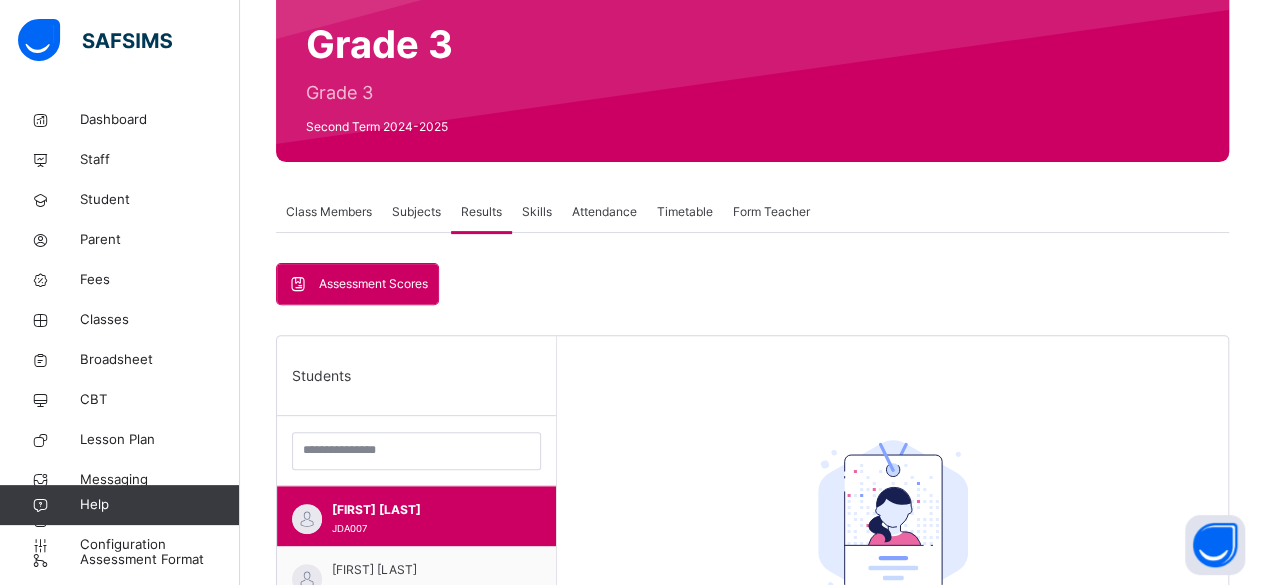 scroll, scrollTop: 120, scrollLeft: 0, axis: vertical 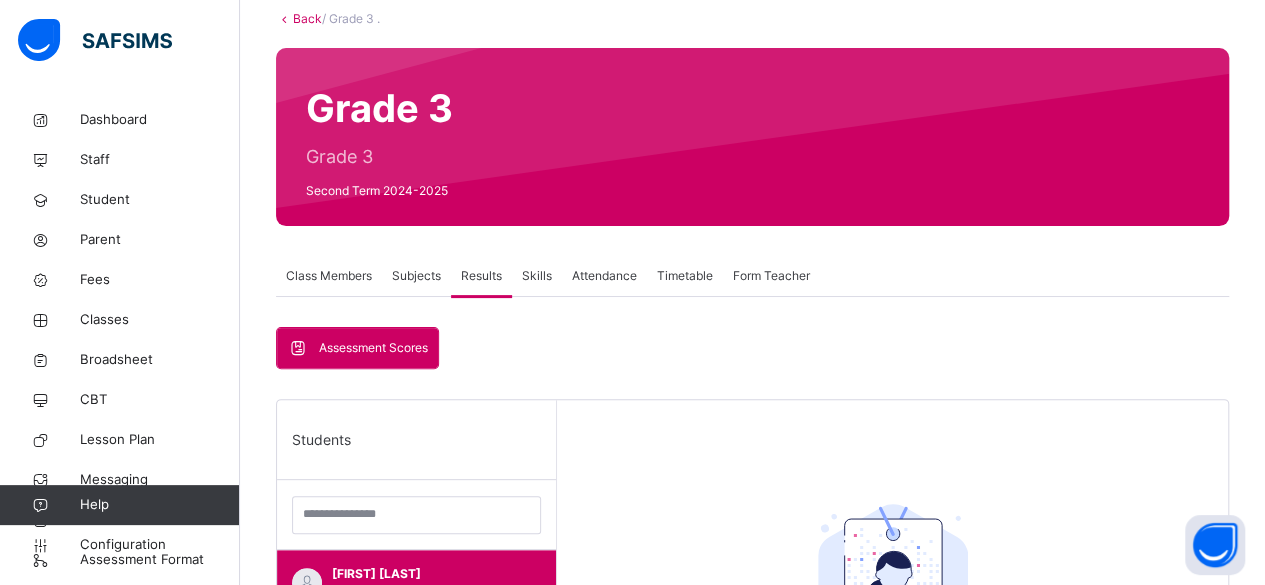 click on "Skills" at bounding box center (537, 276) 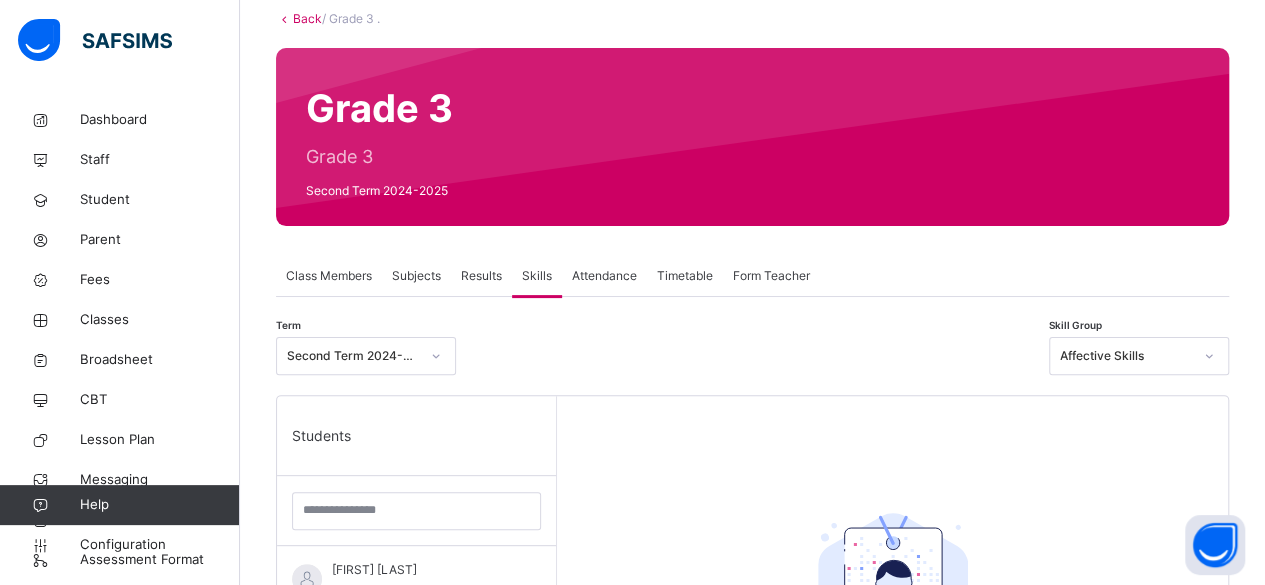 click on "Attendance" at bounding box center (604, 276) 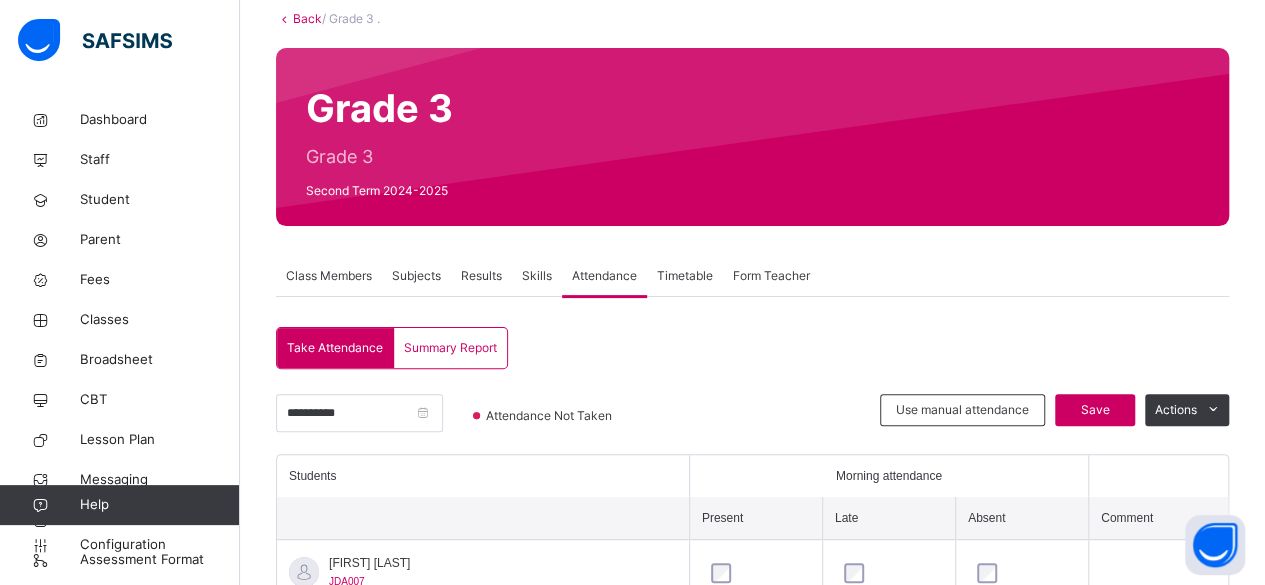 click on "Timetable" at bounding box center [685, 276] 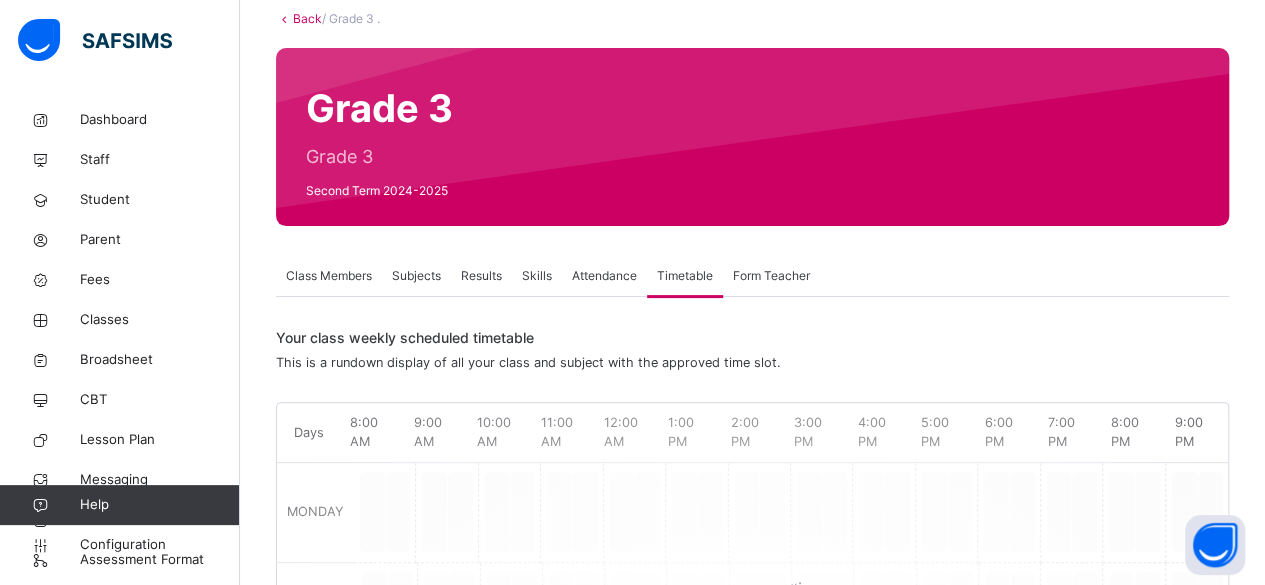 click on "Form Teacher" at bounding box center (771, 276) 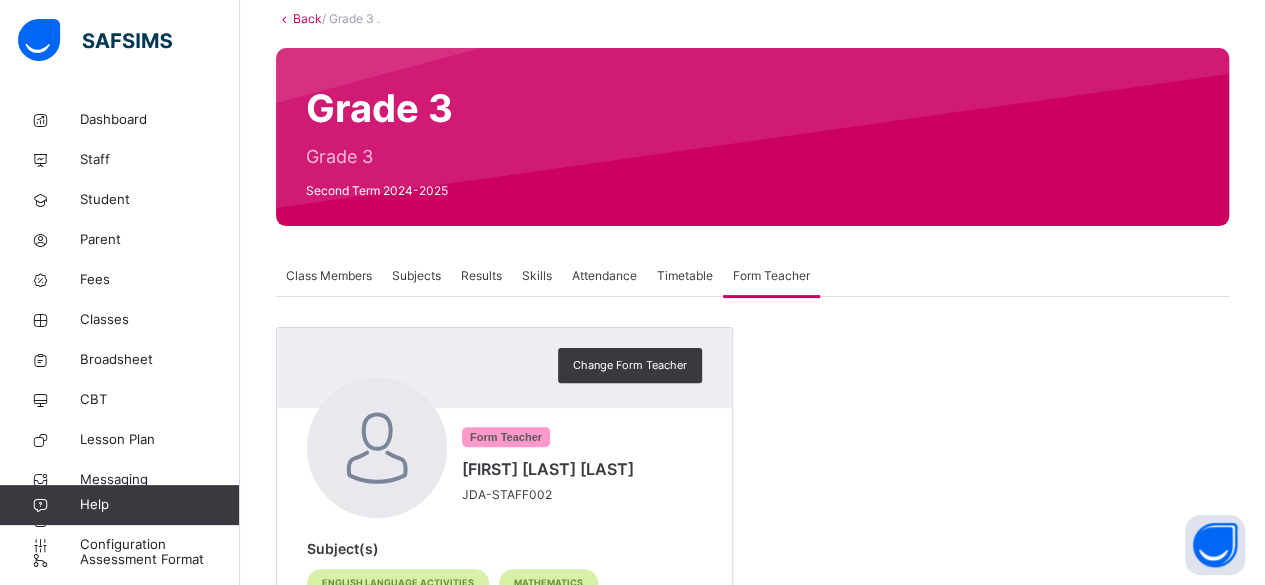 click on "Results" at bounding box center [481, 276] 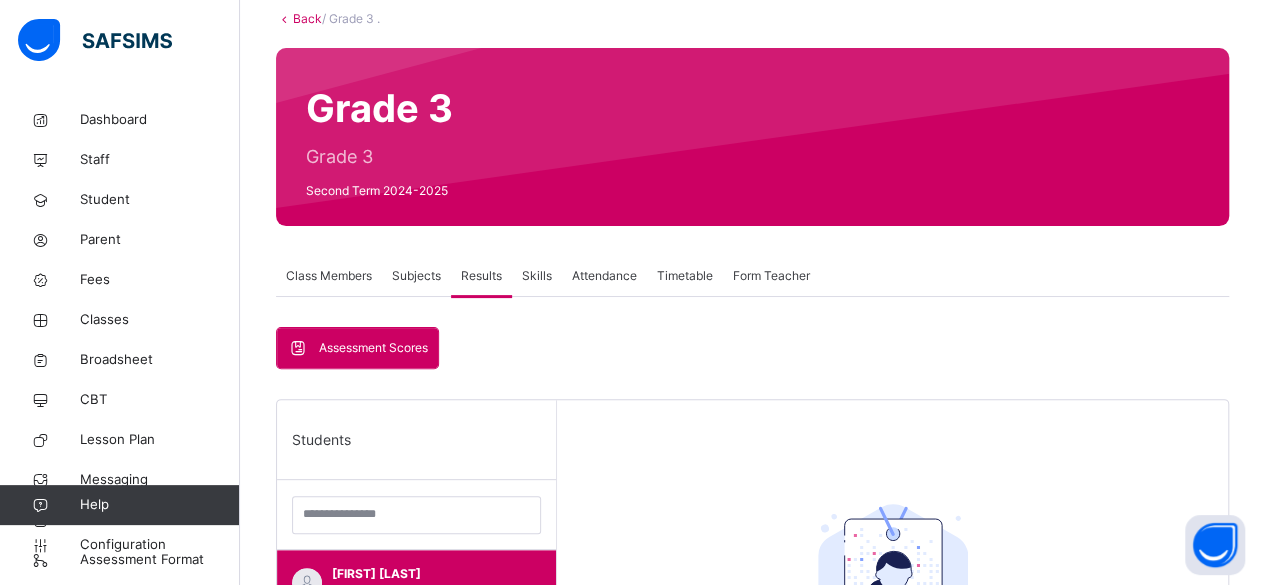 click on "Subjects" at bounding box center (416, 276) 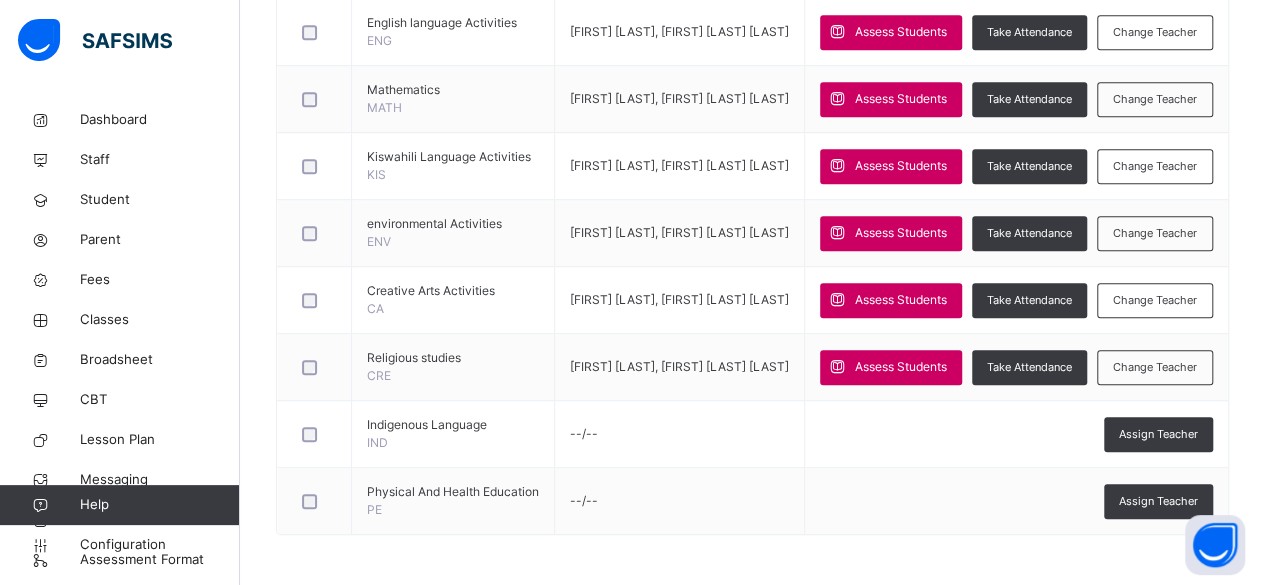 scroll, scrollTop: 750, scrollLeft: 0, axis: vertical 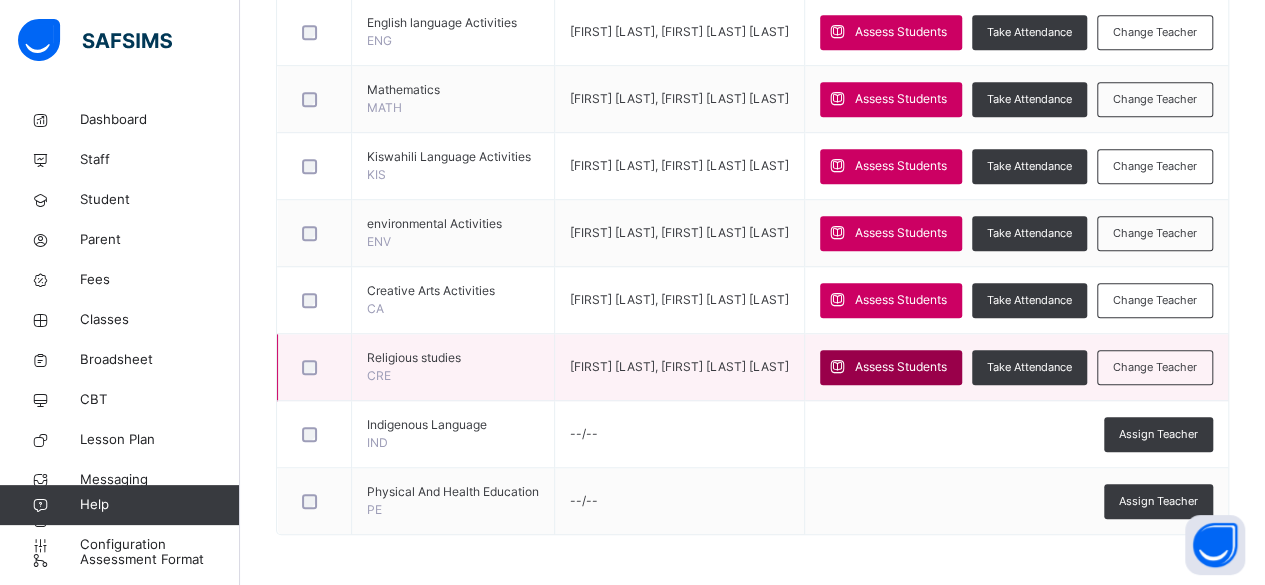 click on "Assess Students" at bounding box center (901, 367) 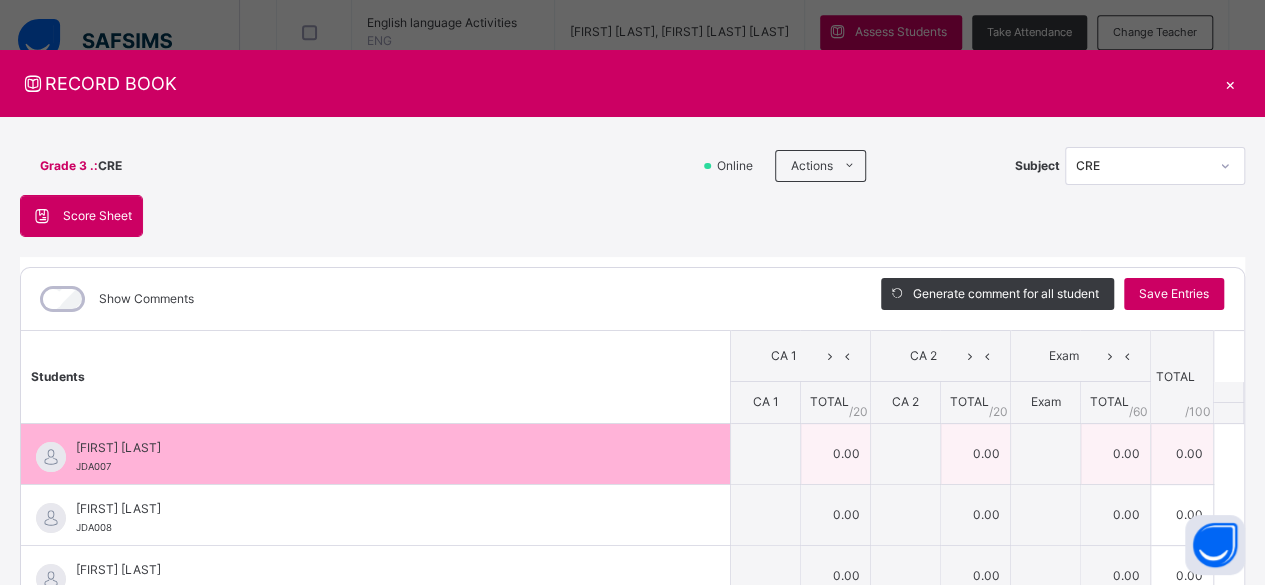 click on "[FIRST] [LAST] [ID]" at bounding box center (380, 457) 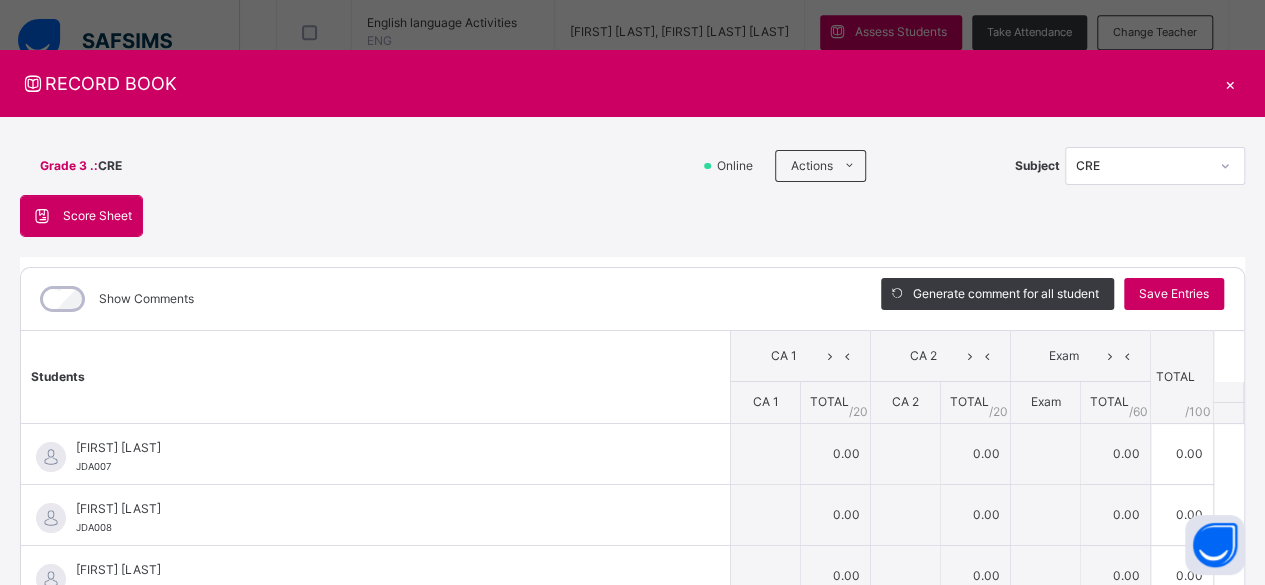 click on "Score Sheet" at bounding box center (97, 216) 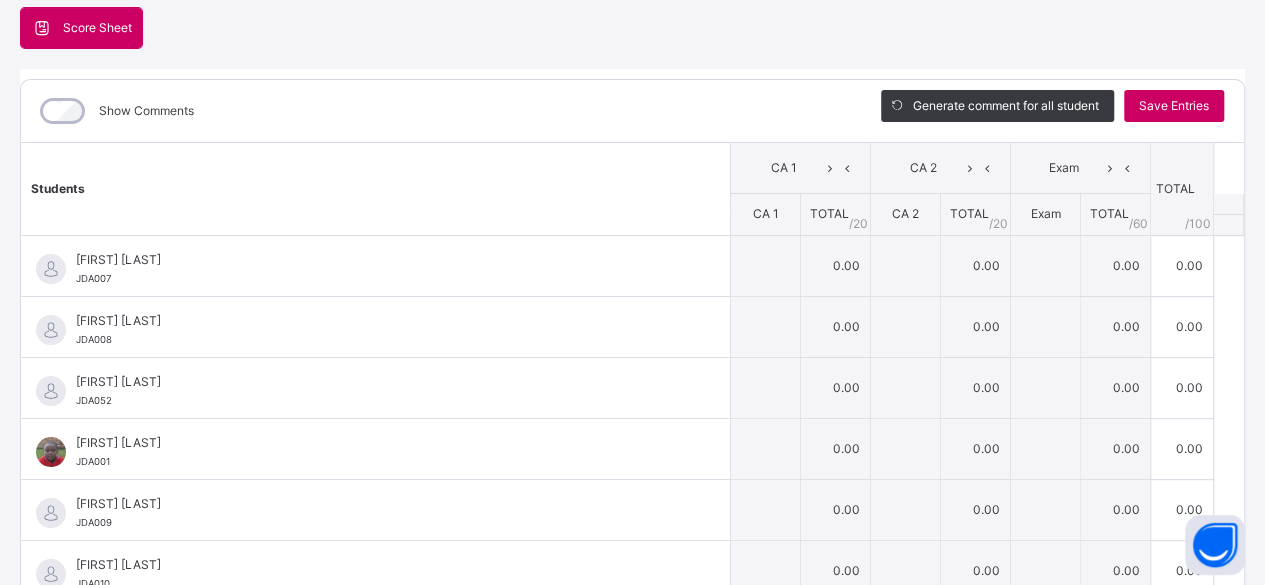 scroll, scrollTop: 144, scrollLeft: 0, axis: vertical 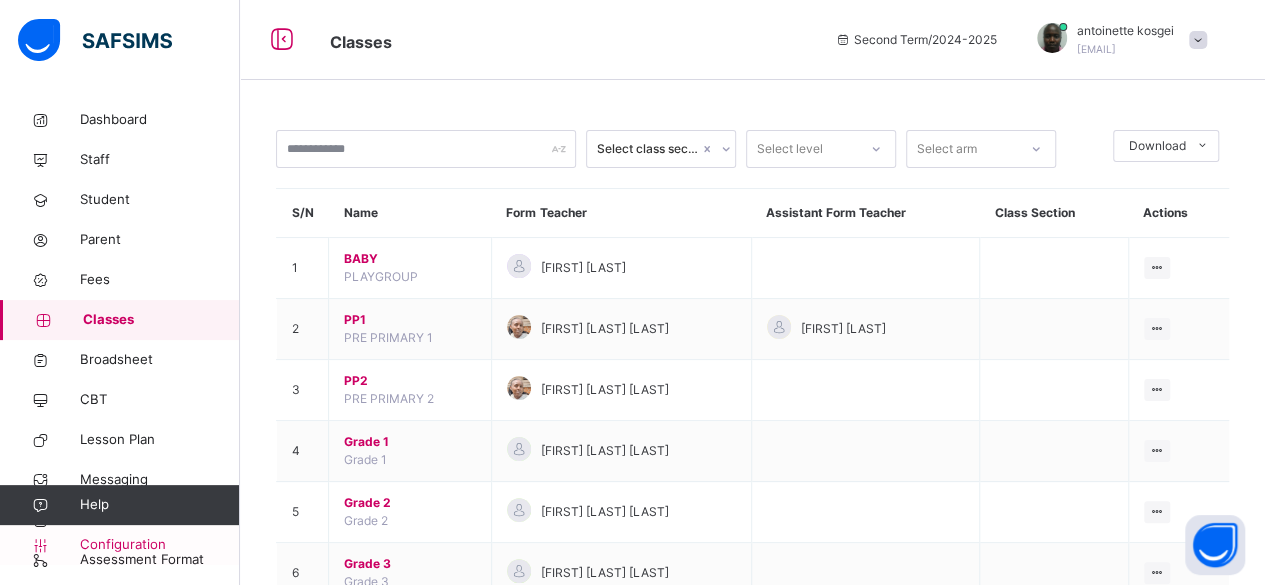 click on "Configuration" at bounding box center (119, 545) 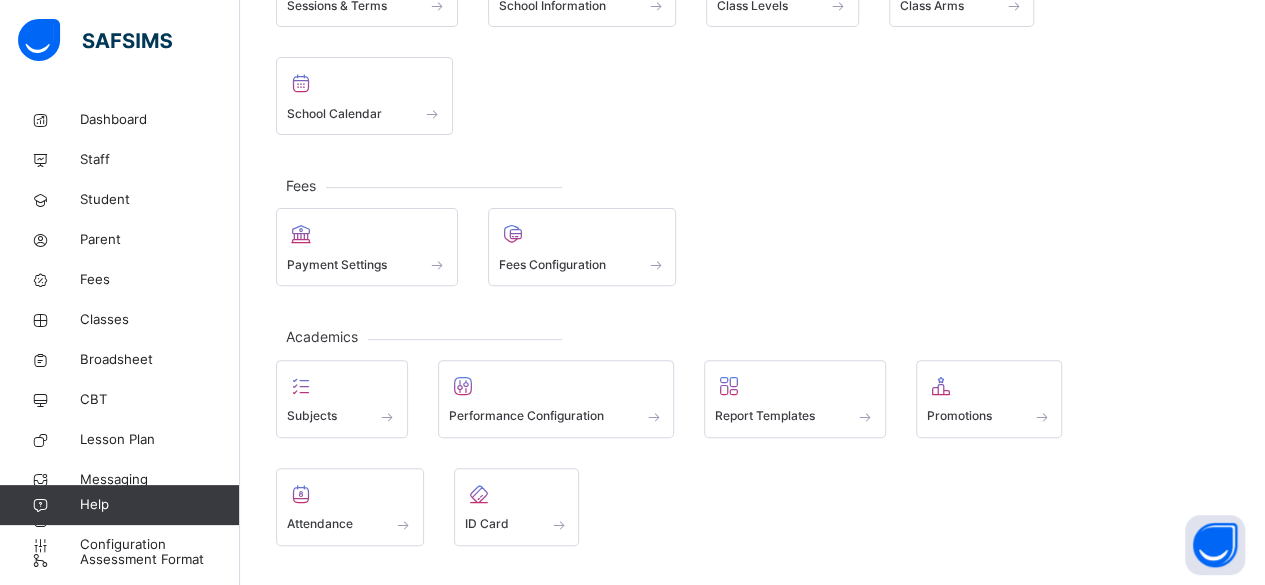 scroll, scrollTop: 220, scrollLeft: 0, axis: vertical 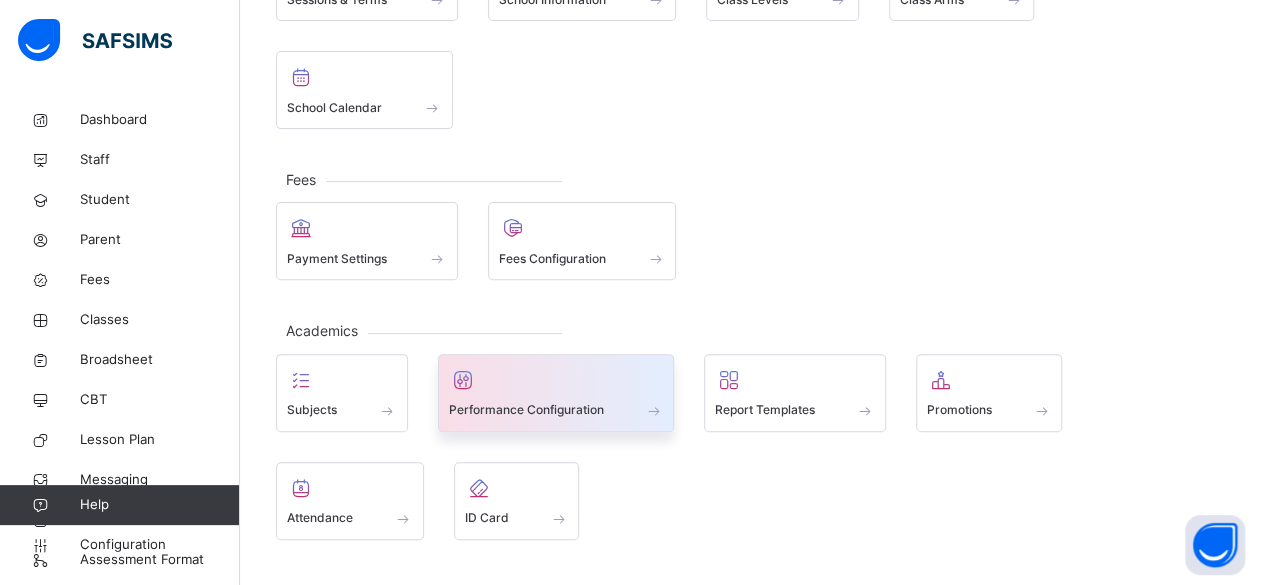 click on "Performance Configuration" at bounding box center [556, 410] 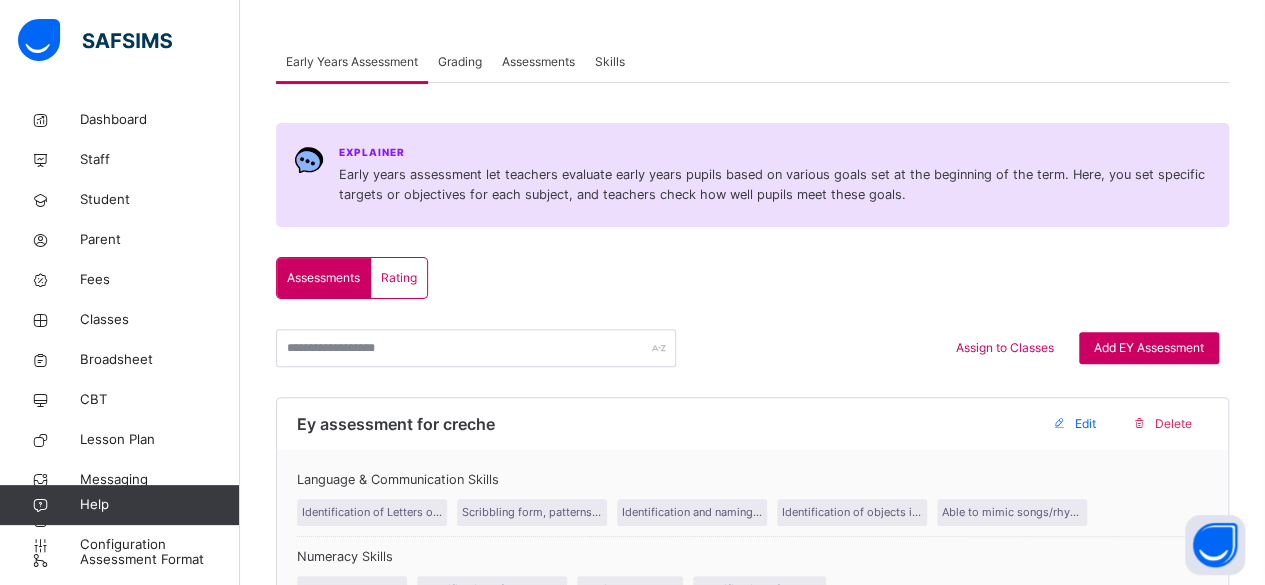 scroll, scrollTop: 0, scrollLeft: 0, axis: both 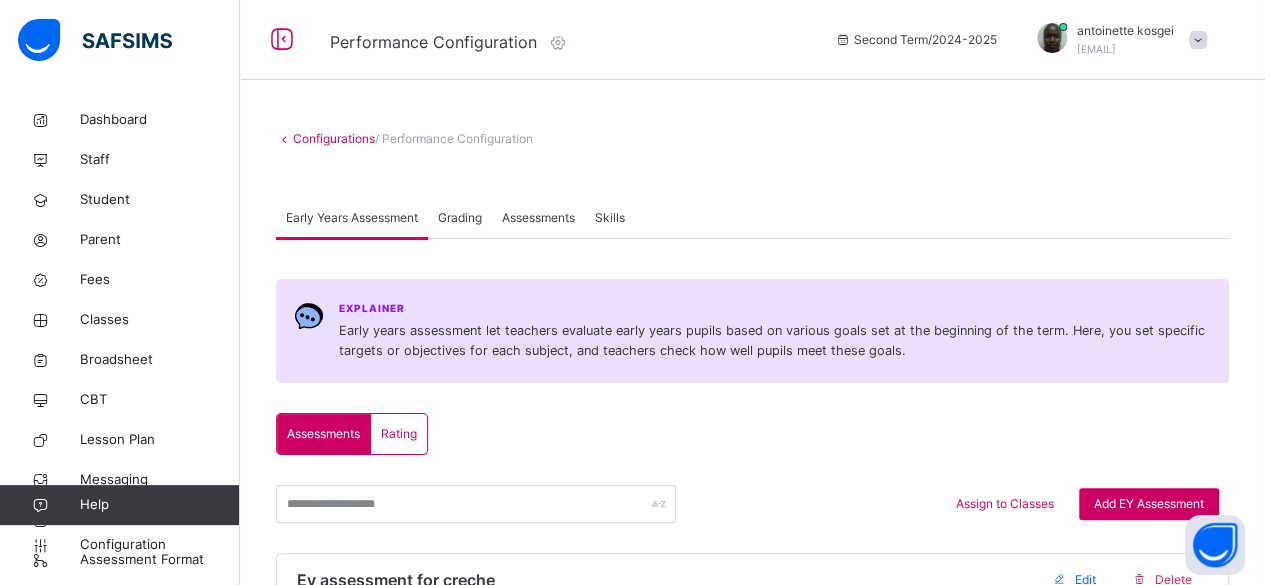 click on "Grading" at bounding box center [460, 218] 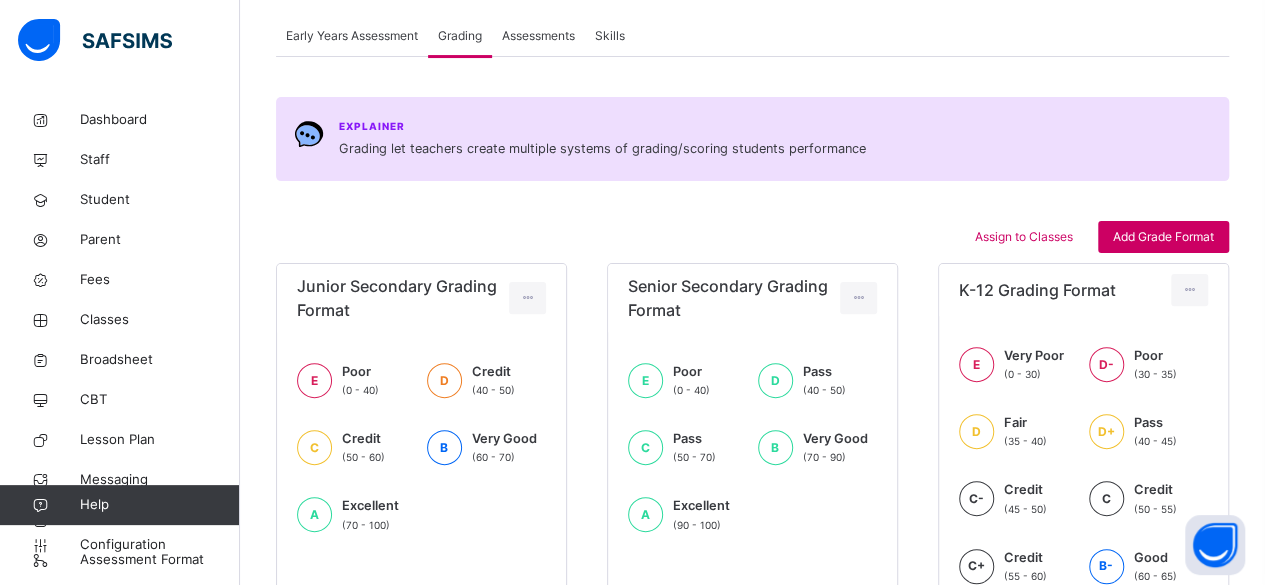 scroll, scrollTop: 170, scrollLeft: 0, axis: vertical 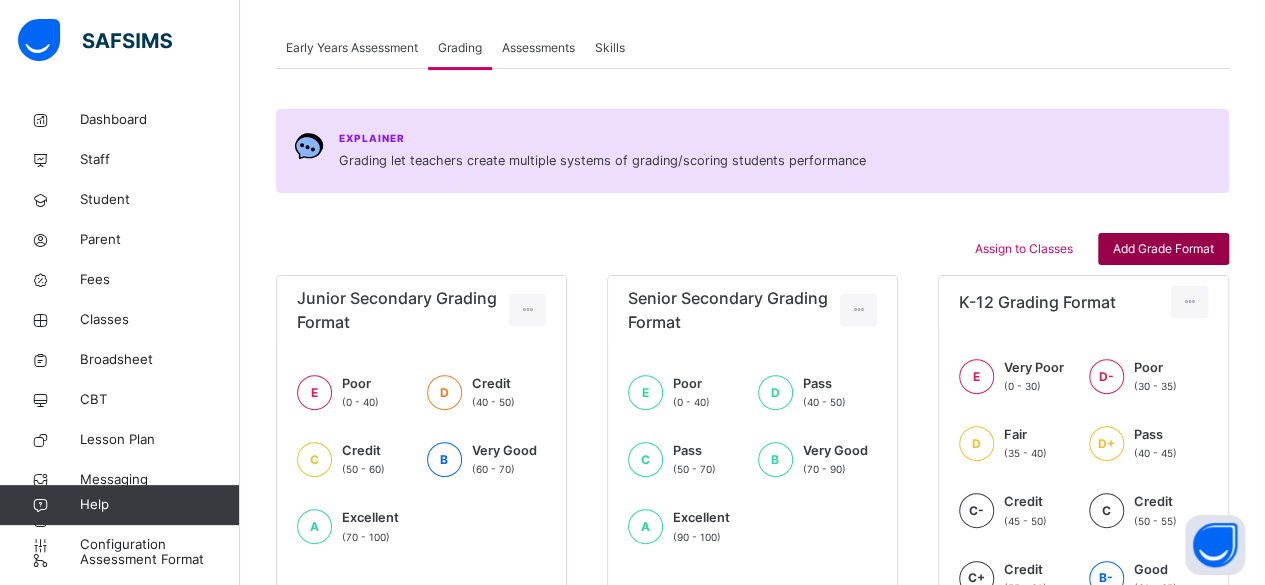 click on "Add Grade Format" at bounding box center (1163, 249) 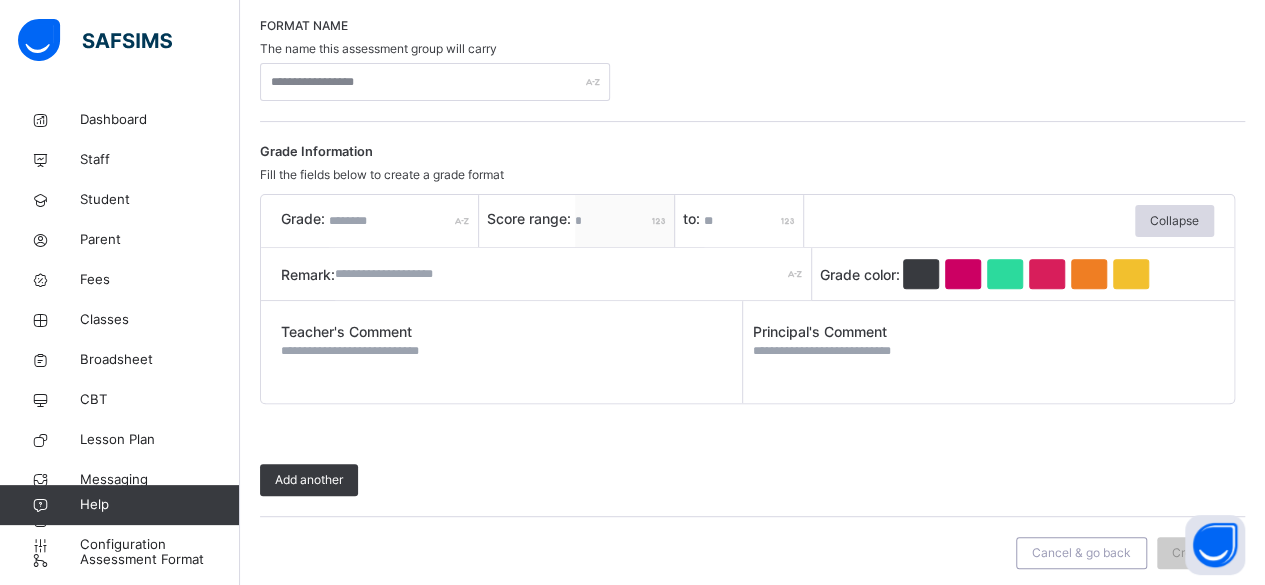 scroll, scrollTop: 248, scrollLeft: 0, axis: vertical 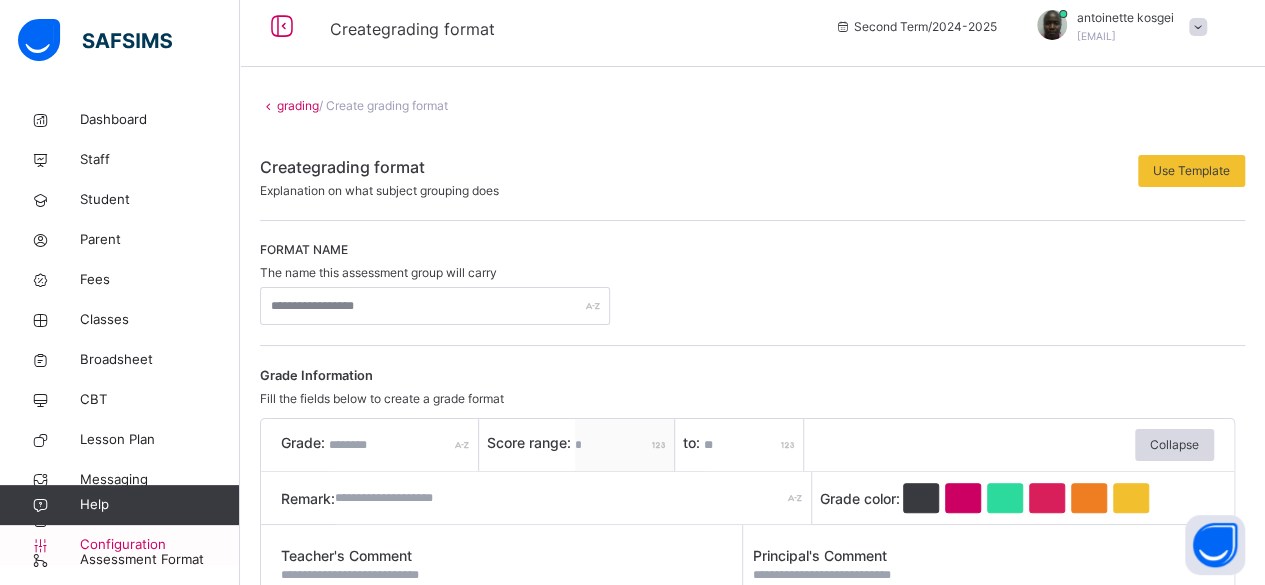 click on "Configuration" at bounding box center (159, 545) 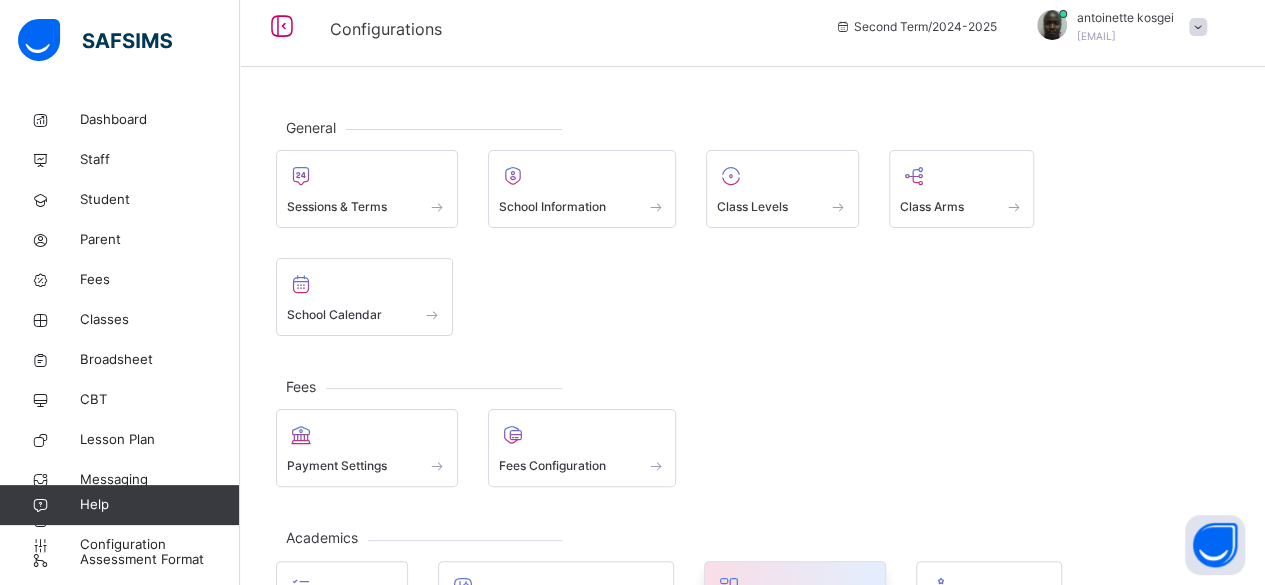 click at bounding box center [795, 604] 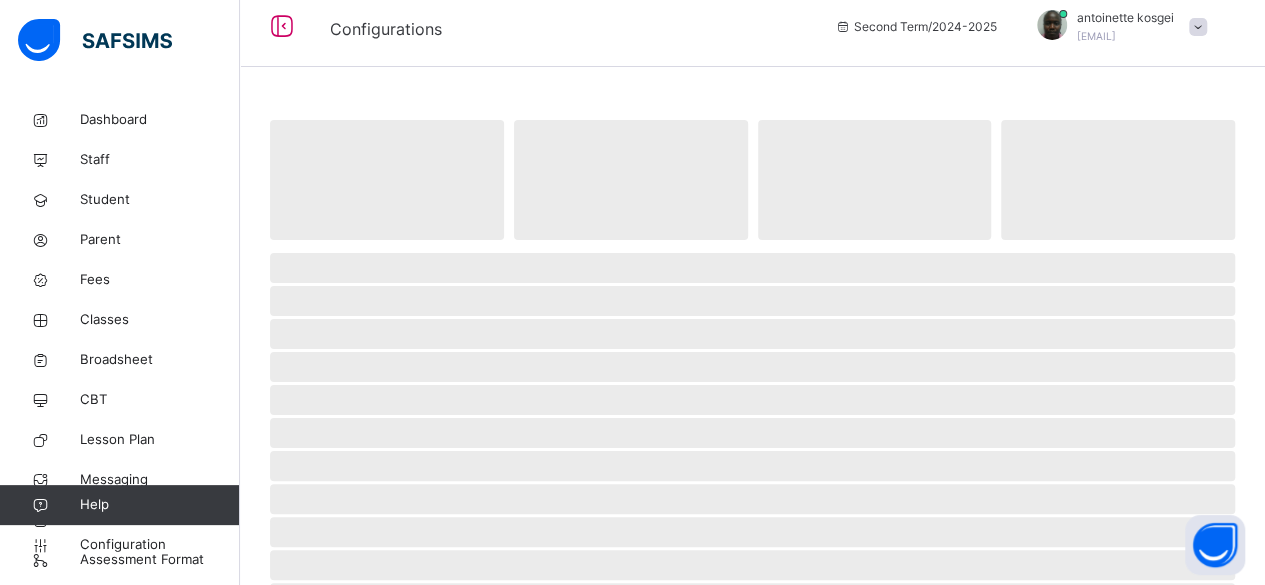 scroll, scrollTop: 0, scrollLeft: 0, axis: both 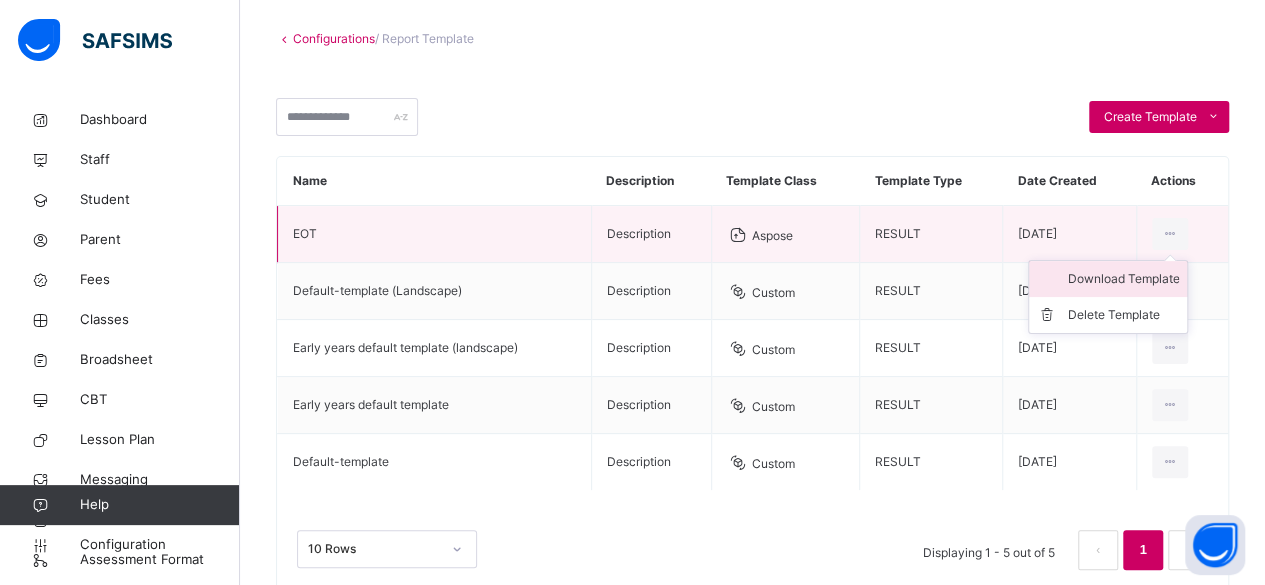 click at bounding box center (1052, 279) 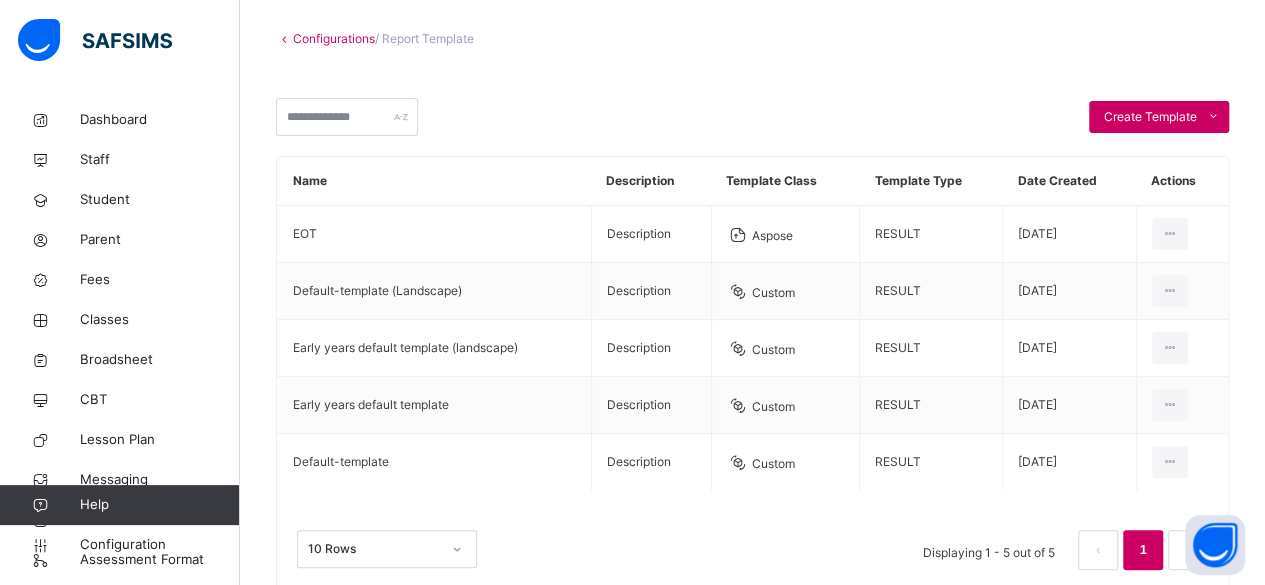 scroll, scrollTop: 0, scrollLeft: 0, axis: both 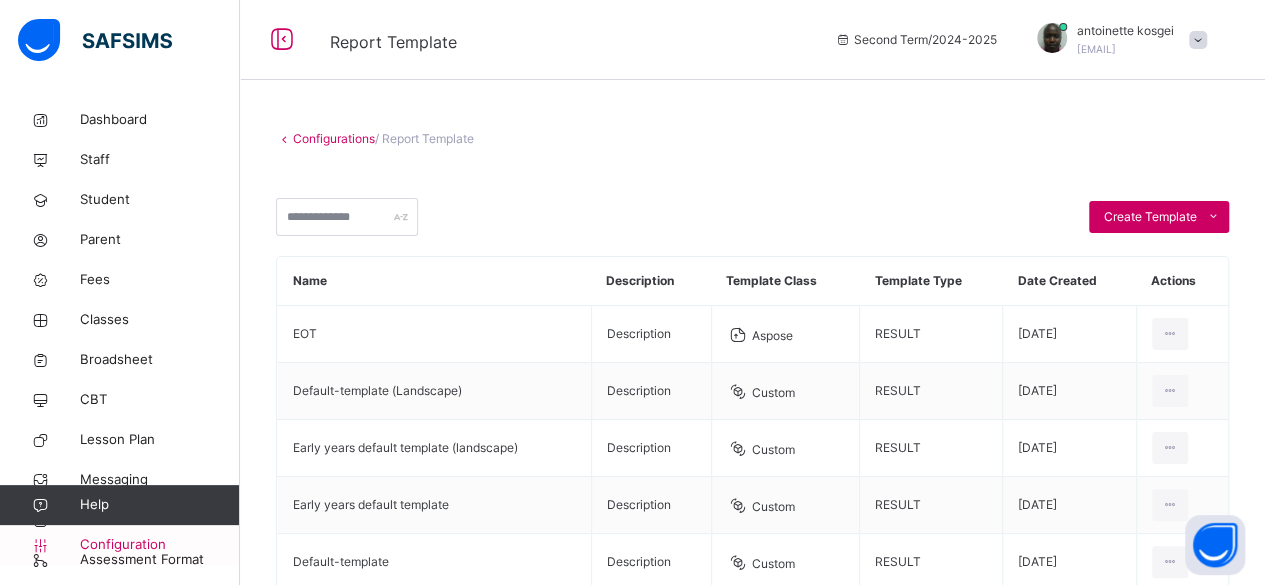 click on "Configuration" at bounding box center (119, 545) 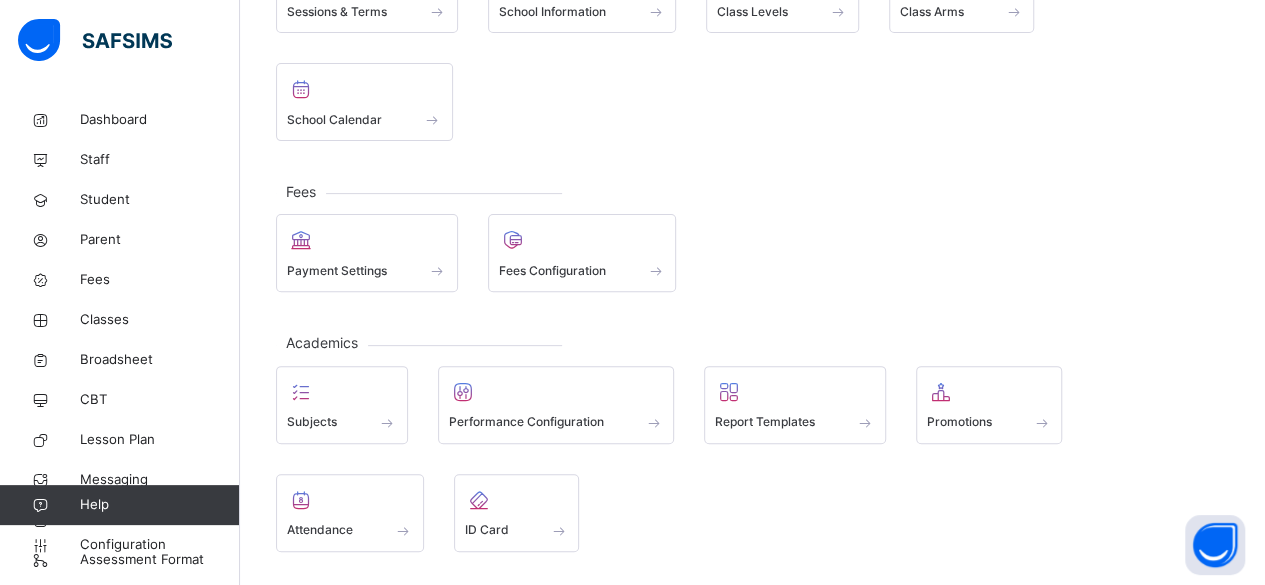 scroll, scrollTop: 241, scrollLeft: 0, axis: vertical 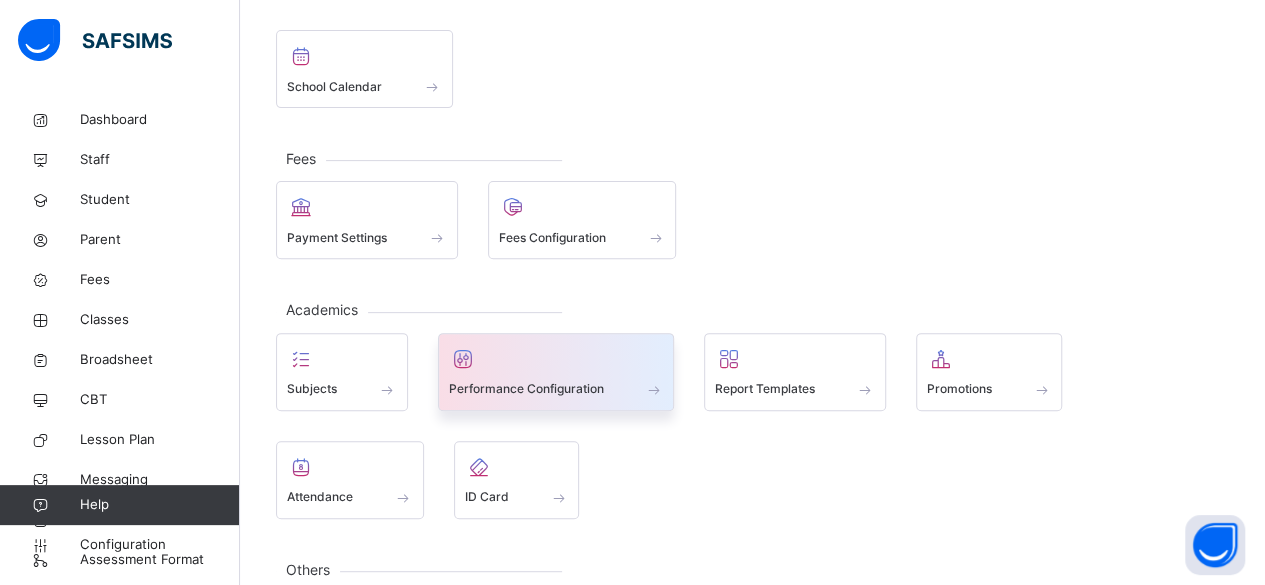 click on "Performance Configuration" at bounding box center [556, 389] 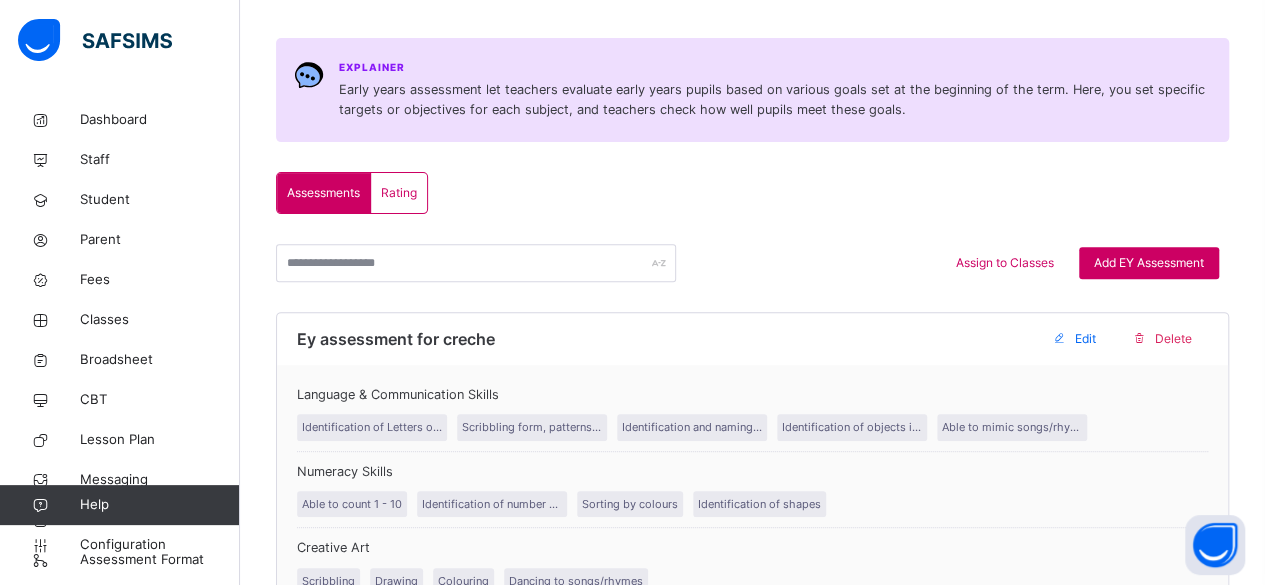 click on "Rating" at bounding box center [399, 193] 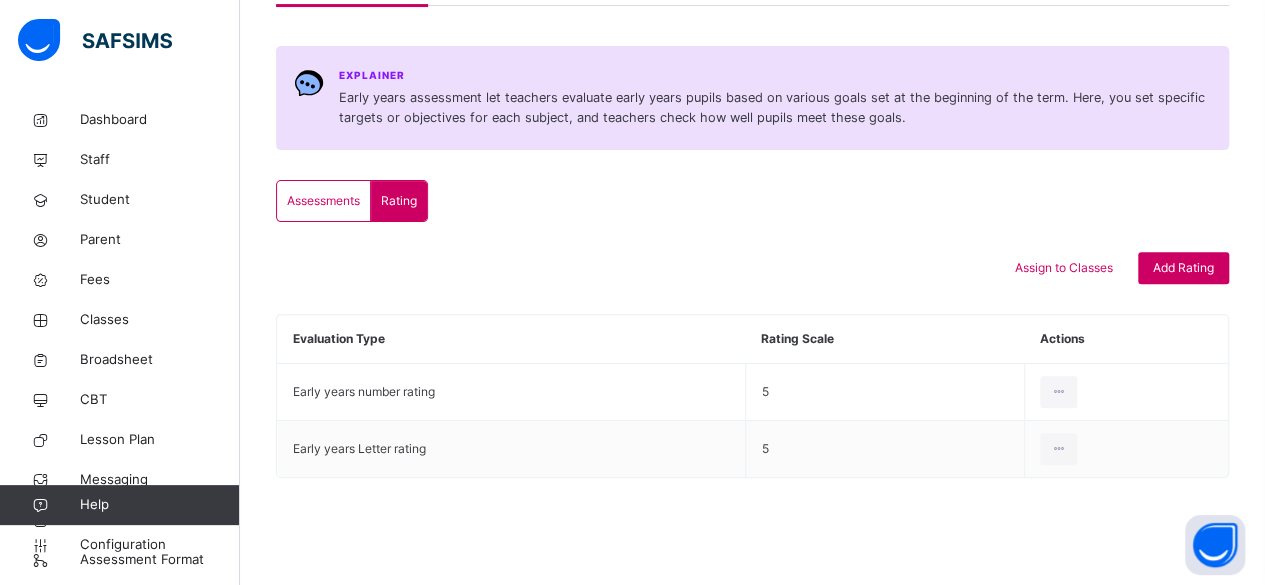 click on "Assessments" at bounding box center (323, 201) 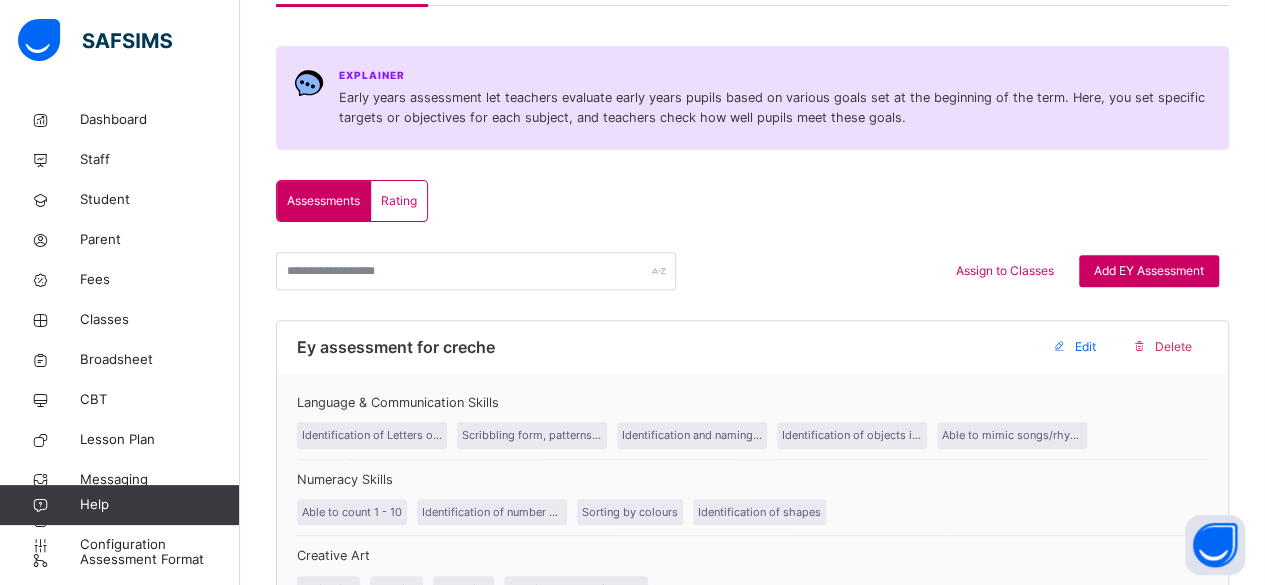 scroll, scrollTop: 241, scrollLeft: 0, axis: vertical 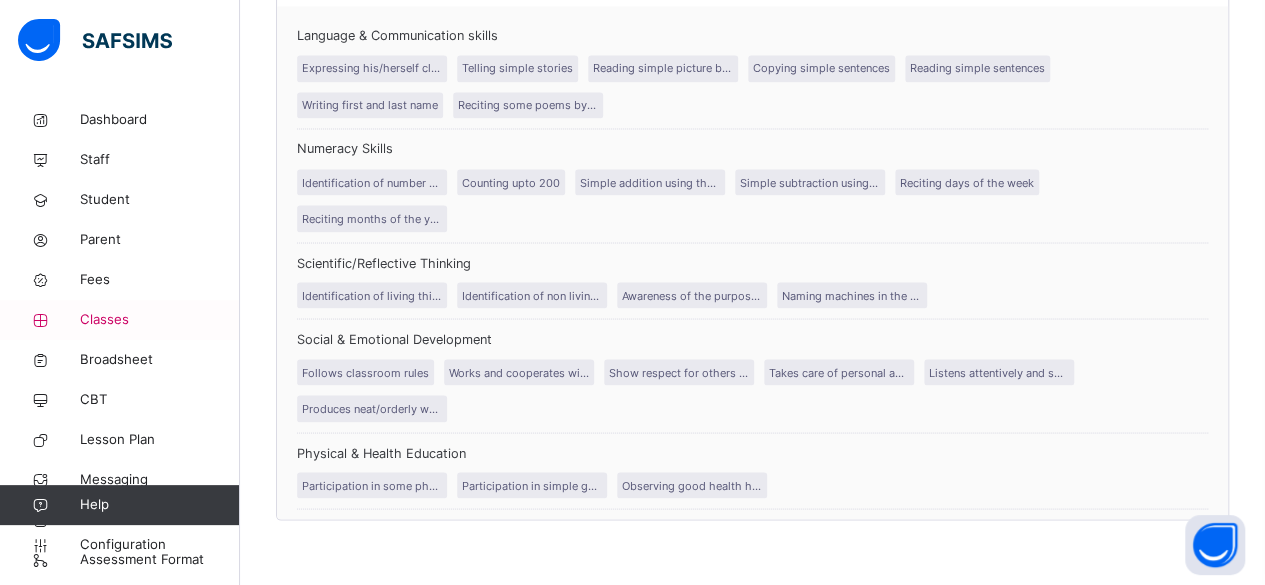 click on "Classes" at bounding box center [160, 320] 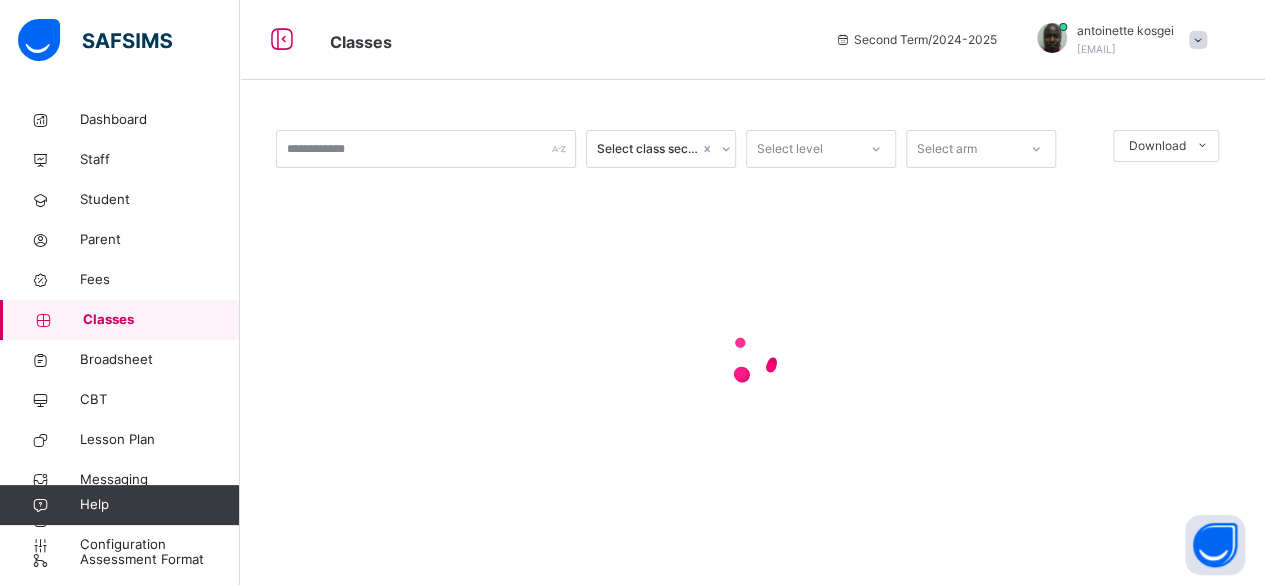 scroll, scrollTop: 0, scrollLeft: 0, axis: both 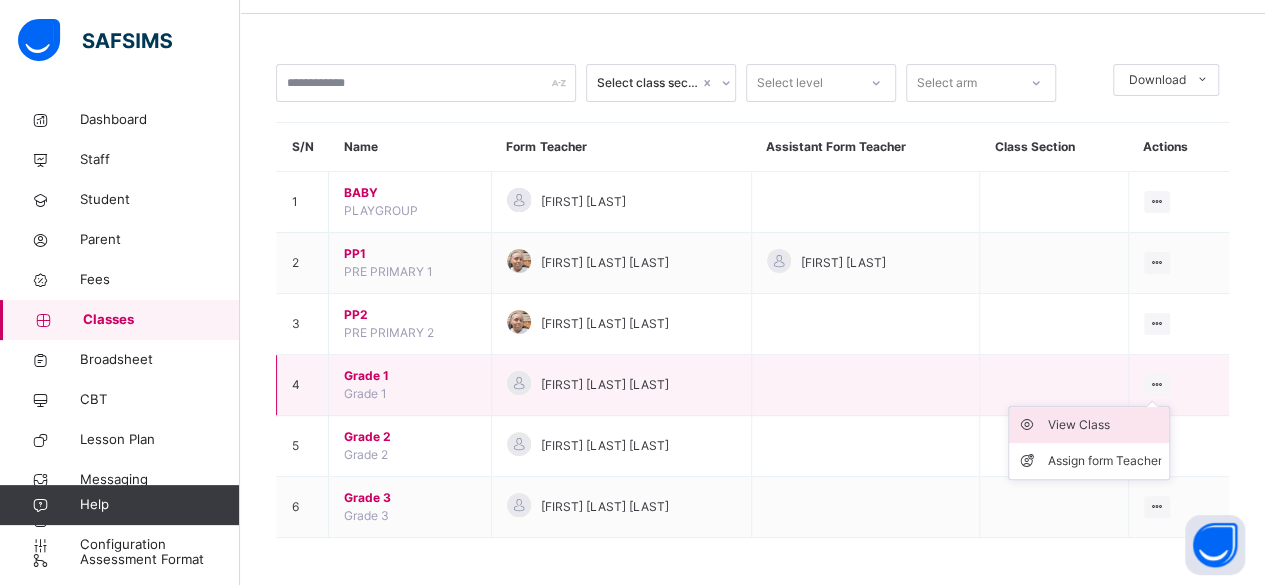 click on "View Class" at bounding box center [1104, 425] 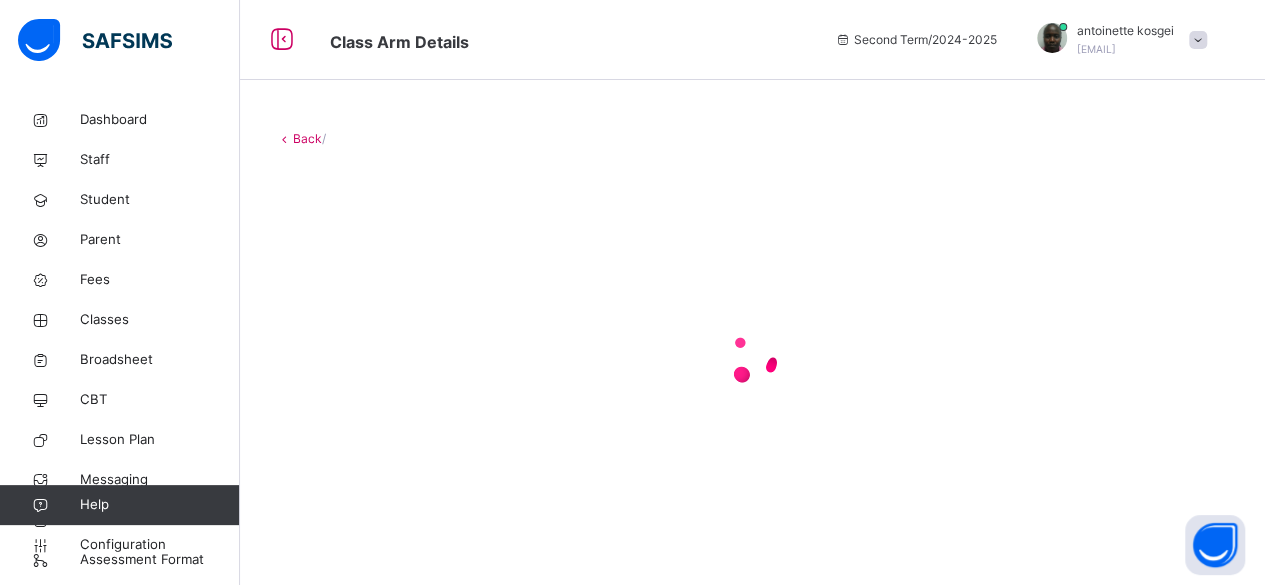 scroll, scrollTop: 0, scrollLeft: 0, axis: both 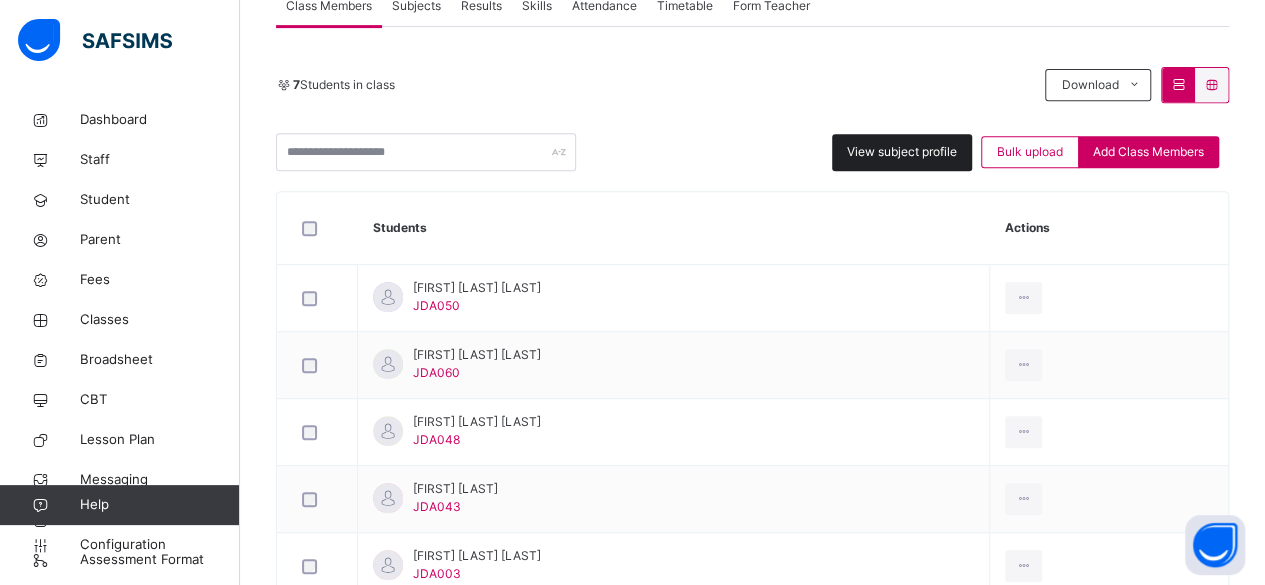 click on "View subject profile" at bounding box center (902, 152) 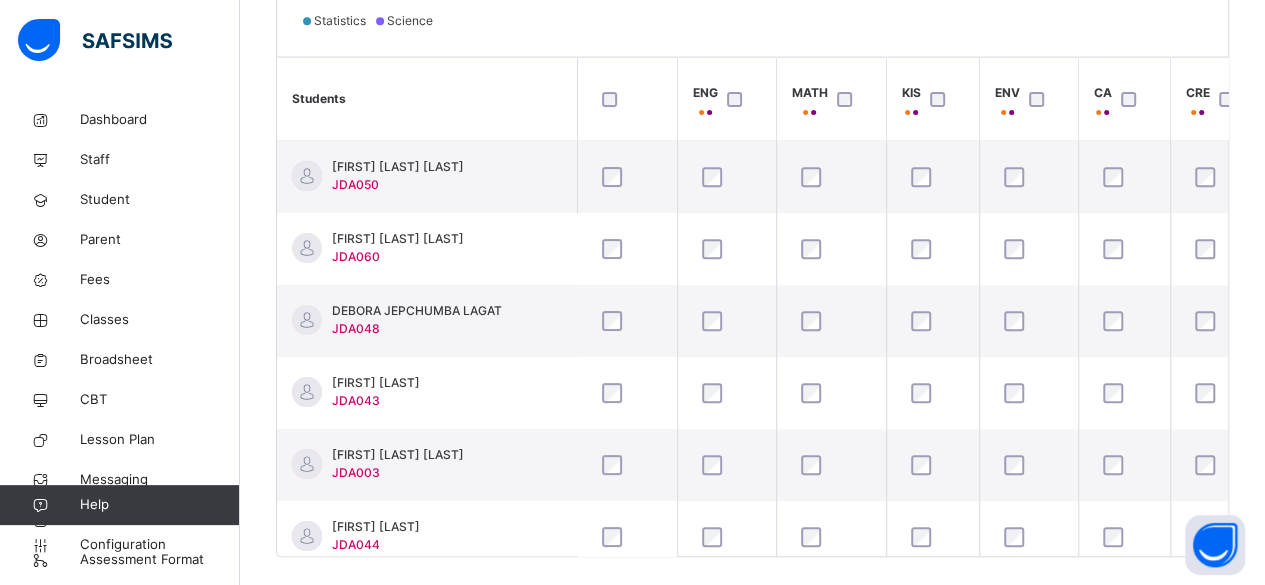 scroll, scrollTop: 696, scrollLeft: 0, axis: vertical 